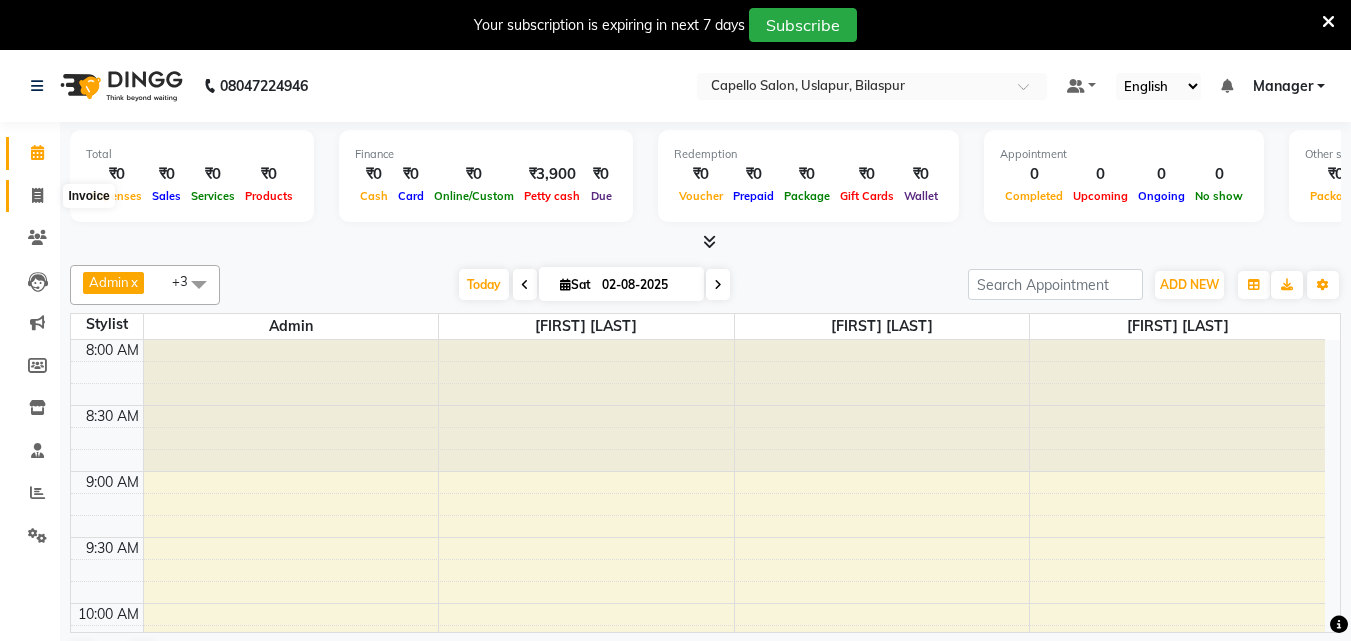 scroll, scrollTop: 0, scrollLeft: 0, axis: both 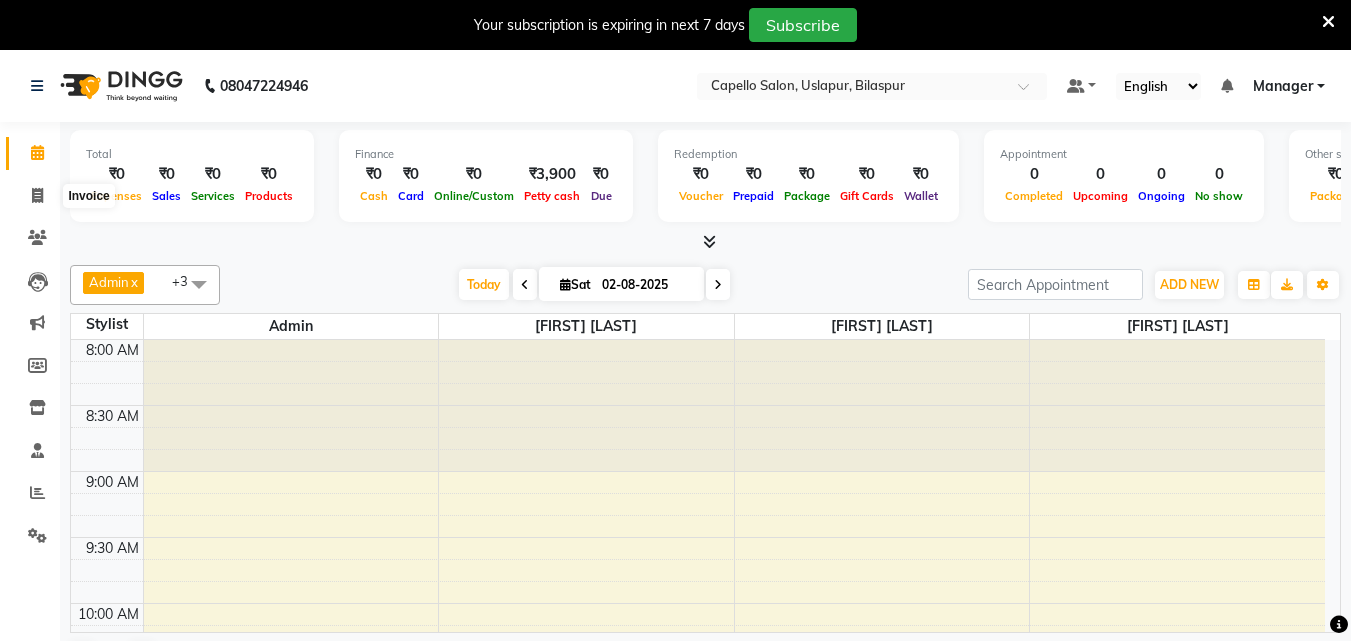 select on "service" 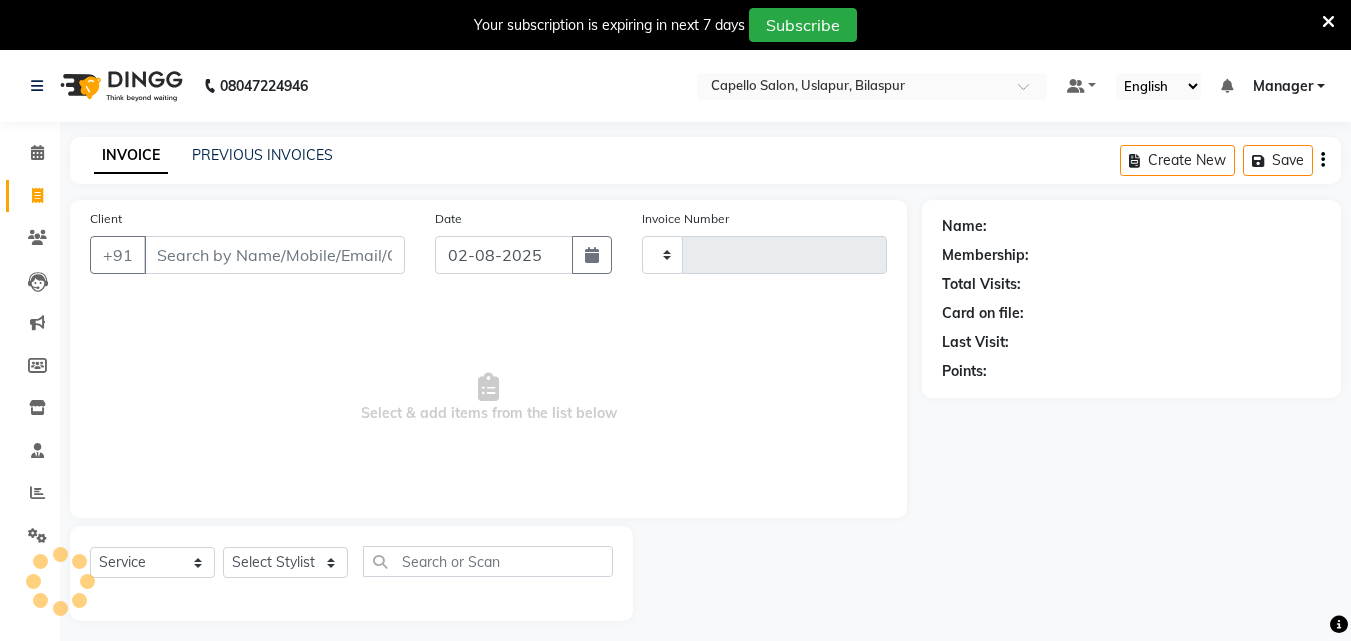 type on "1440" 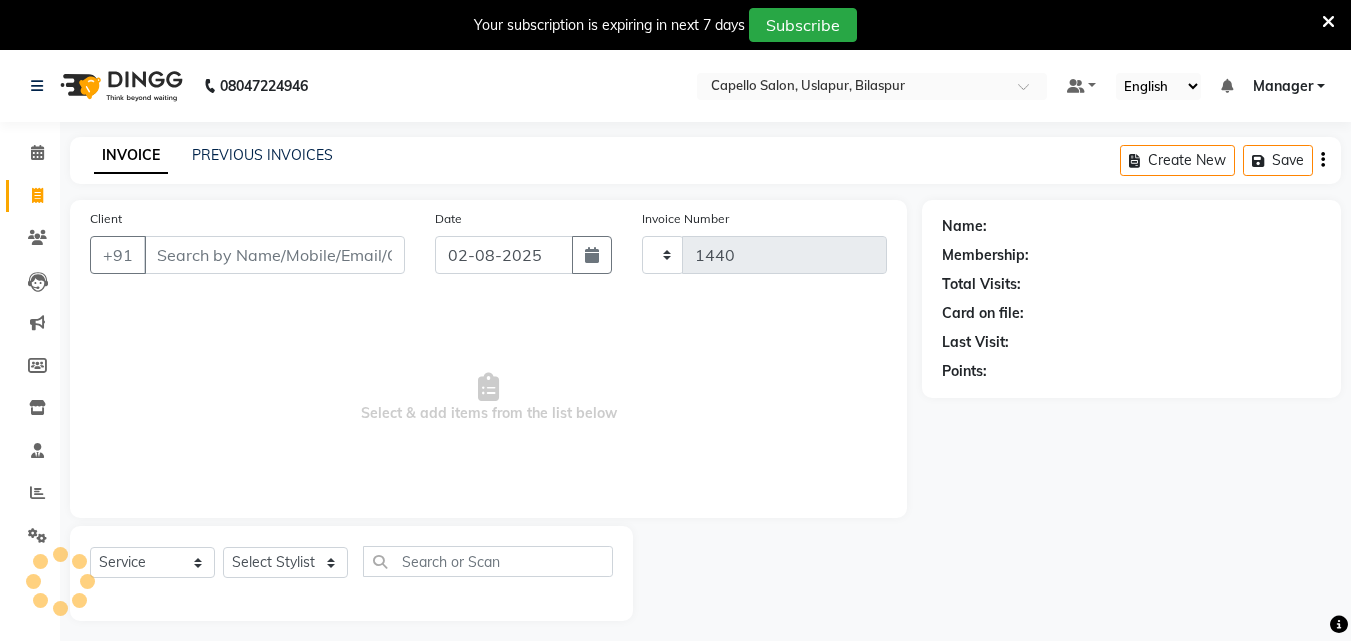 select on "4763" 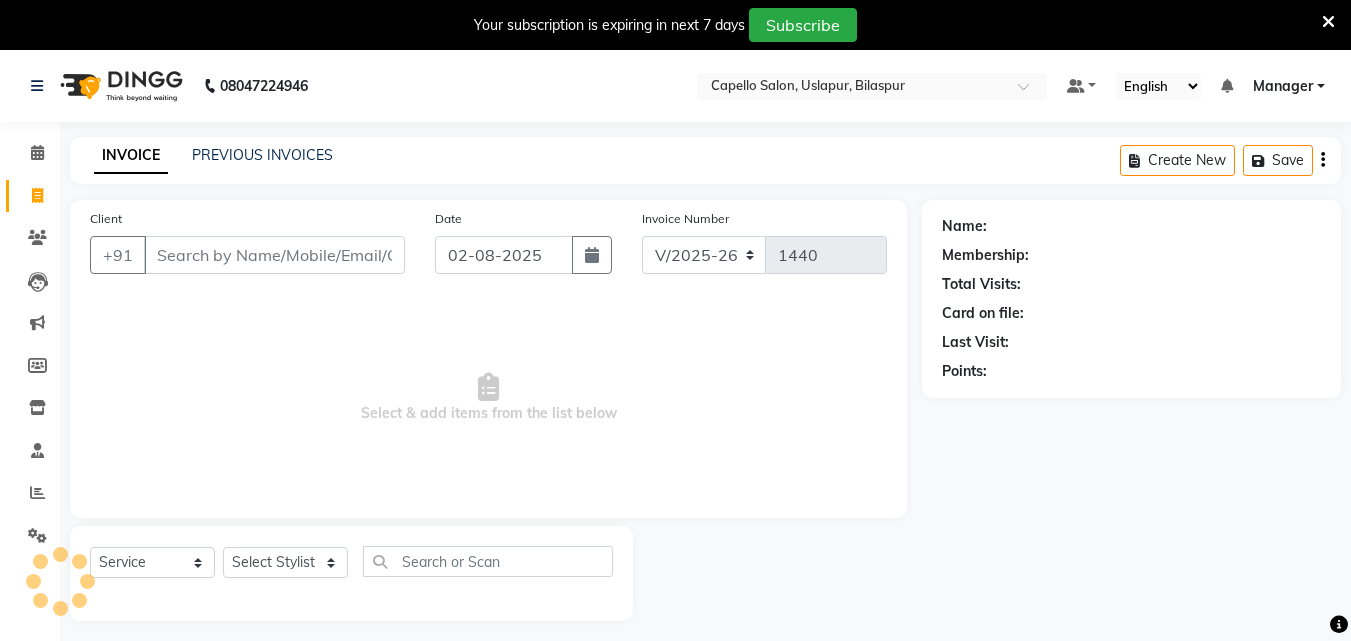 click on "Client" at bounding box center [274, 255] 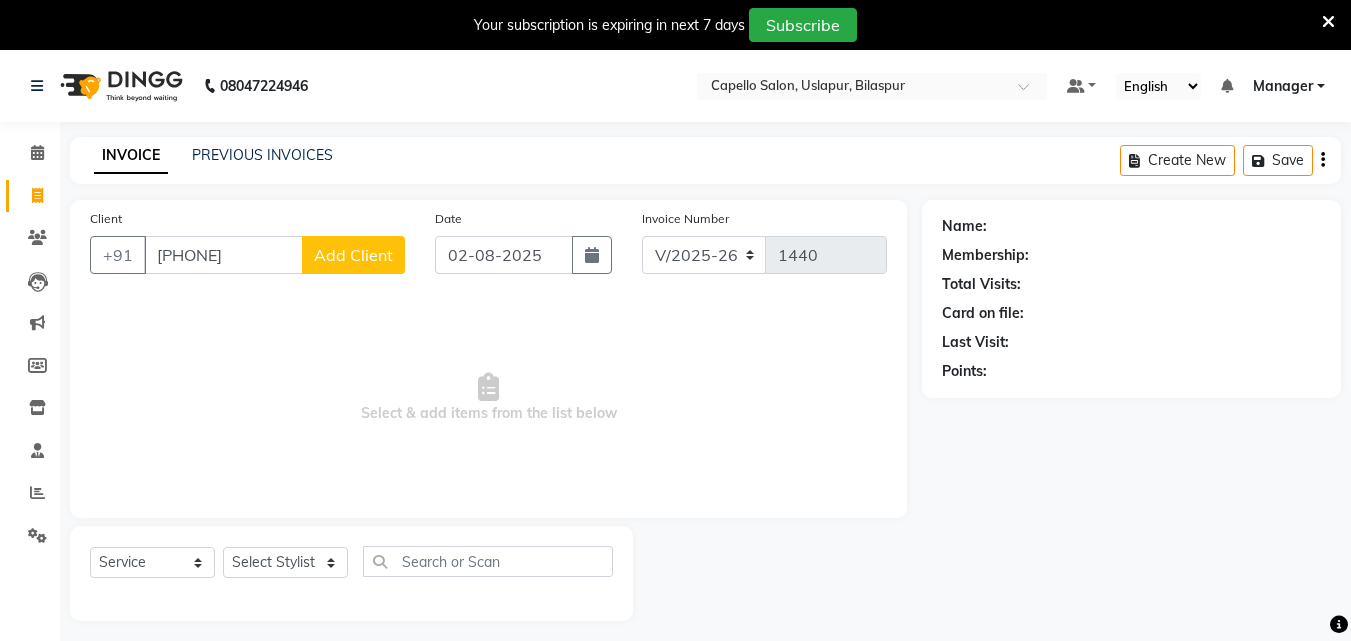 type on "[PHONE]" 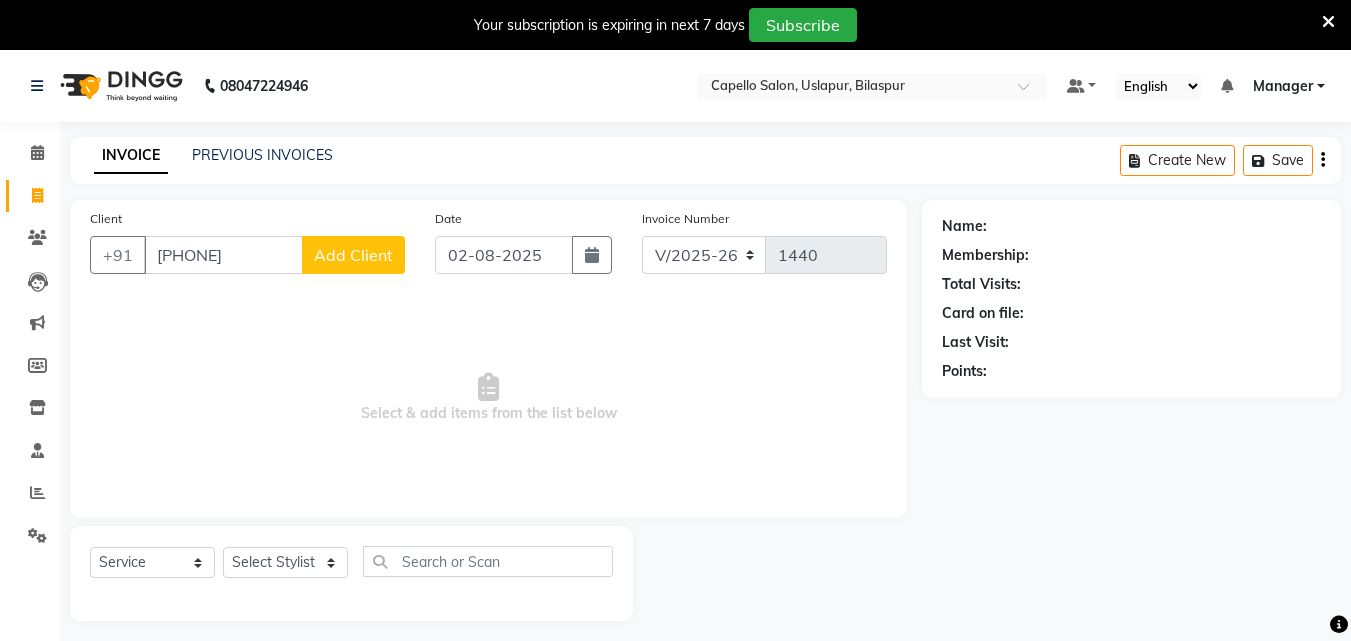 click on "Add Client" 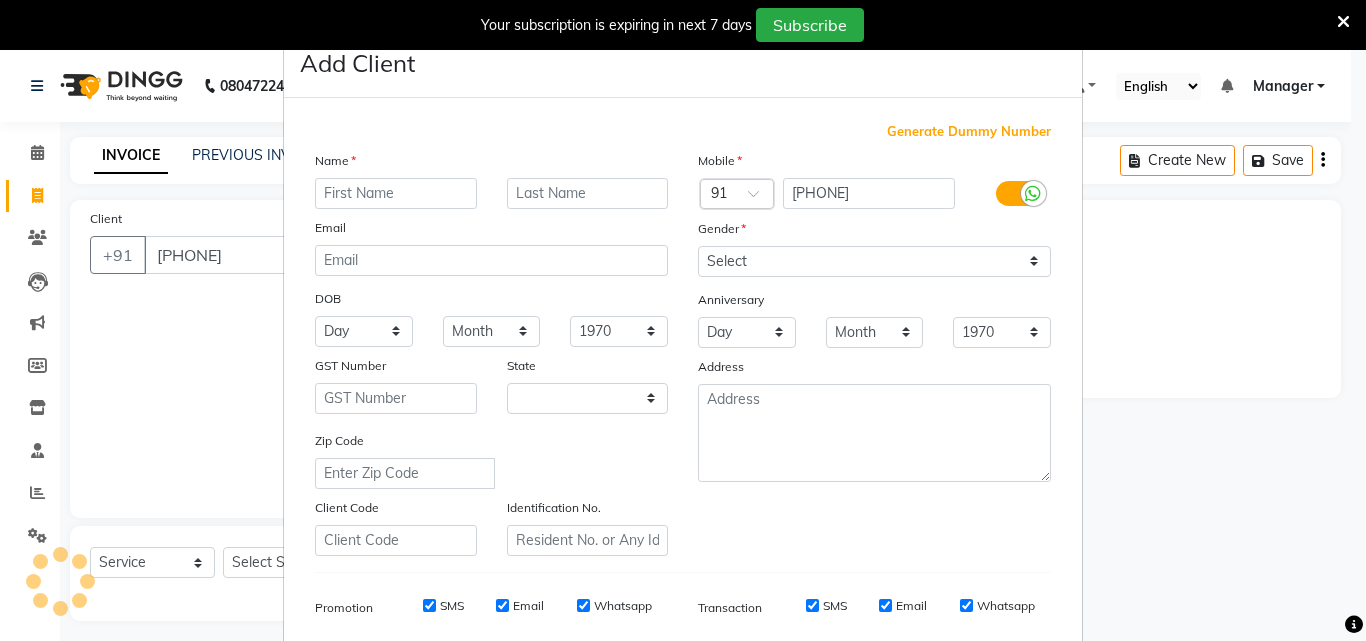 select on "22" 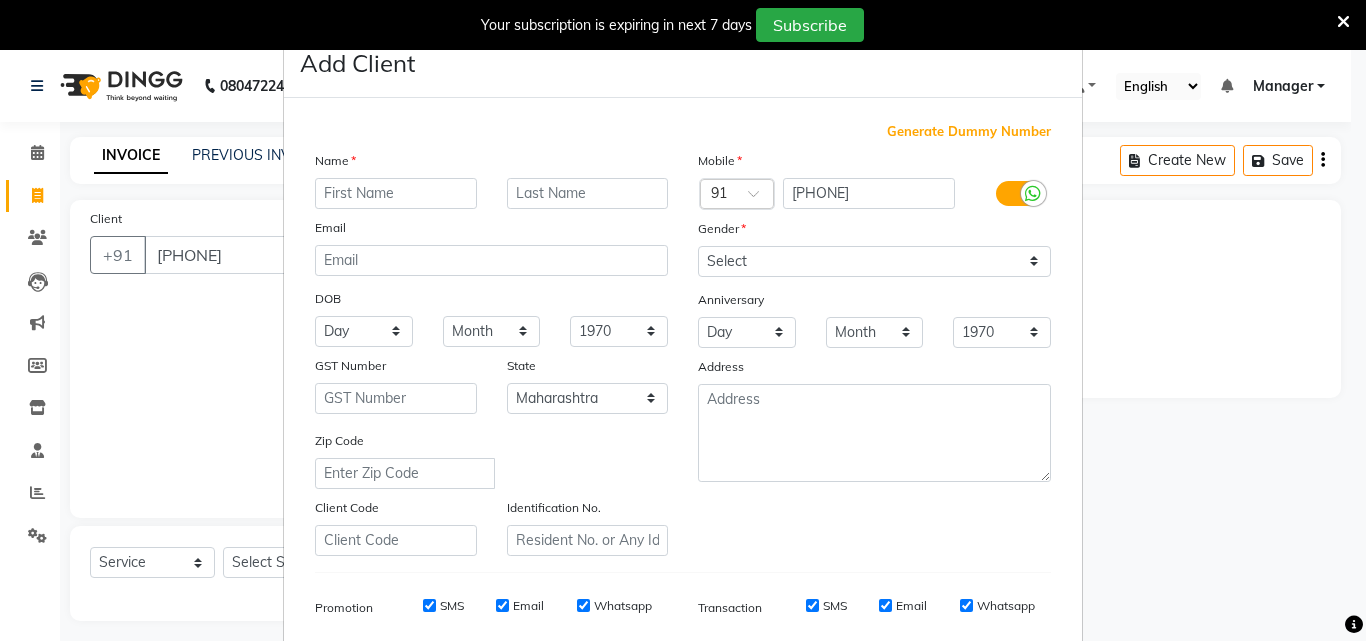 click at bounding box center [396, 193] 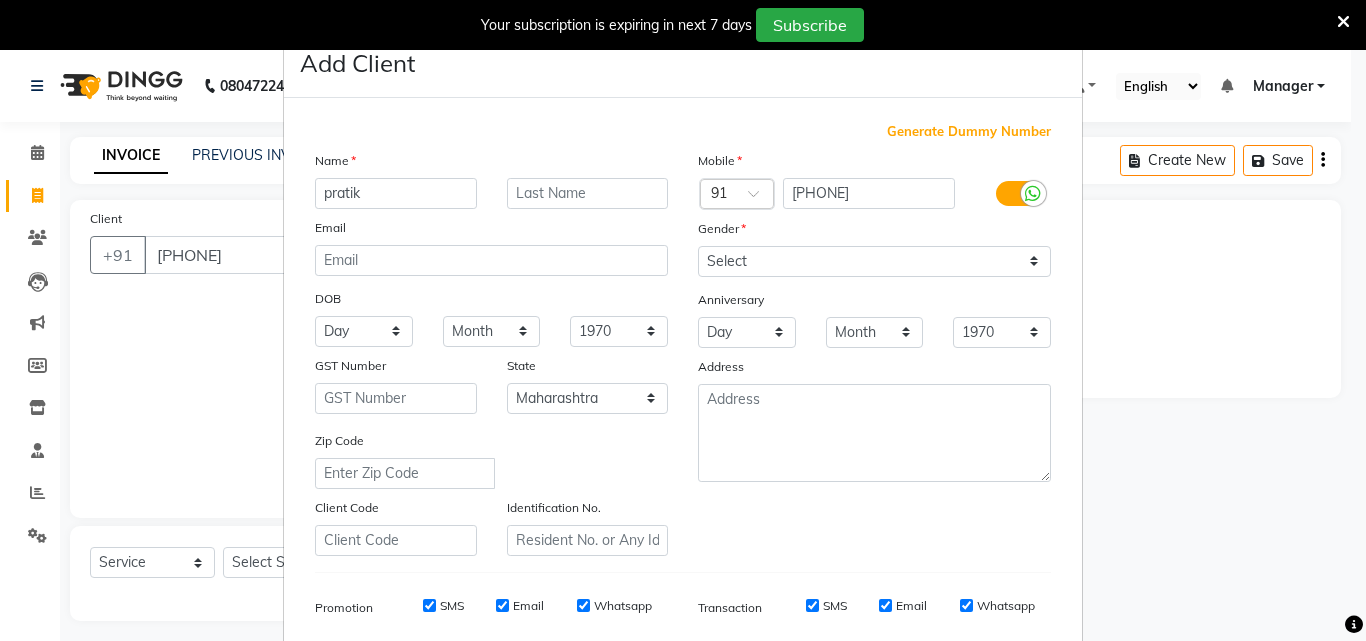 type on "pratik" 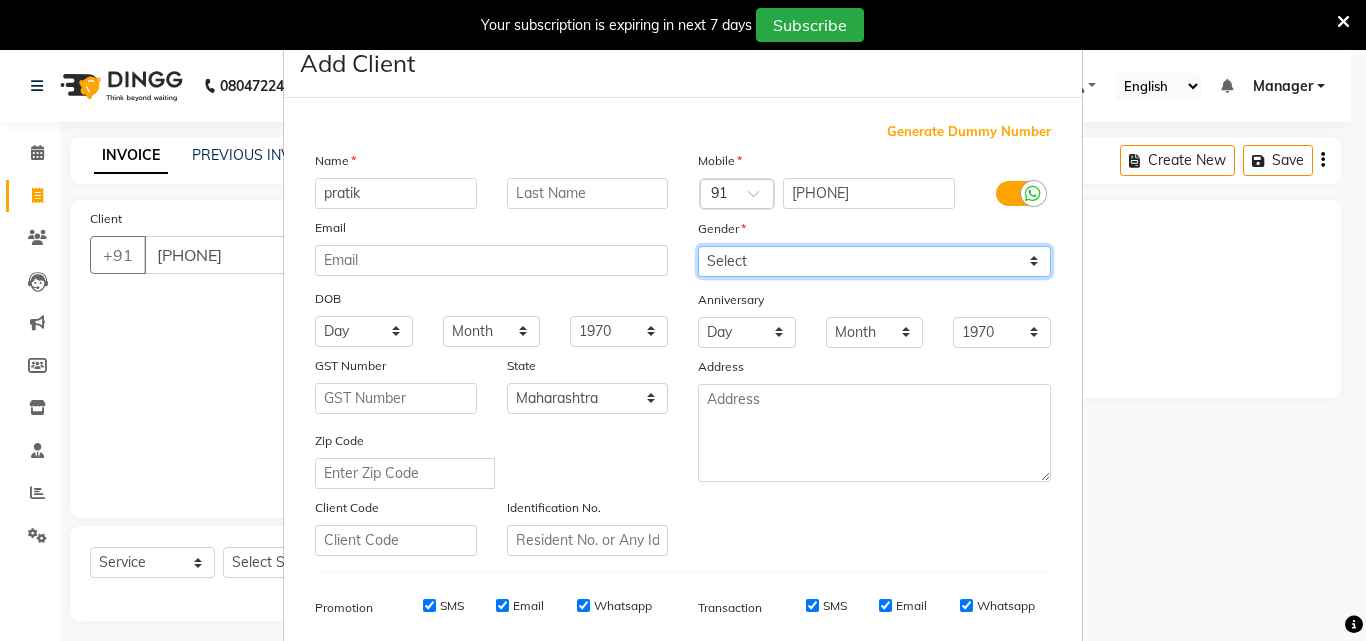 click on "Select Male Female Other Prefer Not To Say" at bounding box center [874, 261] 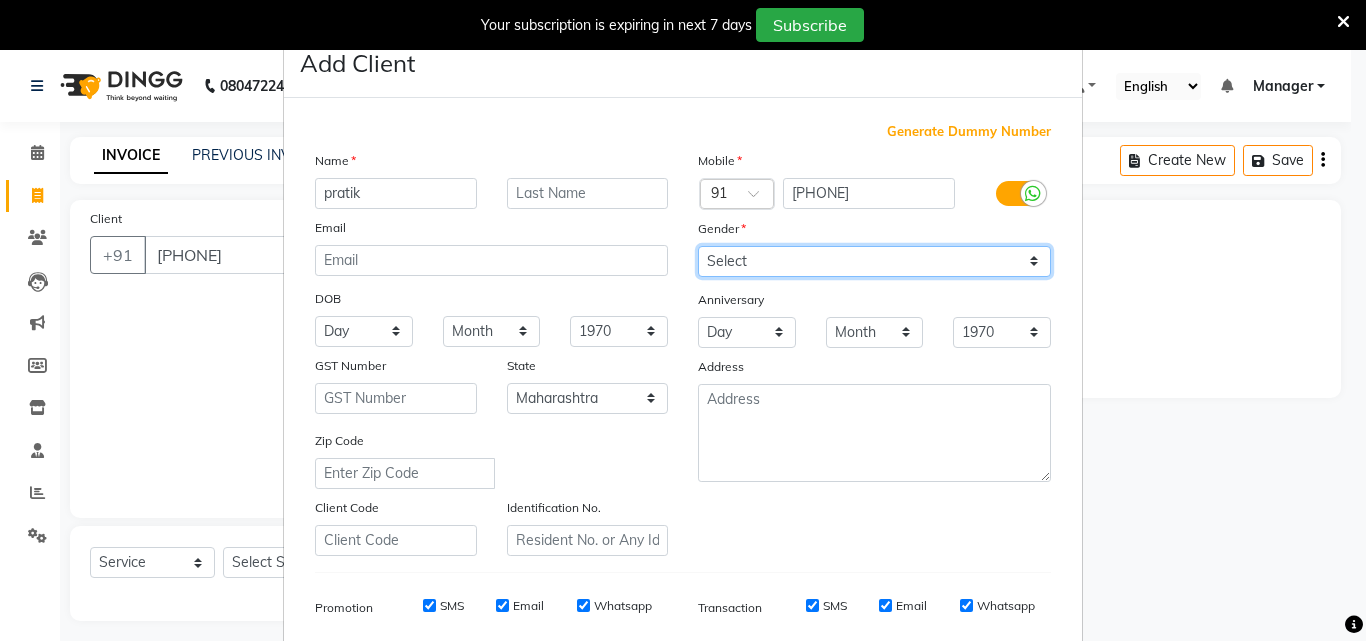 select on "male" 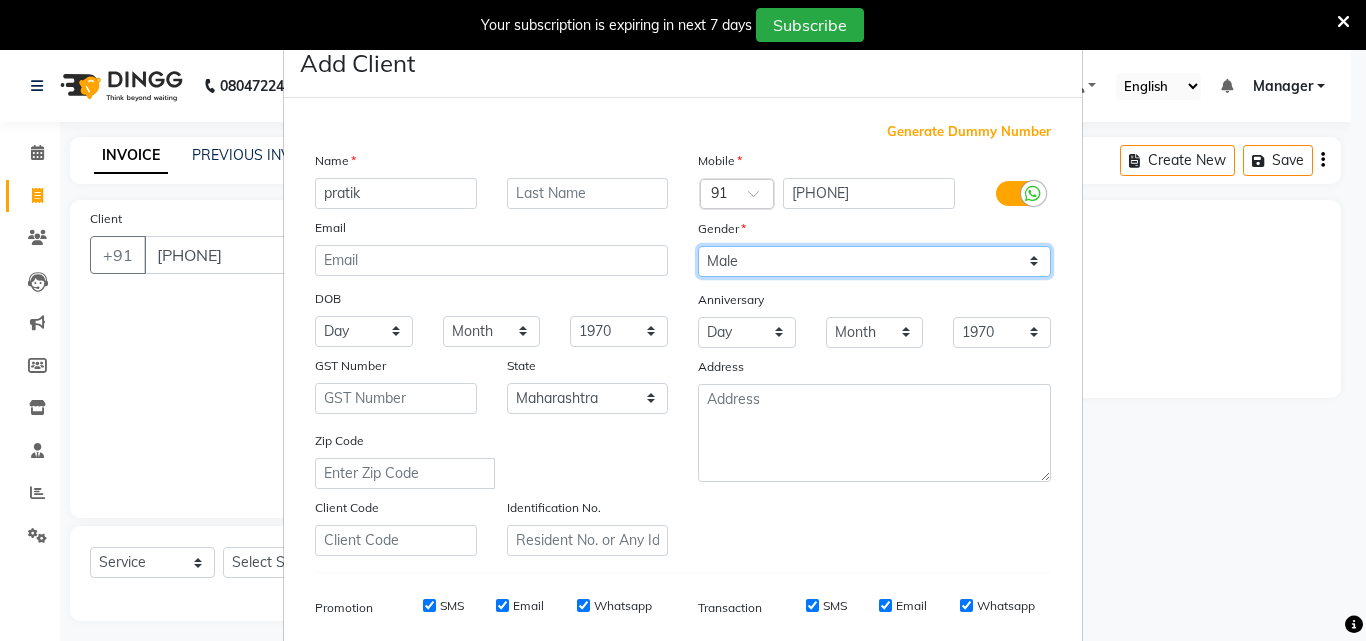 click on "Select Male Female Other Prefer Not To Say" at bounding box center [874, 261] 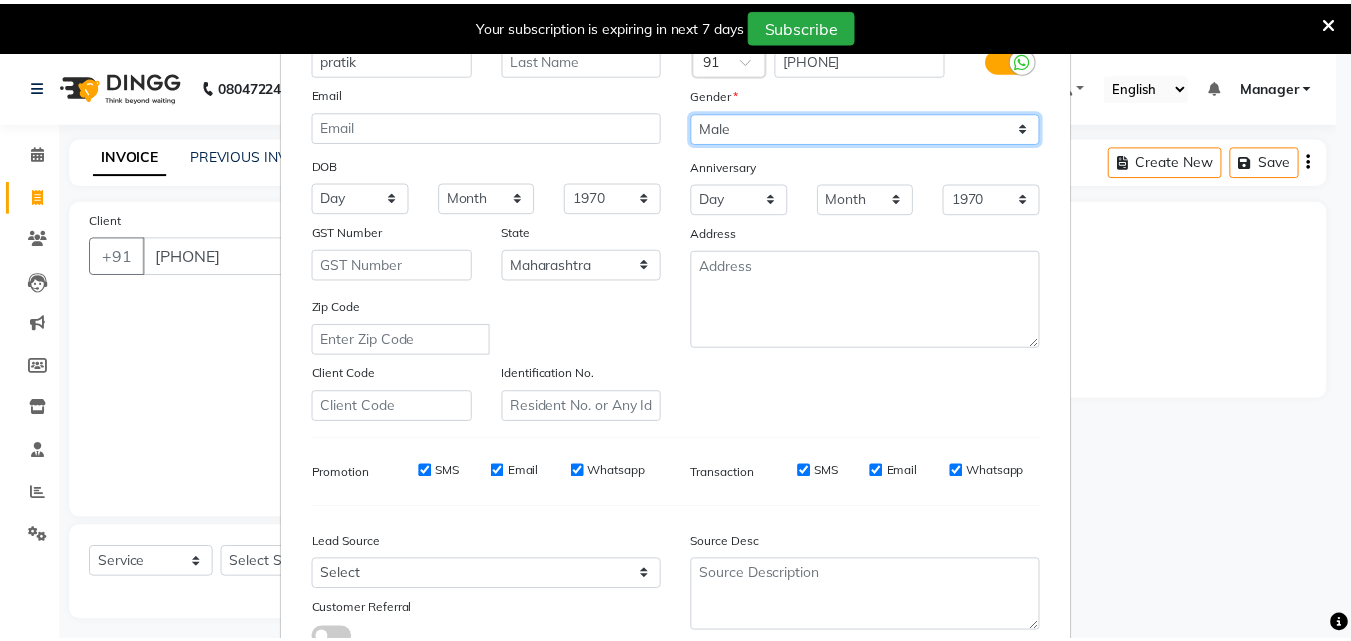 scroll, scrollTop: 282, scrollLeft: 0, axis: vertical 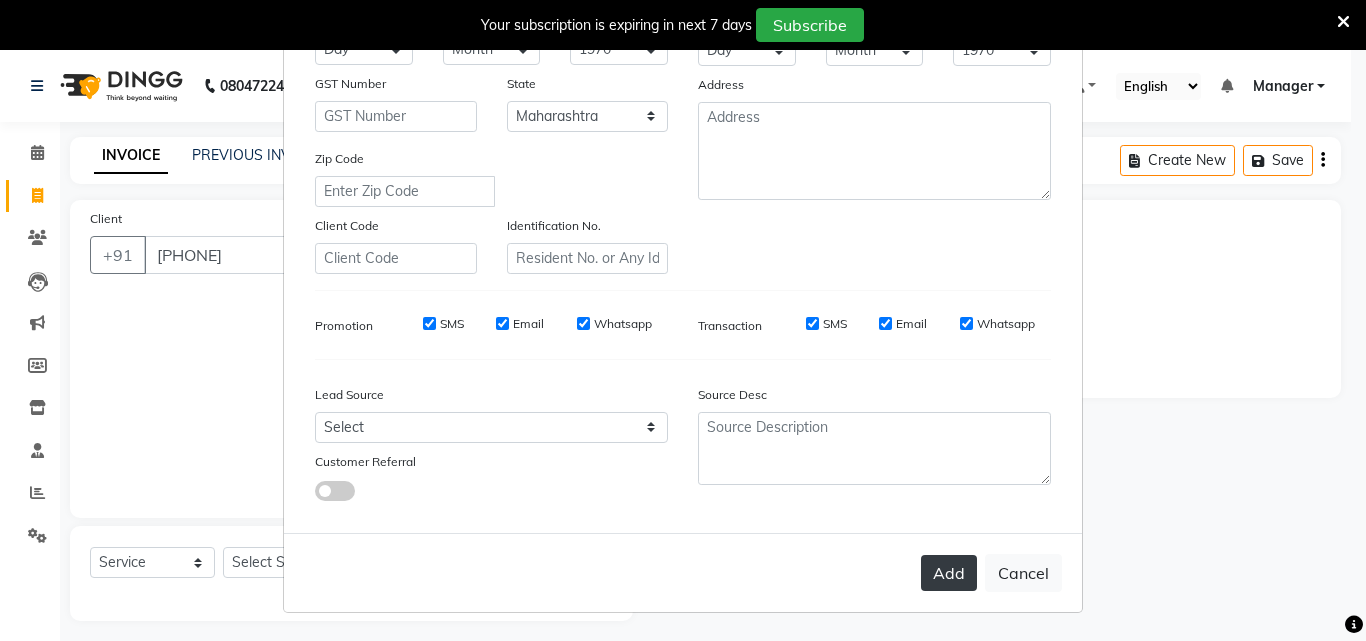 click on "Add" at bounding box center [949, 573] 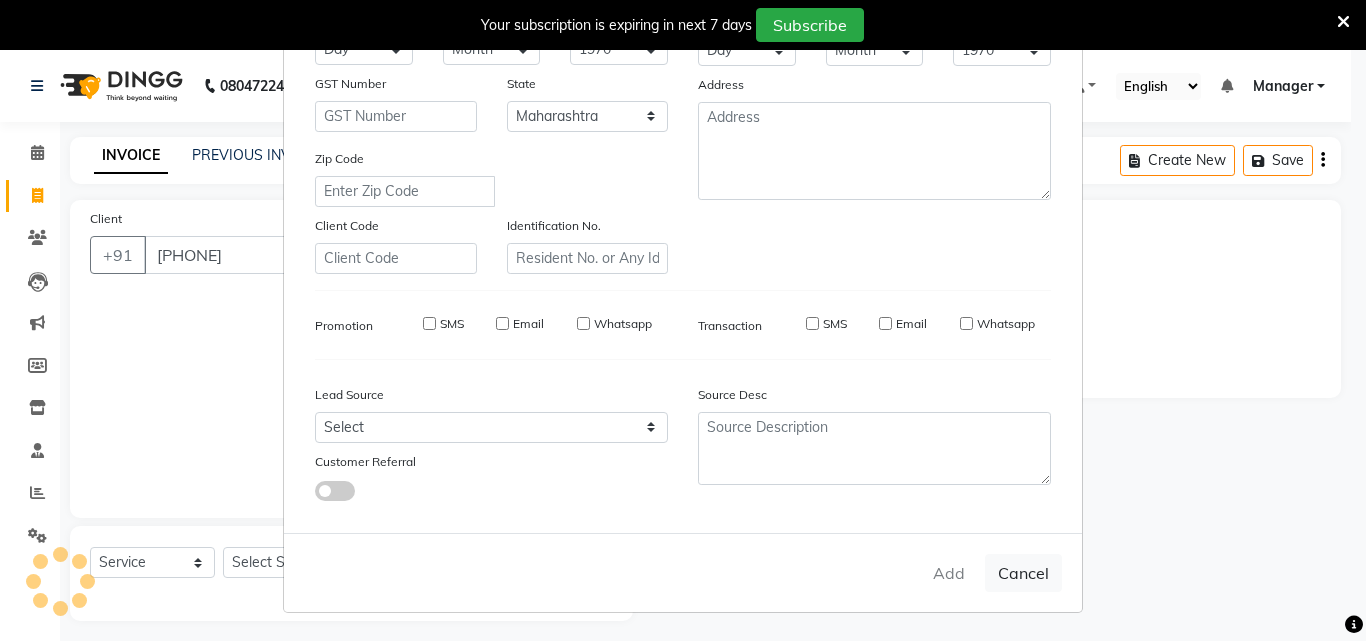 type 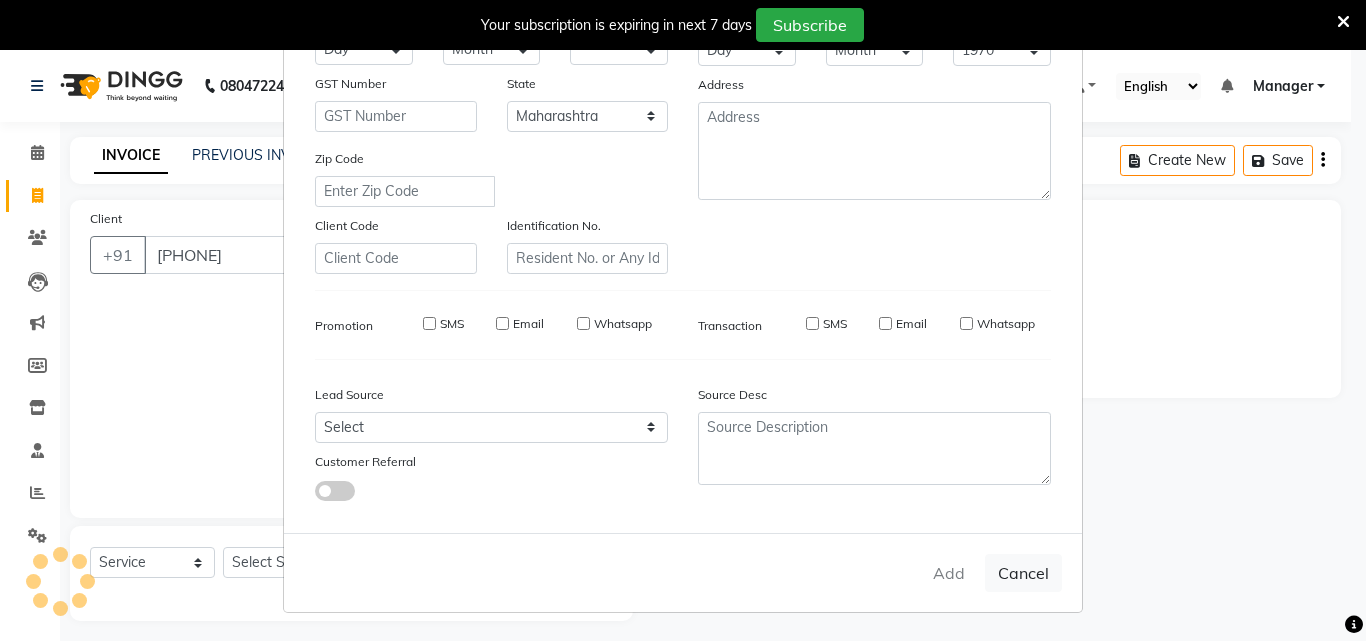 select on "null" 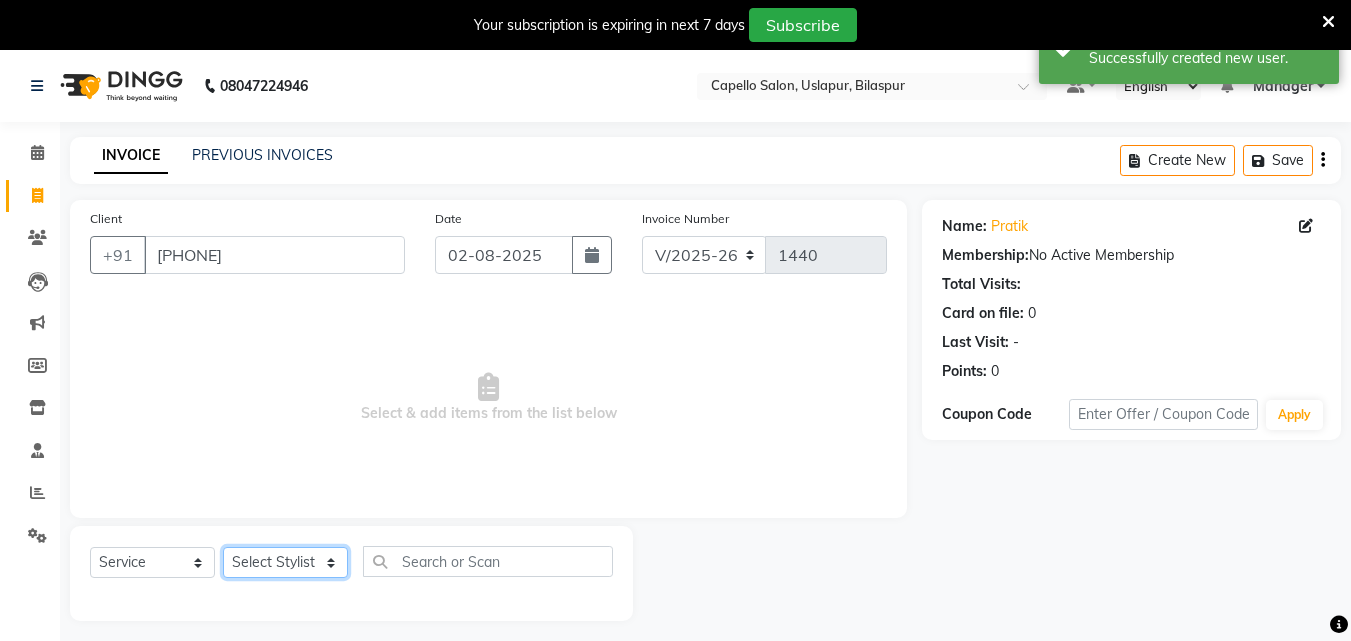 click on "Select Stylist Admin [FIRST] [LAST] [FIRST] [LAST] [FIRST] [FIRST] [FIRST] Manager [FIRST] [FIRST] [LAST] [FIRST] [LAST] [FIRST] [FIRST] [FIRST] [FIRST]" 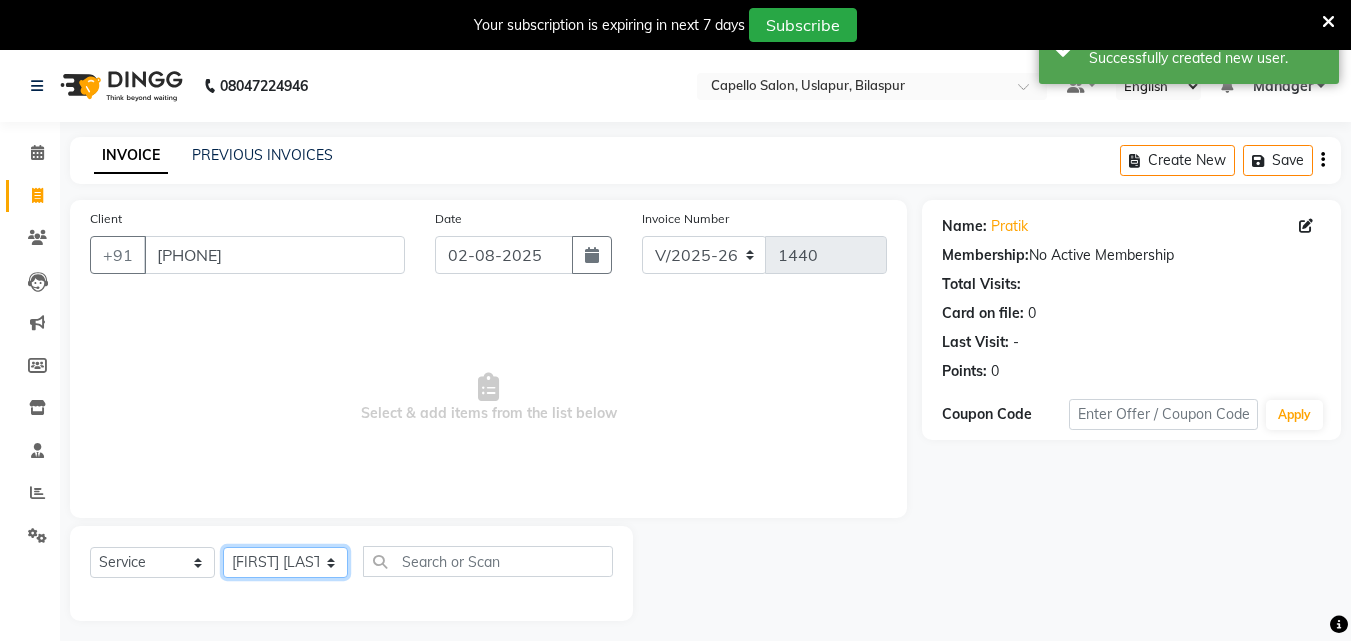 click on "Select Stylist Admin [FIRST] [LAST] [FIRST] [LAST] [FIRST] [FIRST] [FIRST] Manager [FIRST] [FIRST] [LAST] [FIRST] [LAST] [FIRST] [FIRST] [FIRST] [FIRST]" 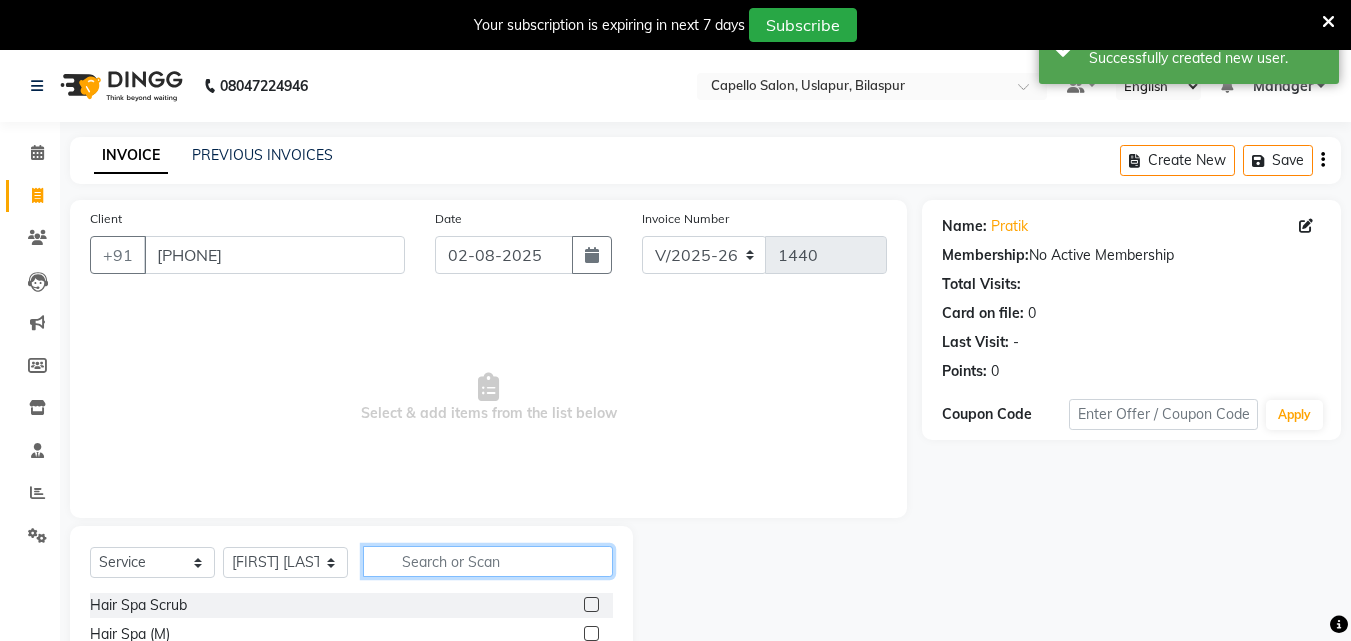 click 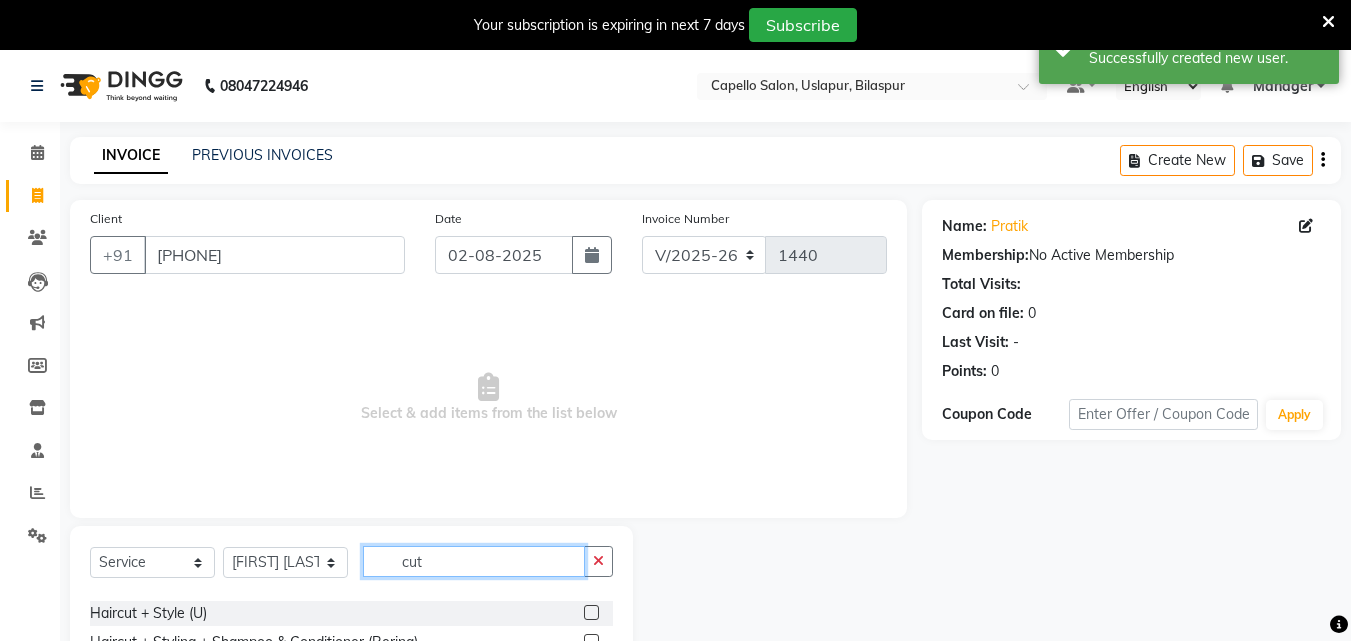 scroll, scrollTop: 90, scrollLeft: 0, axis: vertical 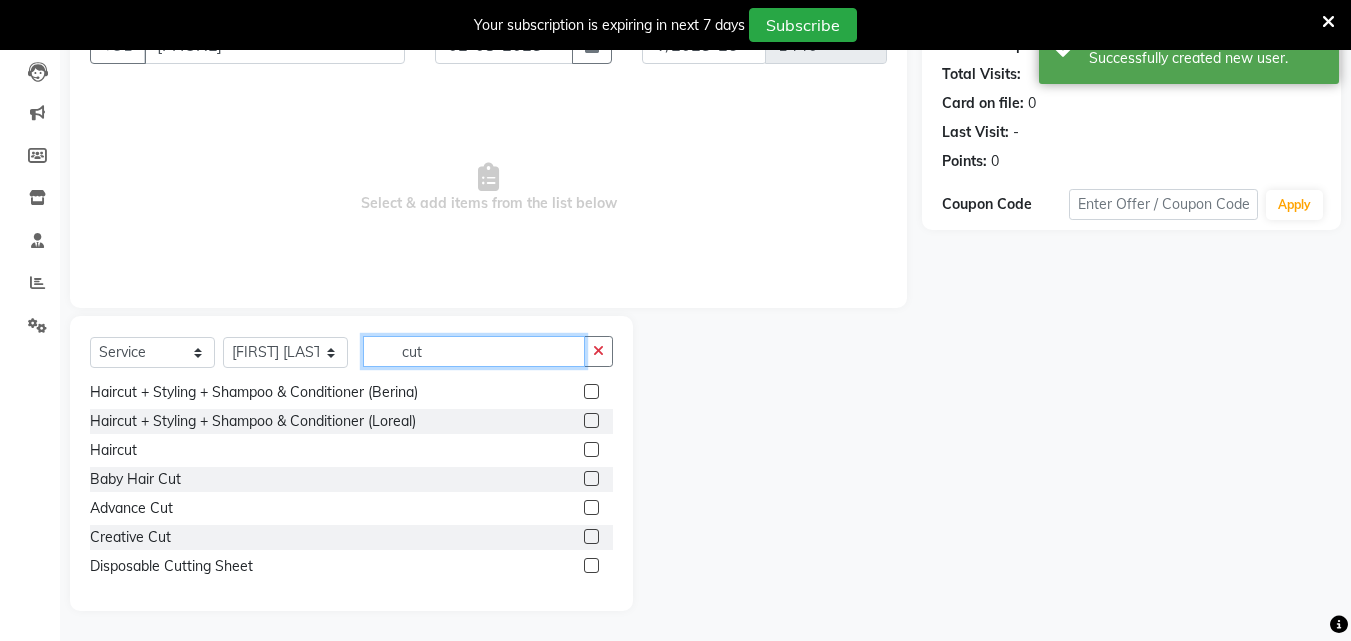 type on "cut" 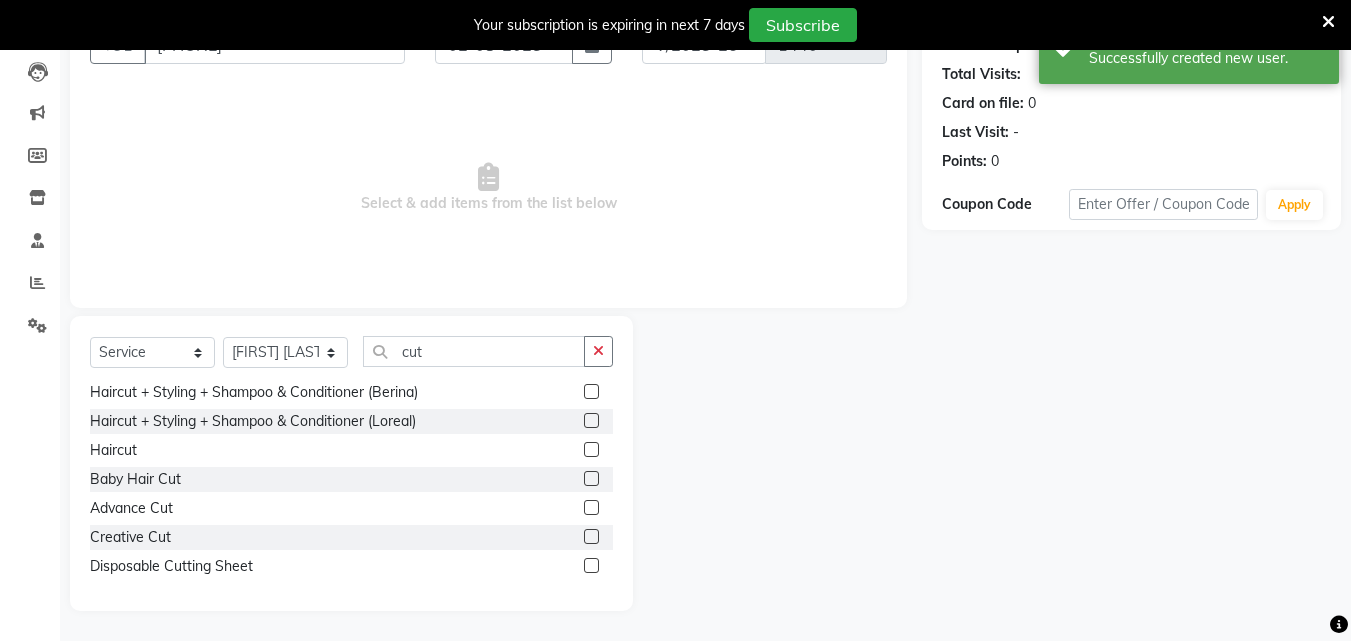 click 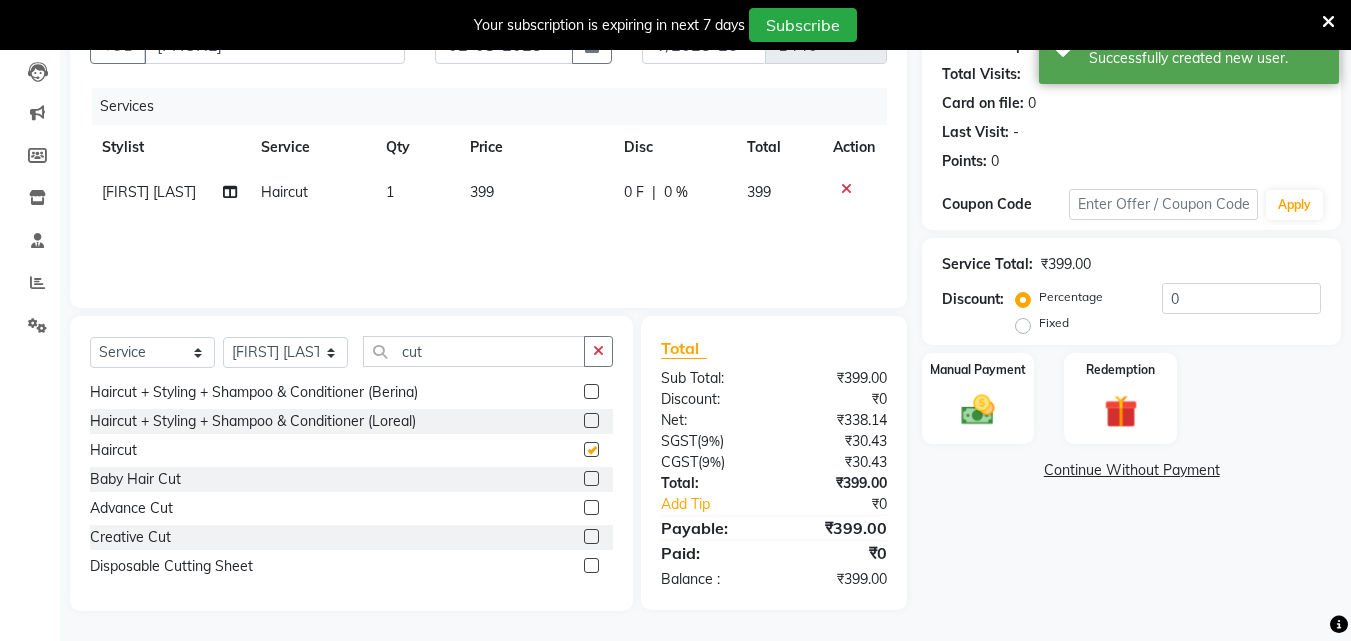 checkbox on "false" 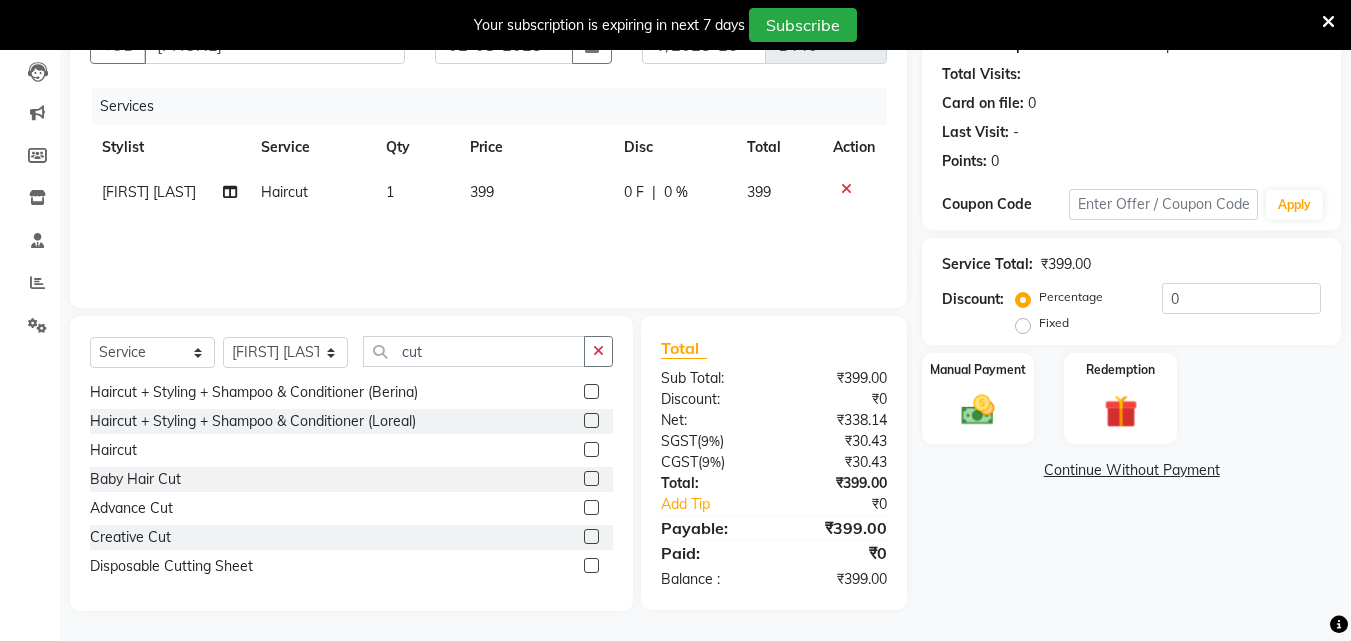 click on "399" 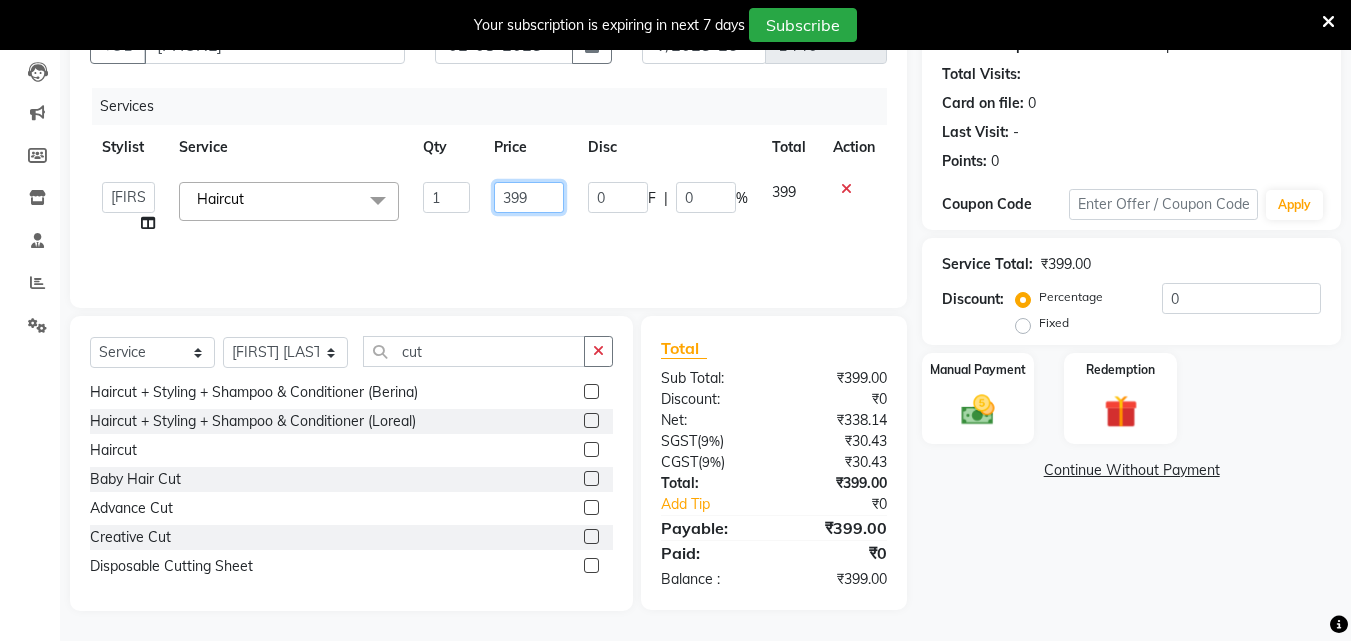 click on "399" 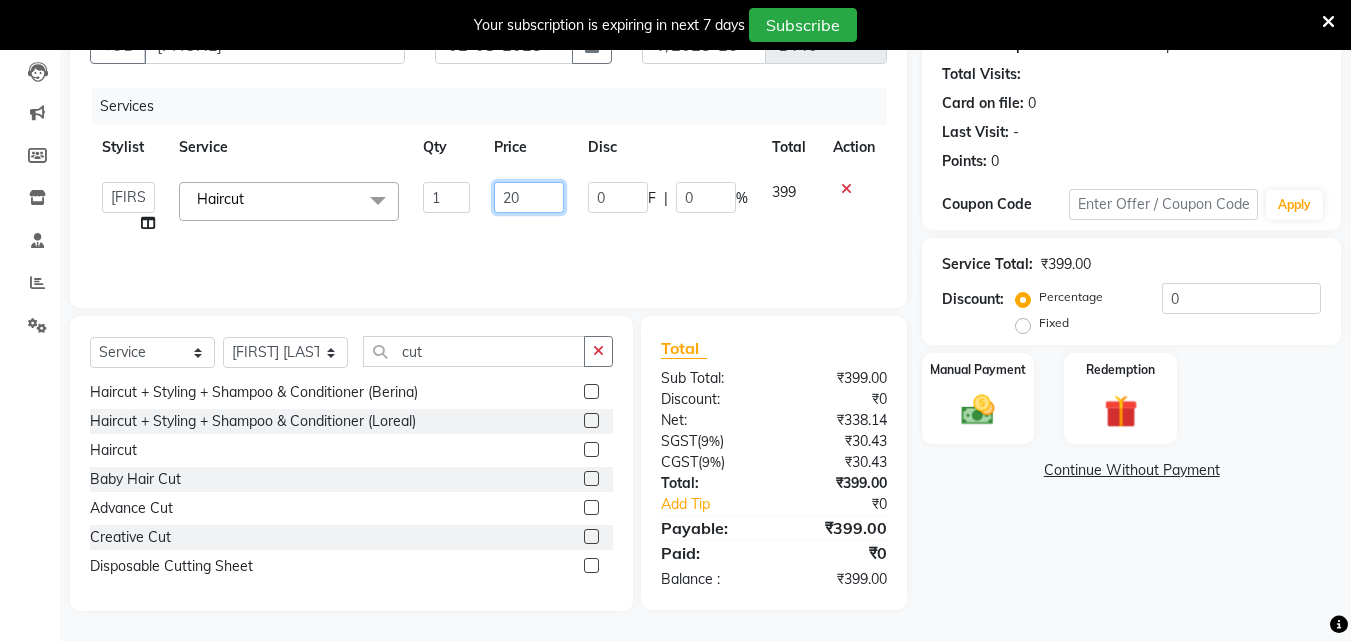 type on "200" 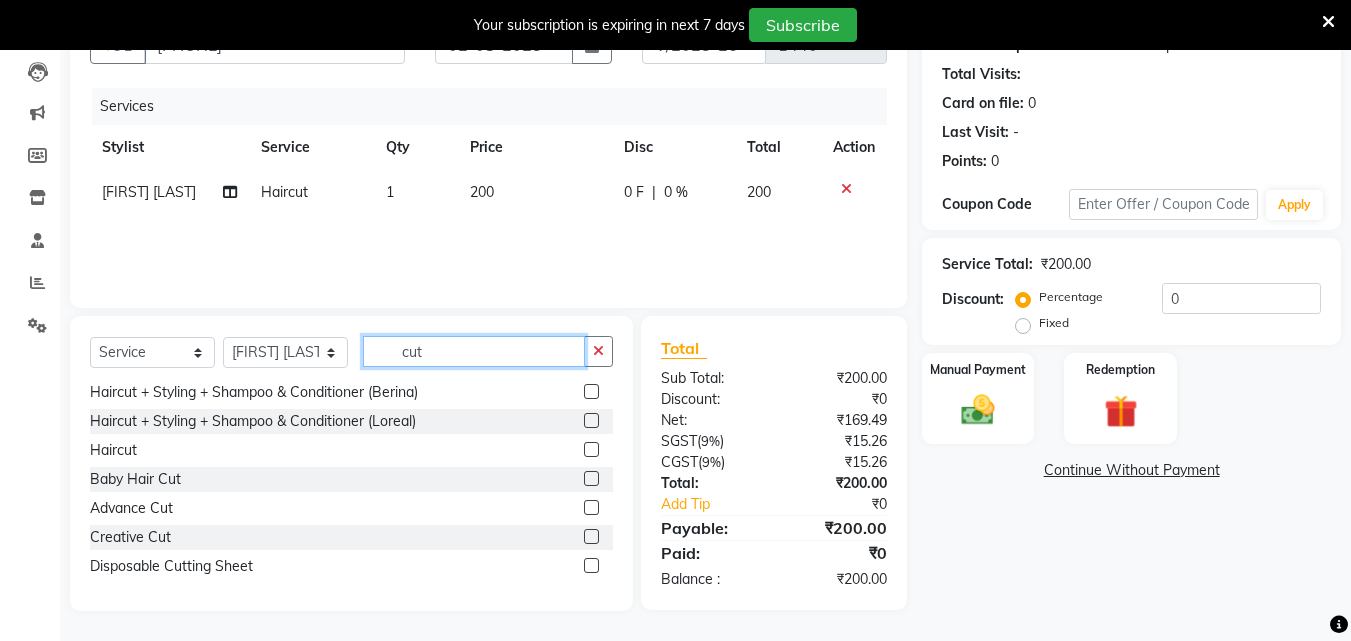 click on "cut" 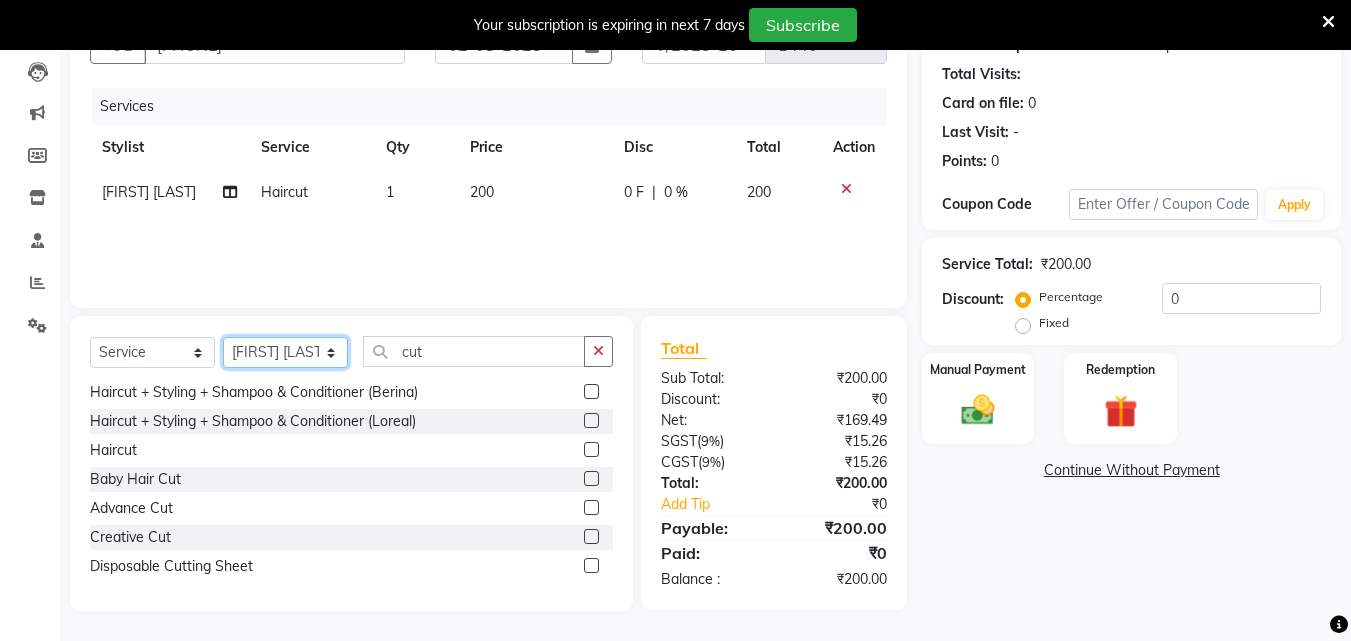 click on "Select Stylist Admin [FIRST] [LAST] [FIRST] [LAST] [FIRST] [FIRST] [FIRST] Manager [FIRST] [FIRST] [LAST] [FIRST] [LAST] [FIRST] [FIRST] [FIRST] [FIRST]" 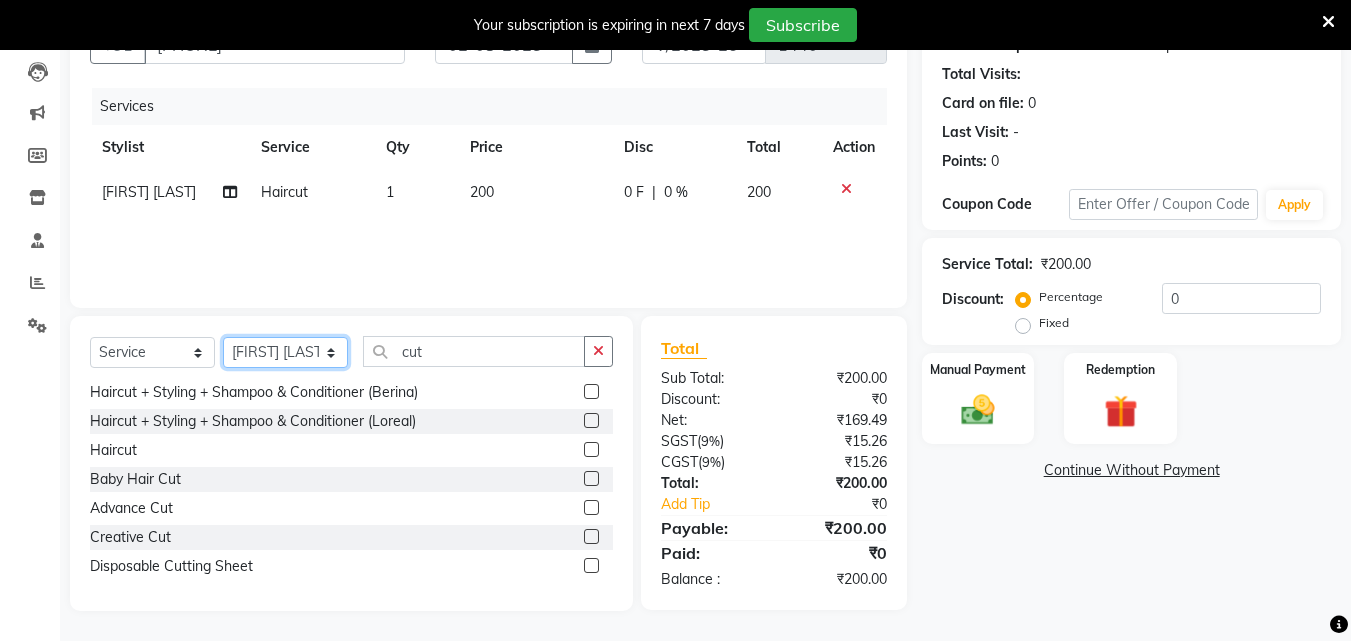 select on "66516" 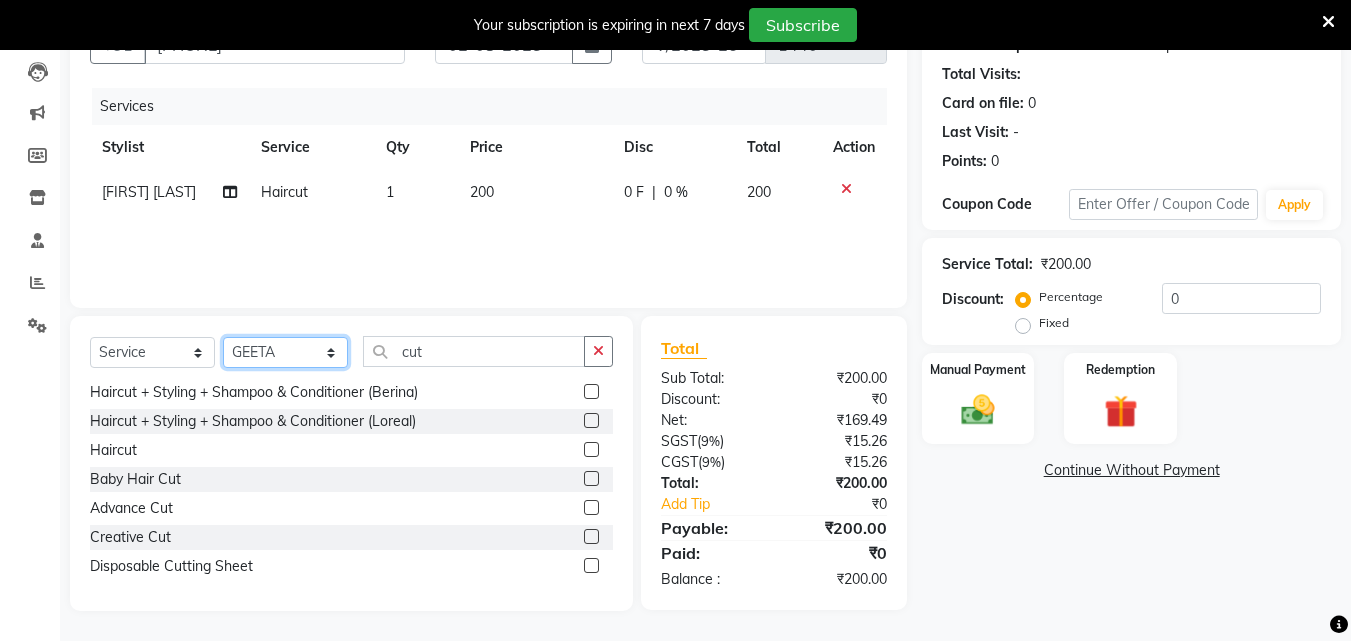 click on "Select Stylist Admin [FIRST] [LAST] [FIRST] [LAST] [FIRST] [FIRST] [FIRST] Manager [FIRST] [FIRST] [LAST] [FIRST] [LAST] [FIRST] [FIRST] [FIRST] [FIRST]" 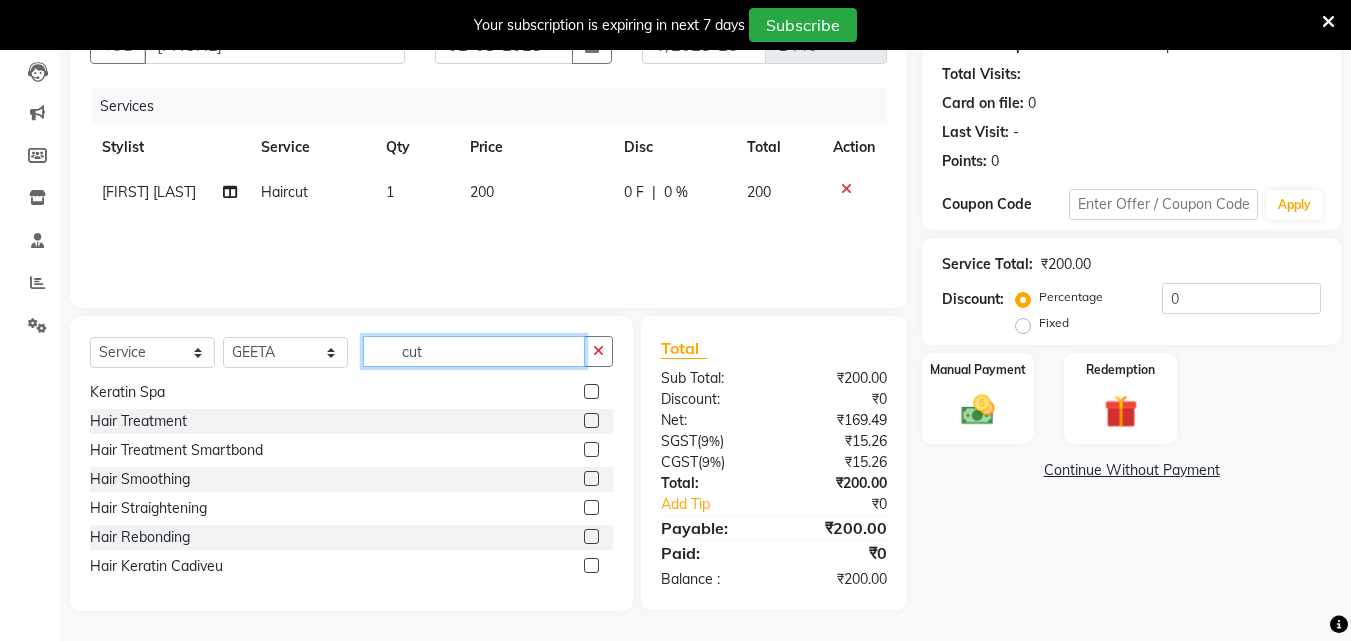 click on "cut" 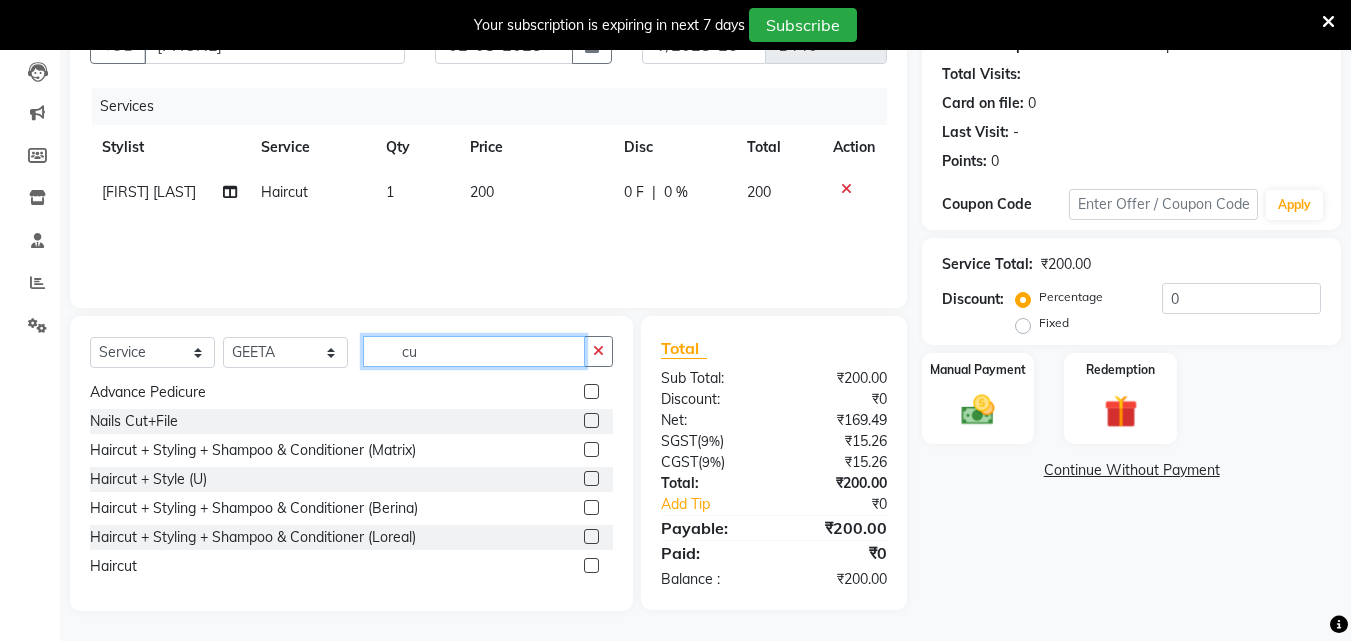 type on "c" 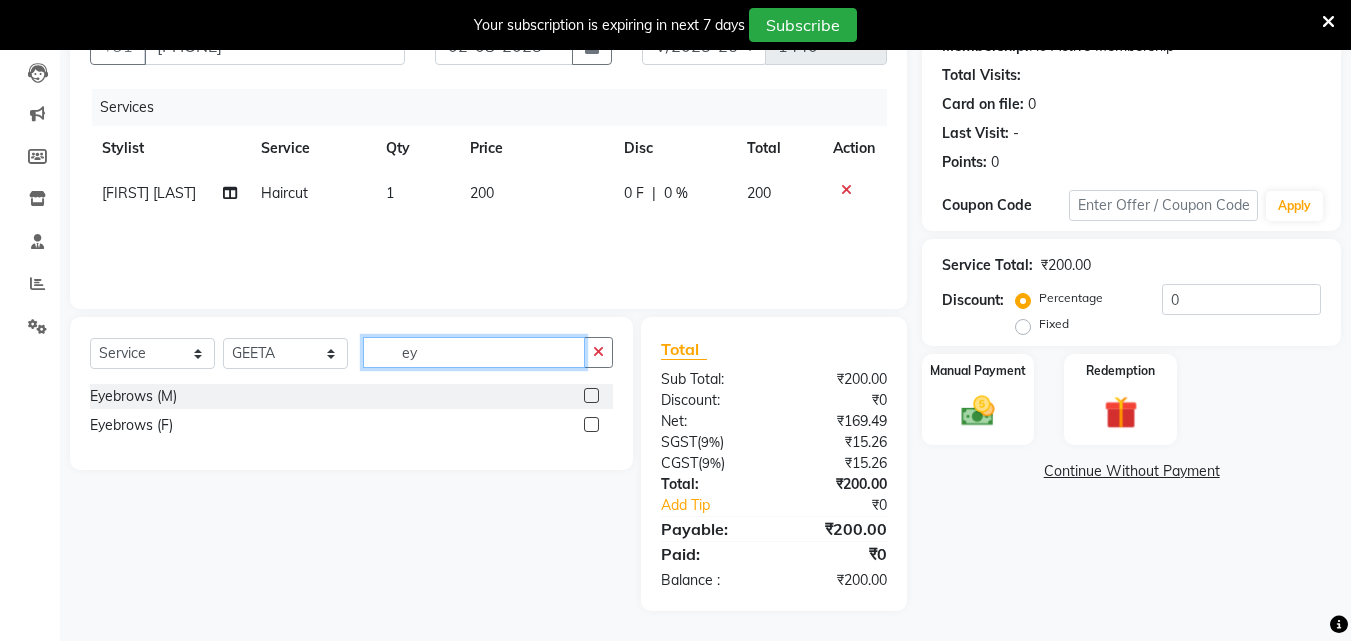 scroll, scrollTop: 0, scrollLeft: 0, axis: both 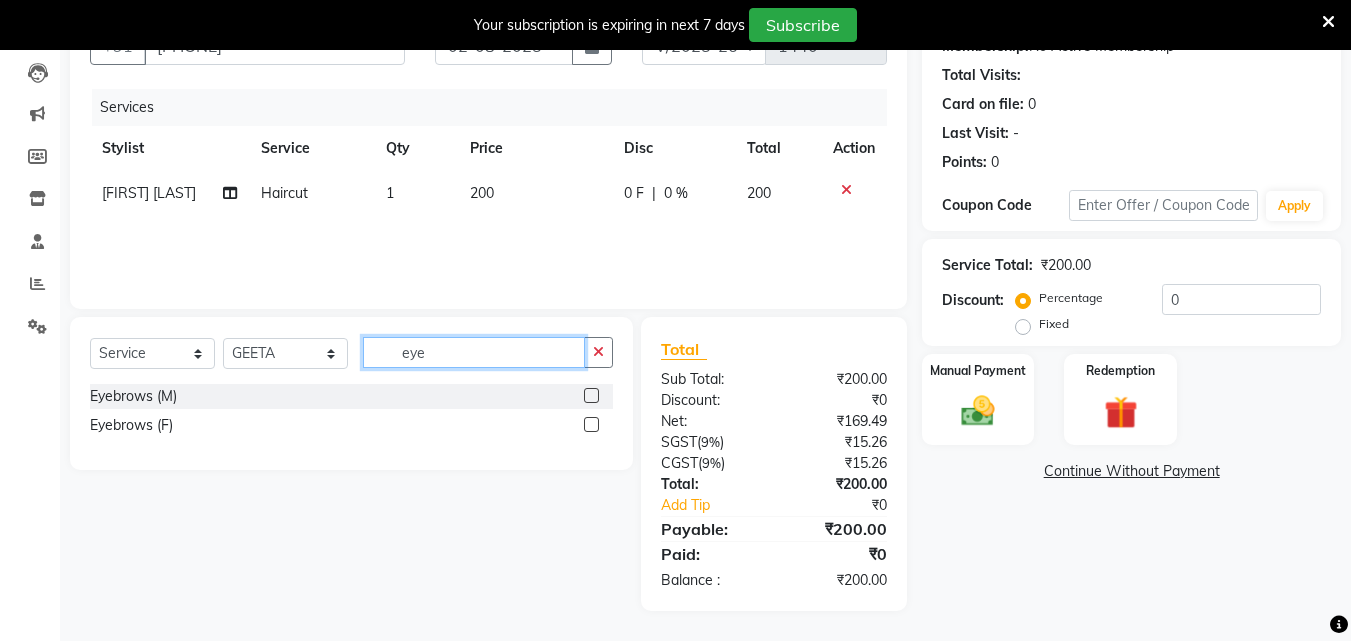 type on "eye" 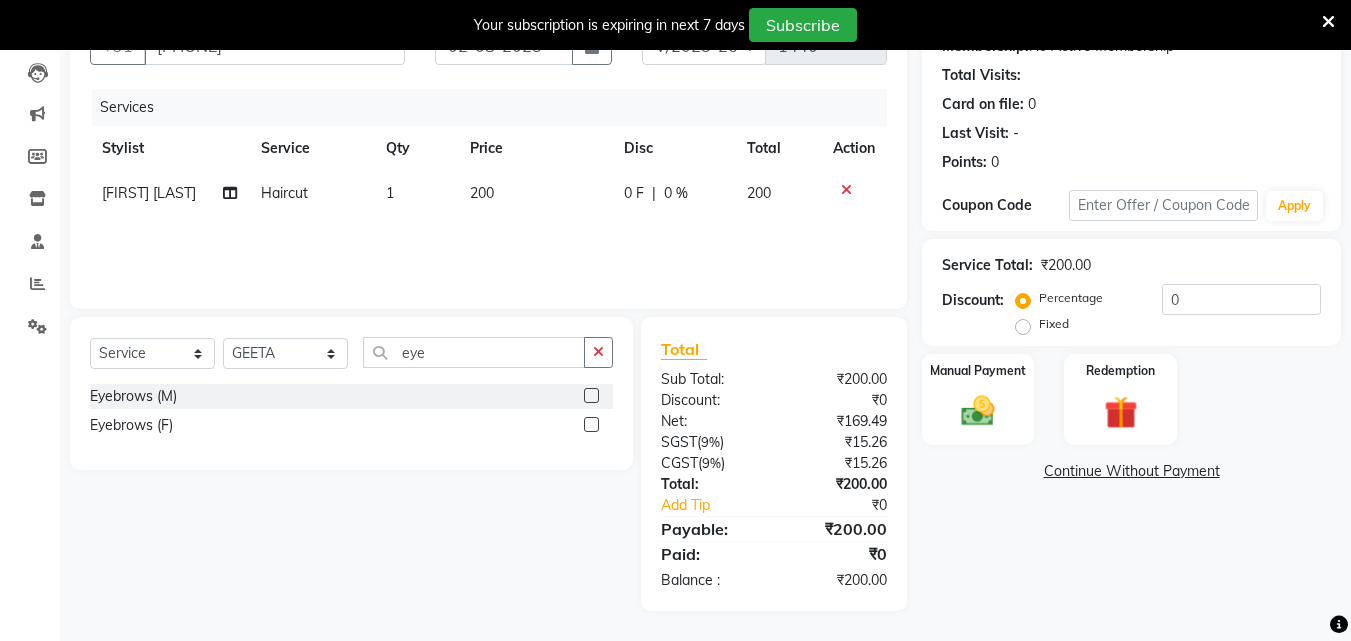 click 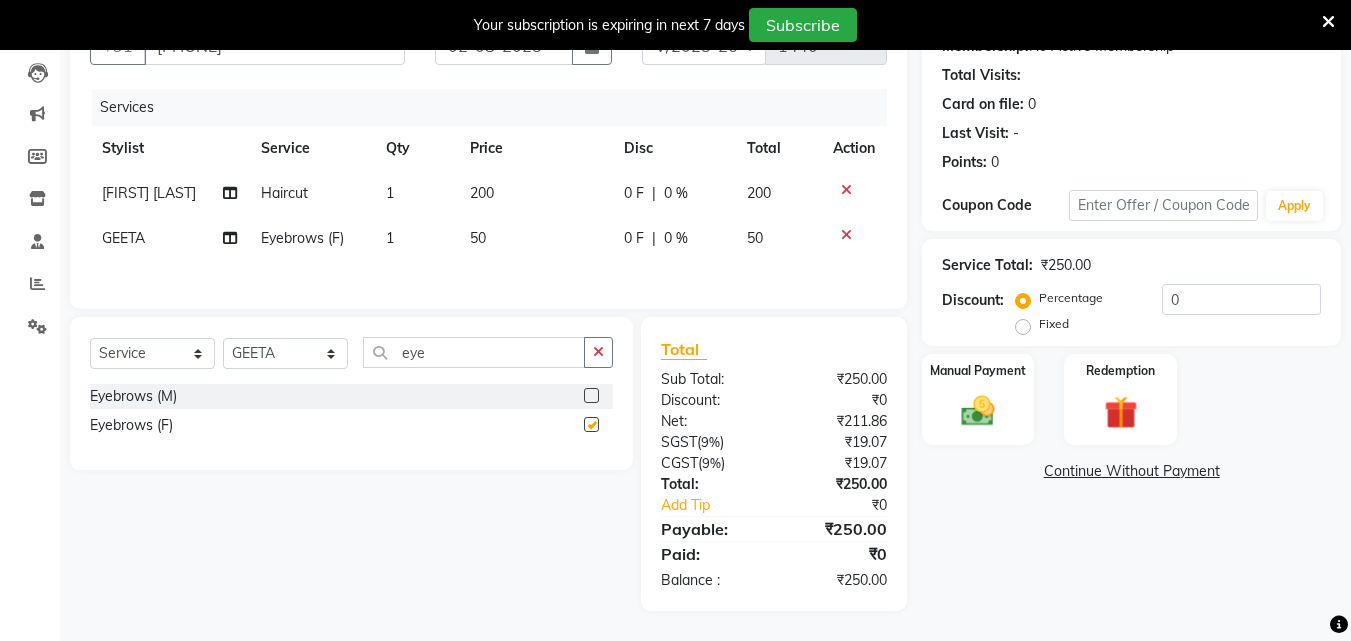 checkbox on "false" 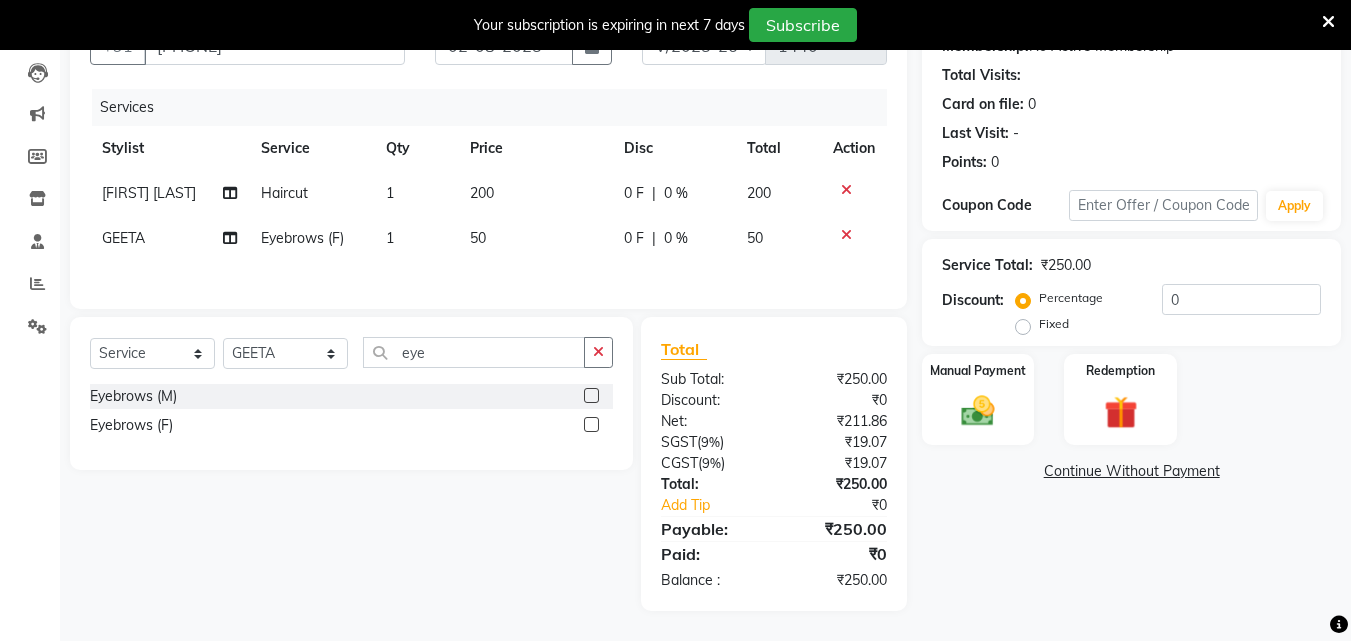 scroll, scrollTop: 212, scrollLeft: 0, axis: vertical 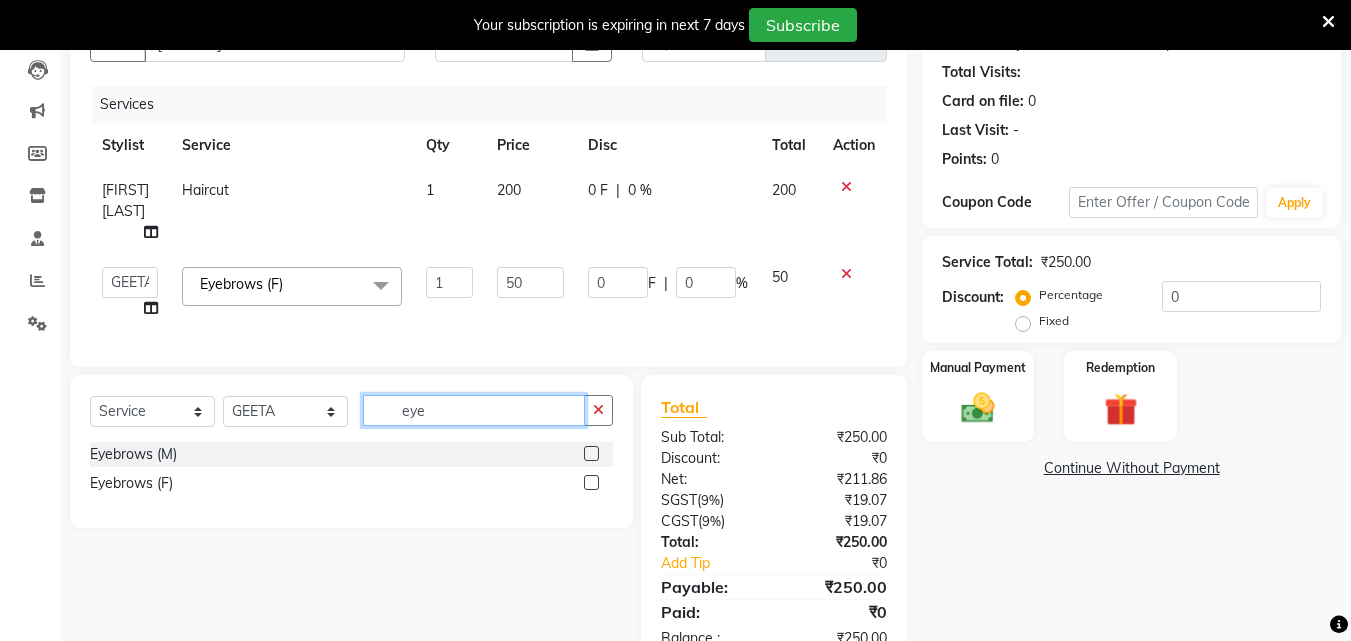 click on "eye" 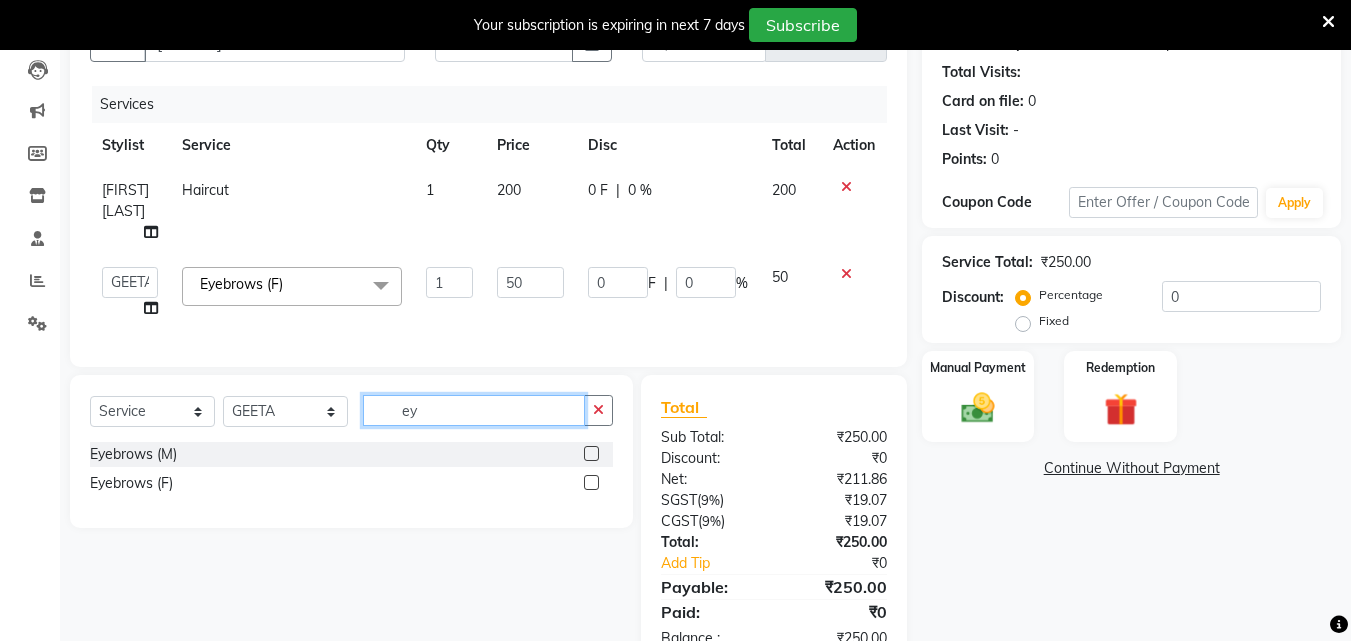 type on "e" 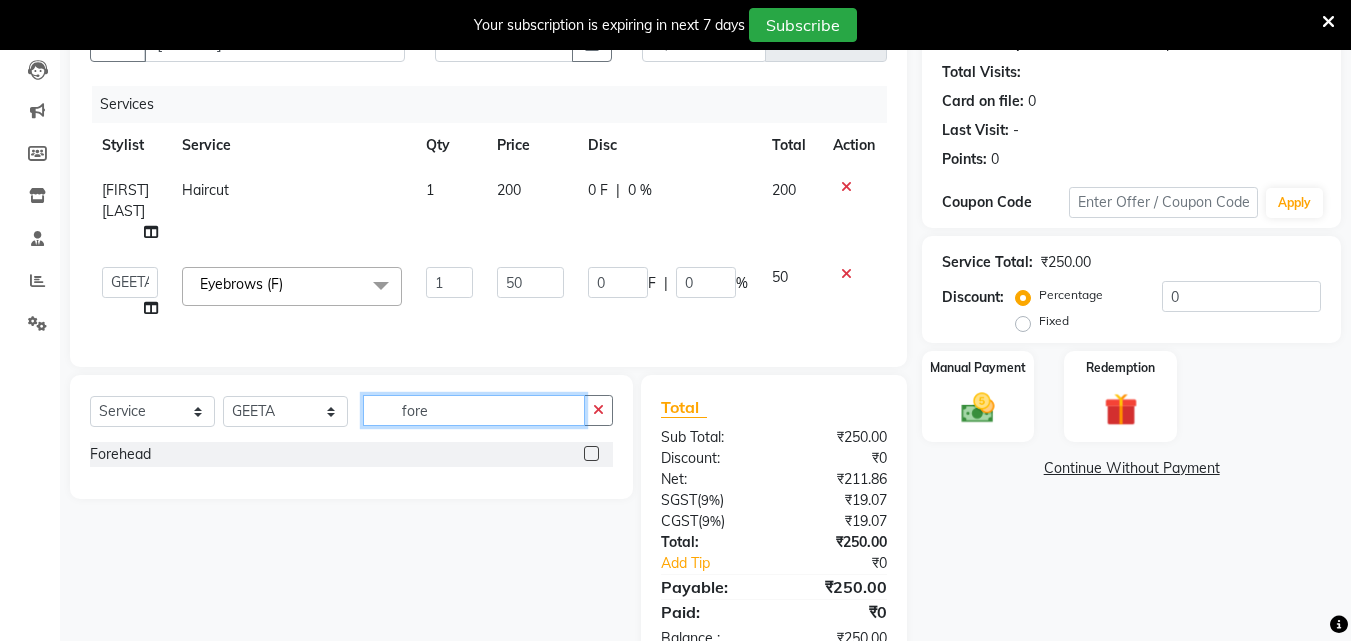 type on "fore" 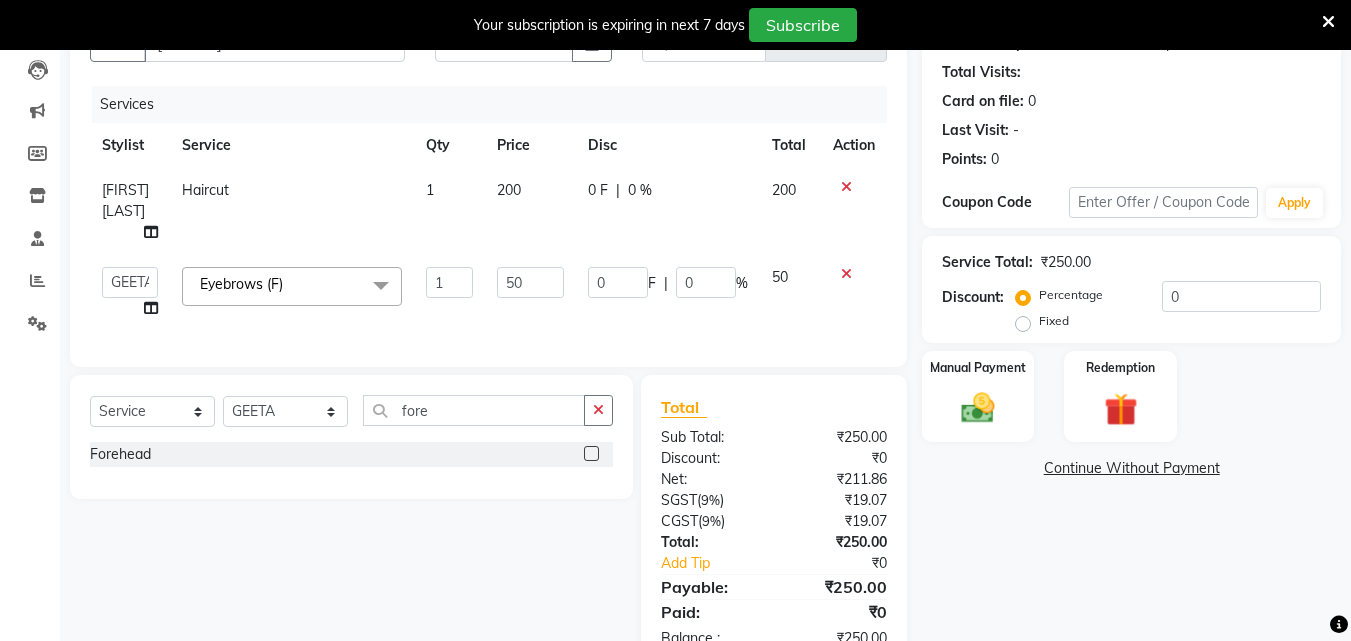 click 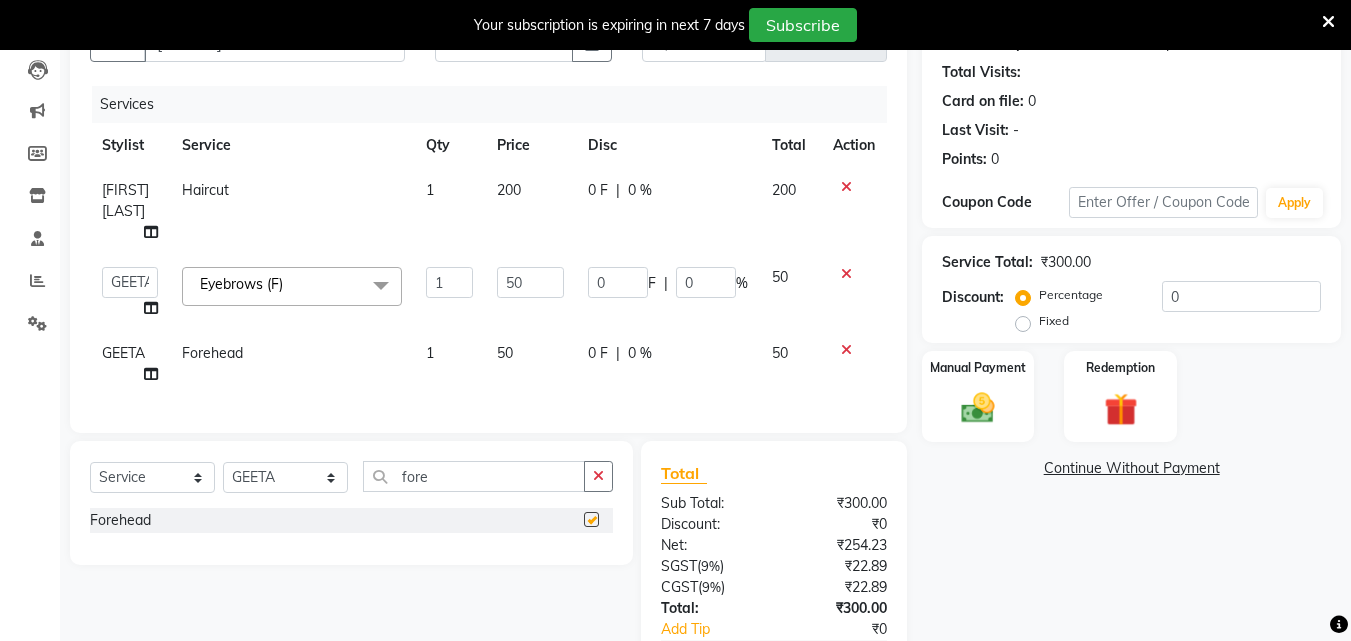 checkbox on "false" 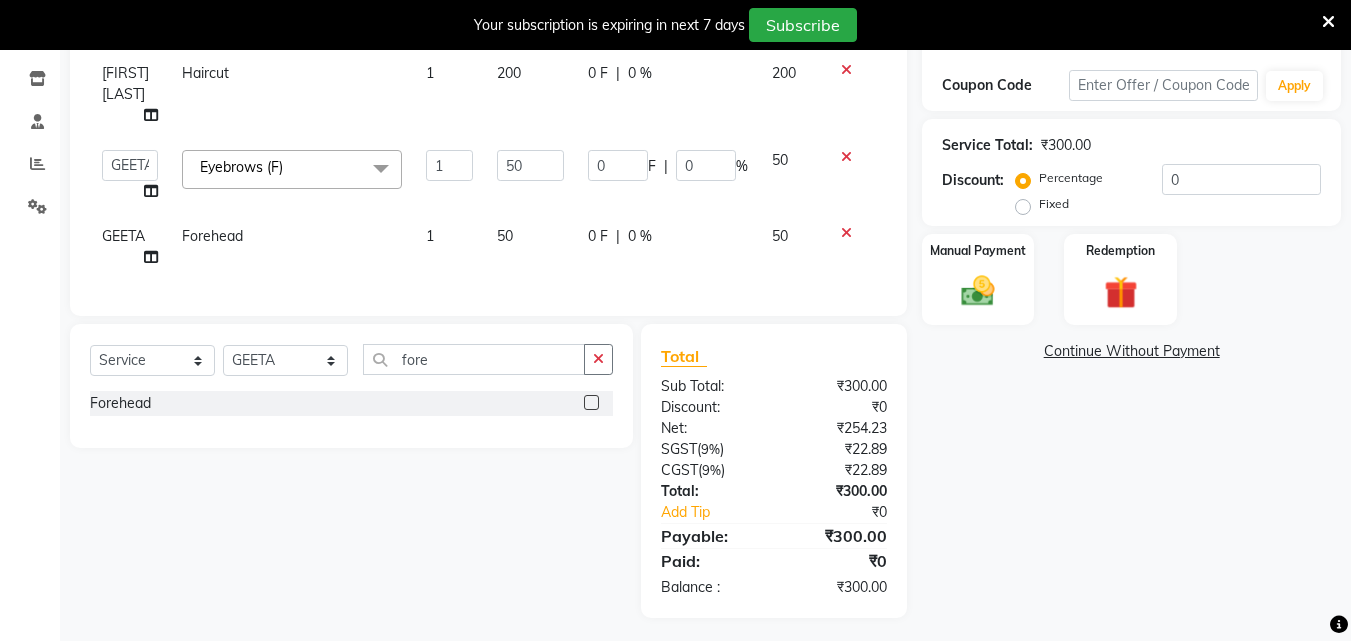 scroll, scrollTop: 330, scrollLeft: 0, axis: vertical 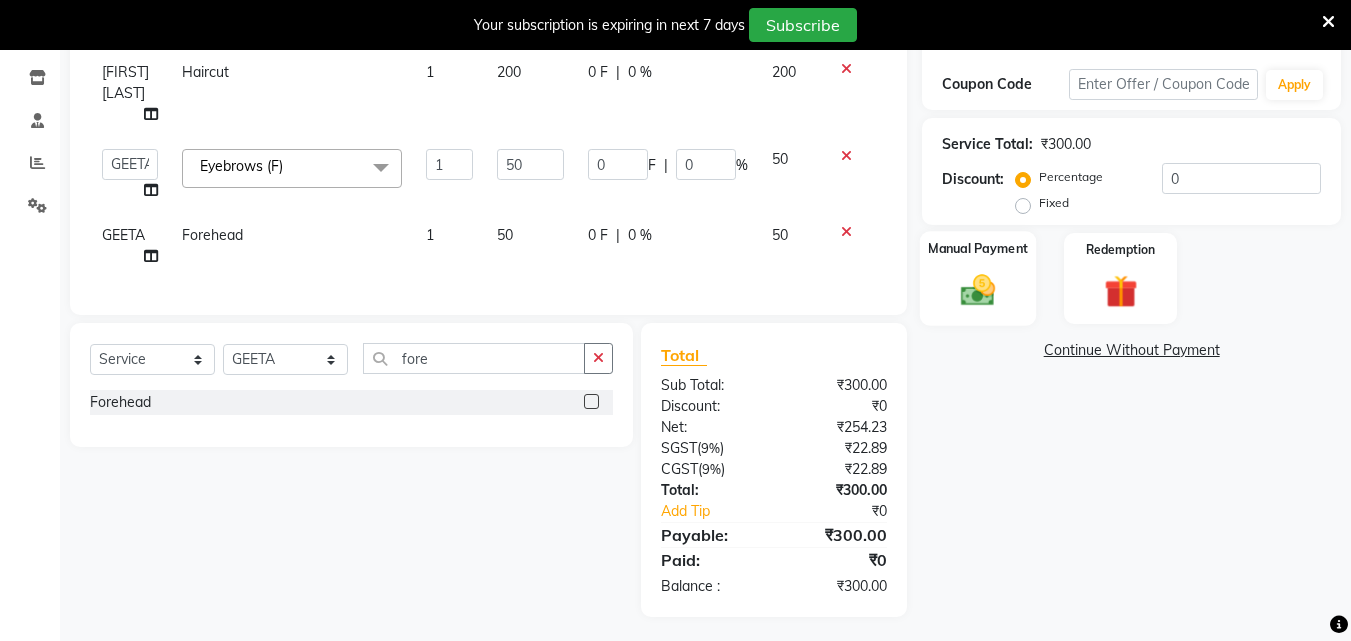click 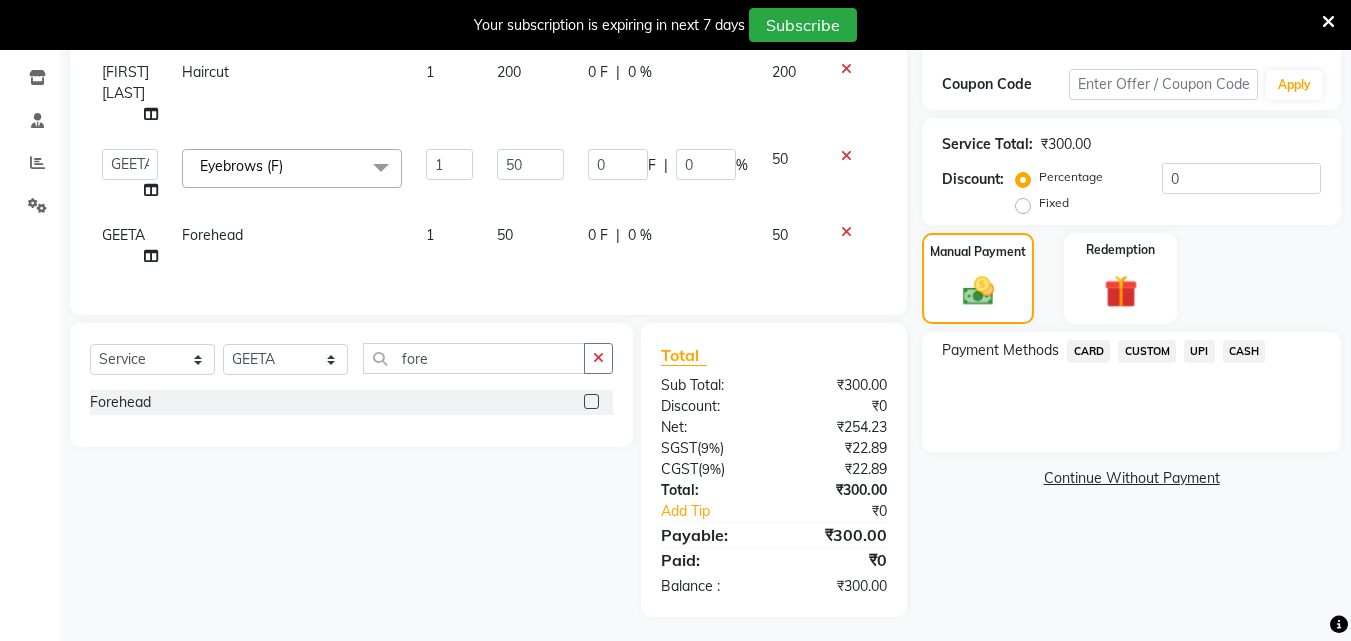 click on "UPI" 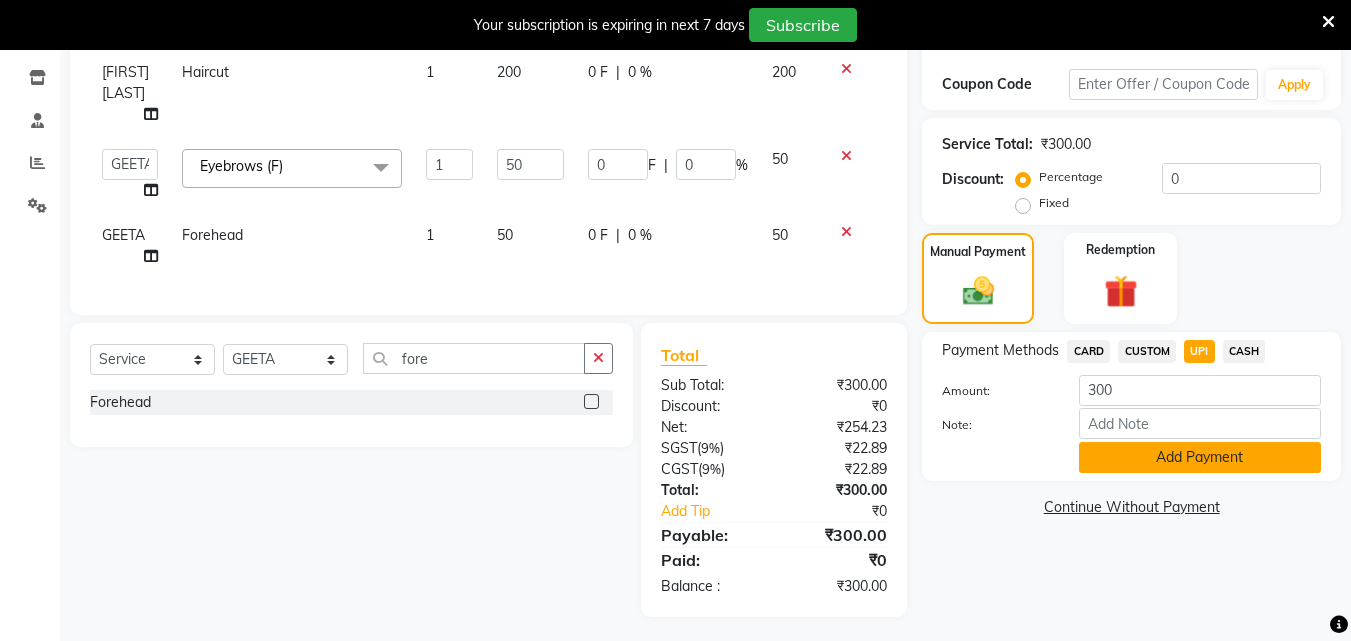 click on "Add Payment" 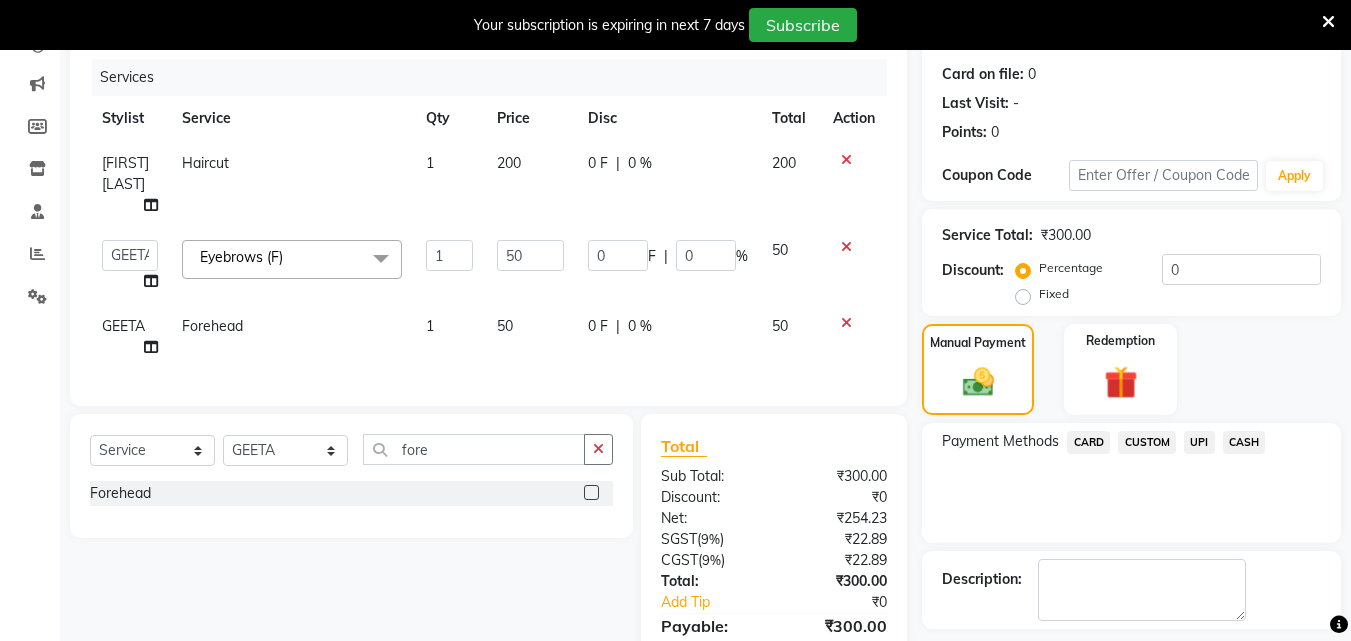 scroll, scrollTop: 372, scrollLeft: 0, axis: vertical 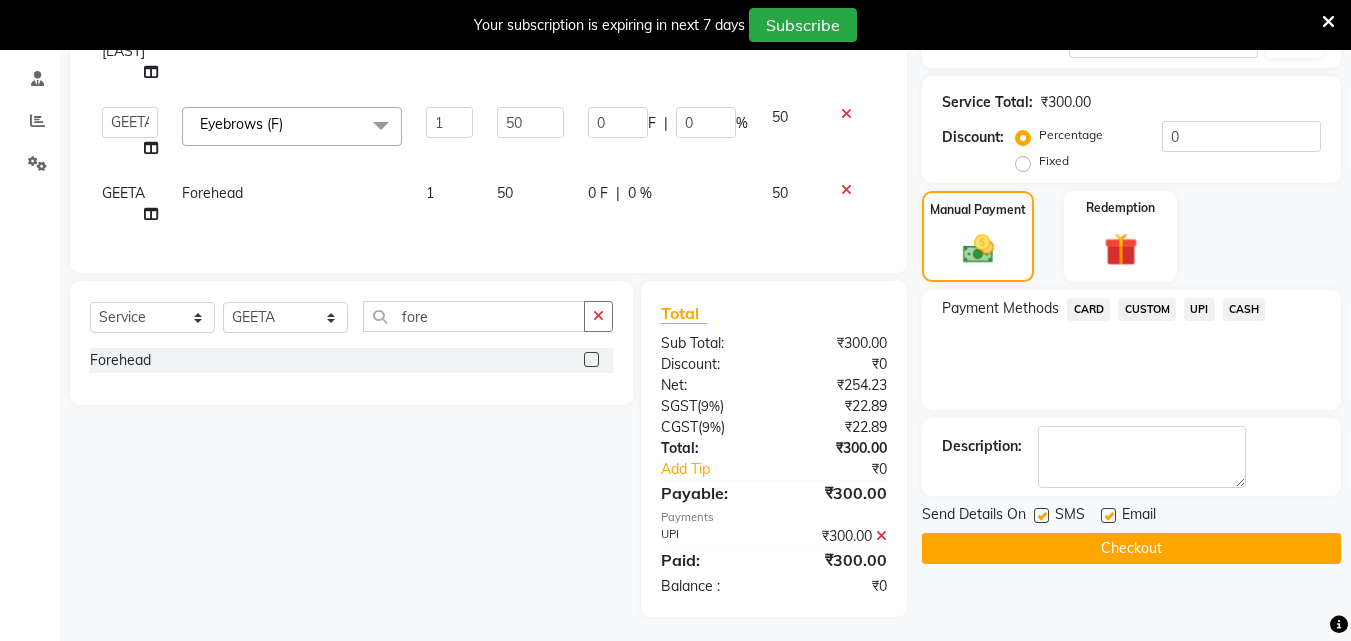 click on "Checkout" 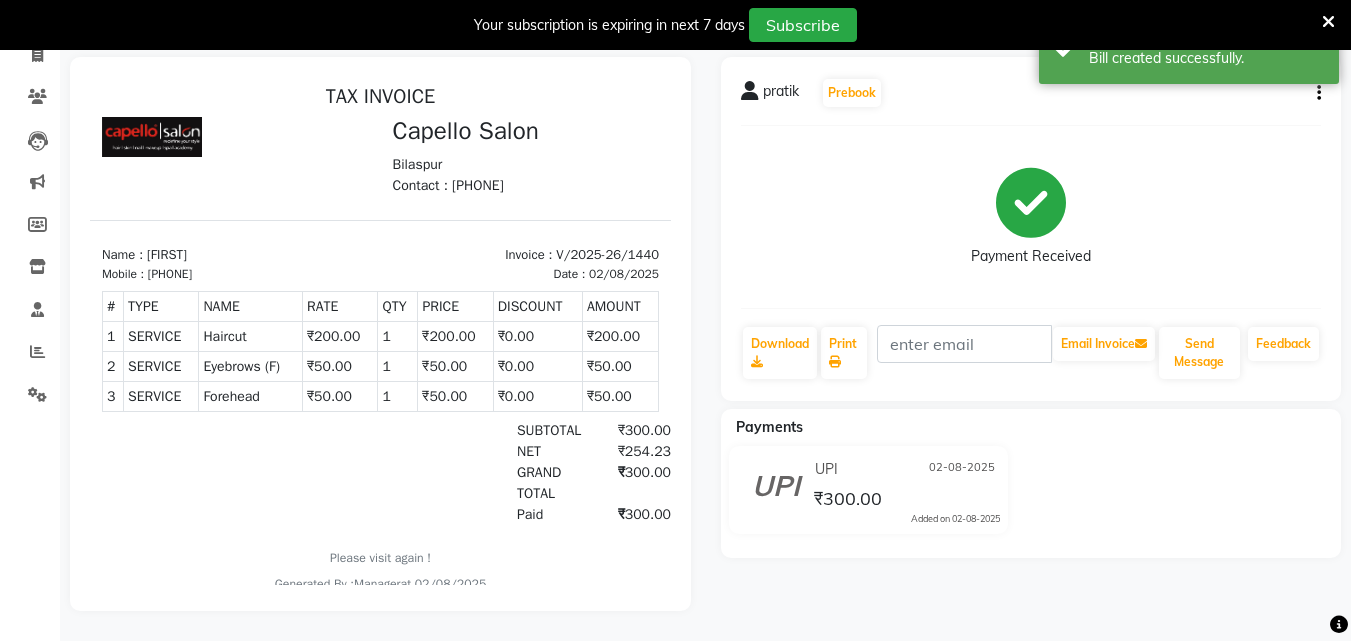 scroll, scrollTop: 0, scrollLeft: 0, axis: both 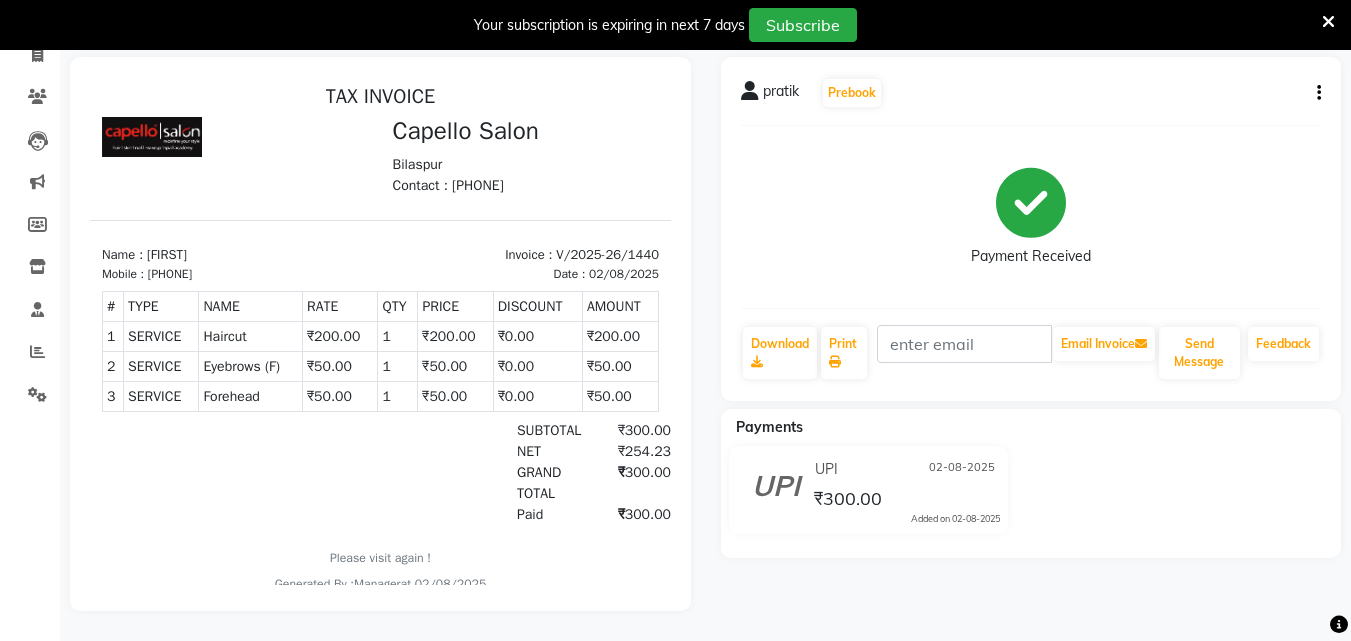 click at bounding box center [1328, 22] 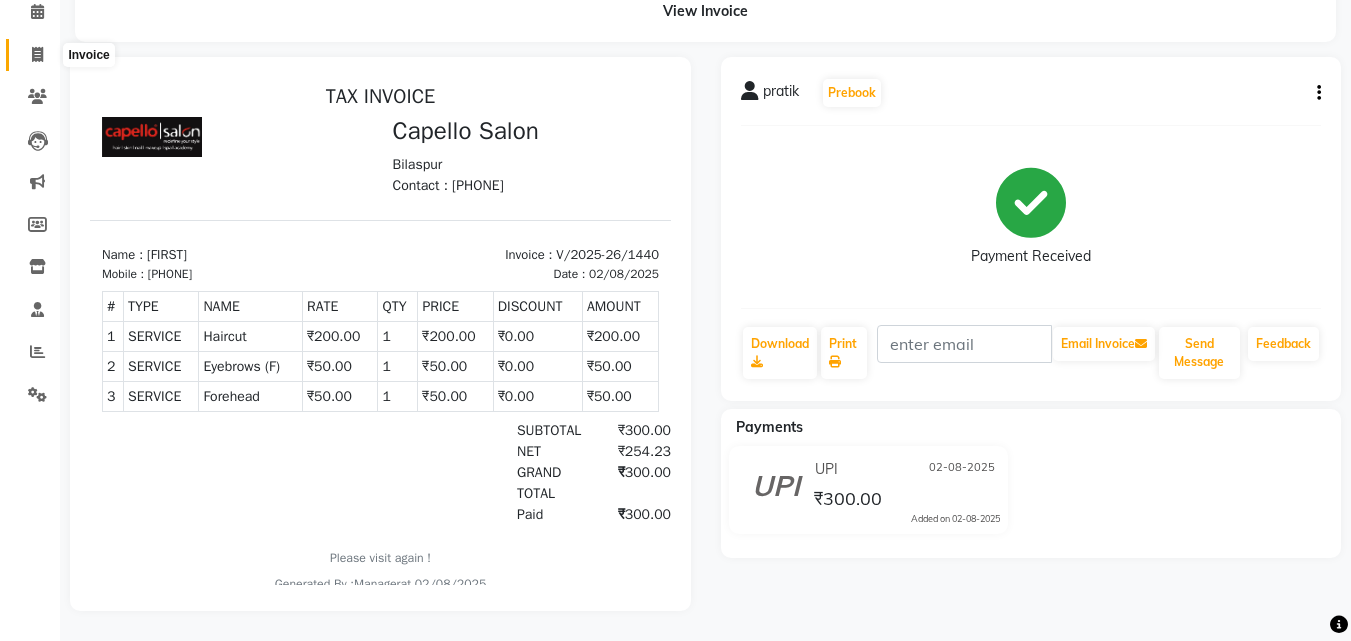 click 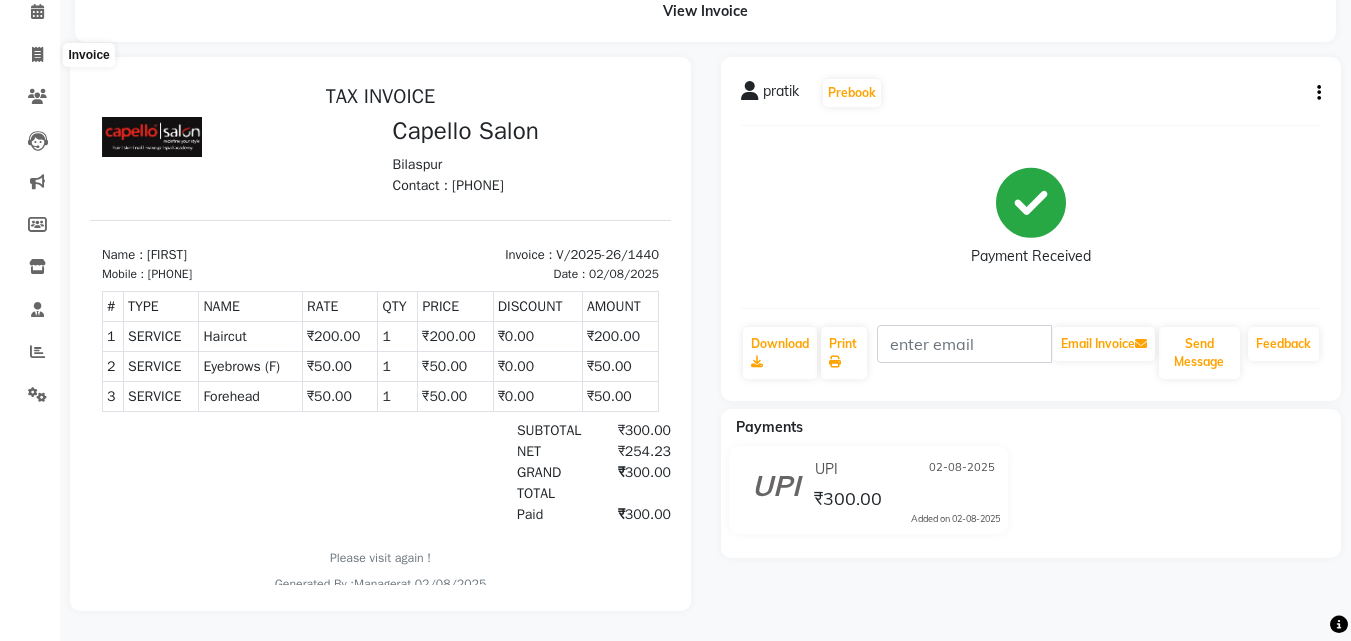 select on "service" 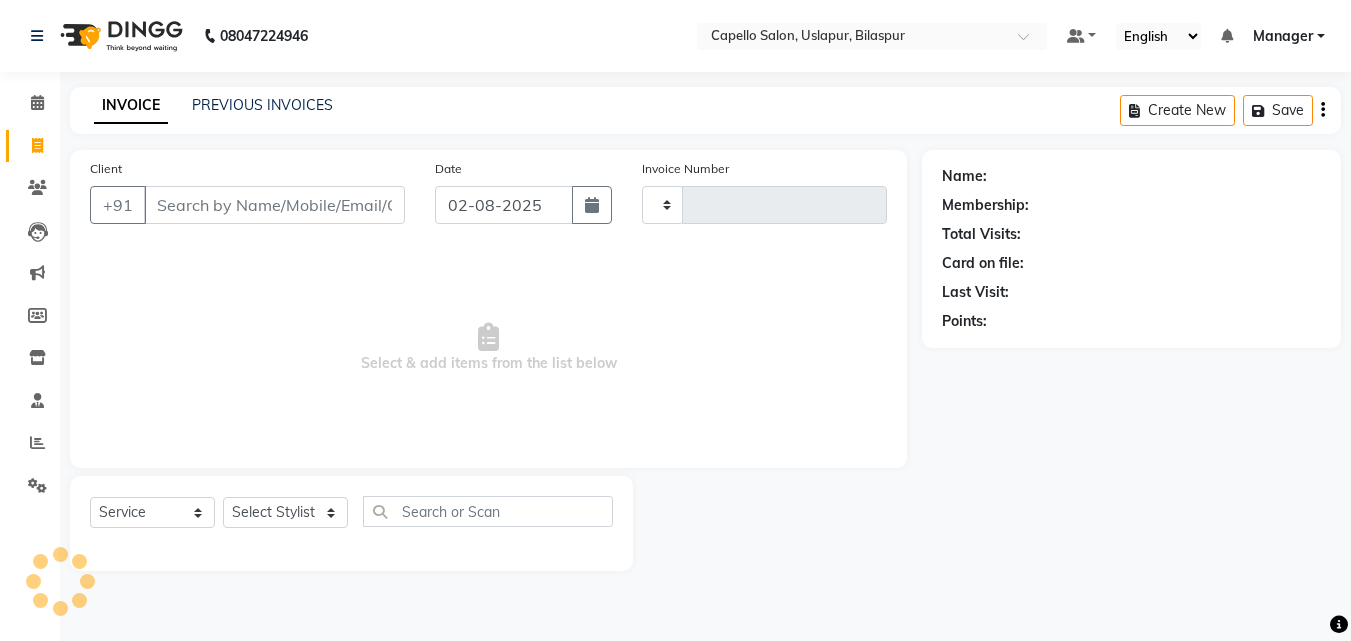 scroll, scrollTop: 0, scrollLeft: 0, axis: both 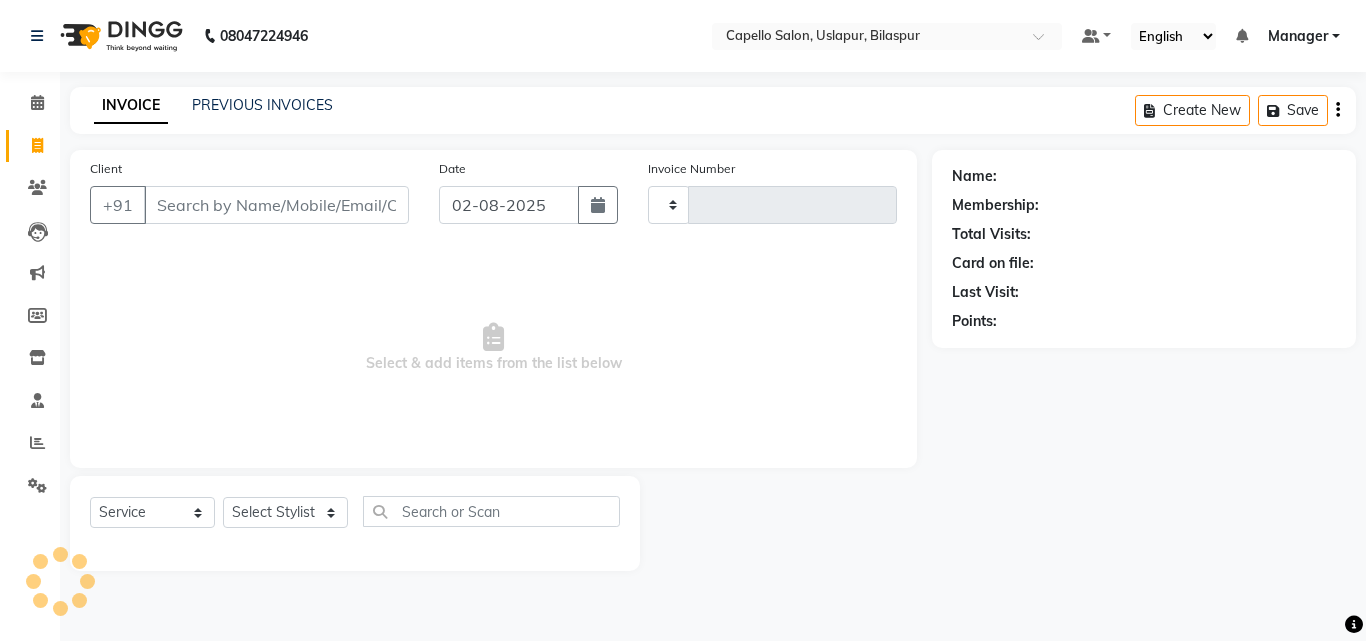 type on "1441" 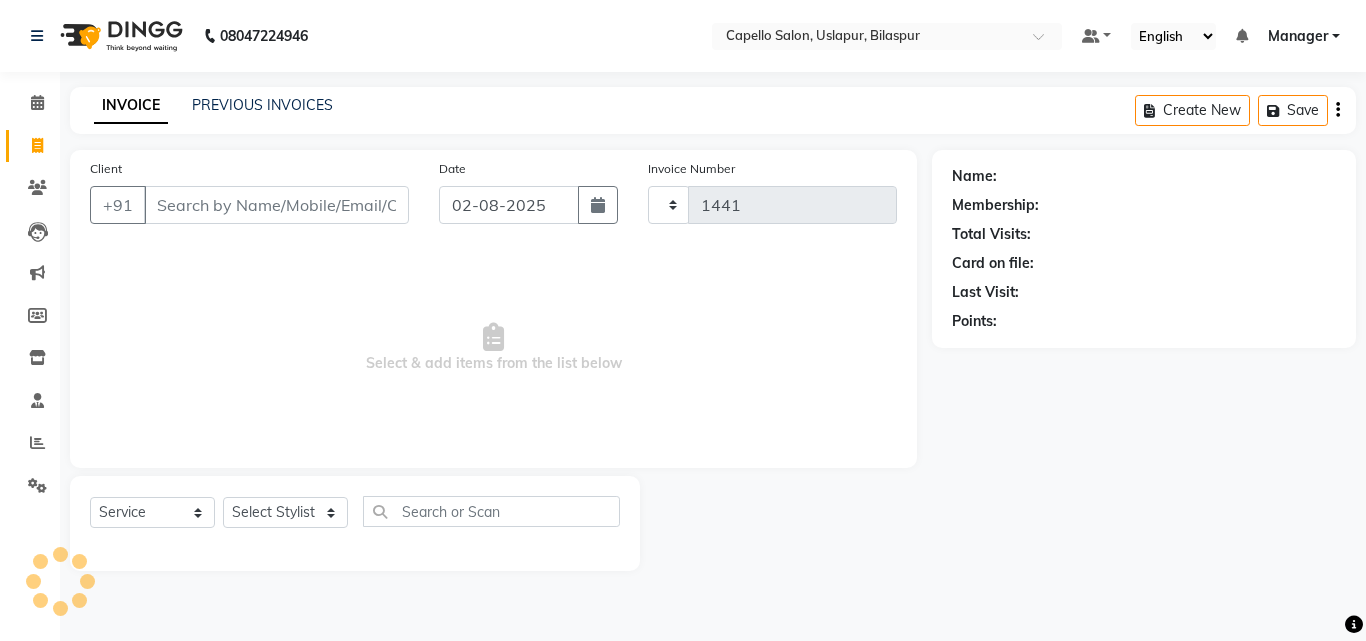 select on "4763" 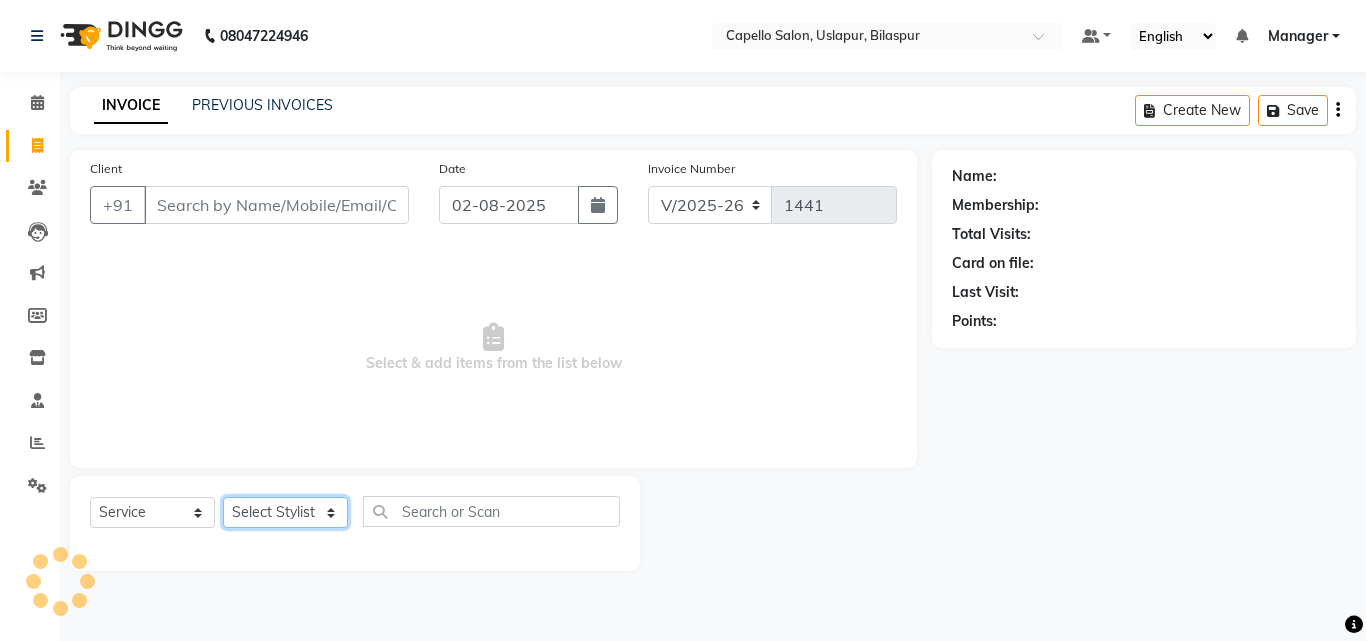 click on "Select Stylist" 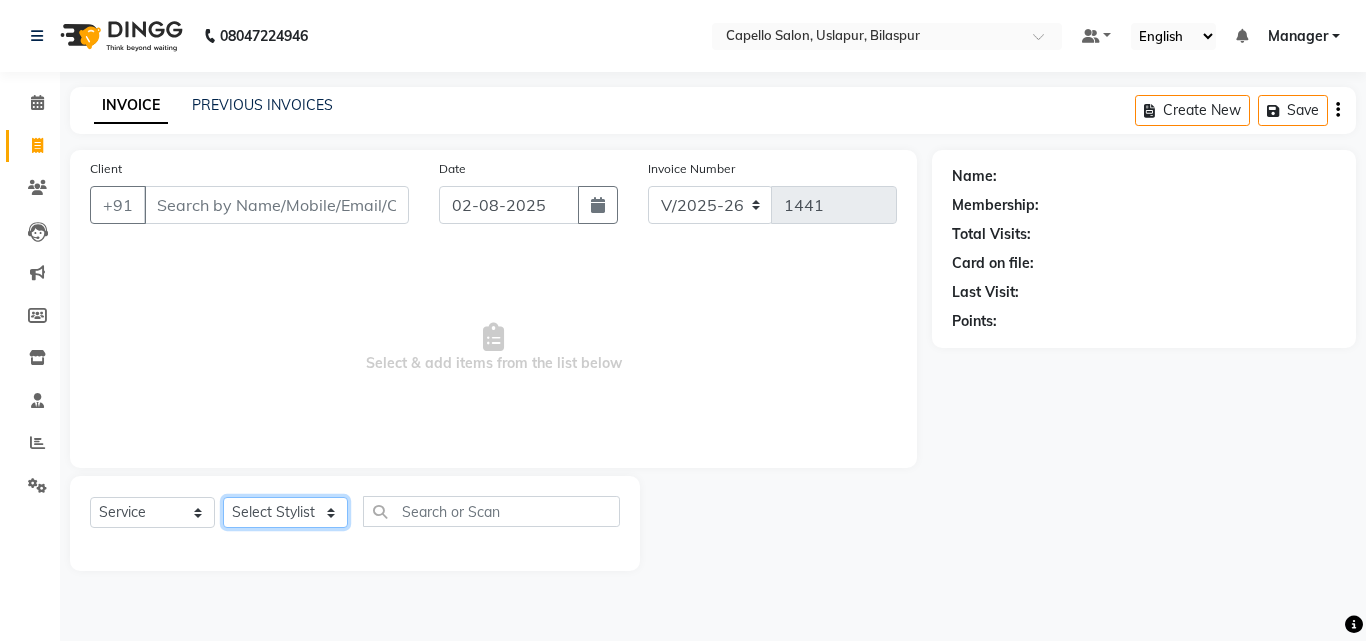select on "65602" 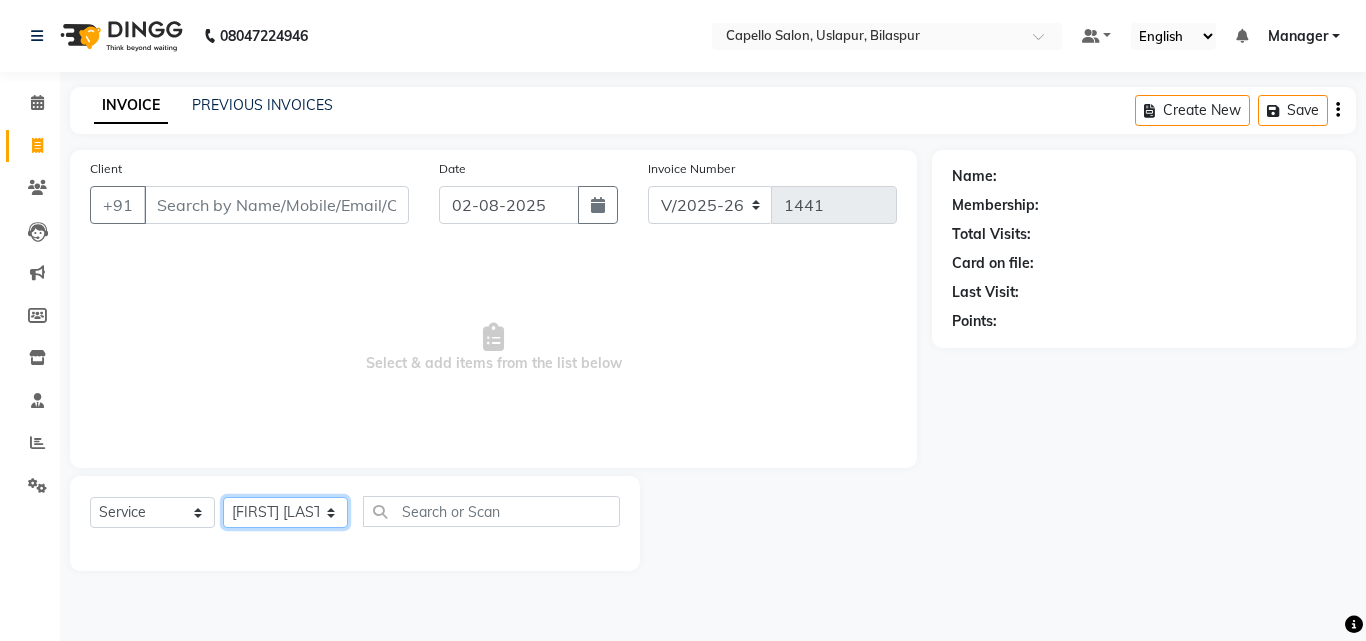 click on "Select Stylist Admin [FIRST] [LAST] [FIRST] [LAST] [FIRST] [FIRST] [FIRST] Manager [FIRST] [FIRST] [LAST] [FIRST] [LAST] [FIRST] [FIRST] [FIRST] [FIRST]" 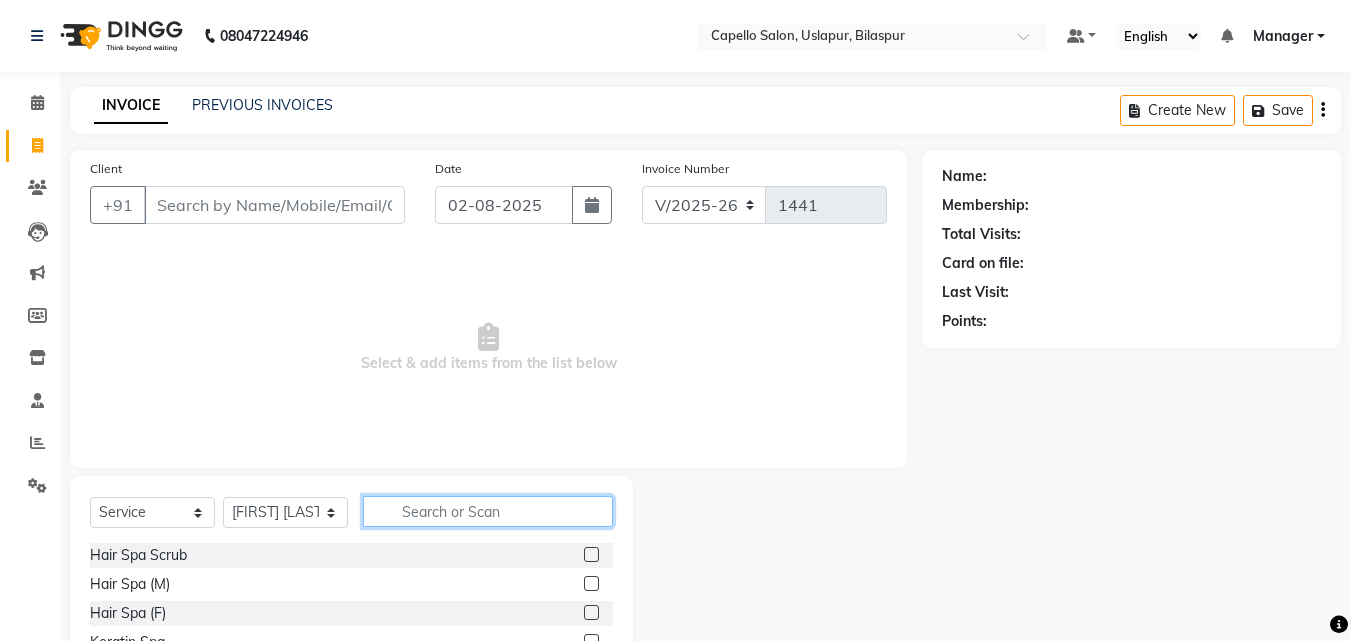 click 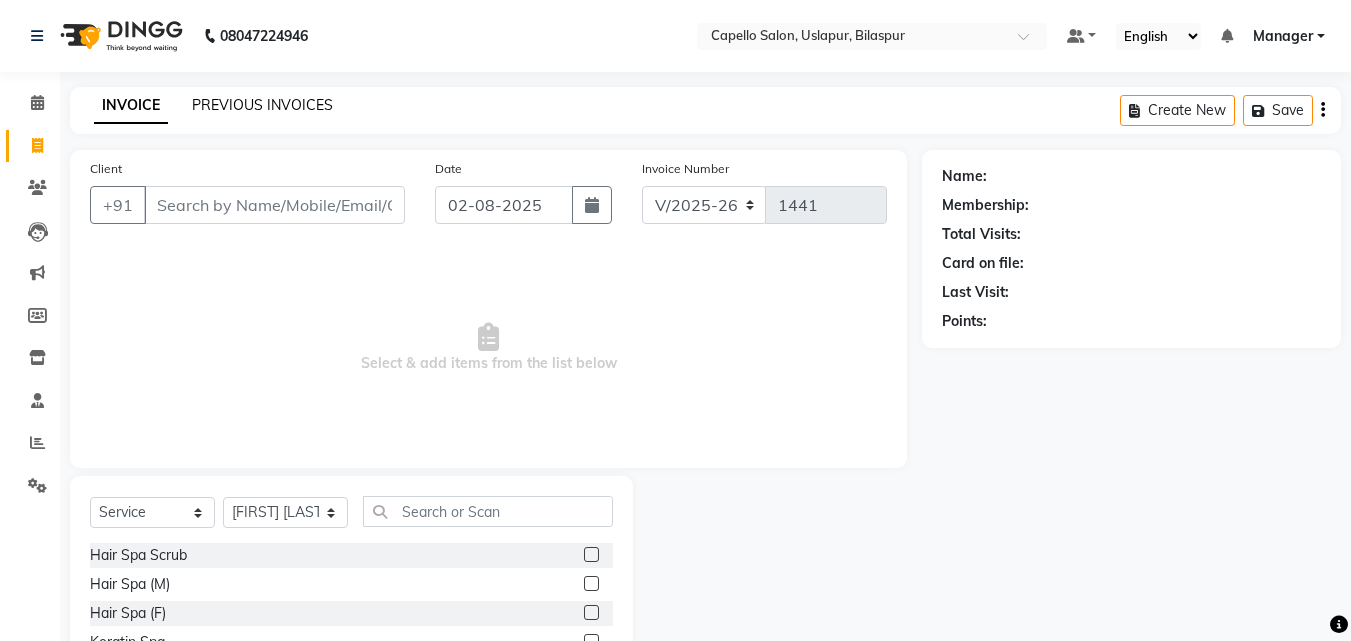 click on "PREVIOUS INVOICES" 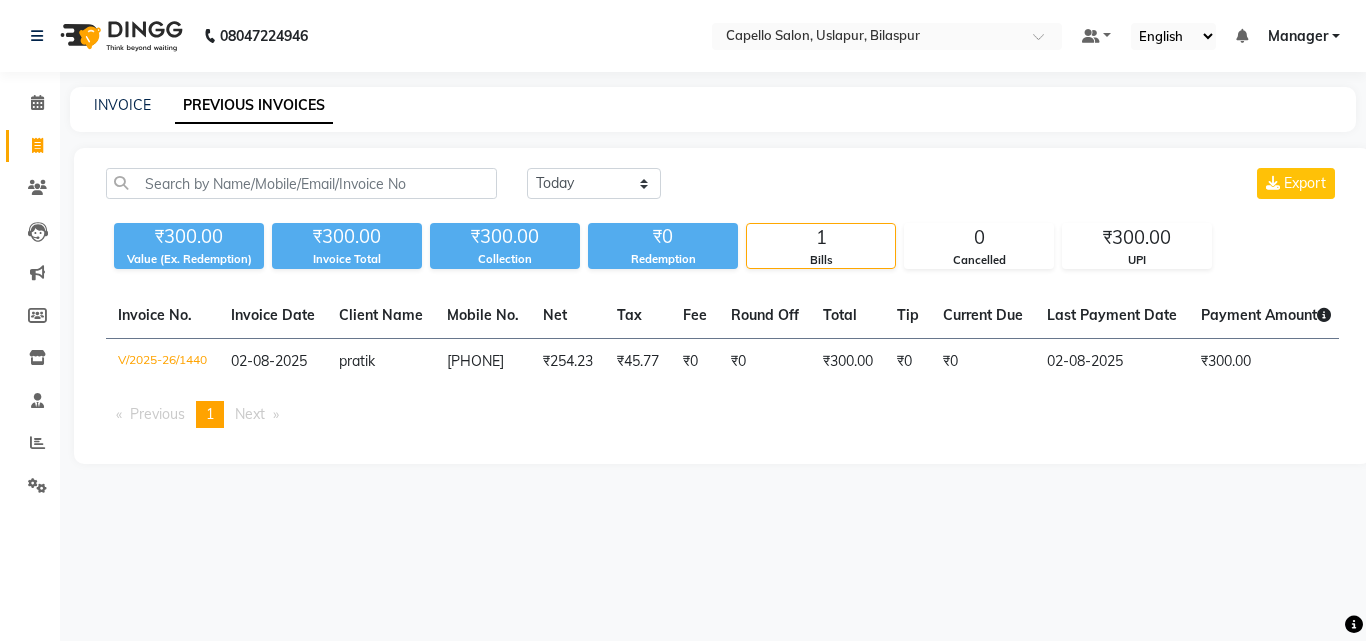 click on "INVOICE PREVIOUS INVOICES" 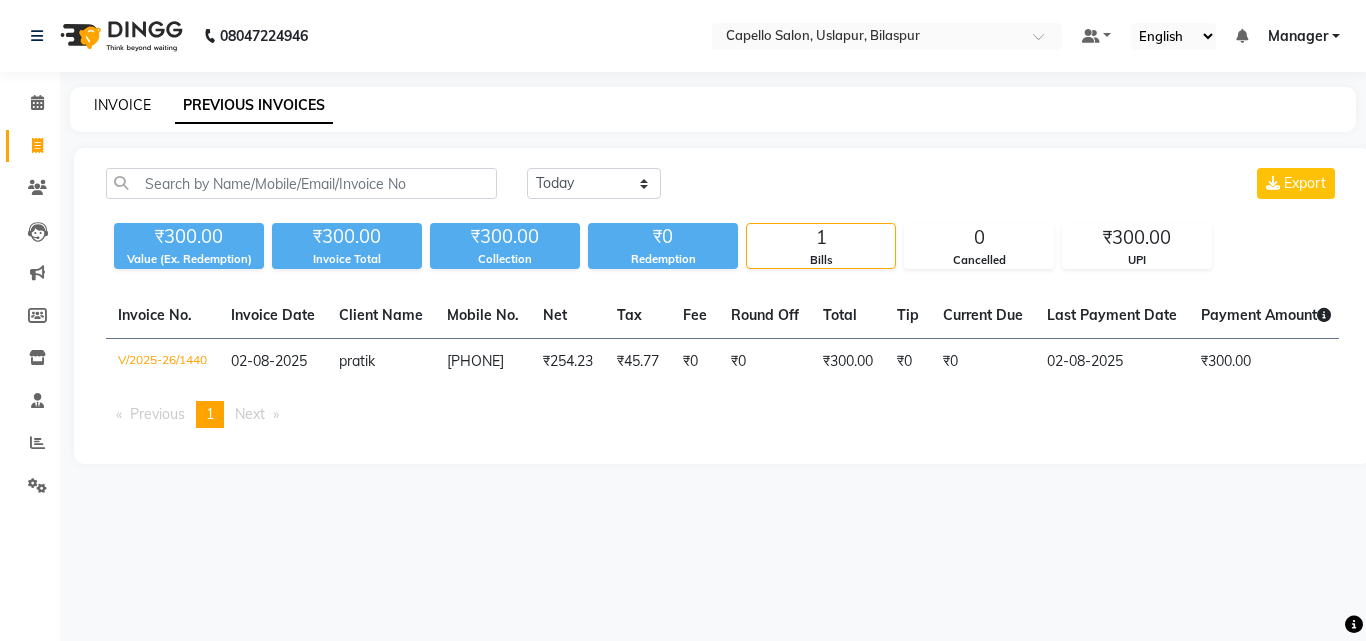 click on "INVOICE" 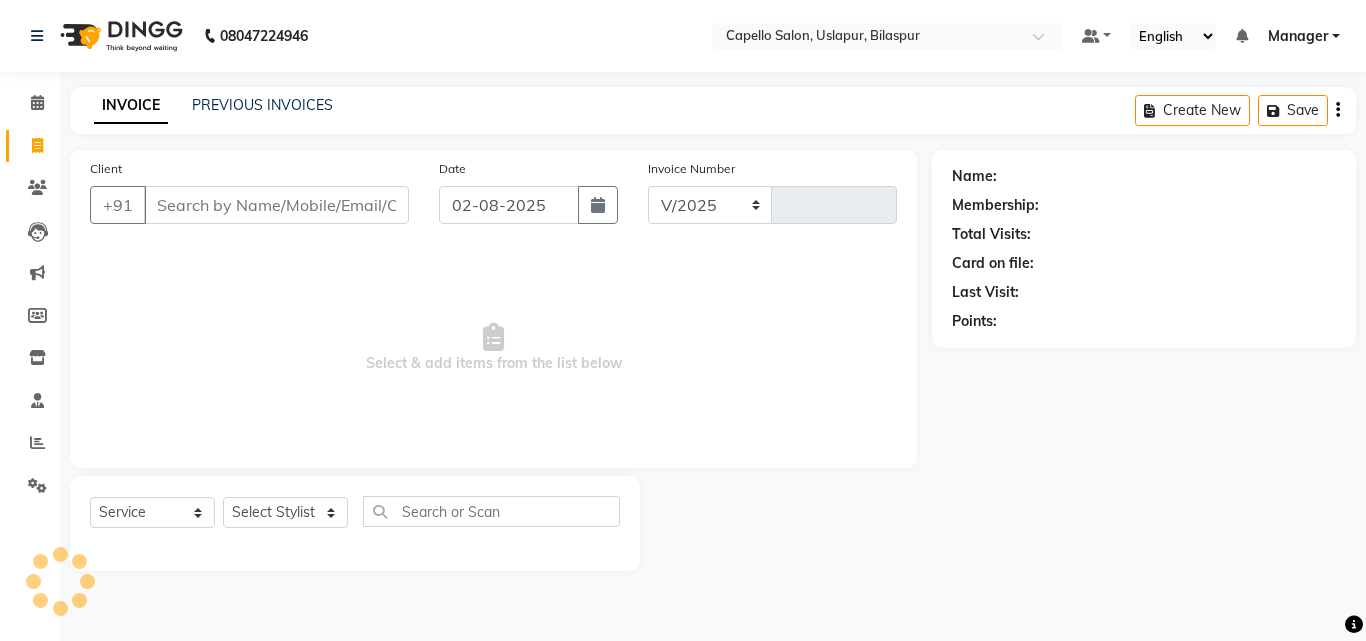 select on "4763" 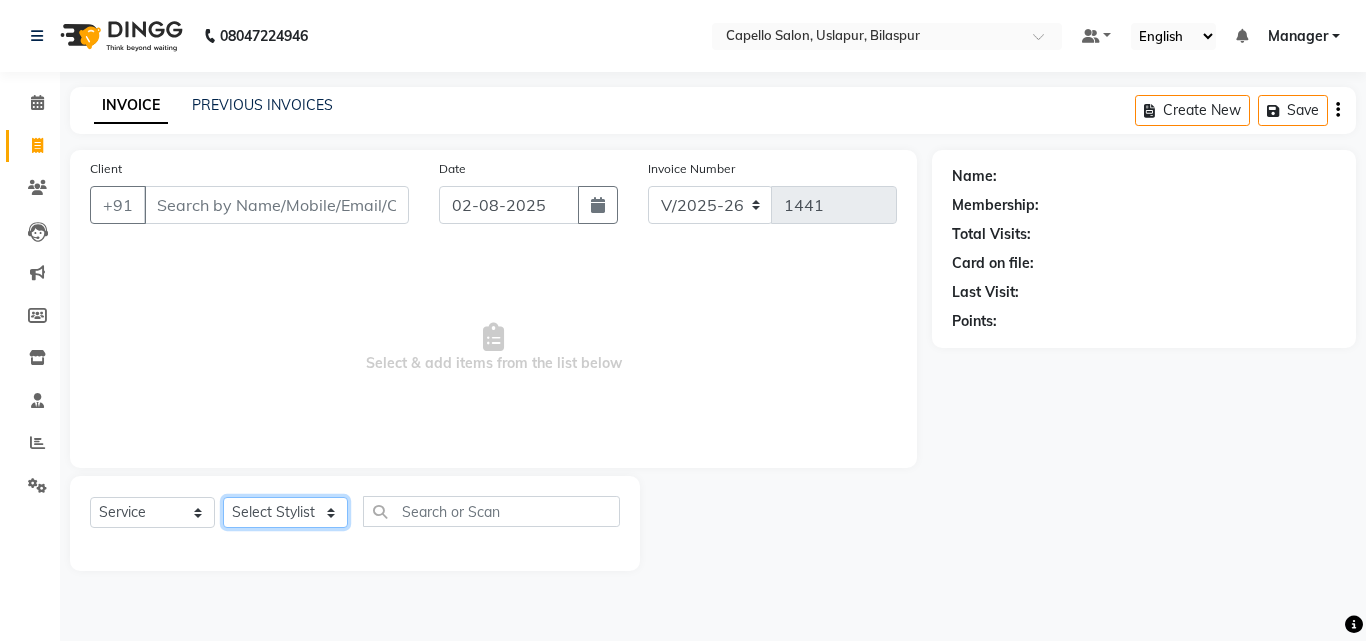 click on "Select Stylist Admin [FIRST] [LAST] [FIRST] [LAST] [FIRST] [FIRST] [FIRST] Manager [FIRST] [FIRST] [LAST] [FIRST] [LAST] [FIRST] [FIRST] [FIRST] [FIRST]" 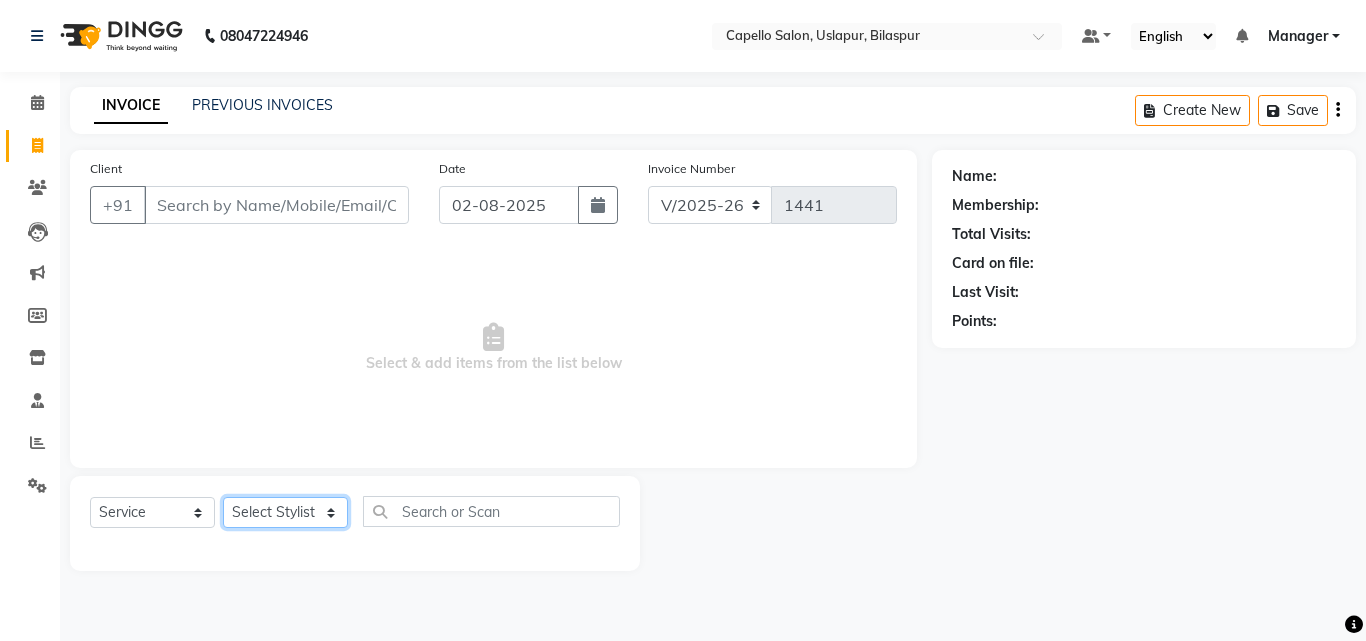 select on "61948" 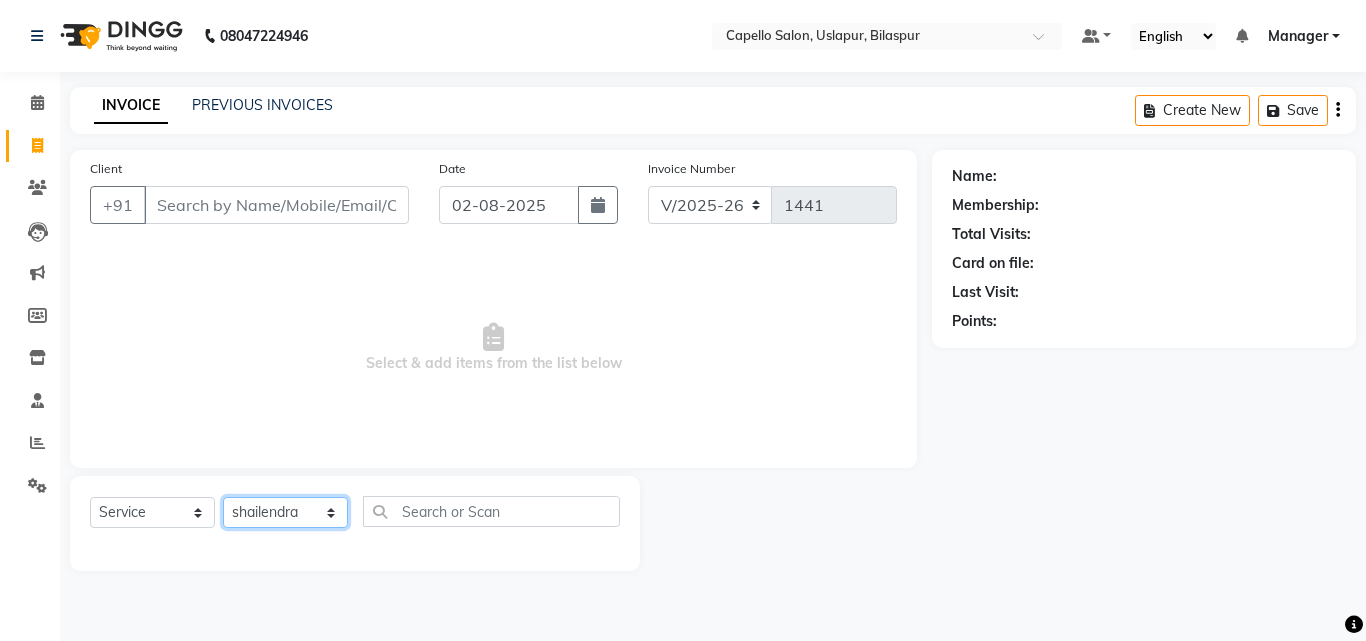 click on "Select Stylist Admin [FIRST] [LAST] [FIRST] [LAST] [FIRST] [FIRST] [FIRST] Manager [FIRST] [FIRST] [LAST] [FIRST] [LAST] [FIRST] [FIRST] [FIRST] [FIRST]" 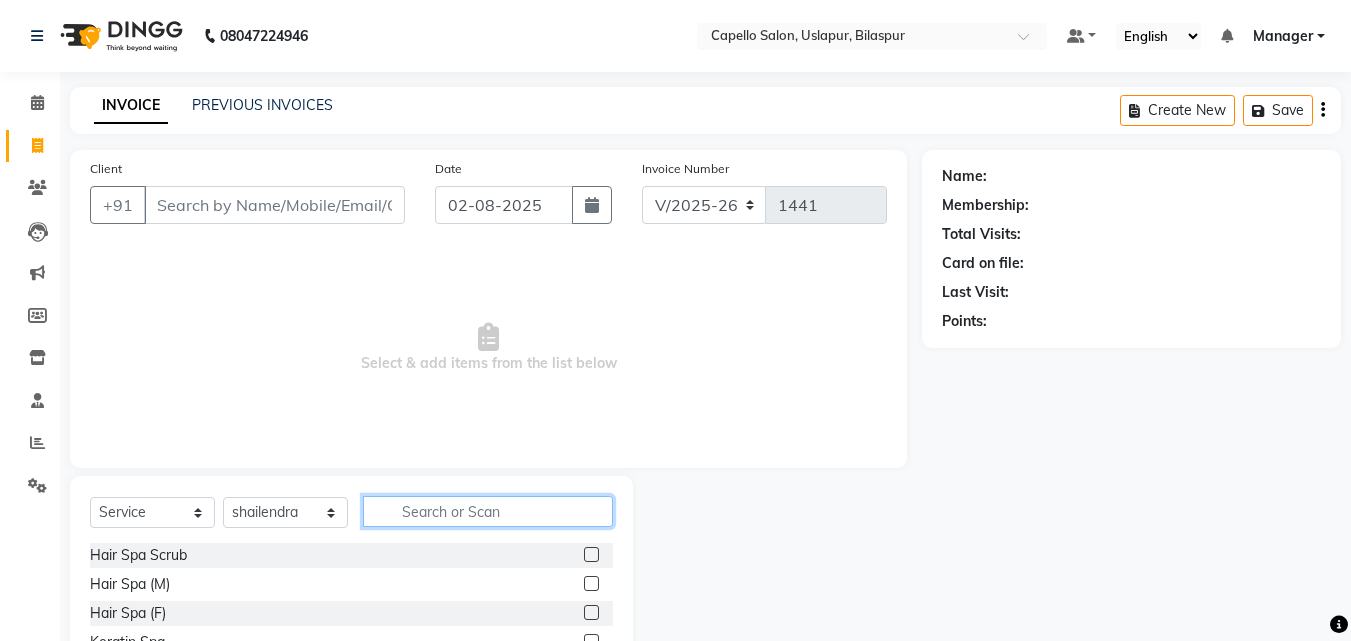click 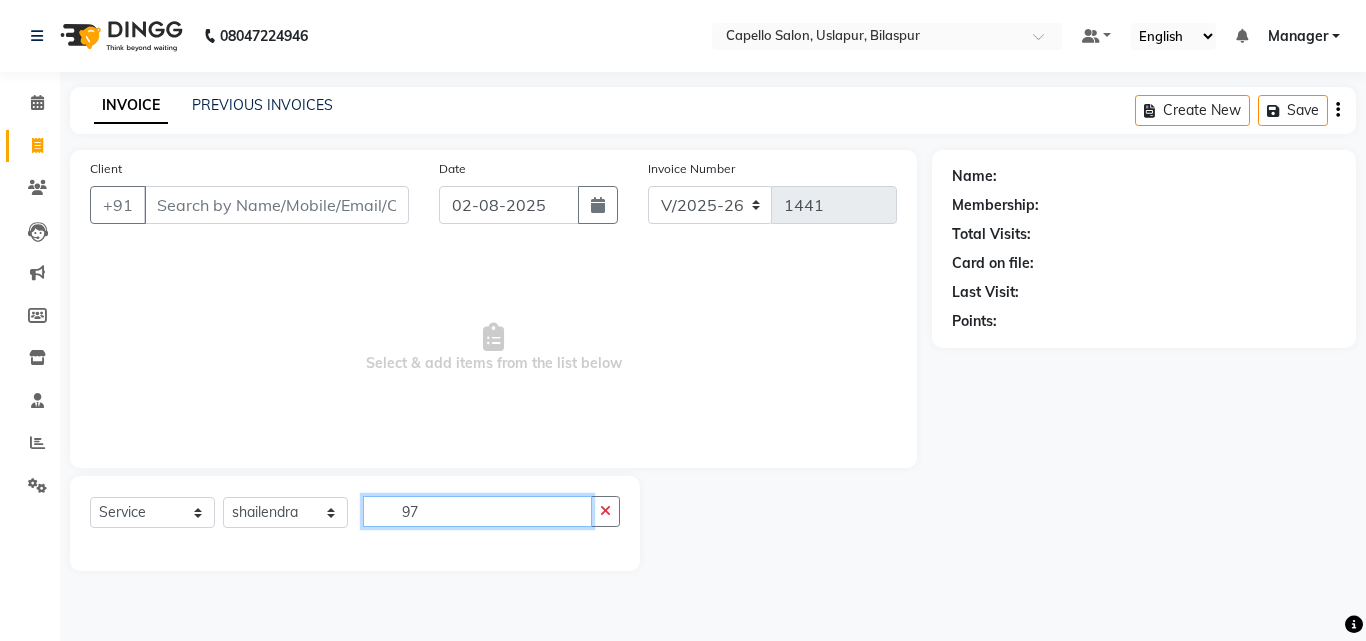 type on "9" 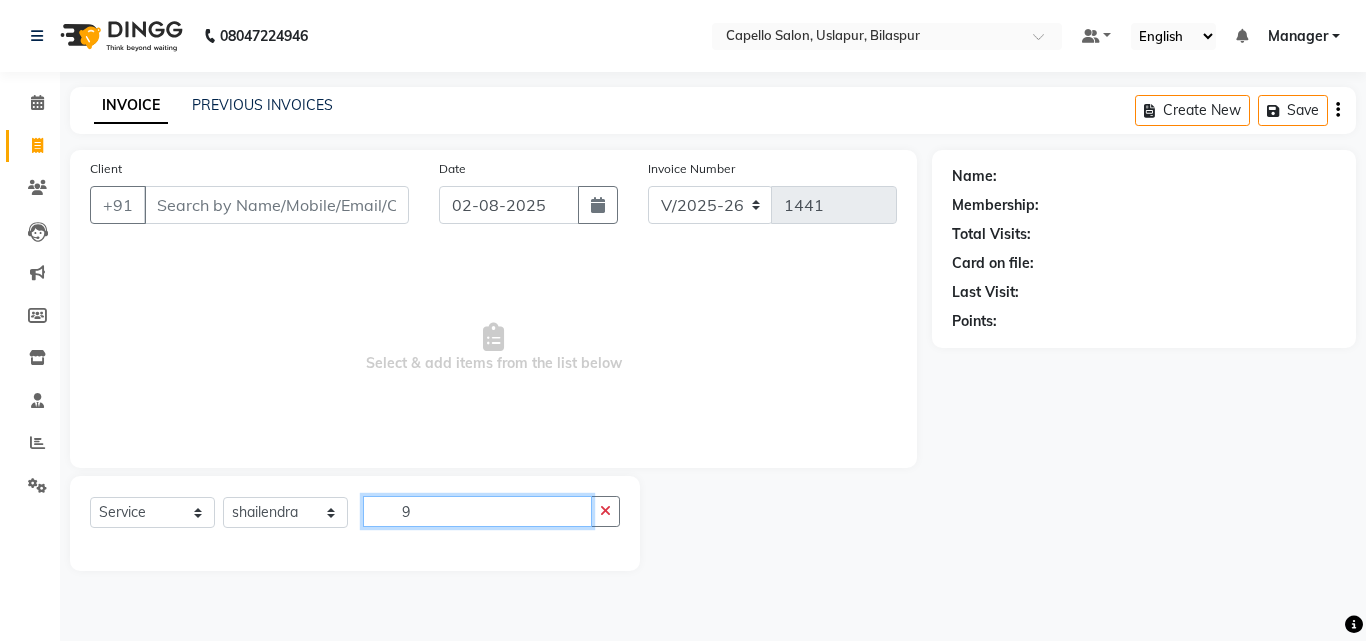 type 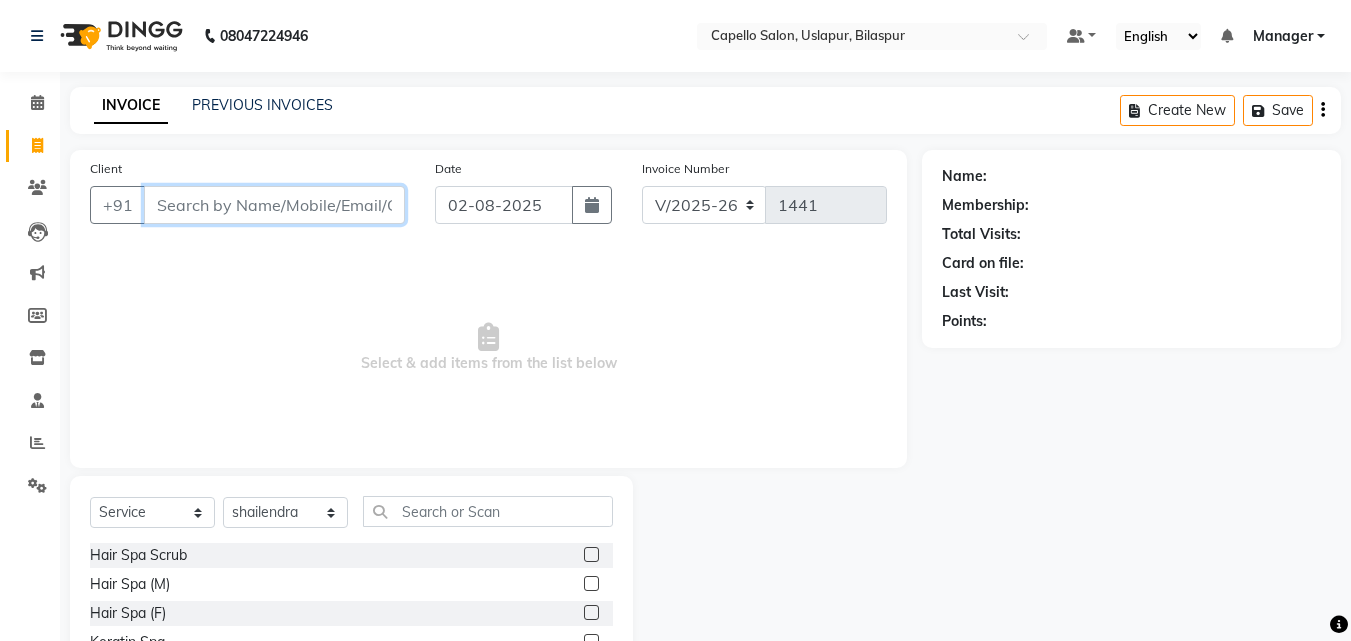 click on "Client" at bounding box center [274, 205] 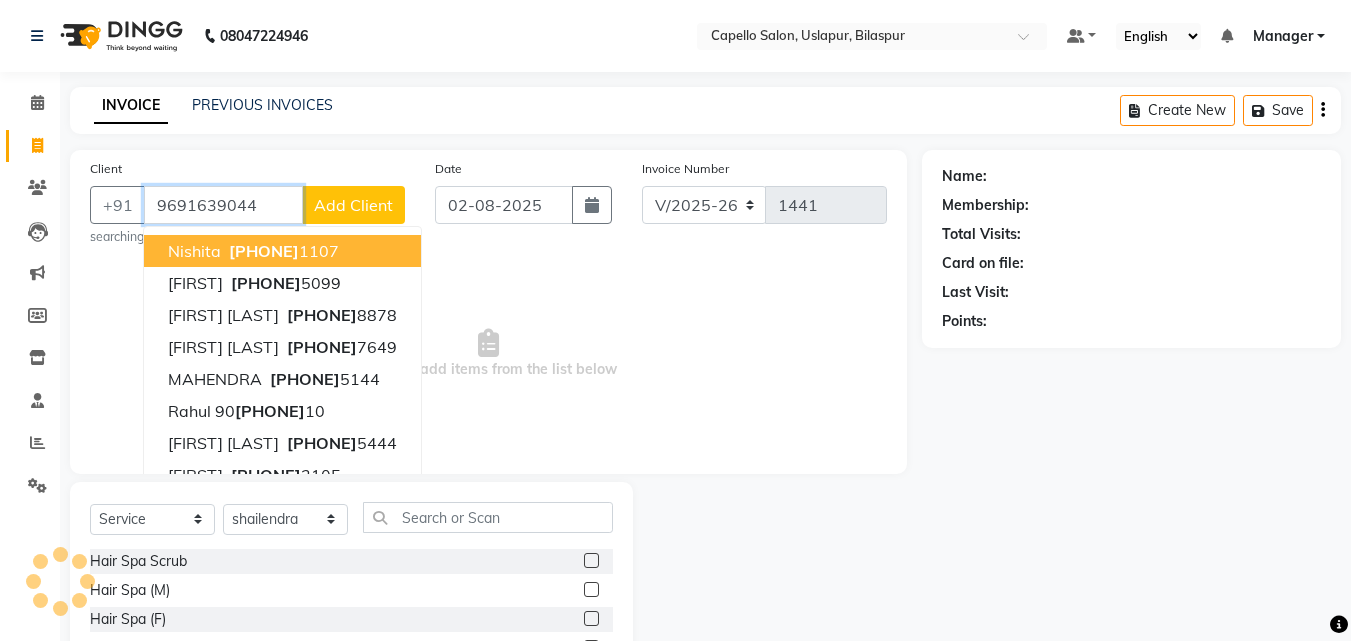 type on "9691639044" 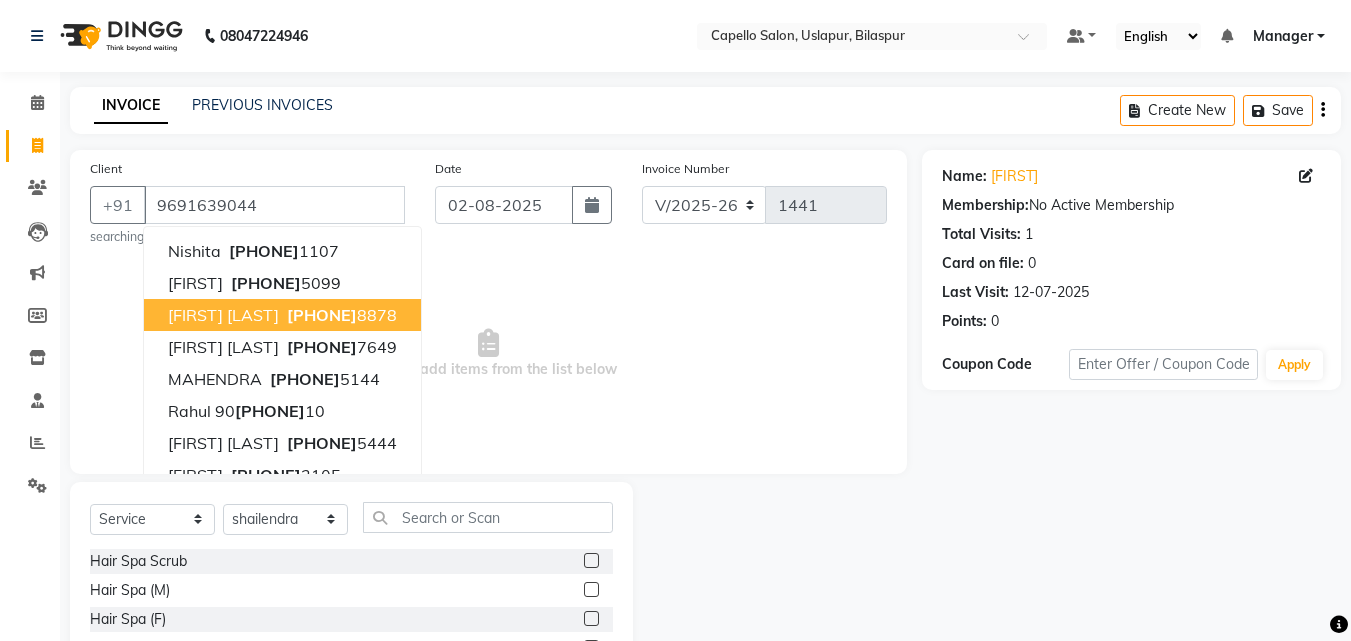 click on "Select & add items from the list below" at bounding box center (488, 354) 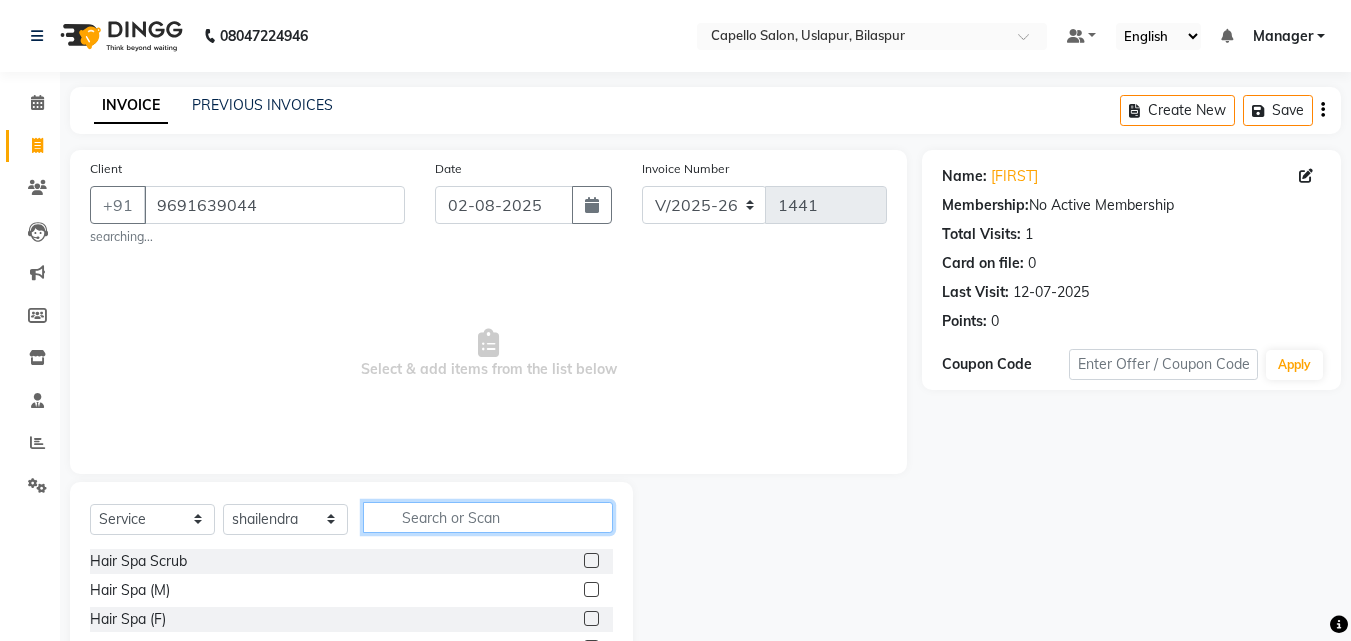 click 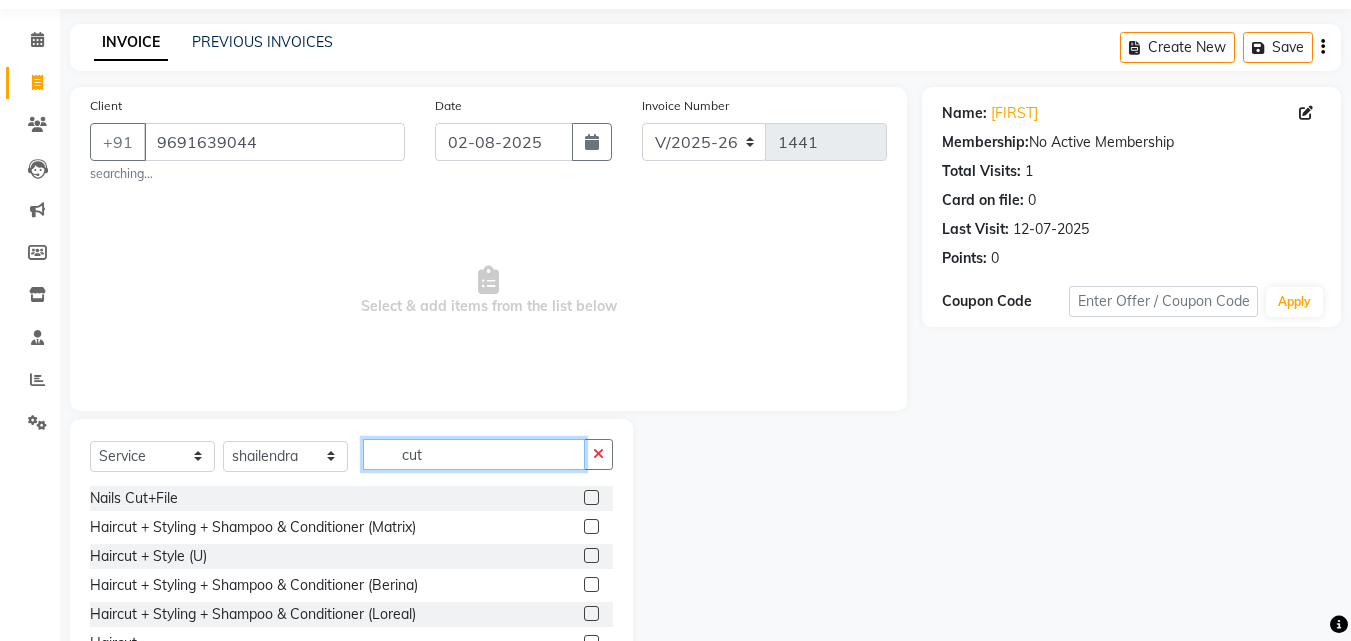scroll, scrollTop: 166, scrollLeft: 0, axis: vertical 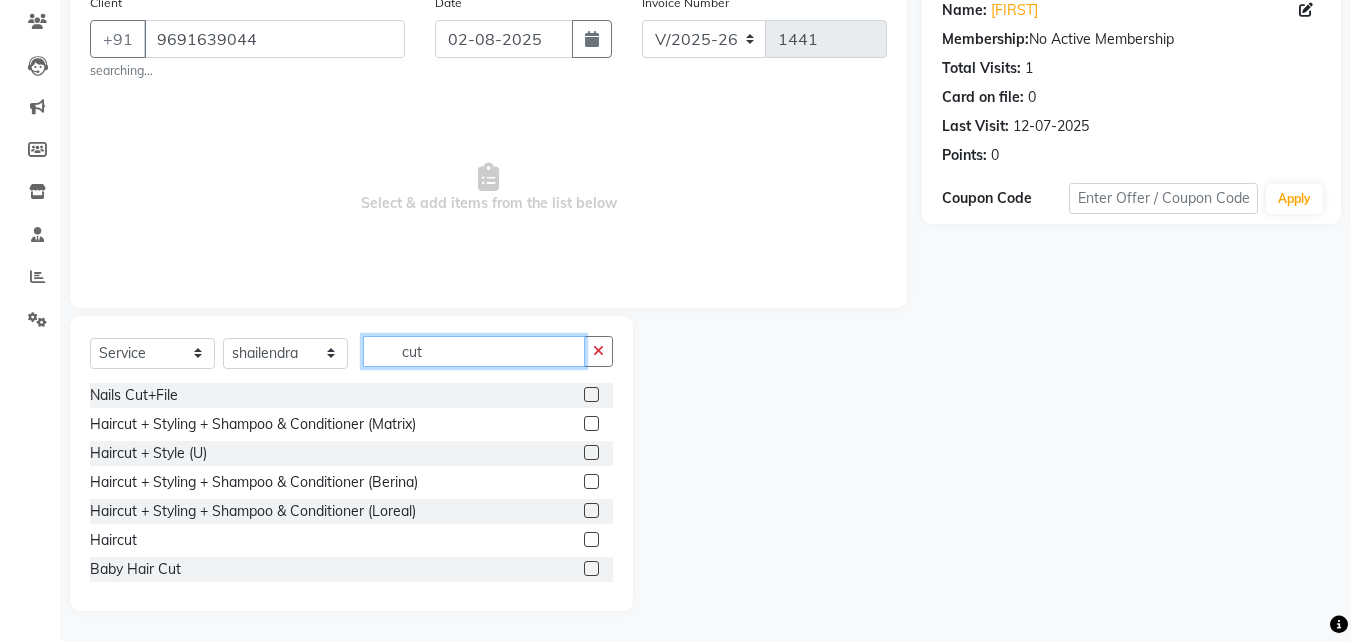 type on "cut" 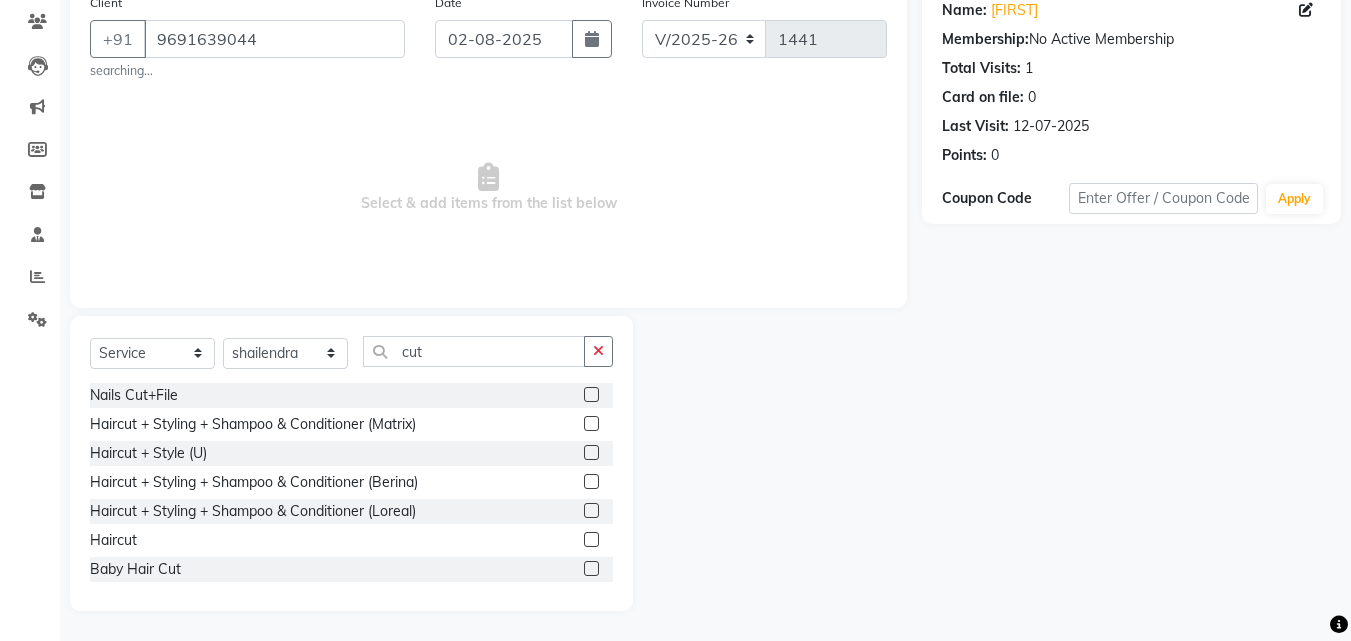 click 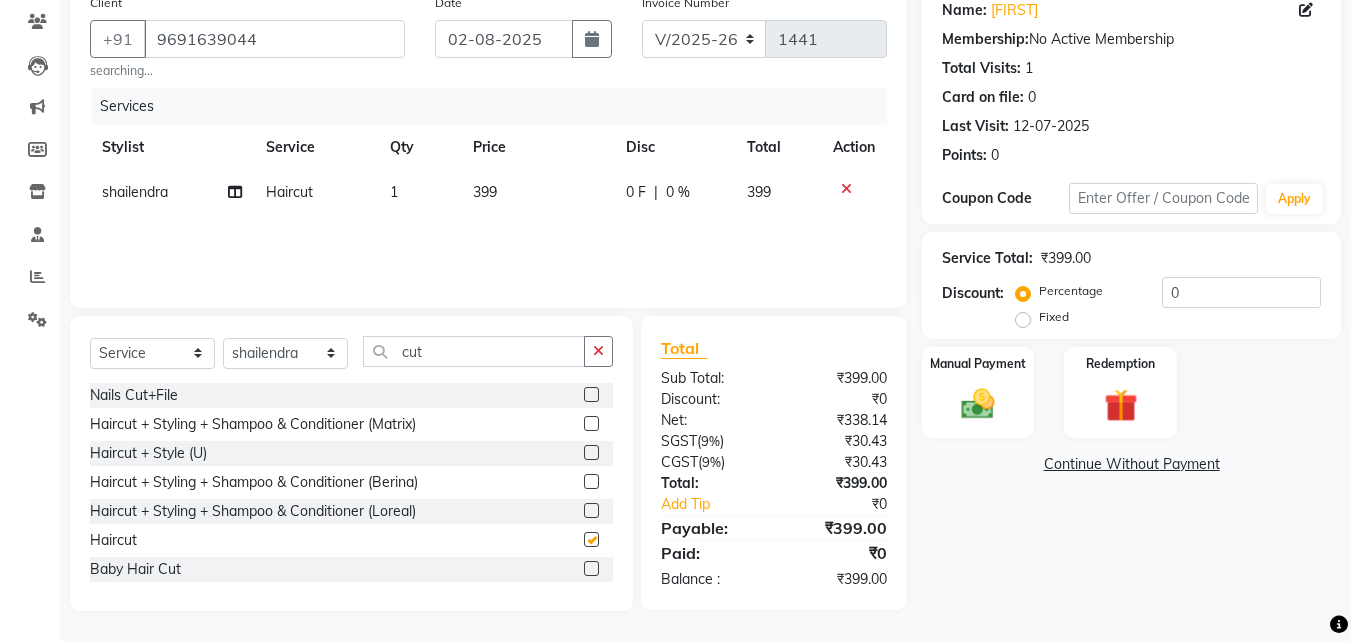checkbox on "false" 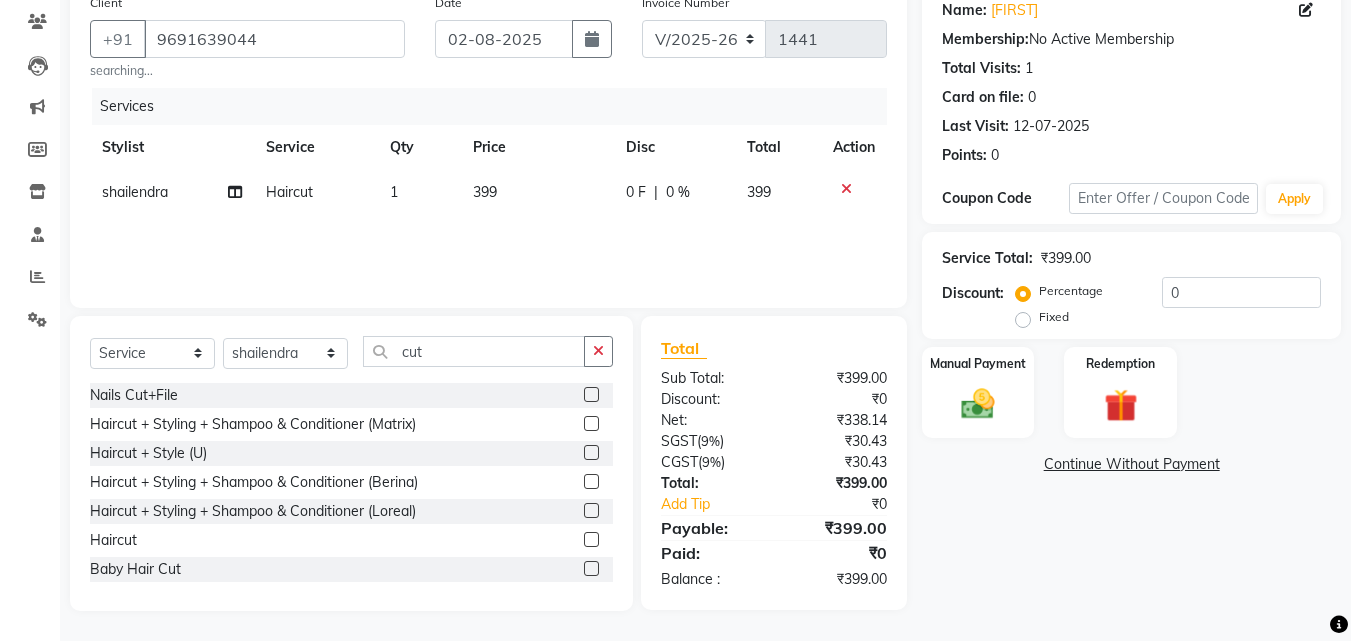 click on "399" 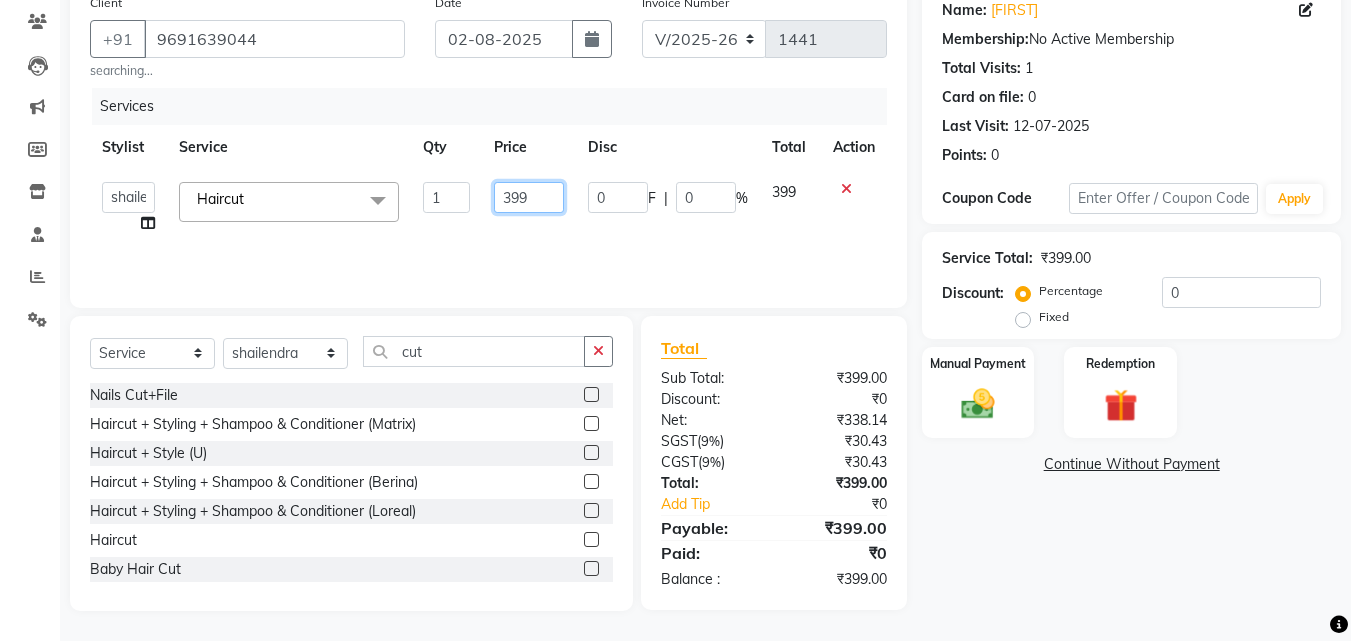 click on "399" 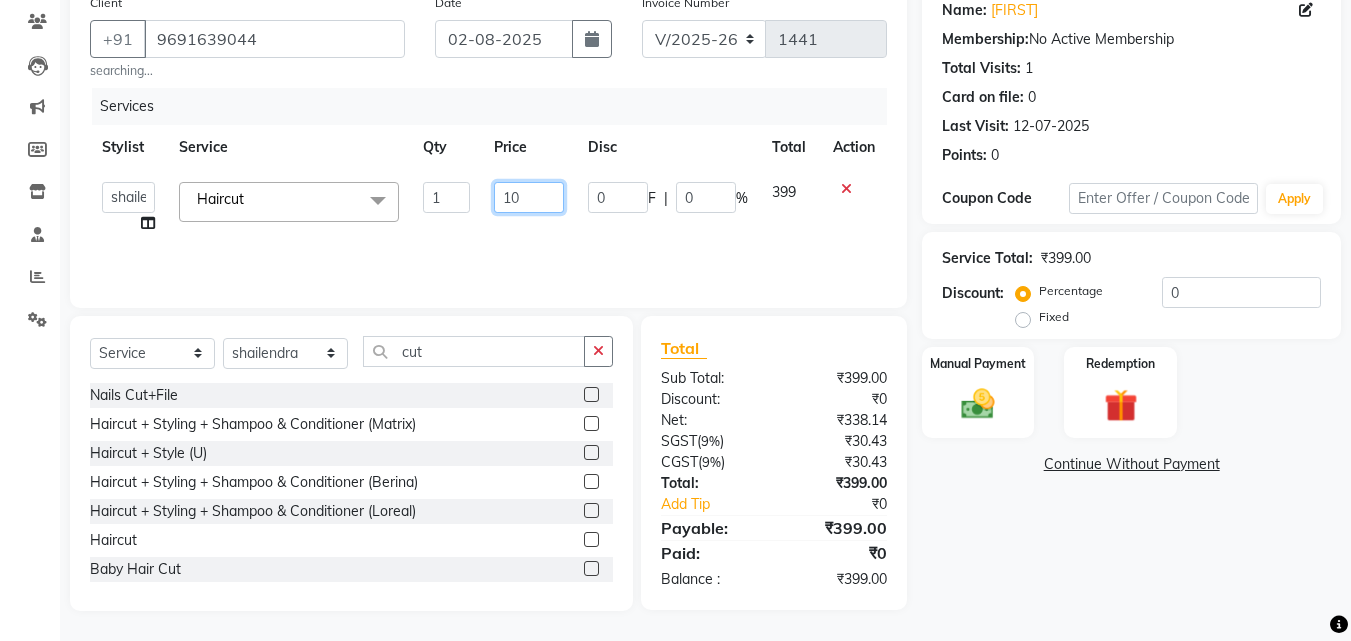 type on "100" 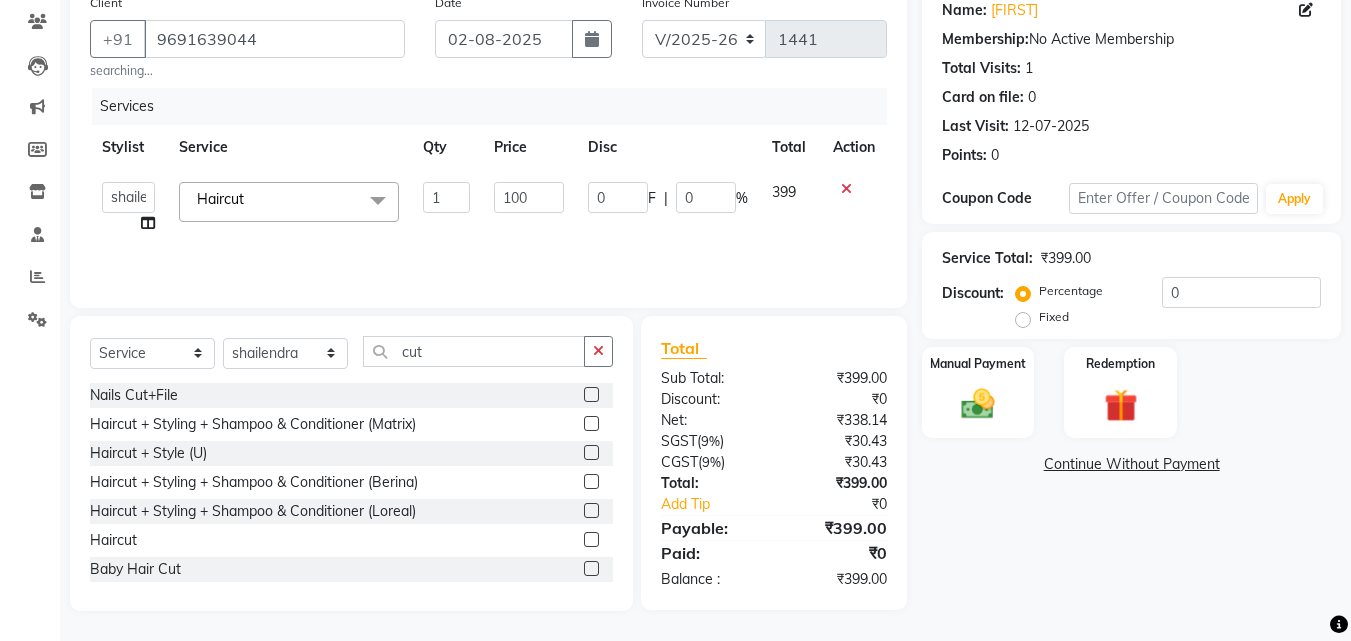click on "Services Stylist Service Qty Price Disc Total Action  Admin   [FIRST] [LAST]   [FIRST] [LAST]   [FIRST] [LAST]   [FIRST]   [FIRST] [LAST]   [FIRST]   Manager   [FIRST]   [FIRST] [LAST]   [FIRST] [LAST]   [FIRST]   [FIRST]   [FIRST]   [FIRST]   [FIRST]  Haircut  x Hair Spa Scrub Hair Spa (M) Hair Spa (F) Keratin Spa Hair Treatment Hair Treatment Smartbond Hair Smoothing Hair Straightening Hair Rebonding Hair Keratin Cadiveu Head Massage L Hair Keratin Keramelon Hair Botox Keramelon Scalp Advance (F) Scalp Advance (M) Nanoplastia treatment Brillare Anti-Dandruff oil (F) Brillare Hairfall Control oil (F) Brillare Anti-Dandruff oil (M) Brillare Hairfall Control oil (M) Reflexology (U lux) 1400 Face Bleach Face D-Tan Face Clean Up Clean-up (Shine beauty) Facial Actiblend Glass Facial Mask Signature Facial Deluxe Facial Luxury Facial Magical Facial Premium Facial Royal Treatment Skinora Age Control F Treatment ( Snow Algae&Saffron) Skinora Calming Treatment (Avacado & Oat) Skinora Hydra Treatment (Butter&Coconut Milk) Haircut" 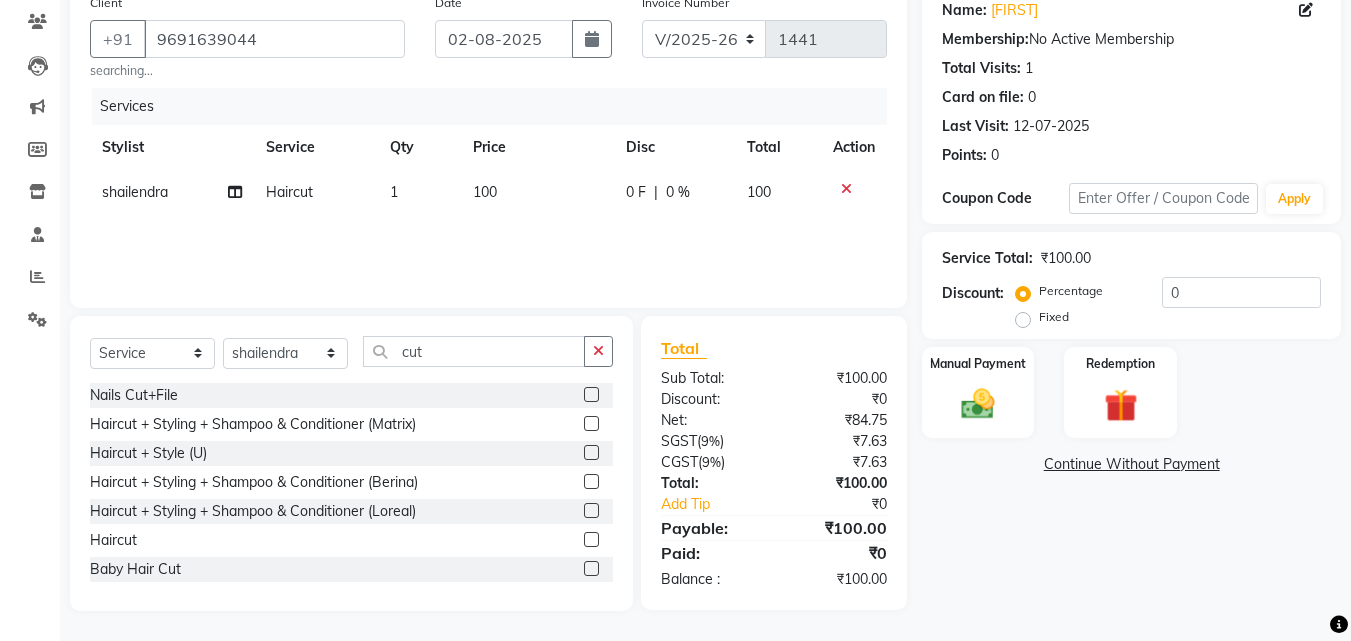 click on "Manual Payment Redemption" 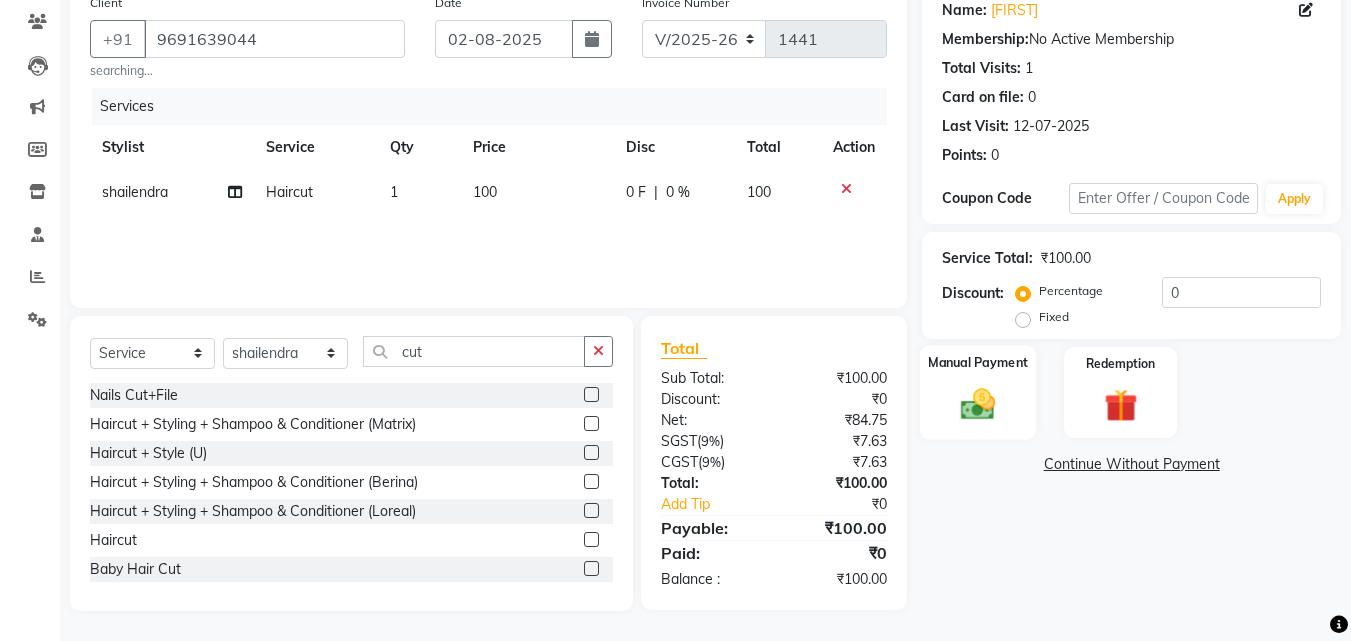 click 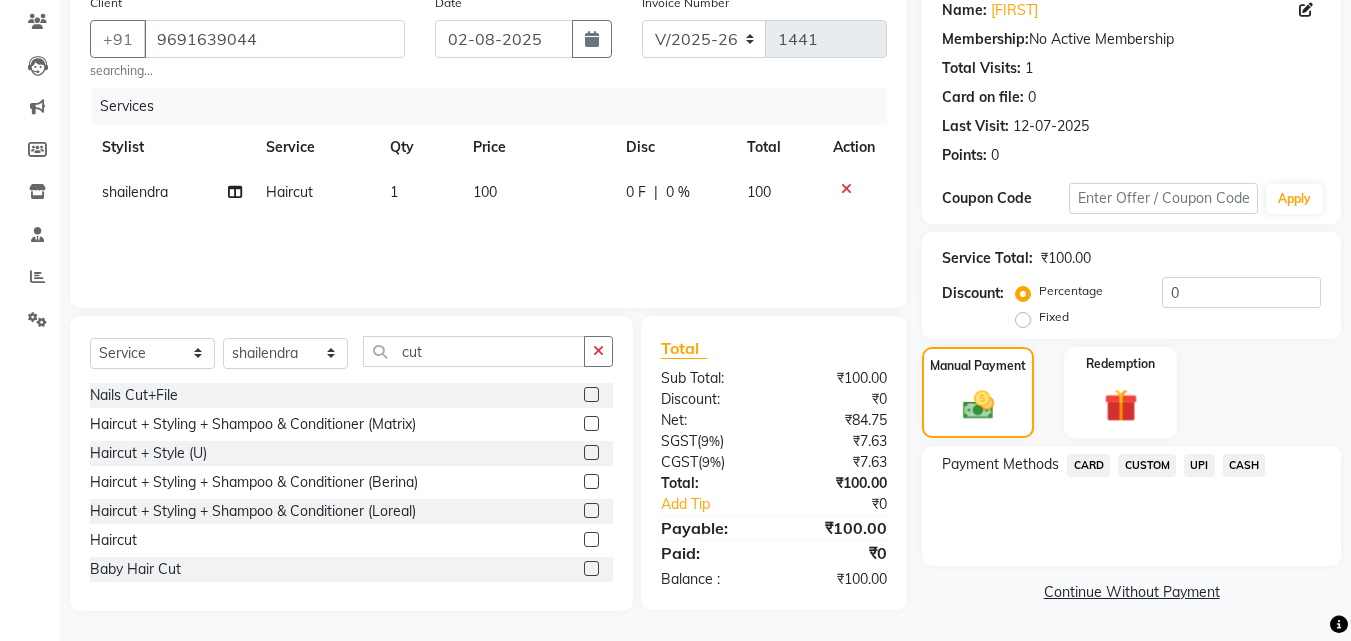 click on "UPI" 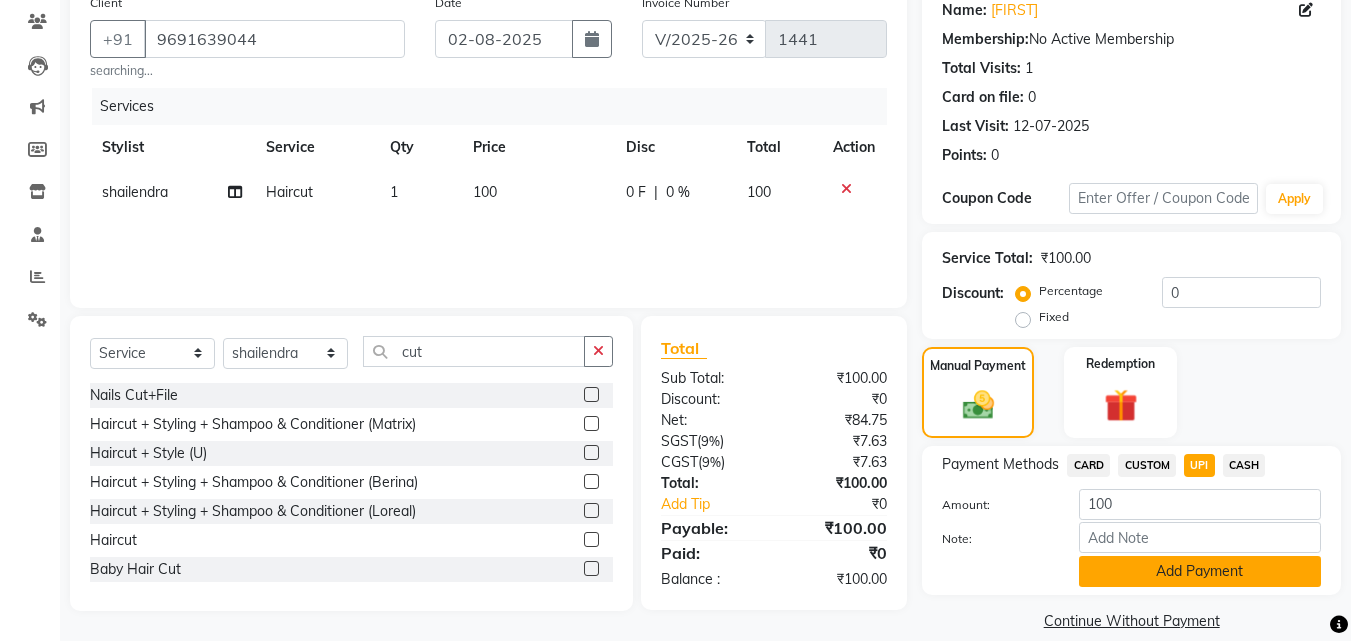 click on "Add Payment" 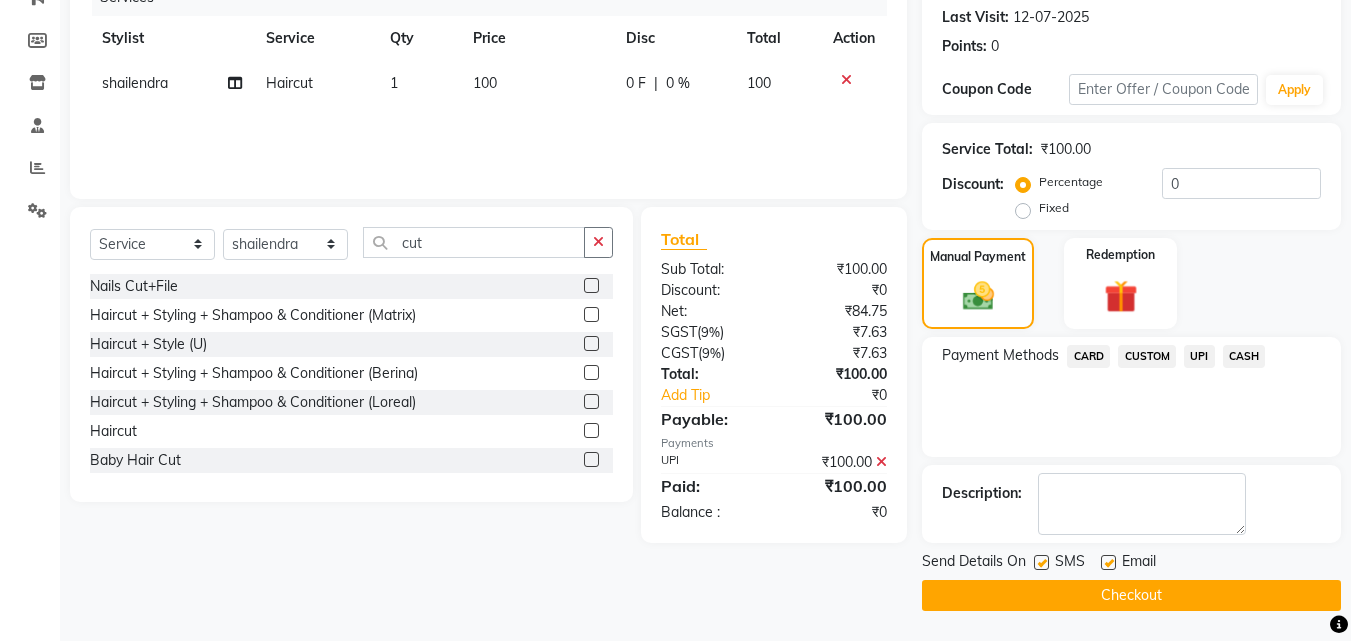 click on "Checkout" 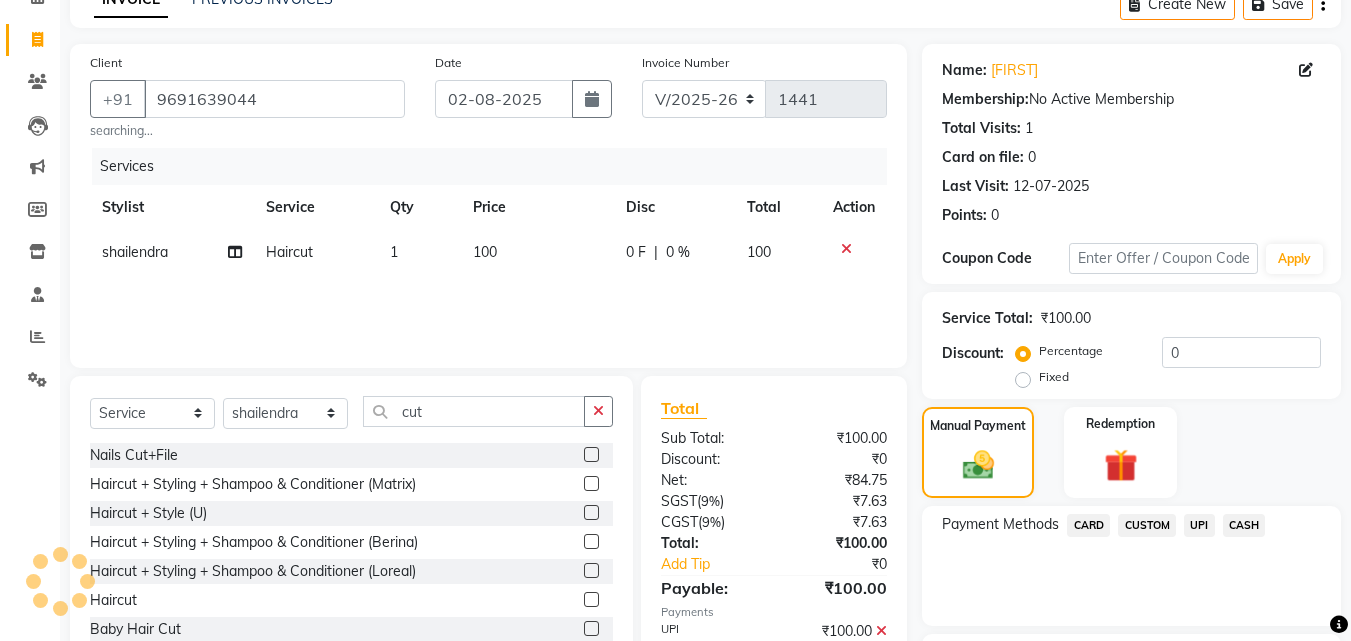 scroll, scrollTop: 0, scrollLeft: 0, axis: both 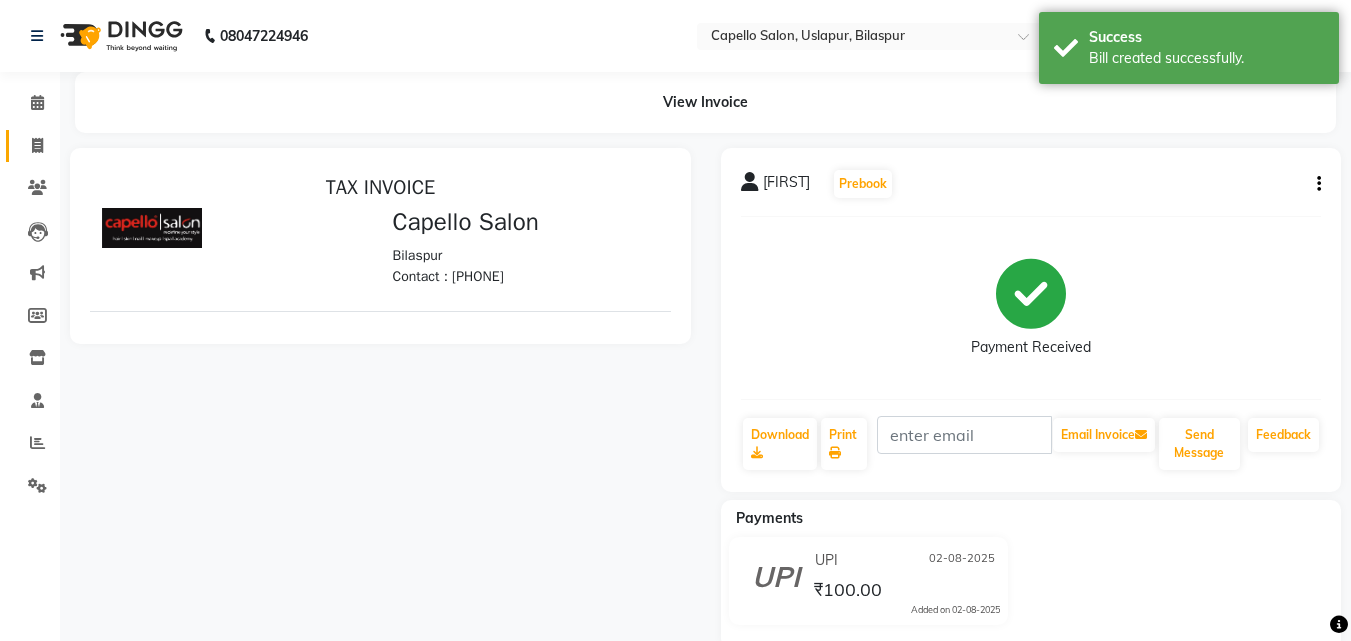 drag, startPoint x: 36, startPoint y: 130, endPoint x: 31, endPoint y: 143, distance: 13.928389 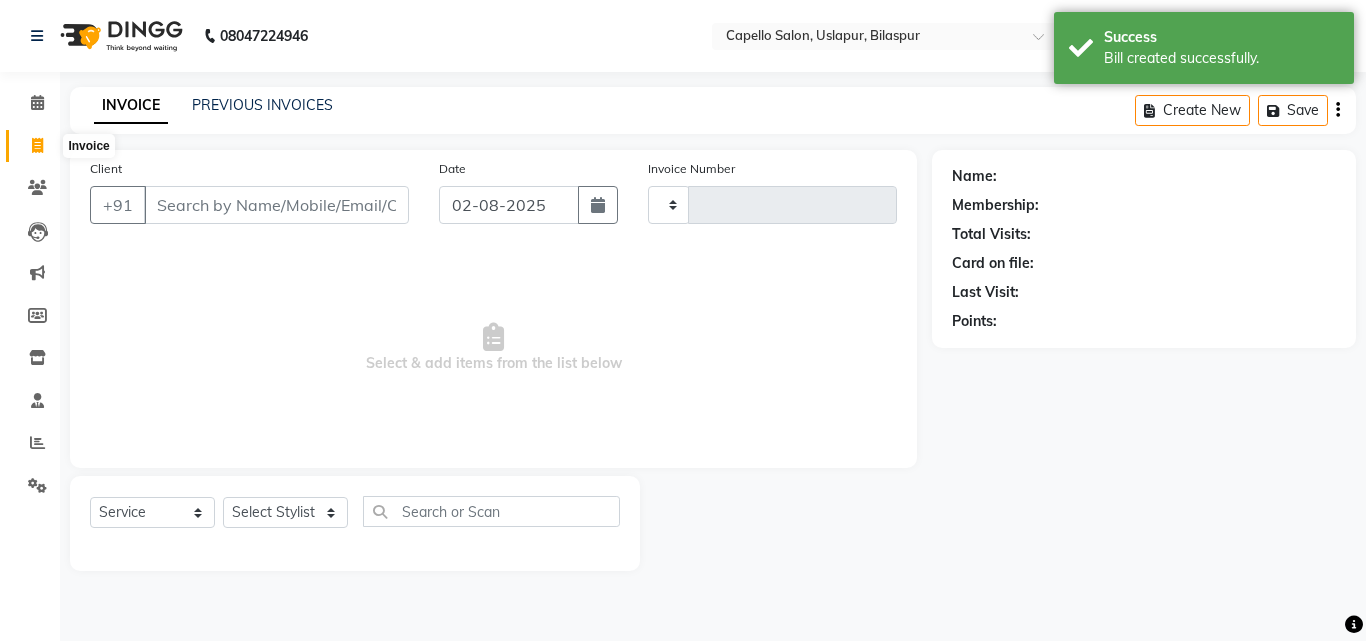 type on "1442" 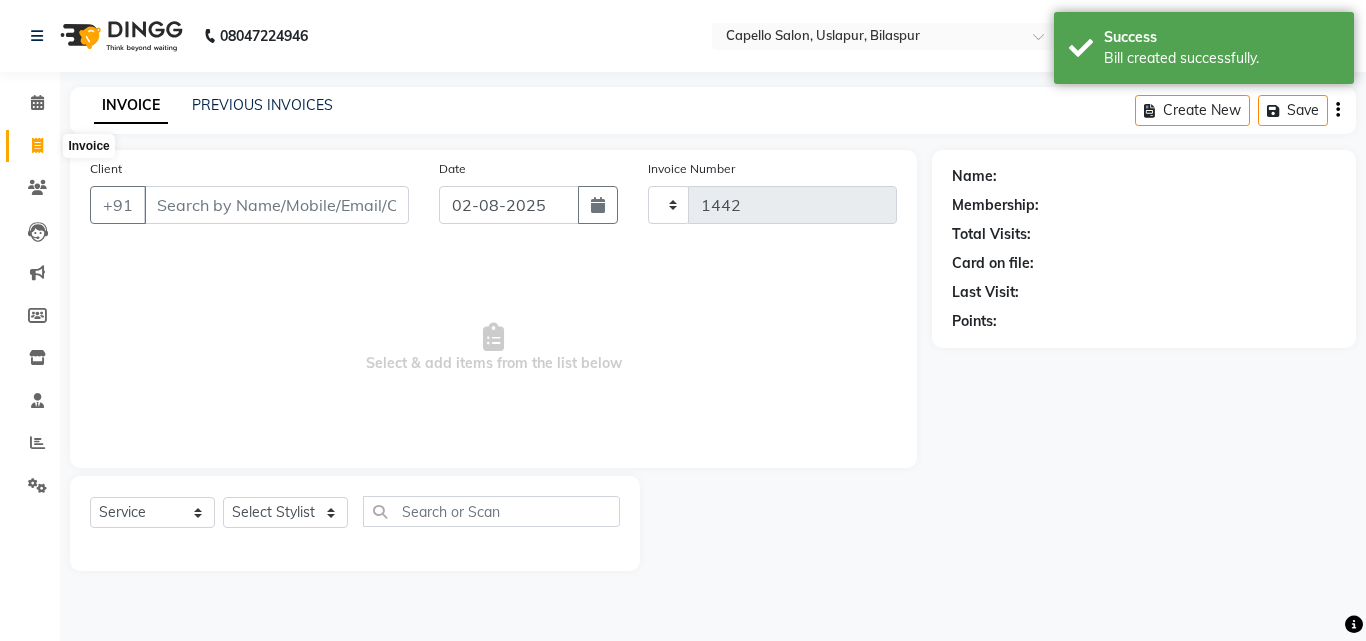 select on "4763" 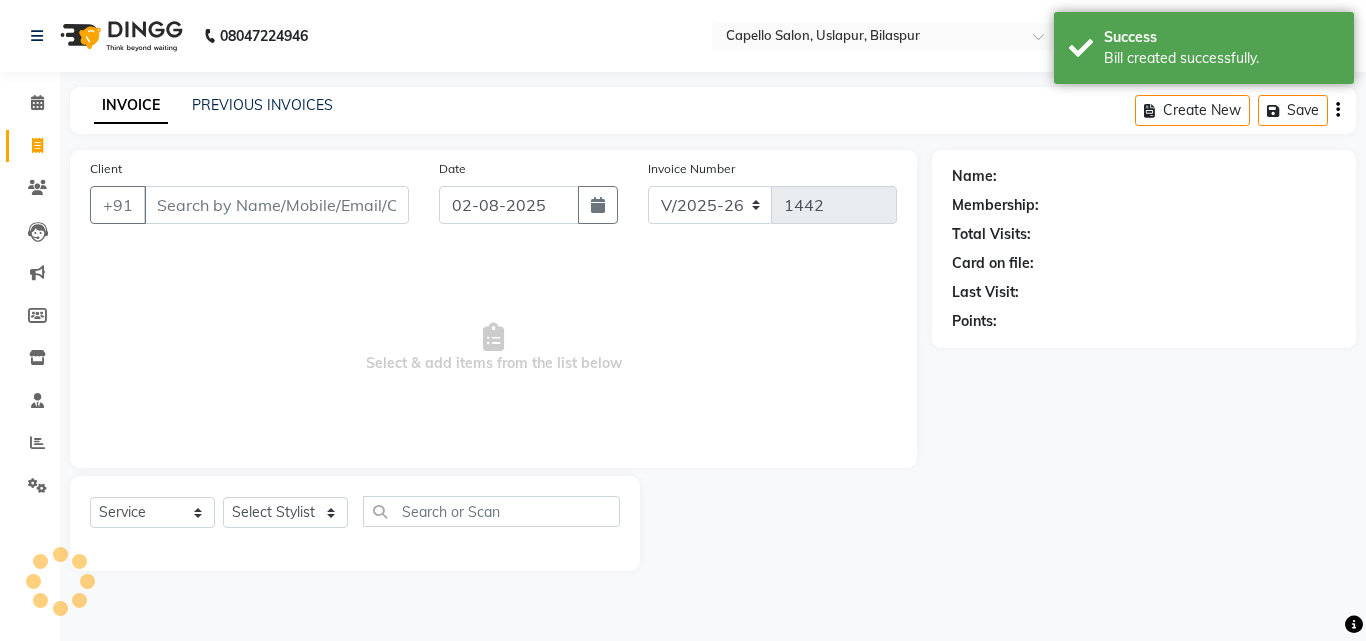 click on "Client" at bounding box center (276, 205) 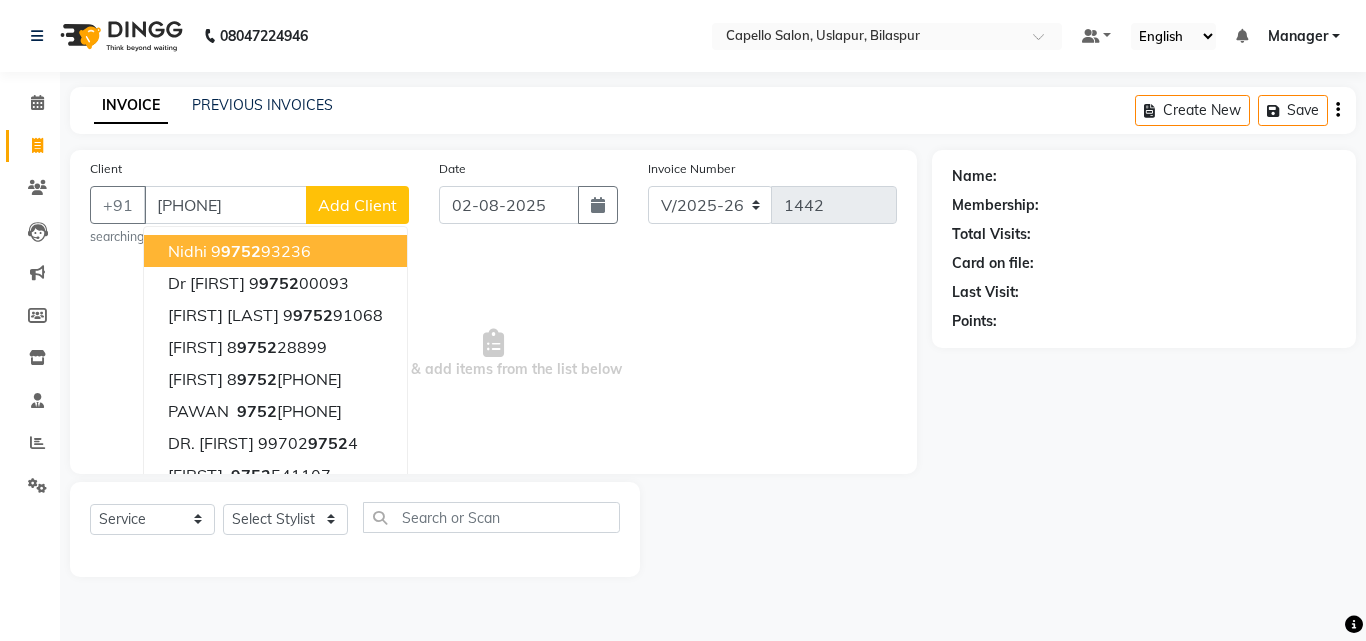 type on "[PHONE]" 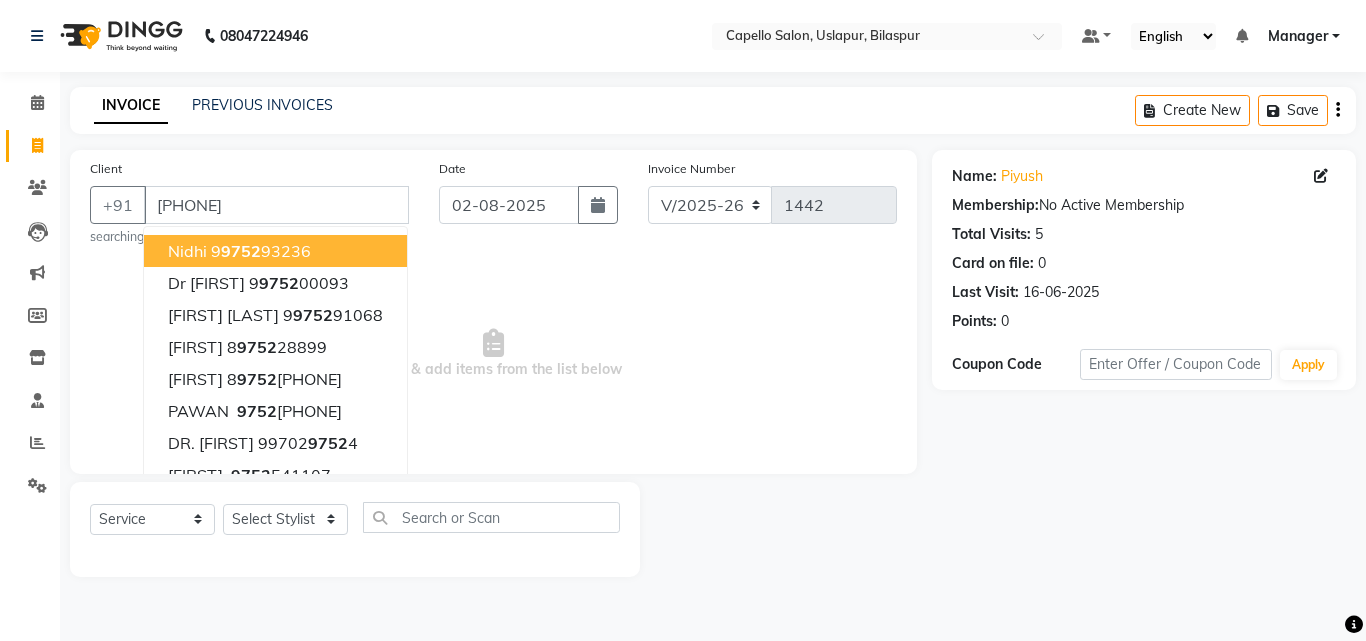 click on "Select & add items from the list below" at bounding box center (493, 354) 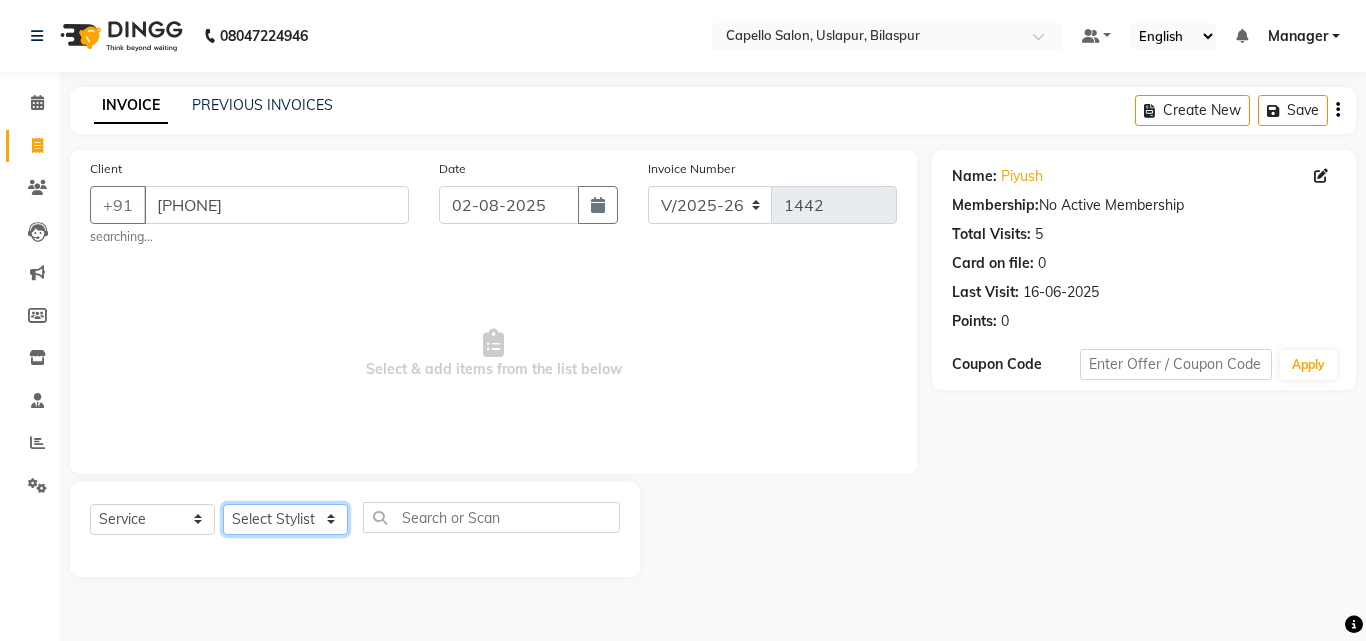 drag, startPoint x: 317, startPoint y: 522, endPoint x: 313, endPoint y: 504, distance: 18.439089 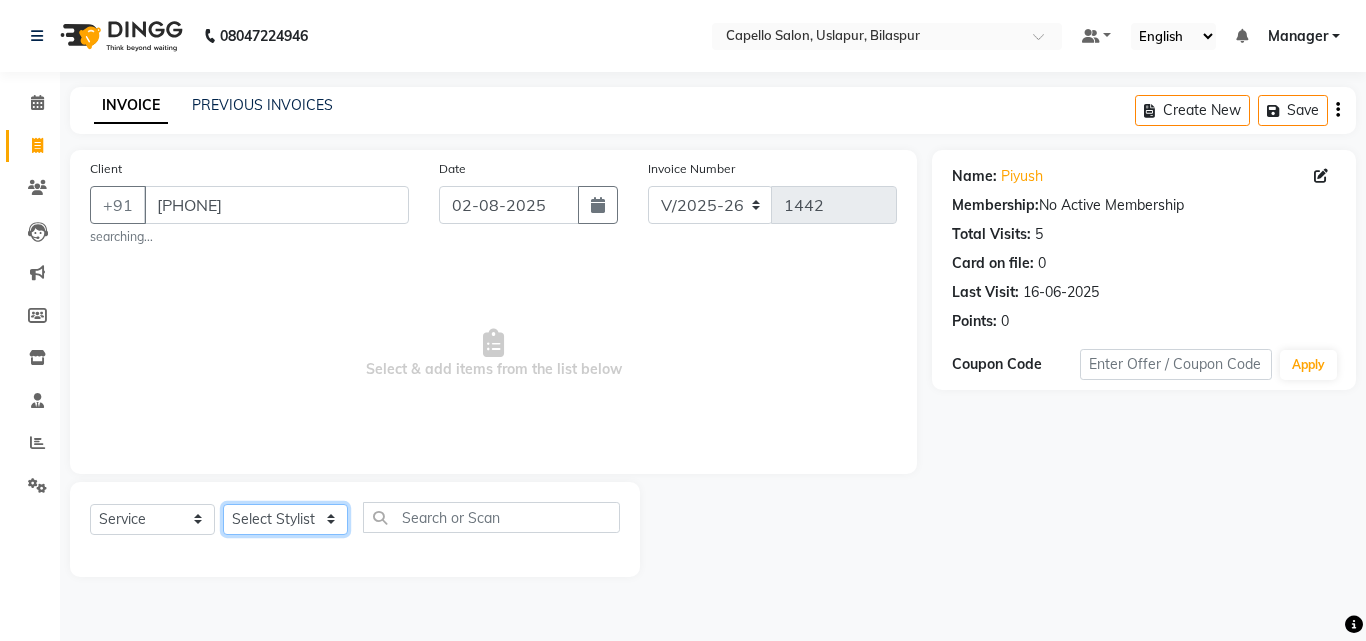 select on "61948" 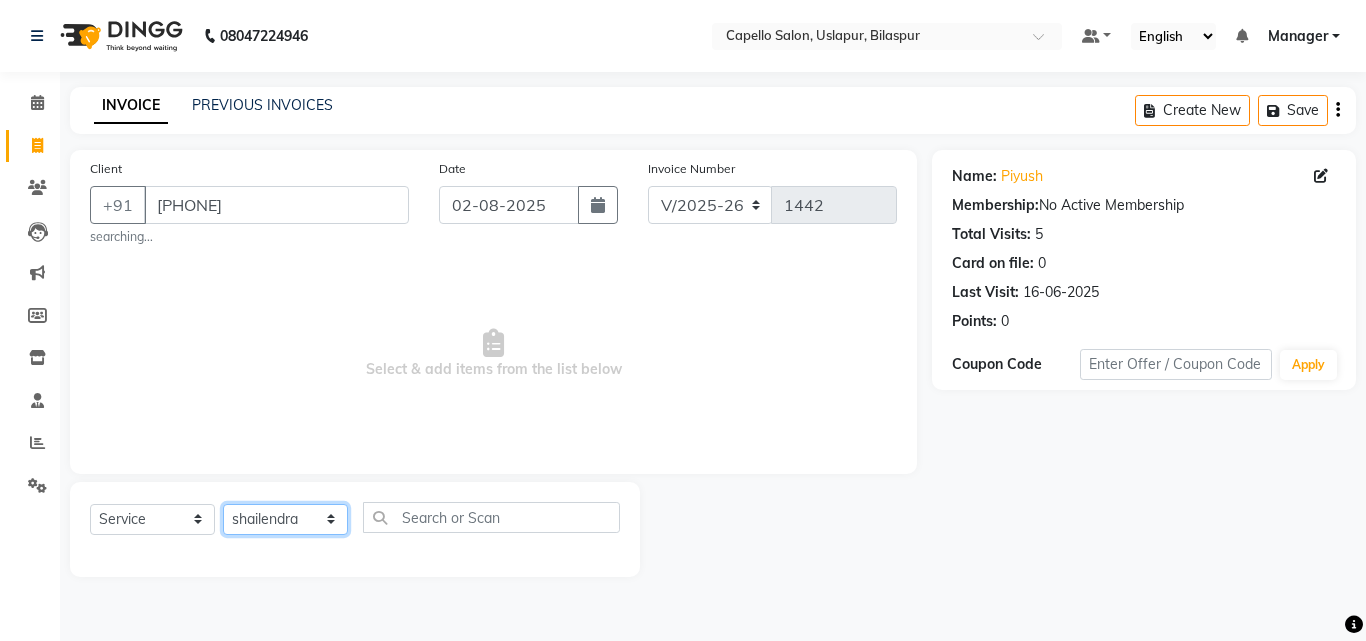 click on "Select Stylist Admin [FIRST] [LAST] [FIRST] [LAST] [FIRST] [FIRST] [FIRST] Manager [FIRST] [FIRST] [LAST] [FIRST] [LAST] [FIRST] [FIRST] [FIRST] [FIRST]" 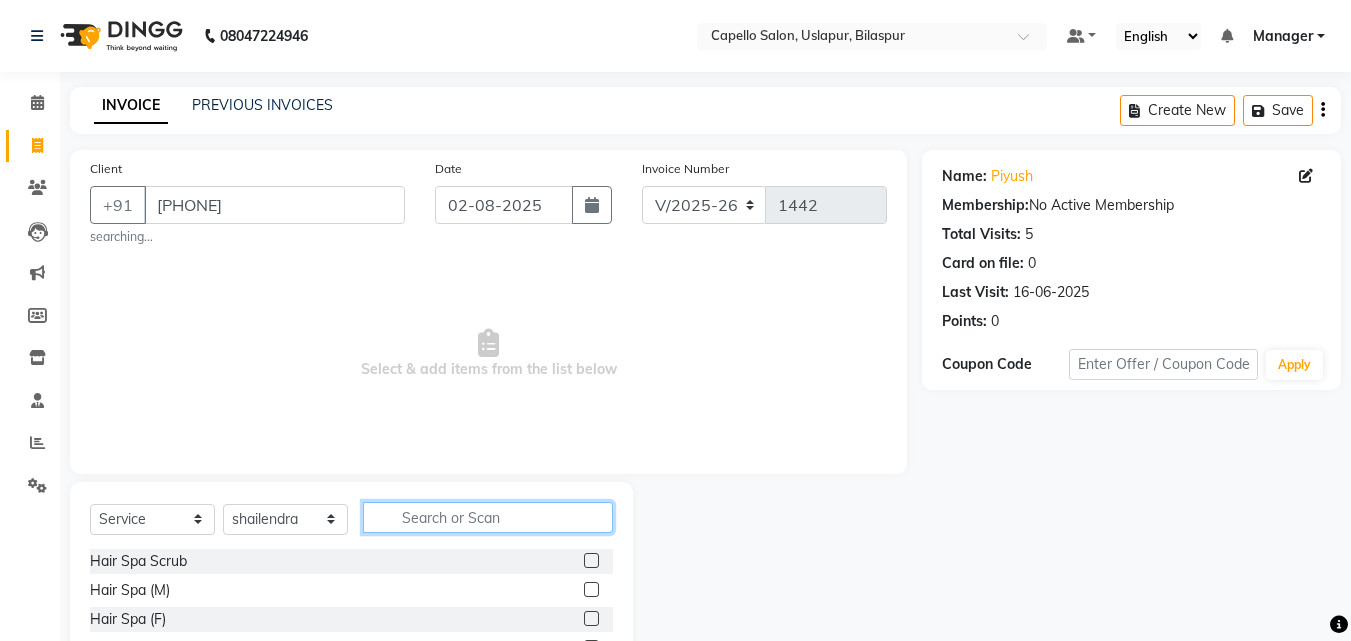 click 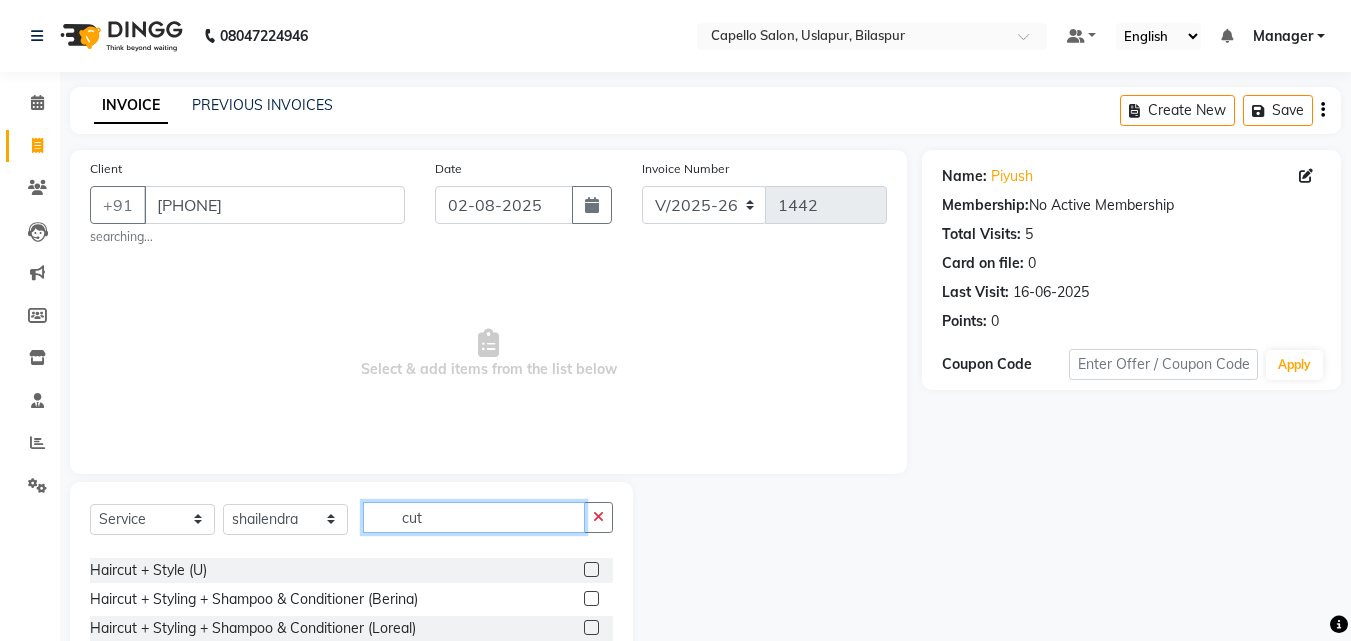 scroll, scrollTop: 90, scrollLeft: 0, axis: vertical 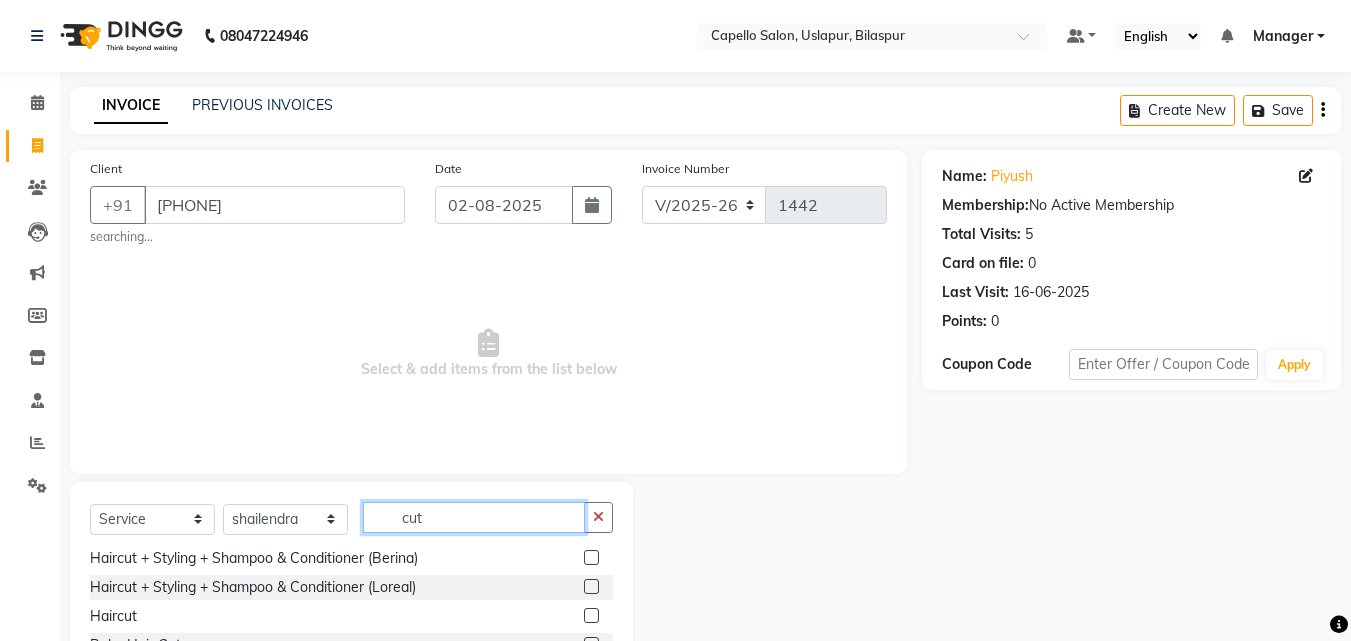 type on "cut" 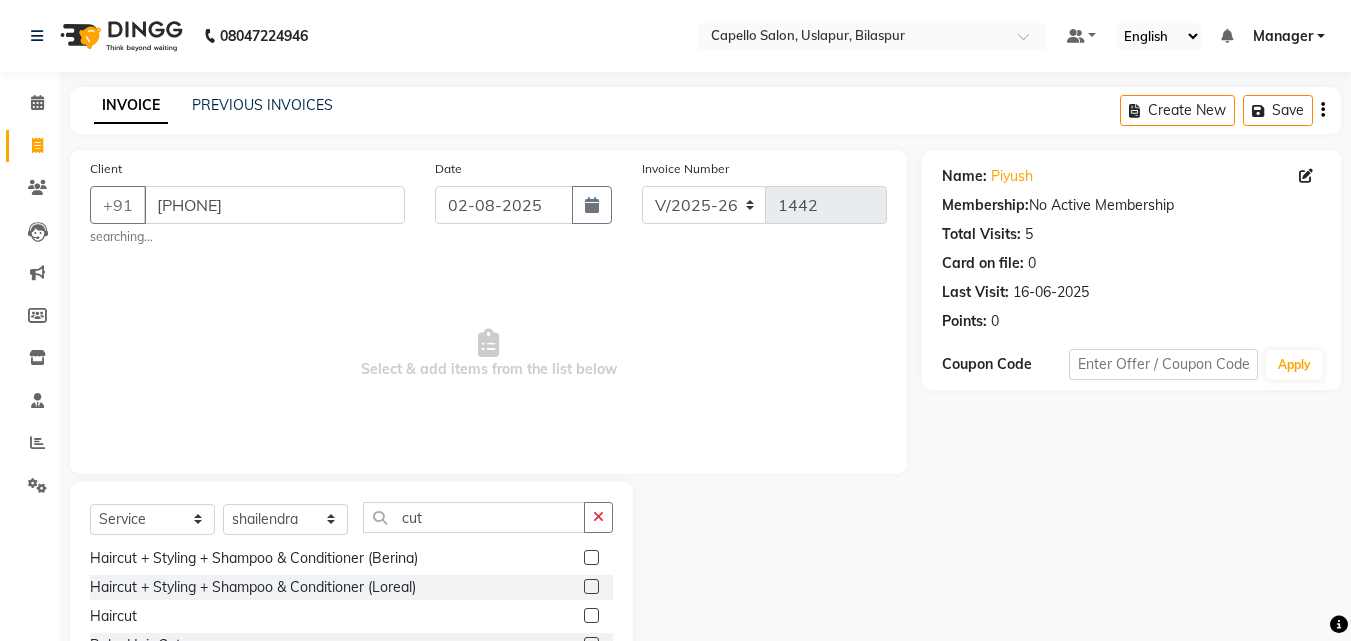 click 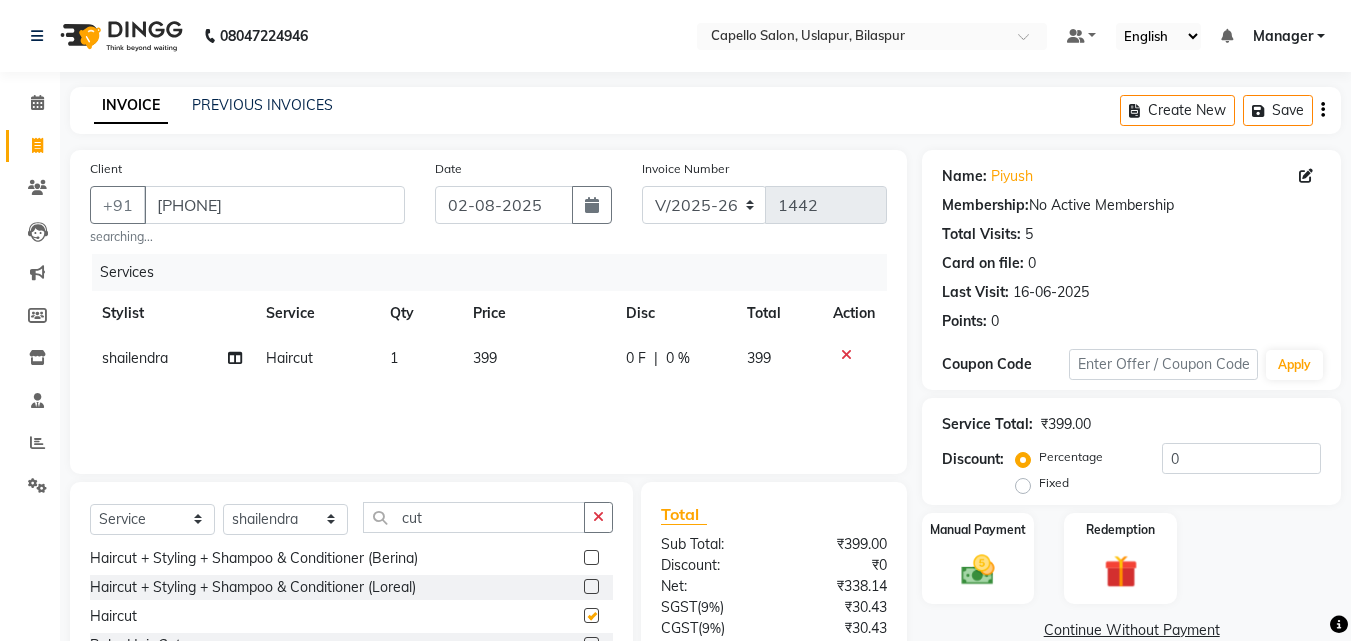 checkbox on "false" 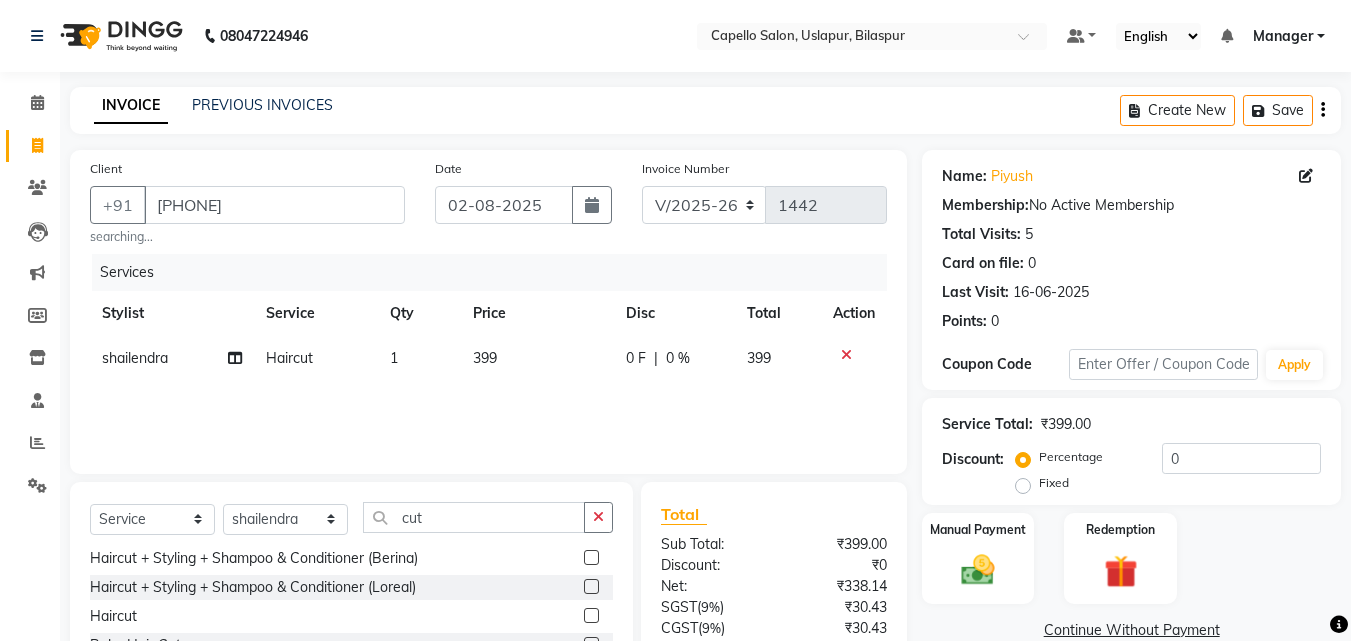 click on "399" 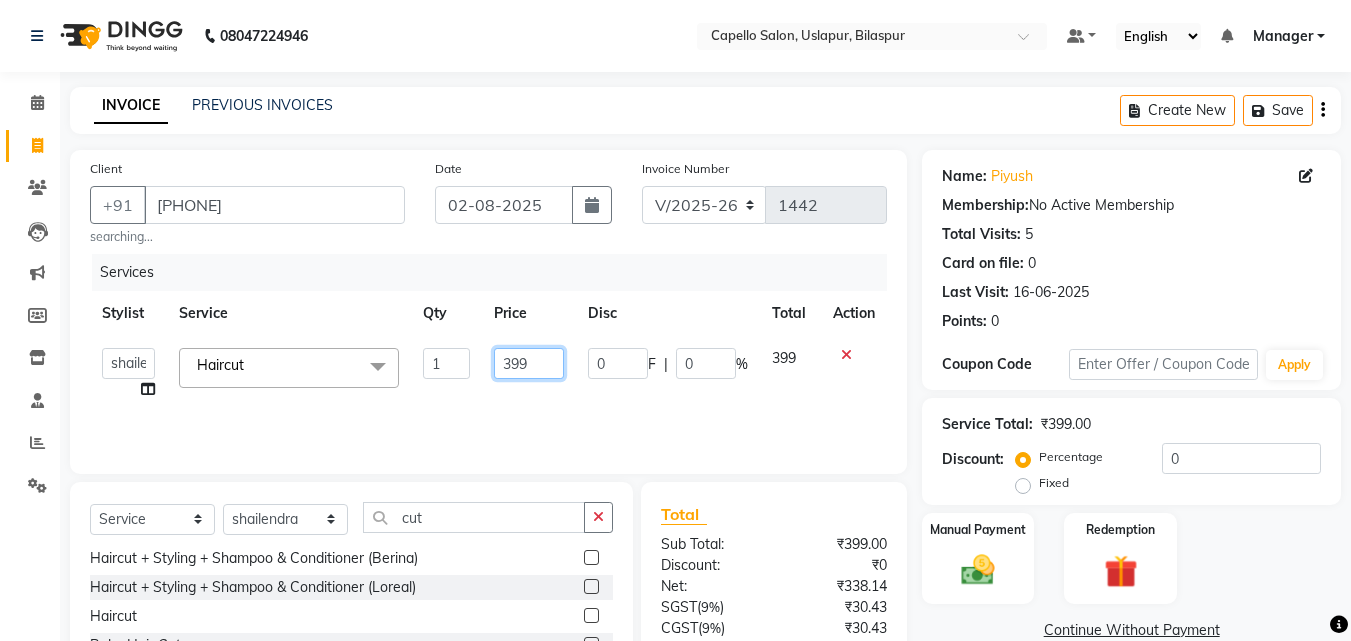 click on "399" 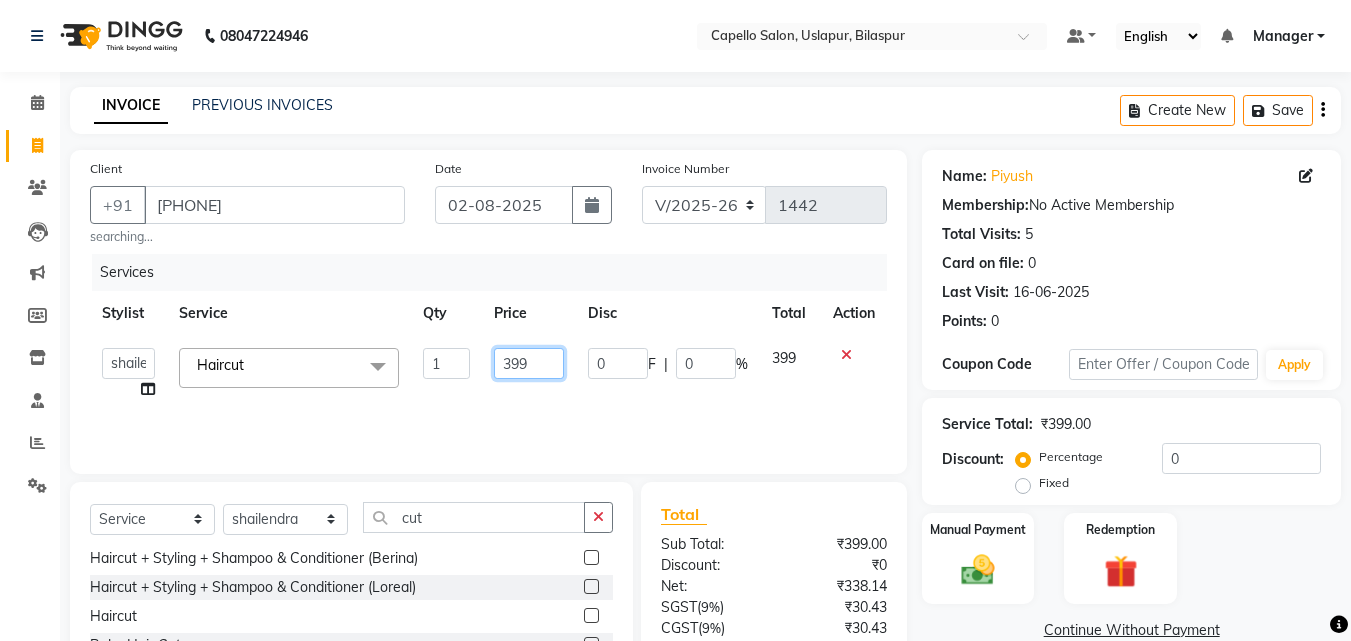 click on "399" 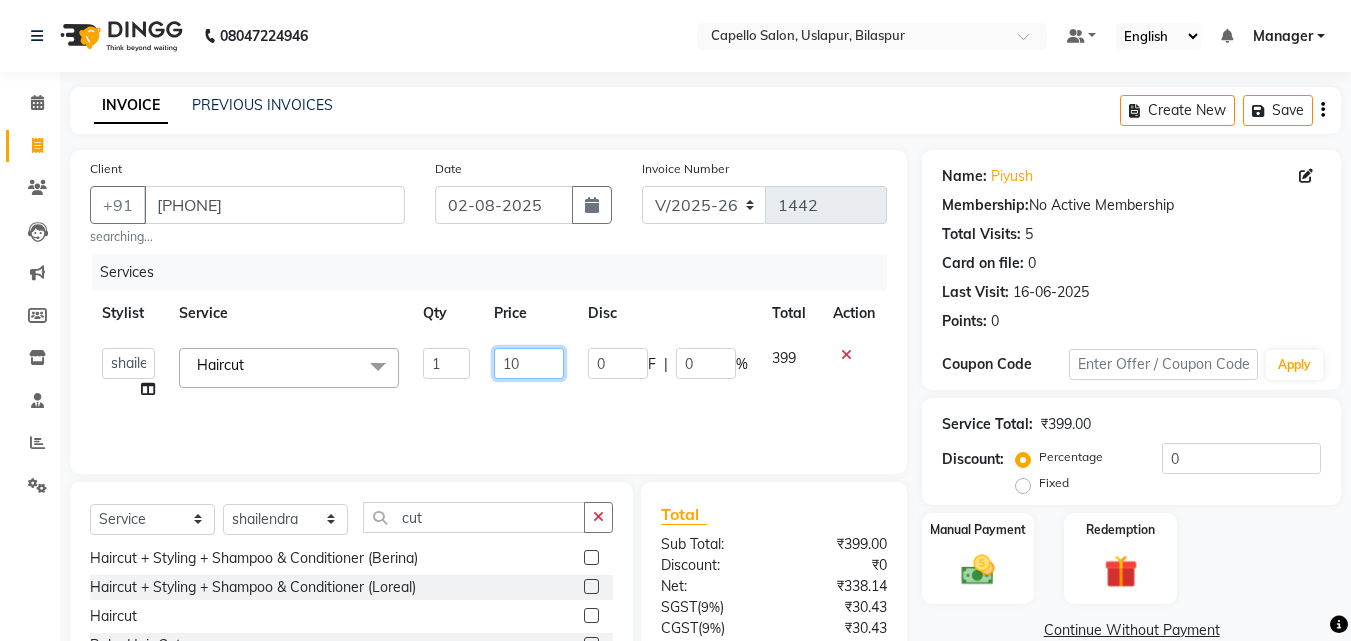 type on "100" 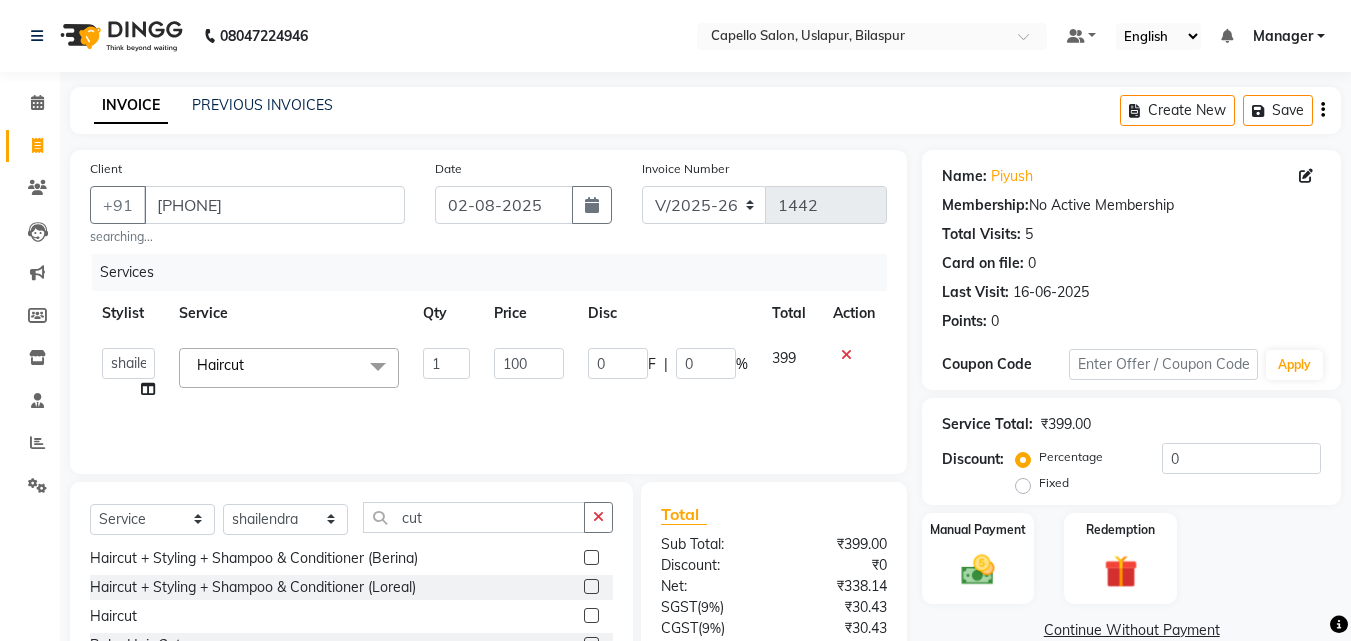 click on "Services Stylist Service Qty Price Disc Total Action  Admin   [FIRST] [LAST]   [FIRST] [LAST]   [FIRST] [LAST]   [FIRST]   [FIRST] [LAST]   [FIRST]   Manager   [FIRST]   [FIRST] [LAST]   [FIRST] [LAST]   [FIRST]   [FIRST]   [FIRST]   [FIRST]   [FIRST]  Haircut  x Hair Spa Scrub Hair Spa (M) Hair Spa (F) Keratin Spa Hair Treatment Hair Treatment Smartbond Hair Smoothing Hair Straightening Hair Rebonding Hair Keratin Cadiveu Head Massage L Hair Keratin Keramelon Hair Botox Keramelon Scalp Advance (F) Scalp Advance (M) Nanoplastia treatment Brillare Anti-Dandruff oil (F) Brillare Hairfall Control oil (F) Brillare Anti-Dandruff oil (M) Brillare Hairfall Control oil (M) Reflexology (U lux) 1400 Face Bleach Face D-Tan Face Clean Up Clean-up (Shine beauty) Facial Actiblend Glass Facial Mask Signature Facial Deluxe Facial Luxury Facial Magical Facial Premium Facial Royal Treatment Skinora Age Control F Treatment ( Snow Algae&Saffron) Skinora Calming Treatment (Avacado & Oat) Skinora Hydra Treatment (Butter&Coconut Milk) Haircut" 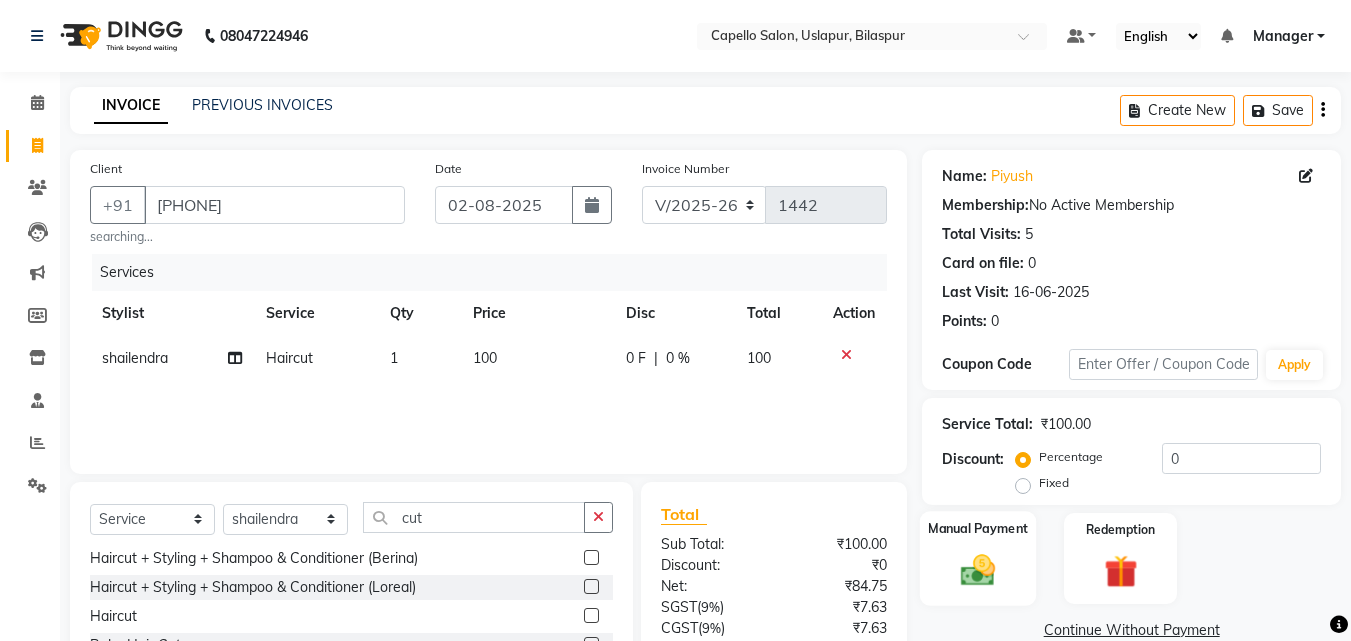 click 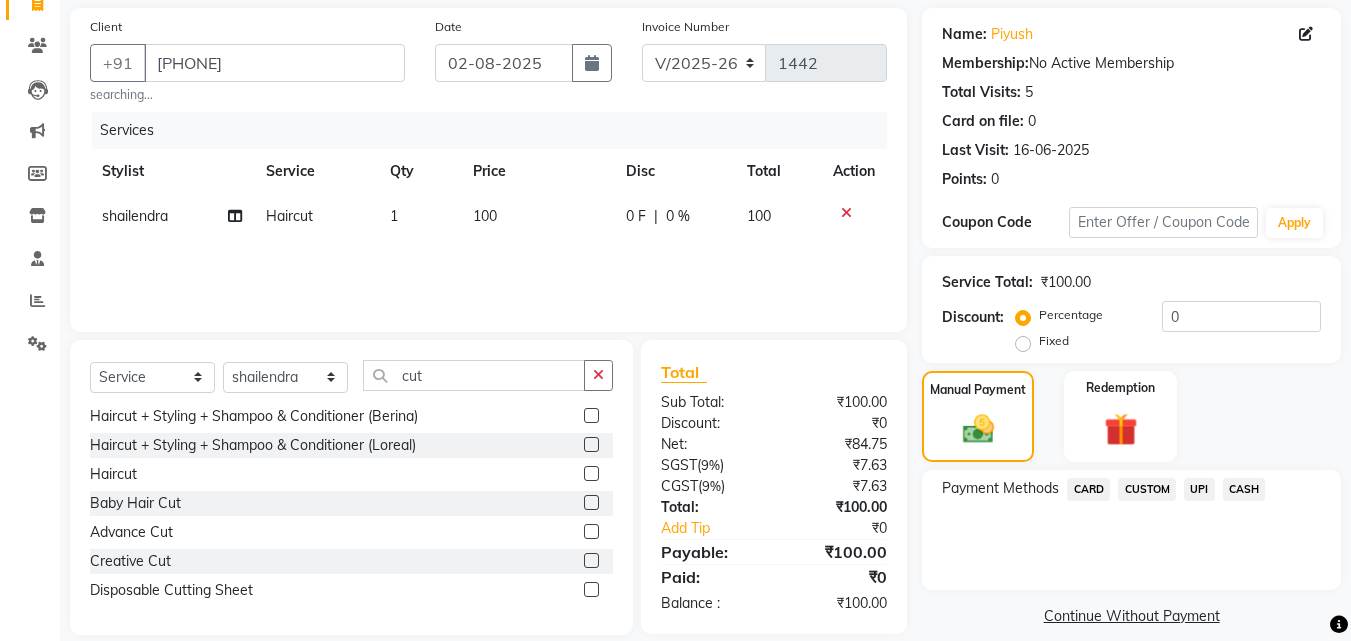 scroll, scrollTop: 166, scrollLeft: 0, axis: vertical 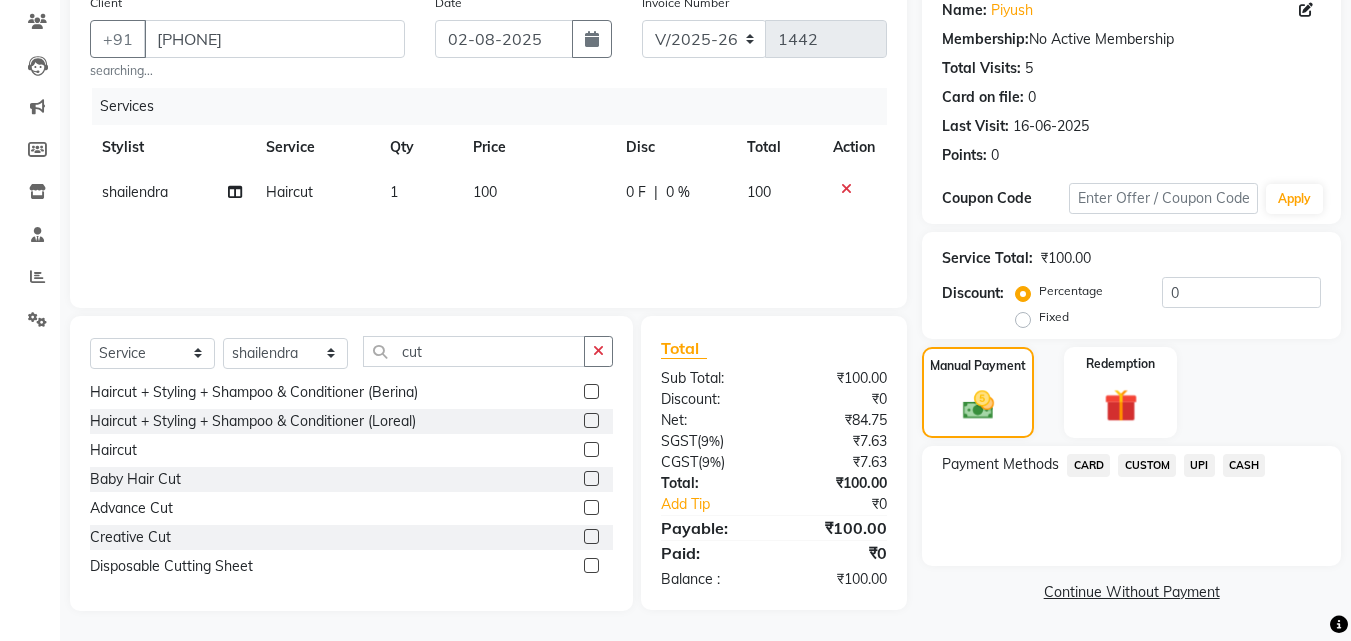 click on "CASH" 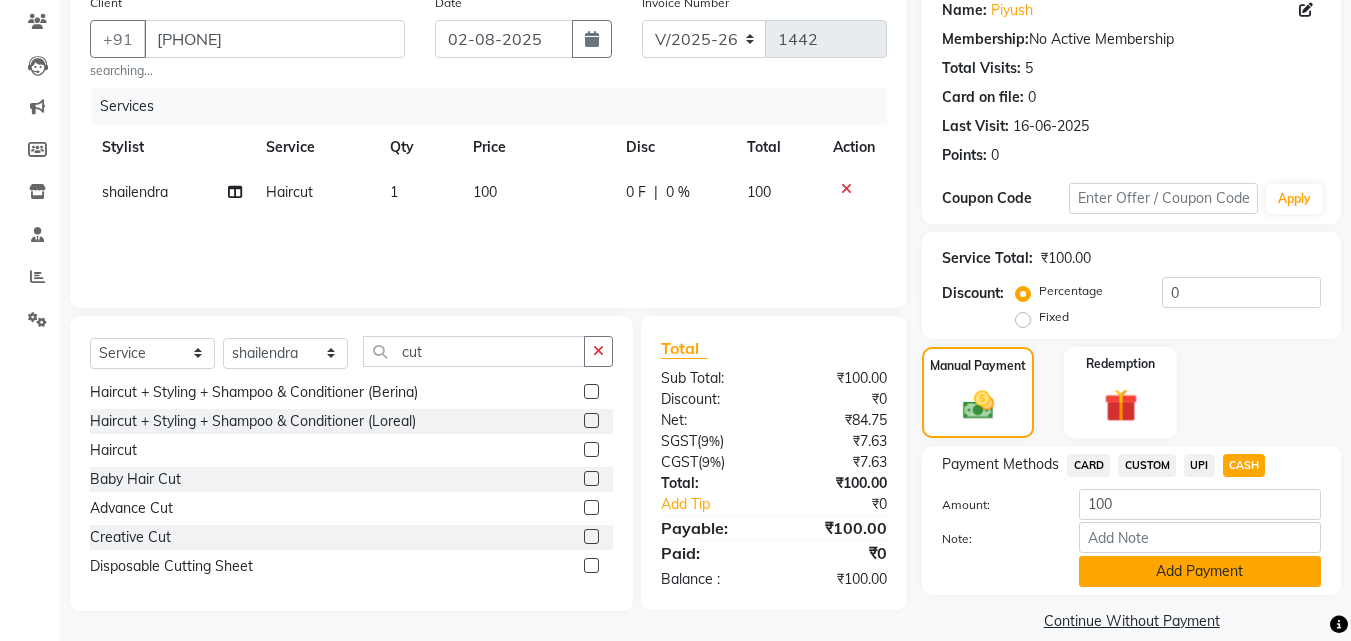 click on "Add Payment" 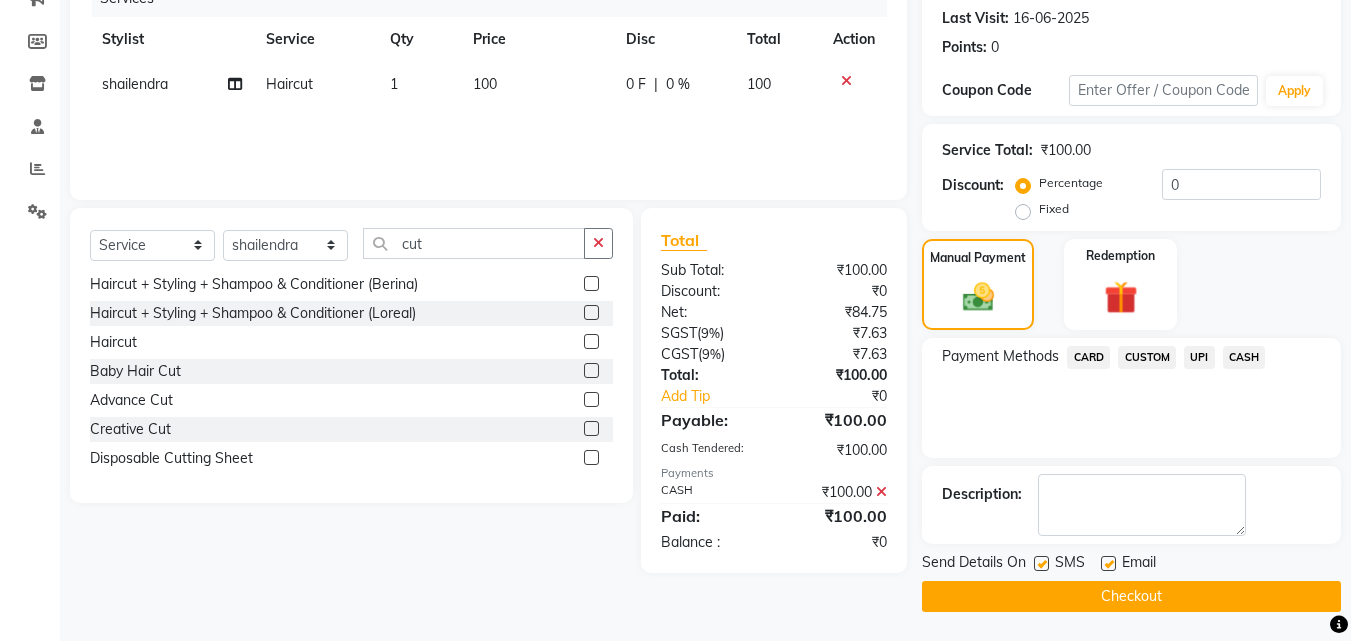 scroll, scrollTop: 275, scrollLeft: 0, axis: vertical 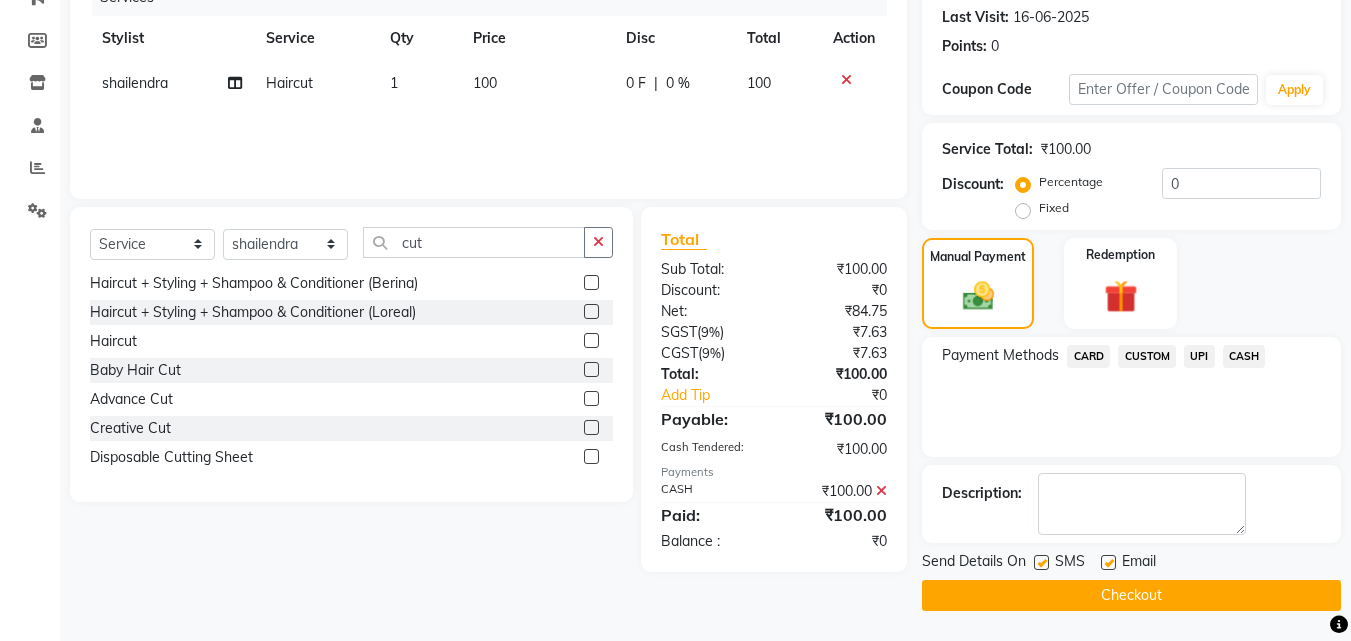 click on "Checkout" 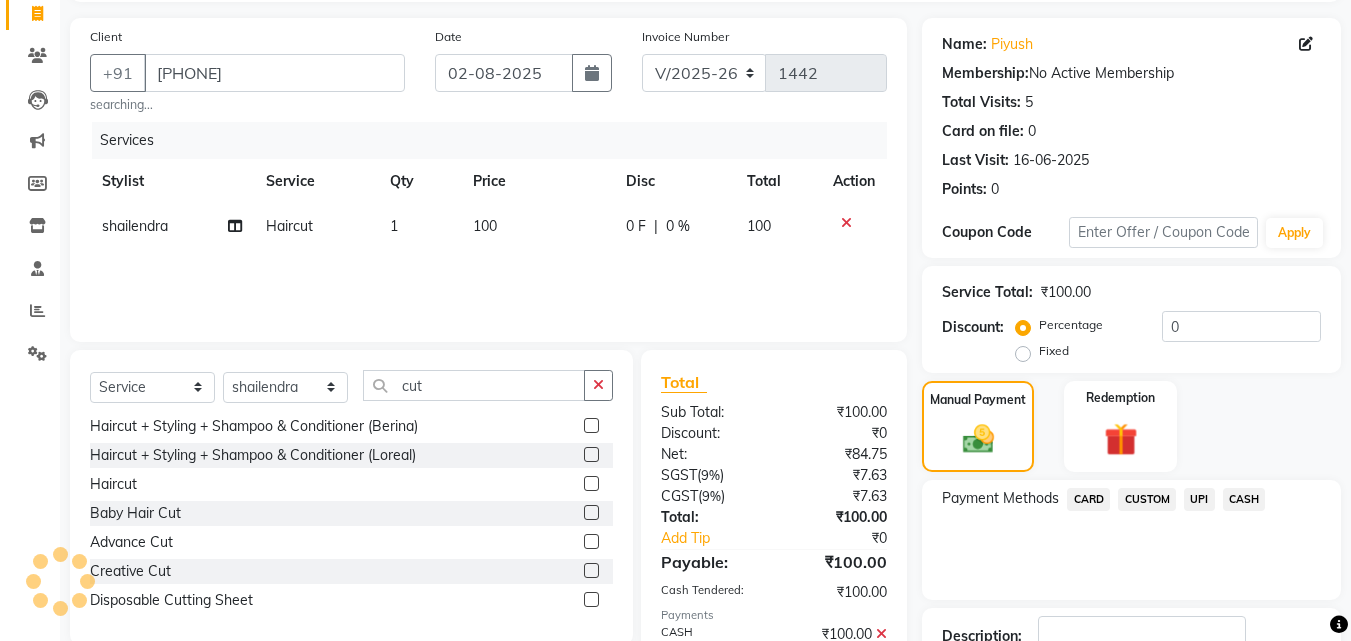 scroll, scrollTop: 0, scrollLeft: 0, axis: both 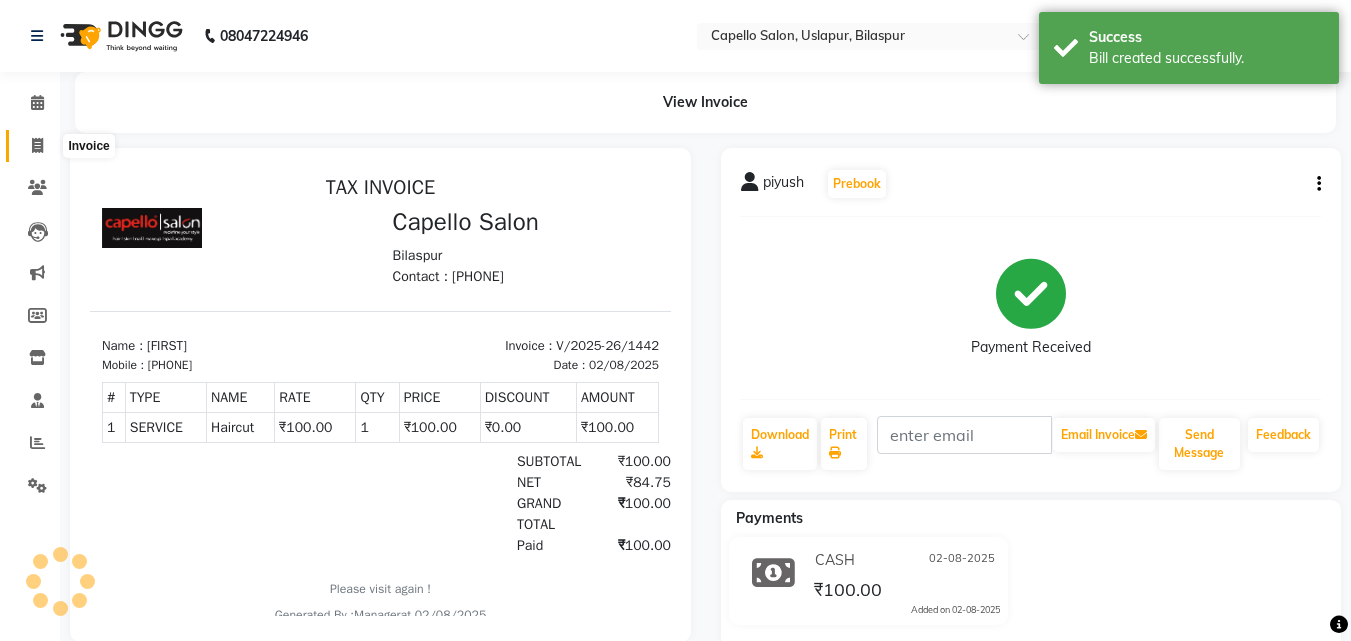 click 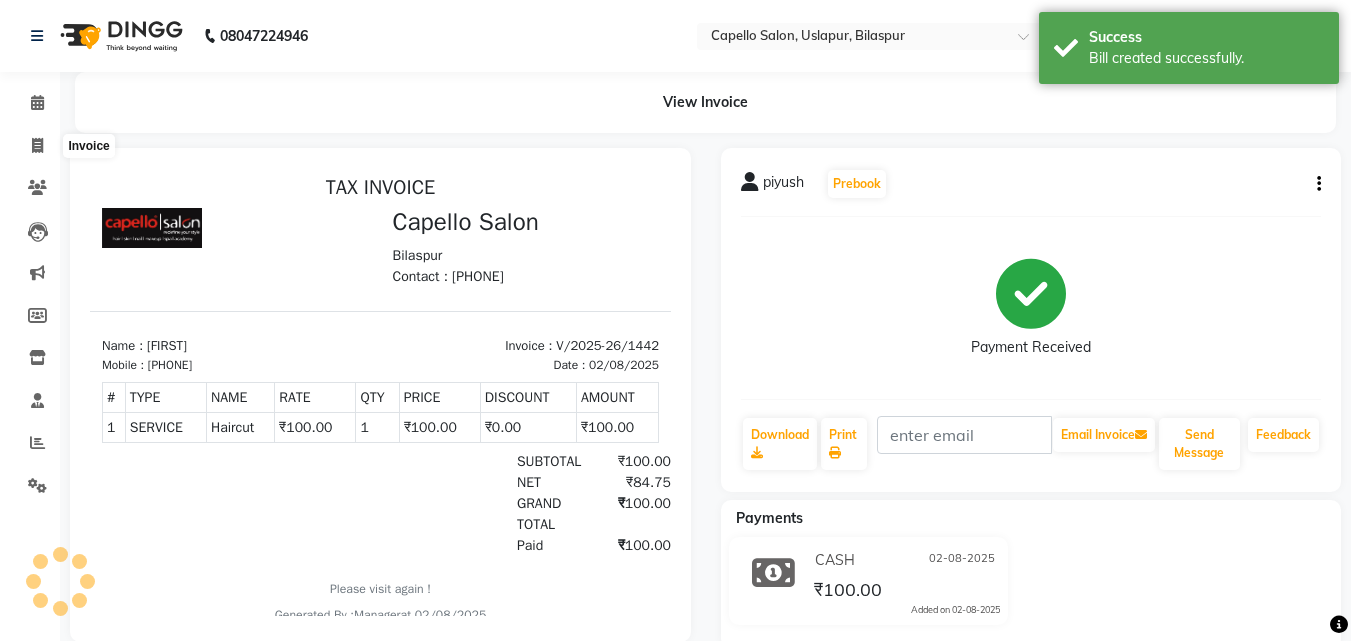 select on "service" 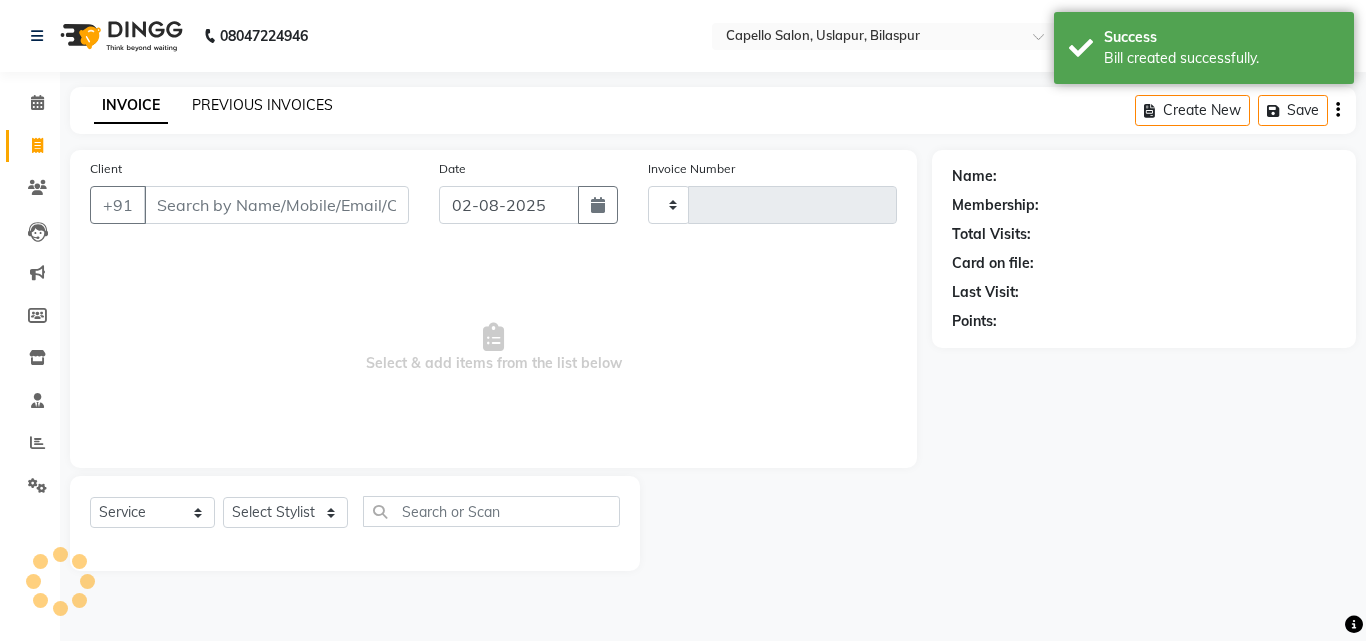 type on "1443" 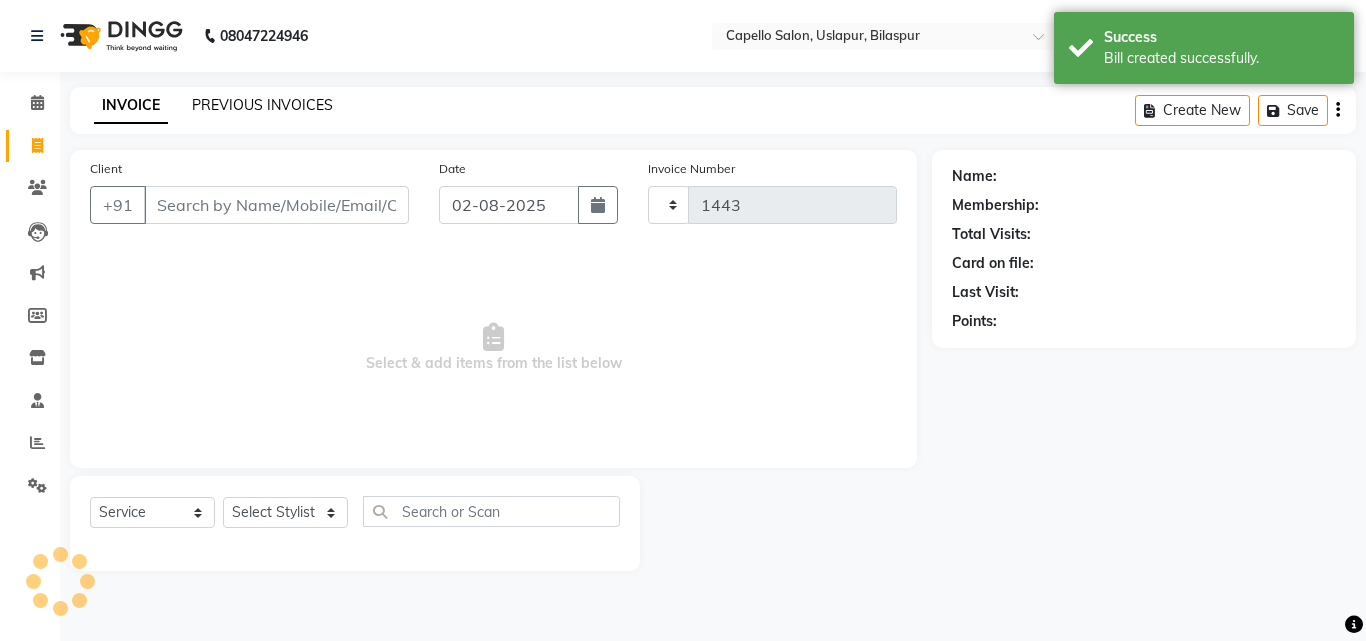 select on "4763" 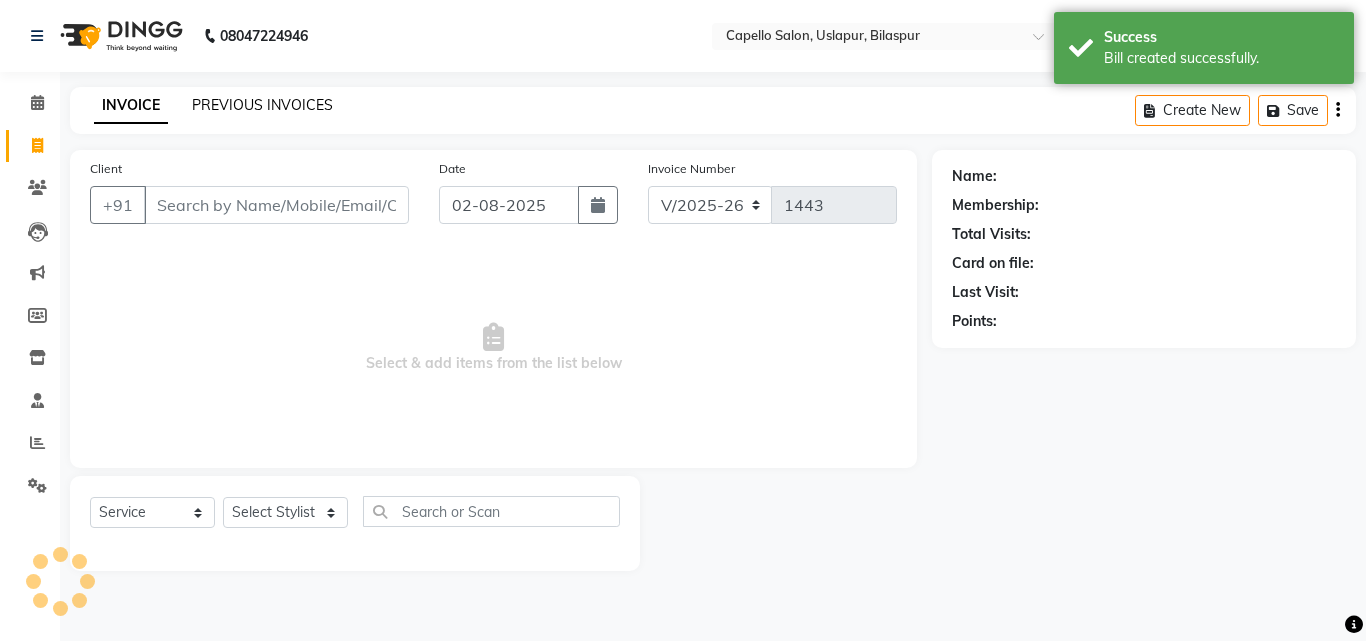 click on "PREVIOUS INVOICES" 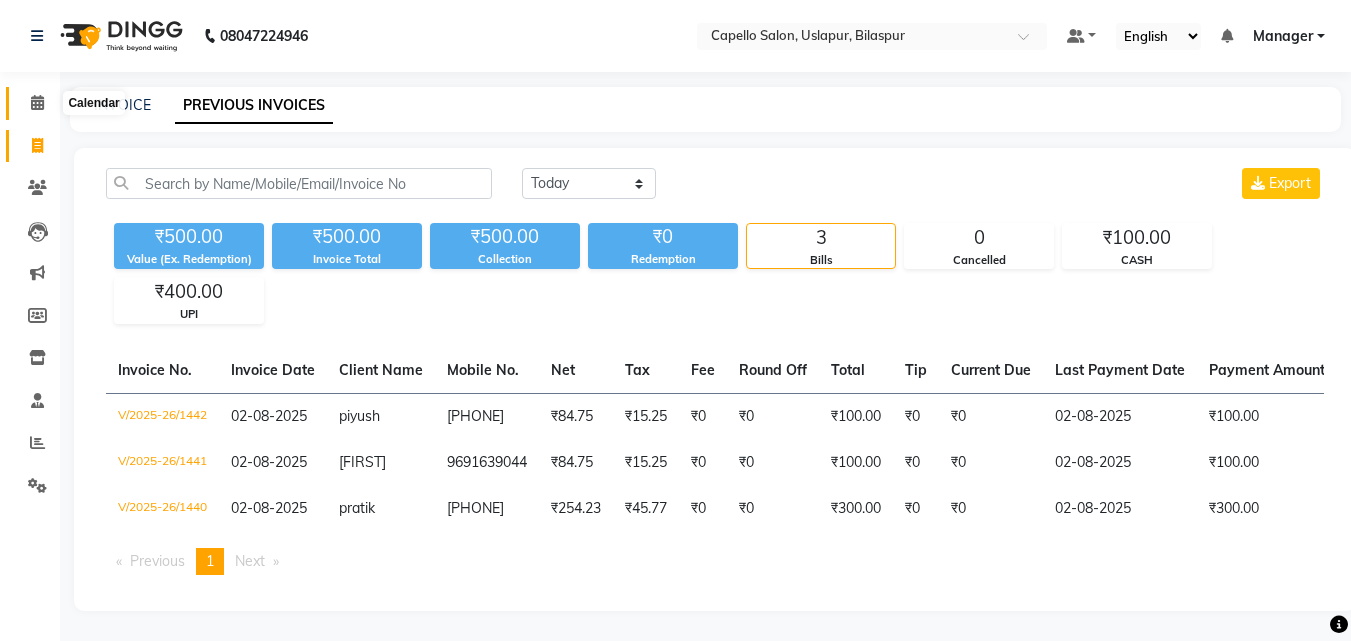 click 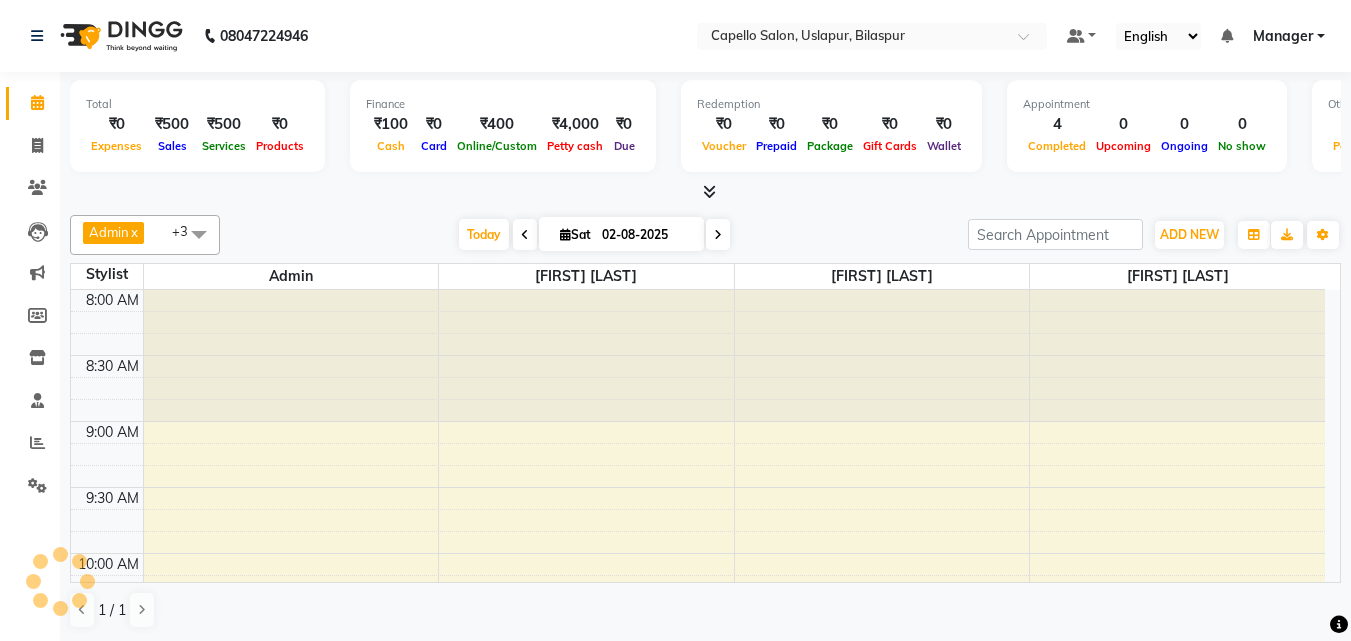 scroll, scrollTop: 0, scrollLeft: 0, axis: both 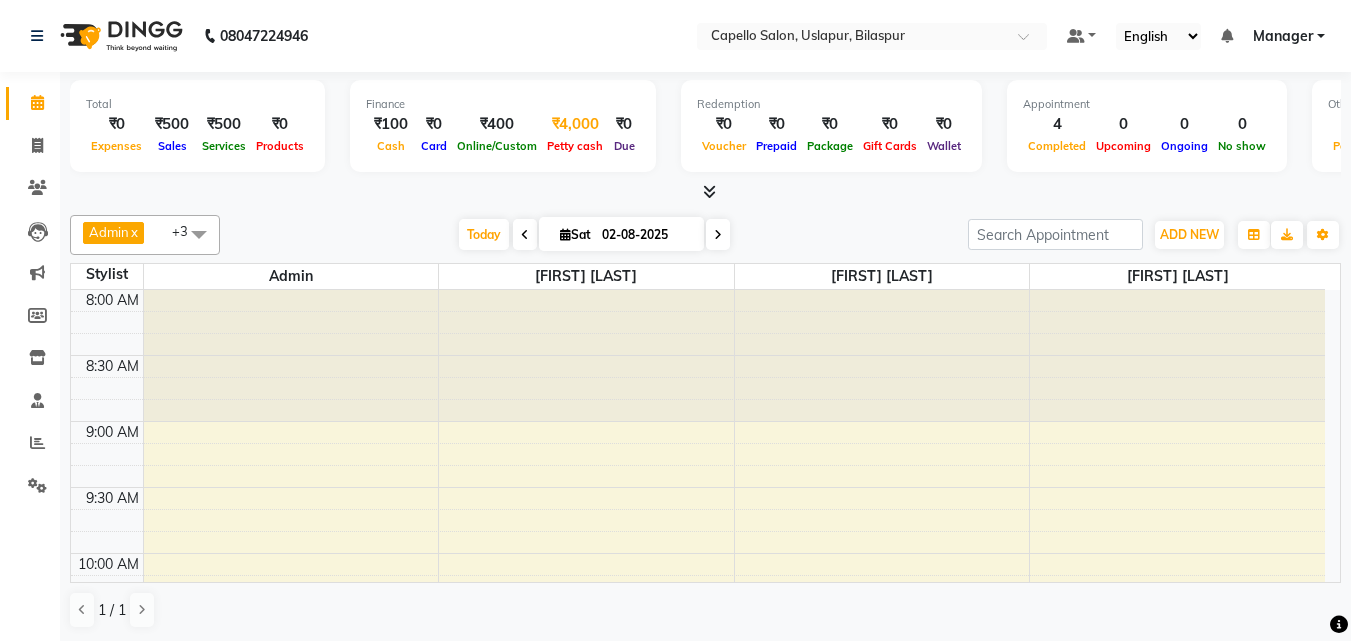 click on "₹4,000" at bounding box center [575, 124] 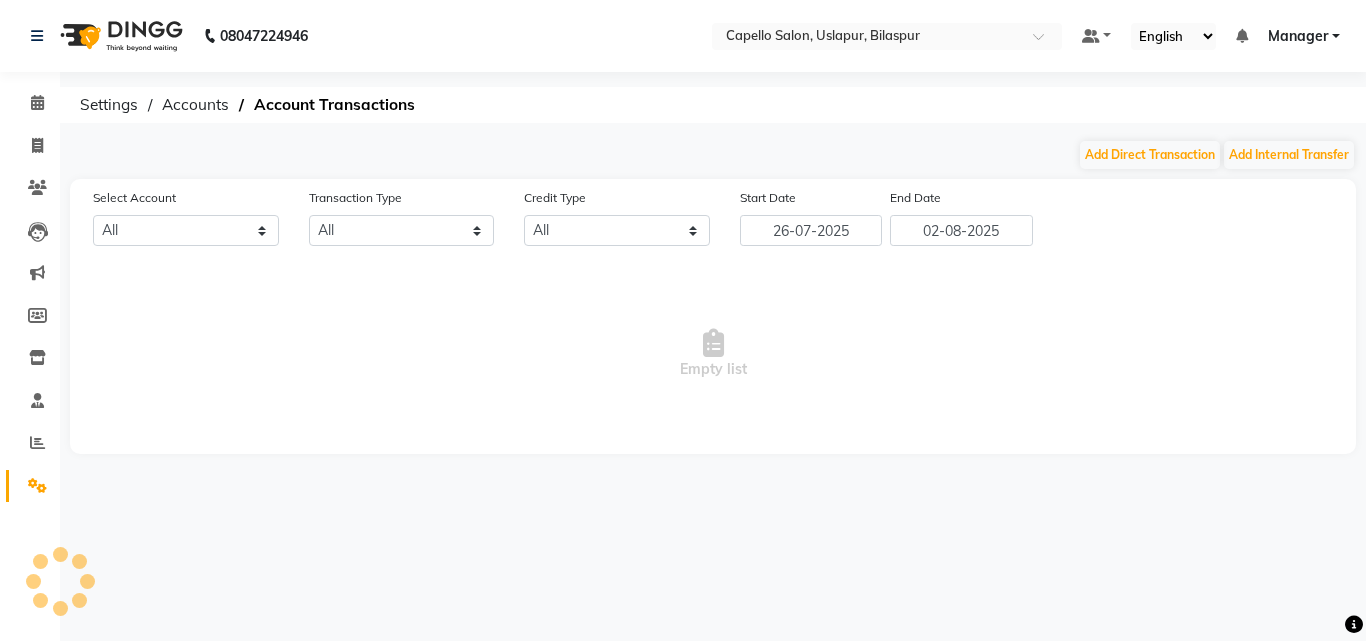 select on "3609" 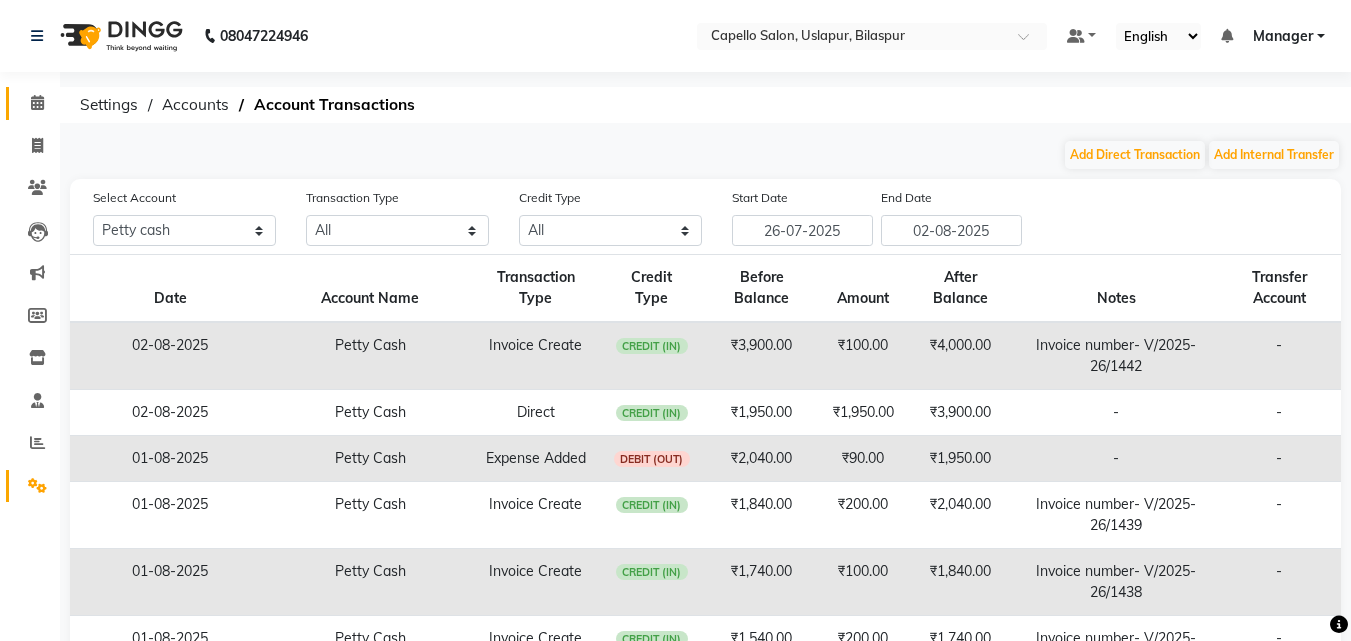 click on "Calendar" 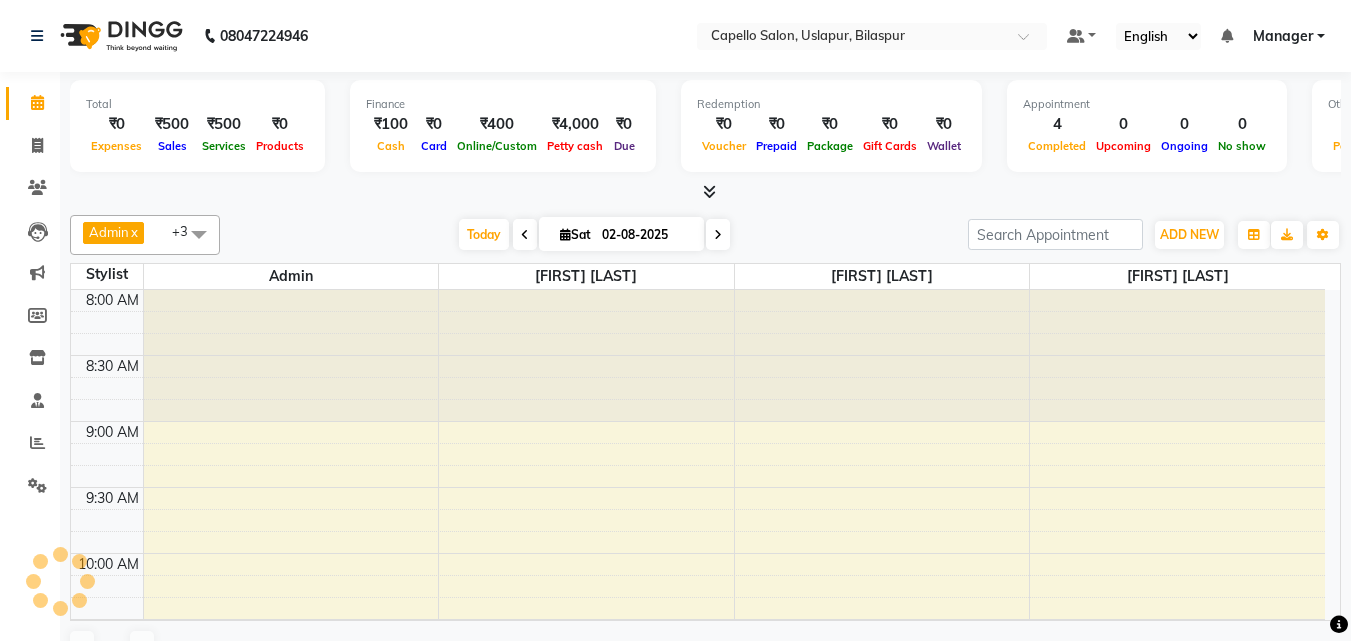 scroll, scrollTop: 0, scrollLeft: 0, axis: both 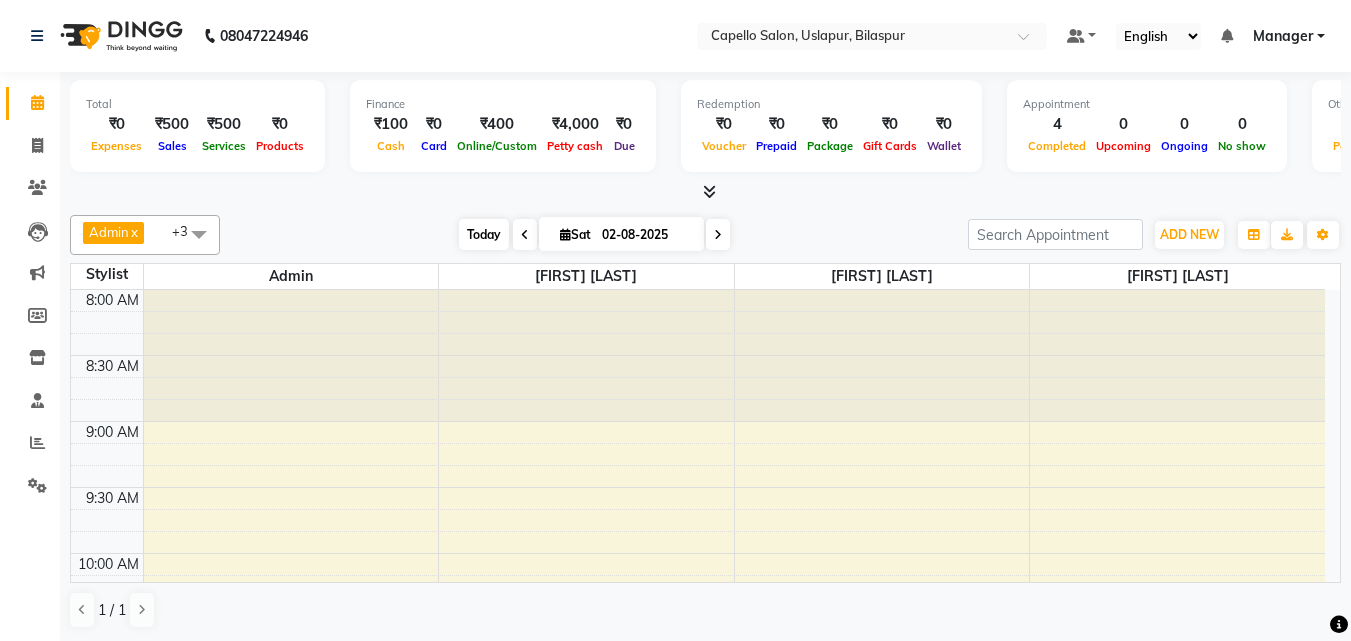click on "Today" at bounding box center [484, 234] 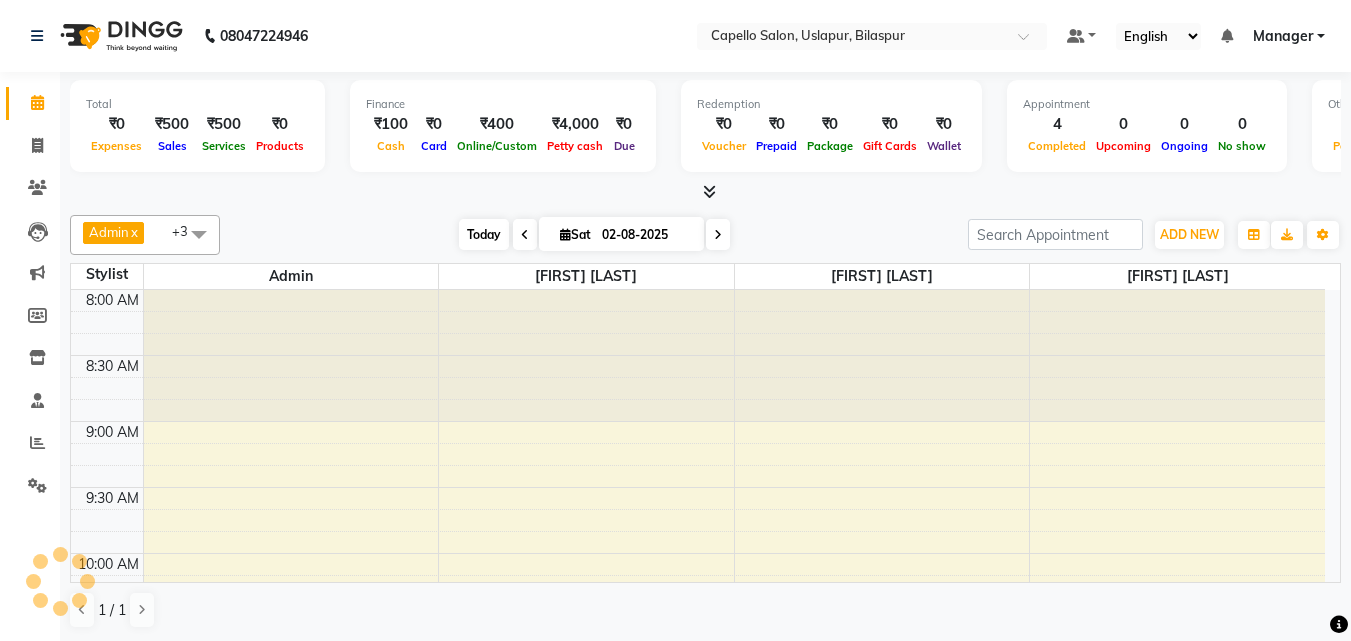 scroll, scrollTop: 661, scrollLeft: 0, axis: vertical 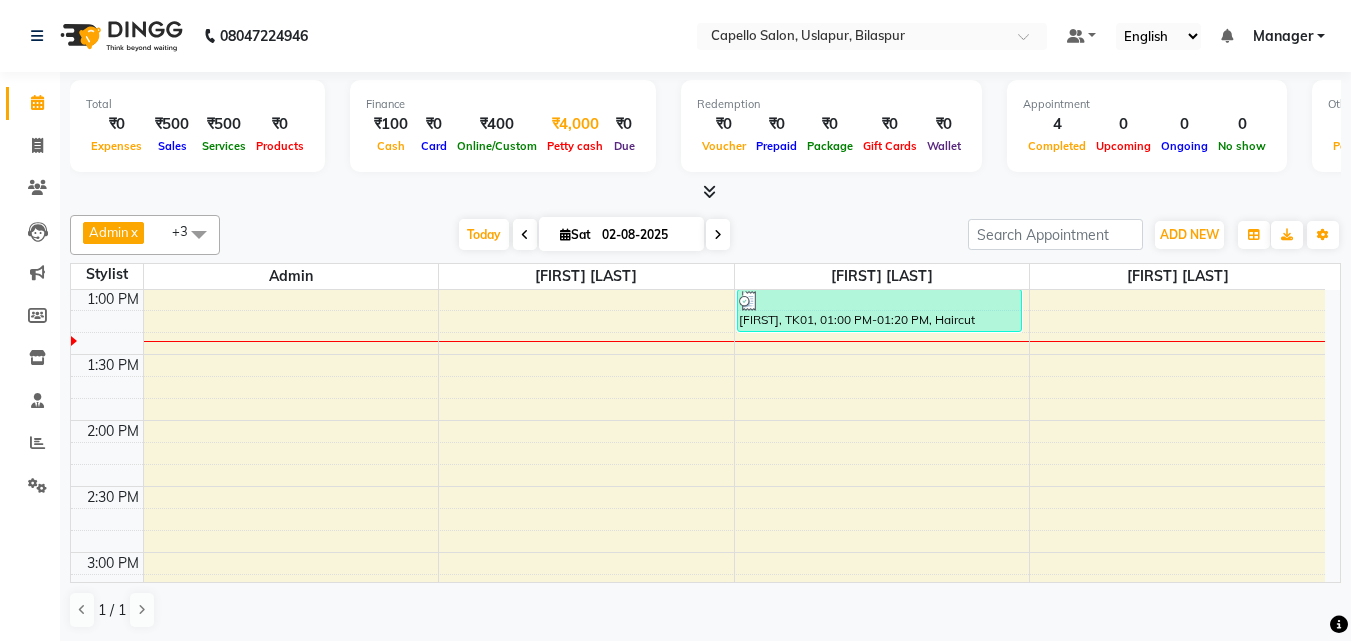 click on "Petty cash" at bounding box center [575, 145] 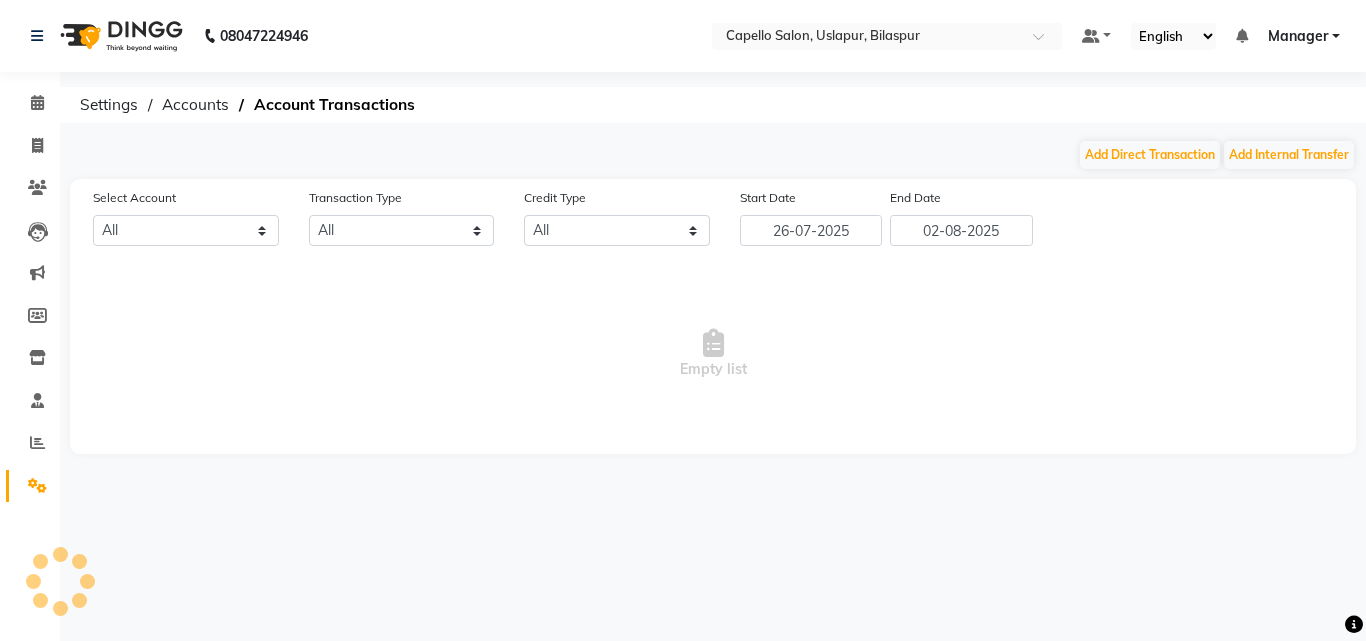 select on "3609" 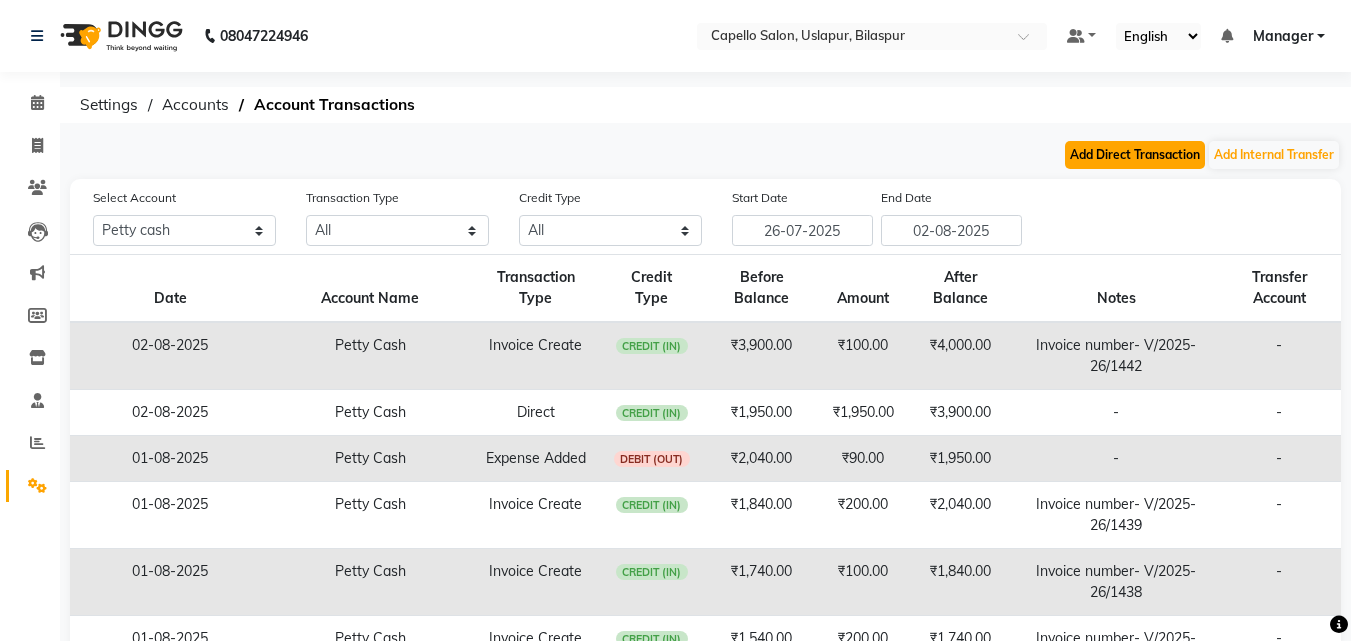 click on "Add Direct Transaction" 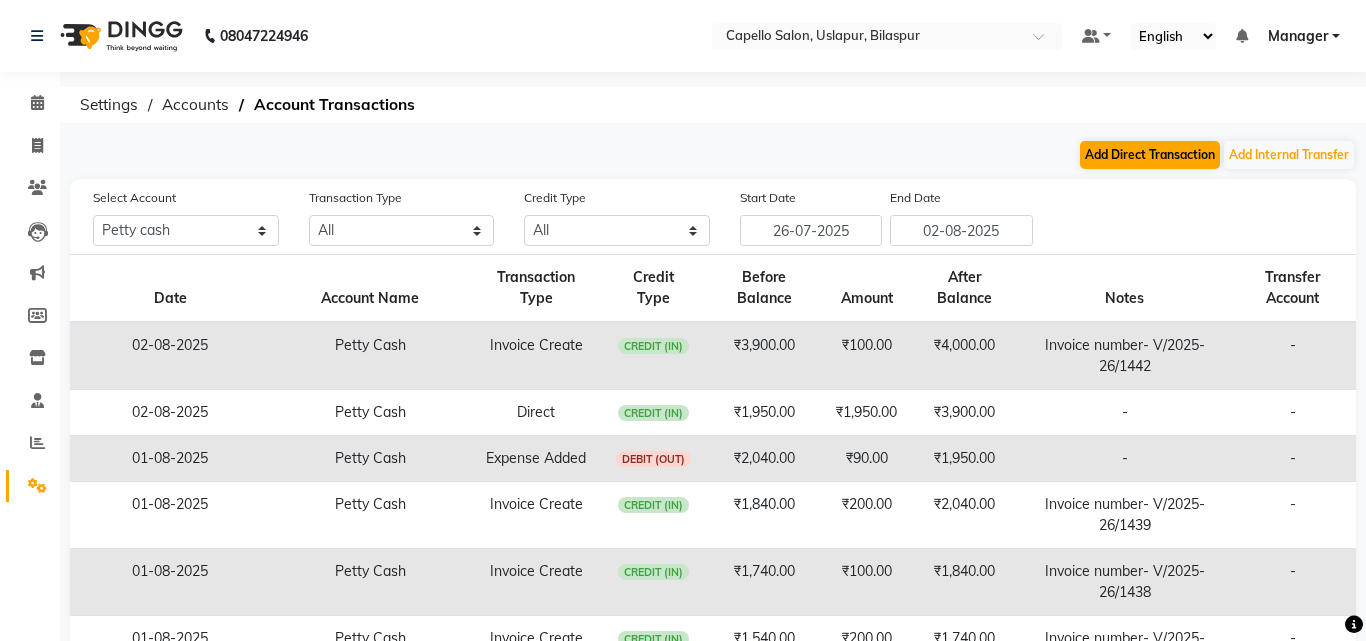 select on "direct" 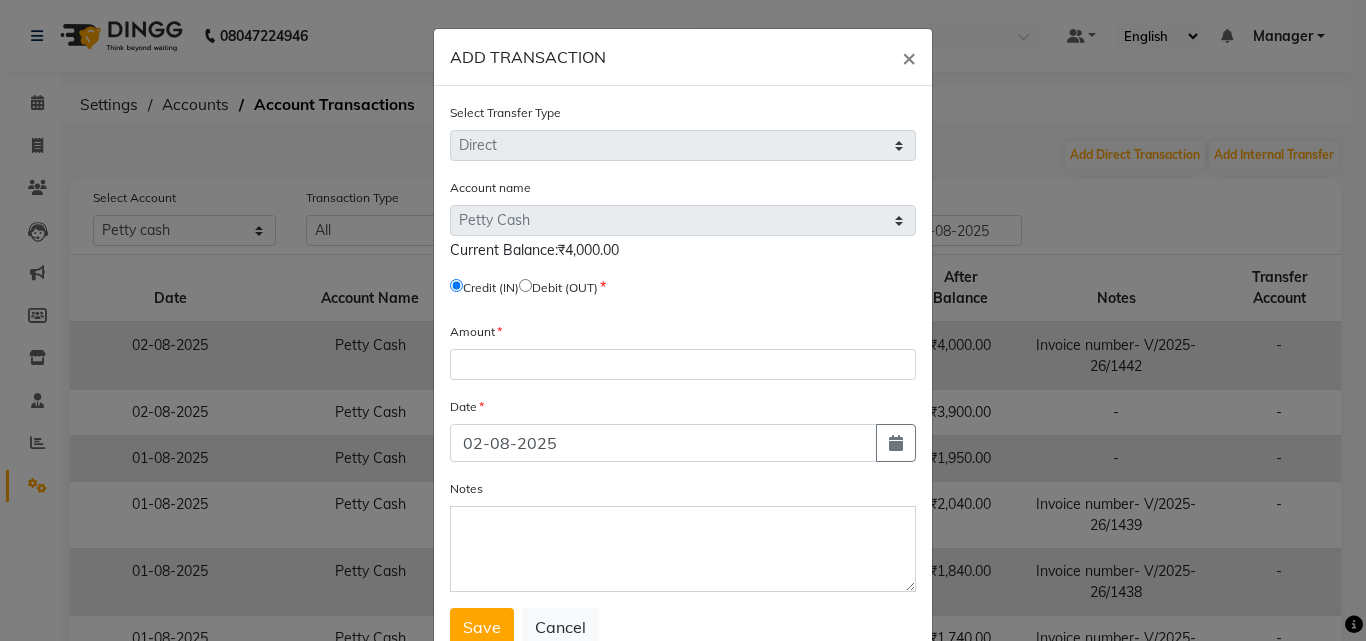 click on "Credit (IN)     Debit (OUT)" 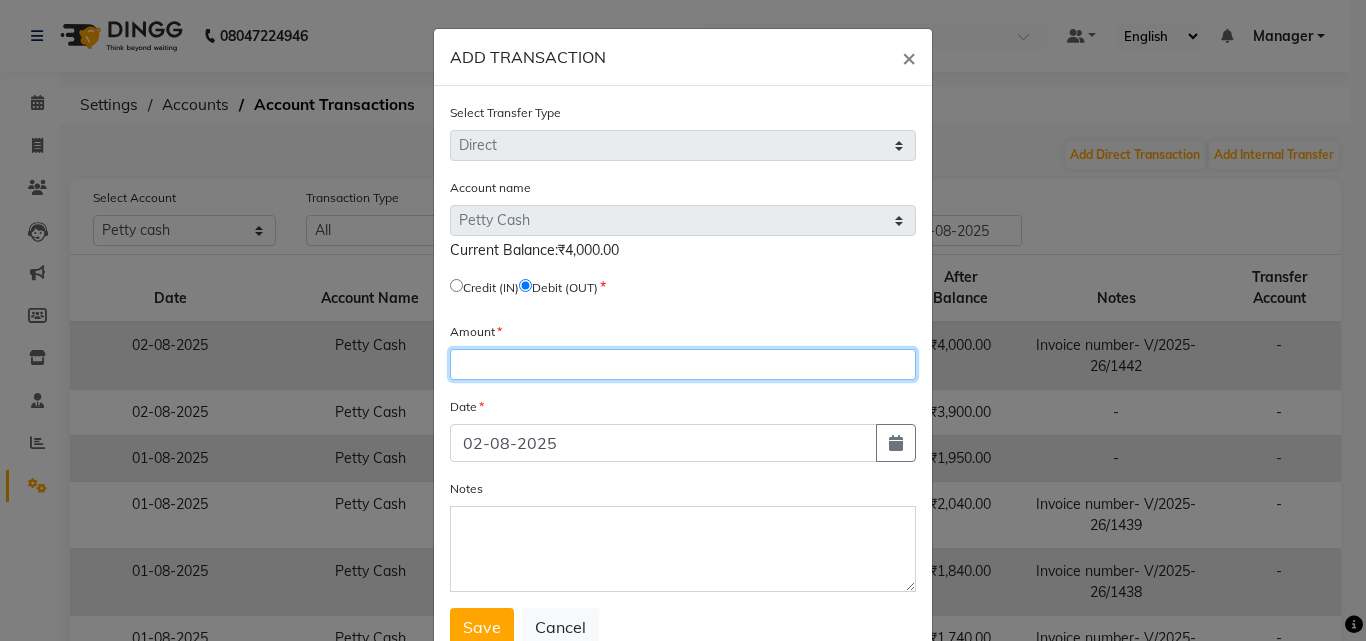 click 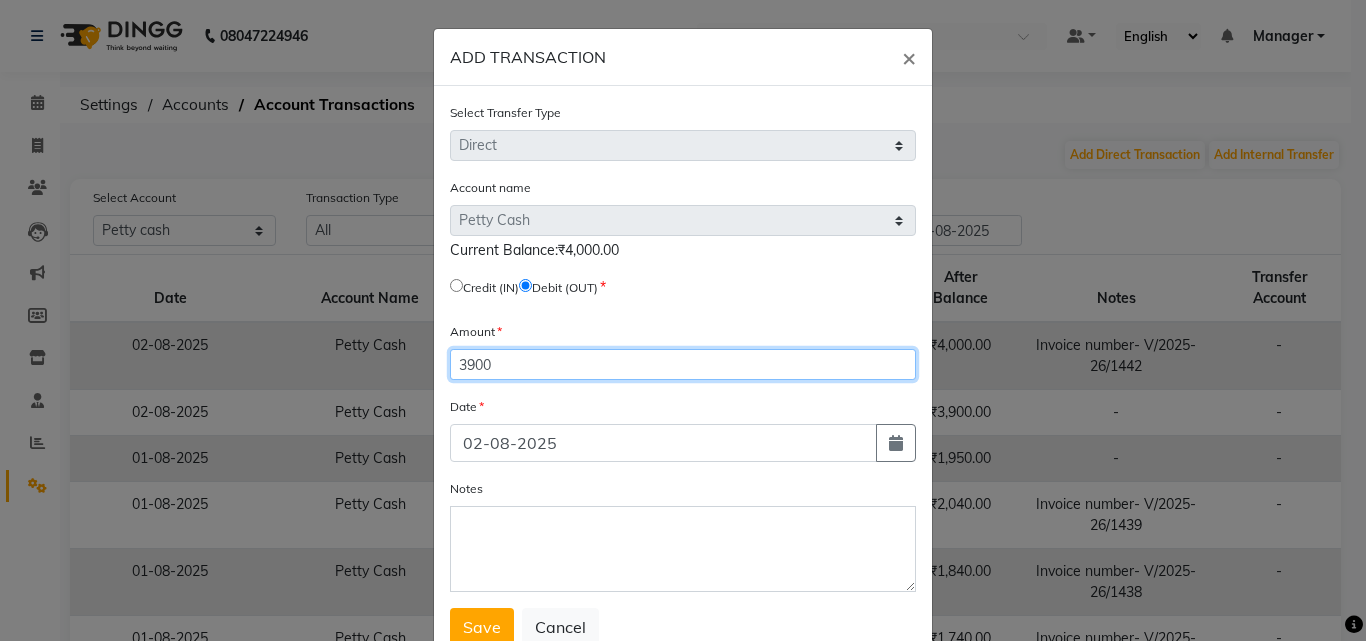 type on "3900" 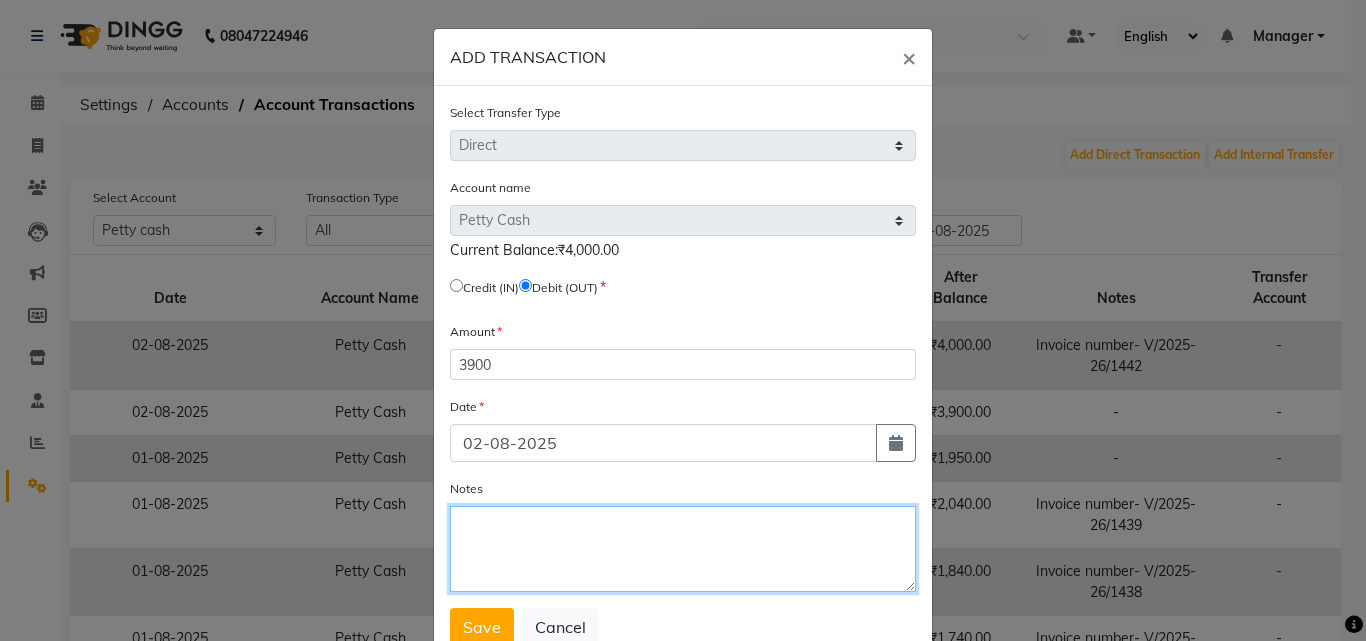 click on "Notes" at bounding box center [683, 549] 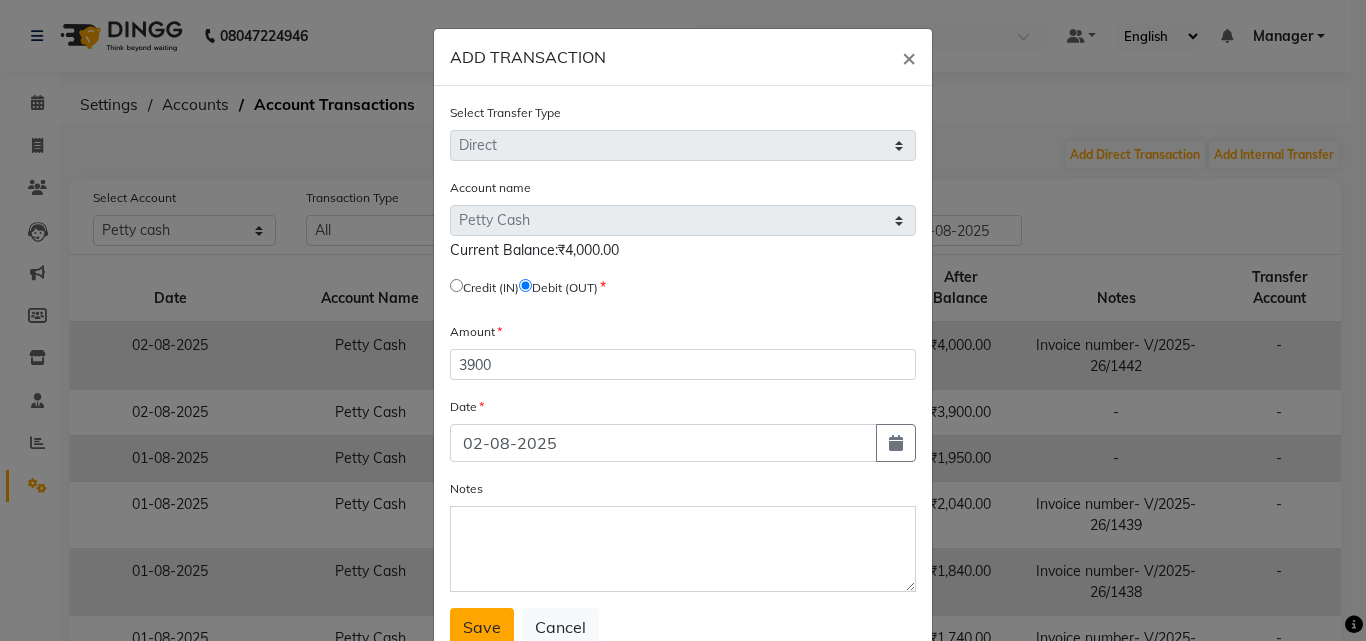 click on "Save" at bounding box center [482, 627] 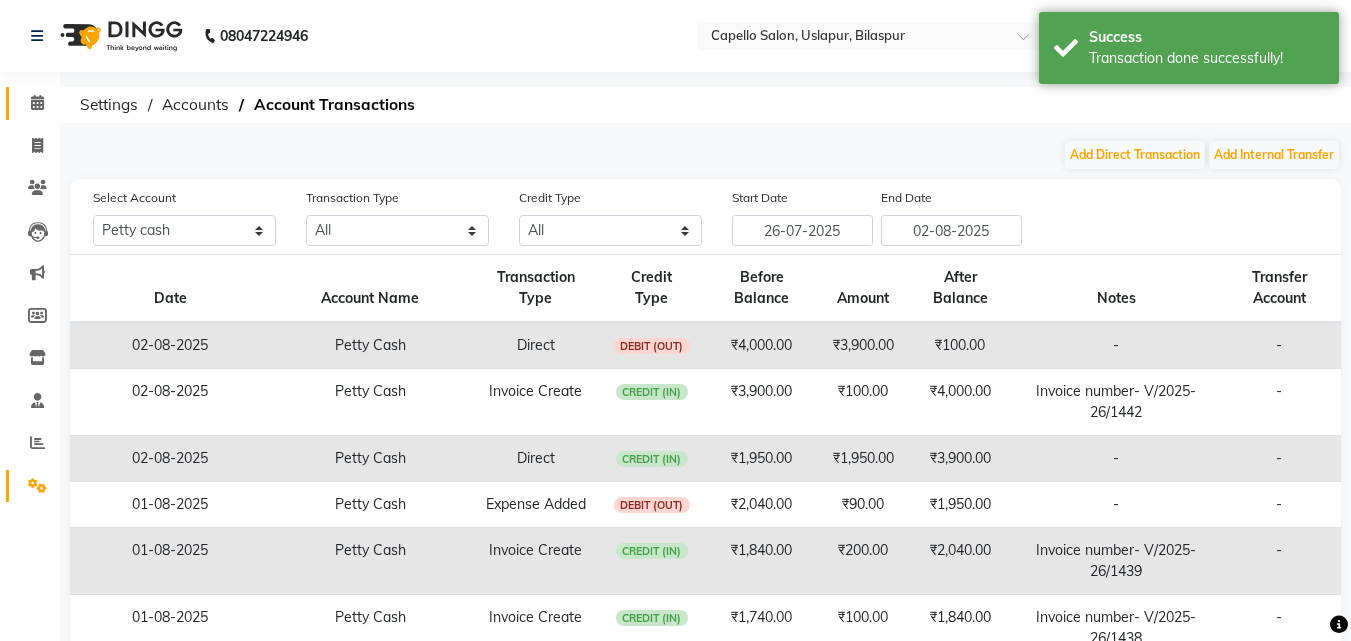 click on "Calendar" 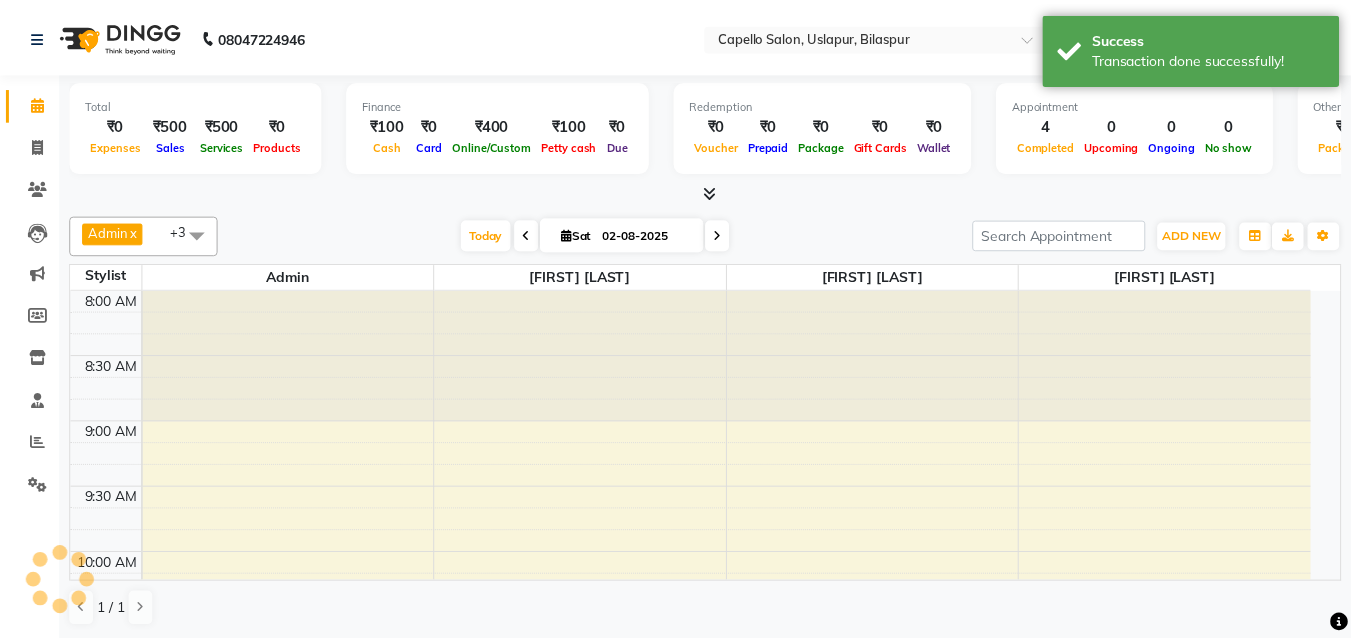 scroll, scrollTop: 0, scrollLeft: 0, axis: both 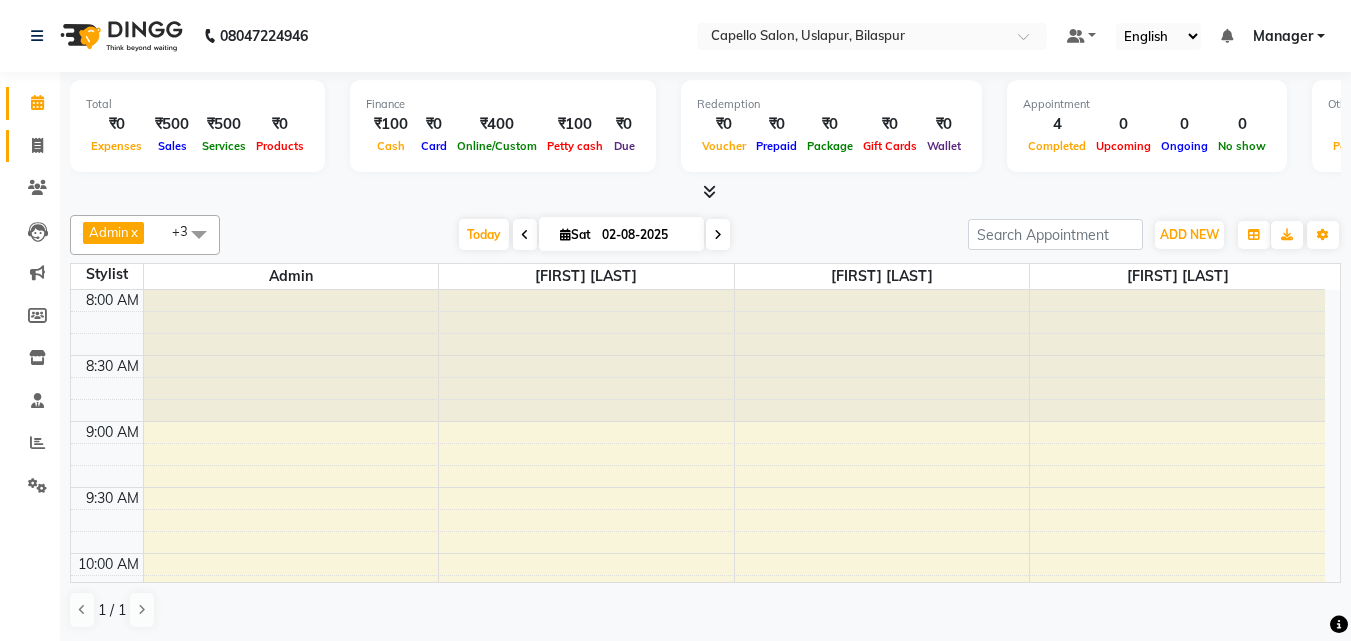 drag, startPoint x: 21, startPoint y: 133, endPoint x: 24, endPoint y: 152, distance: 19.235384 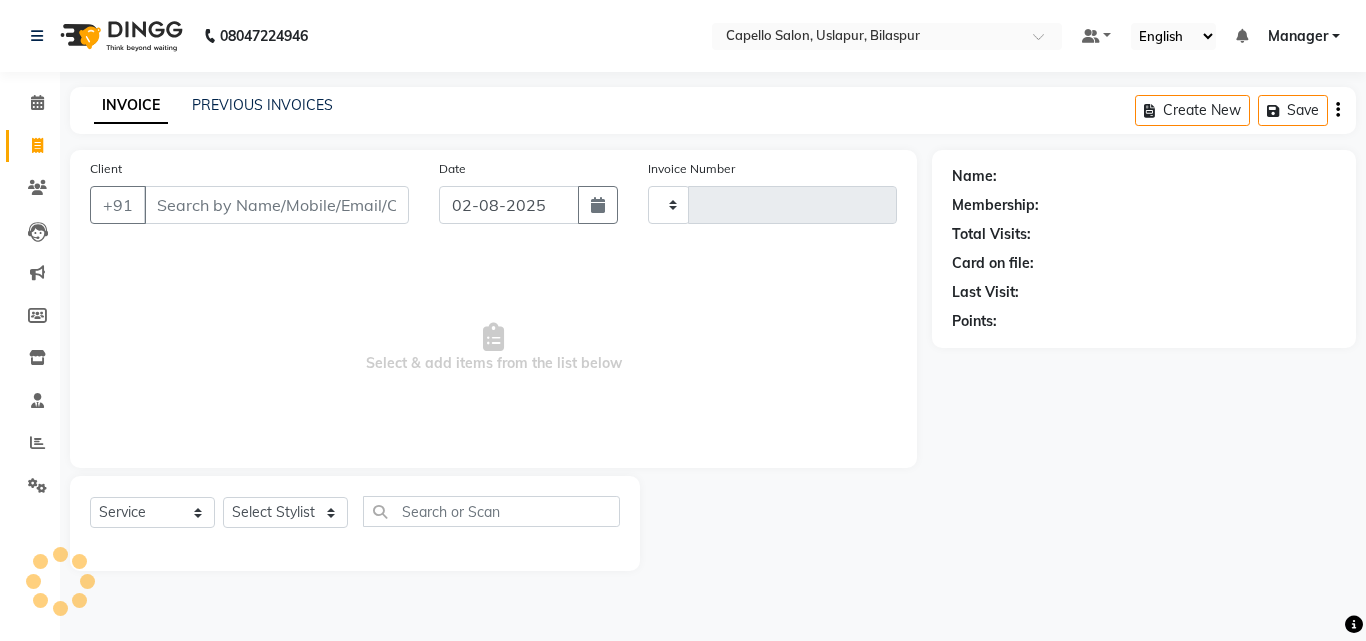 type on "1443" 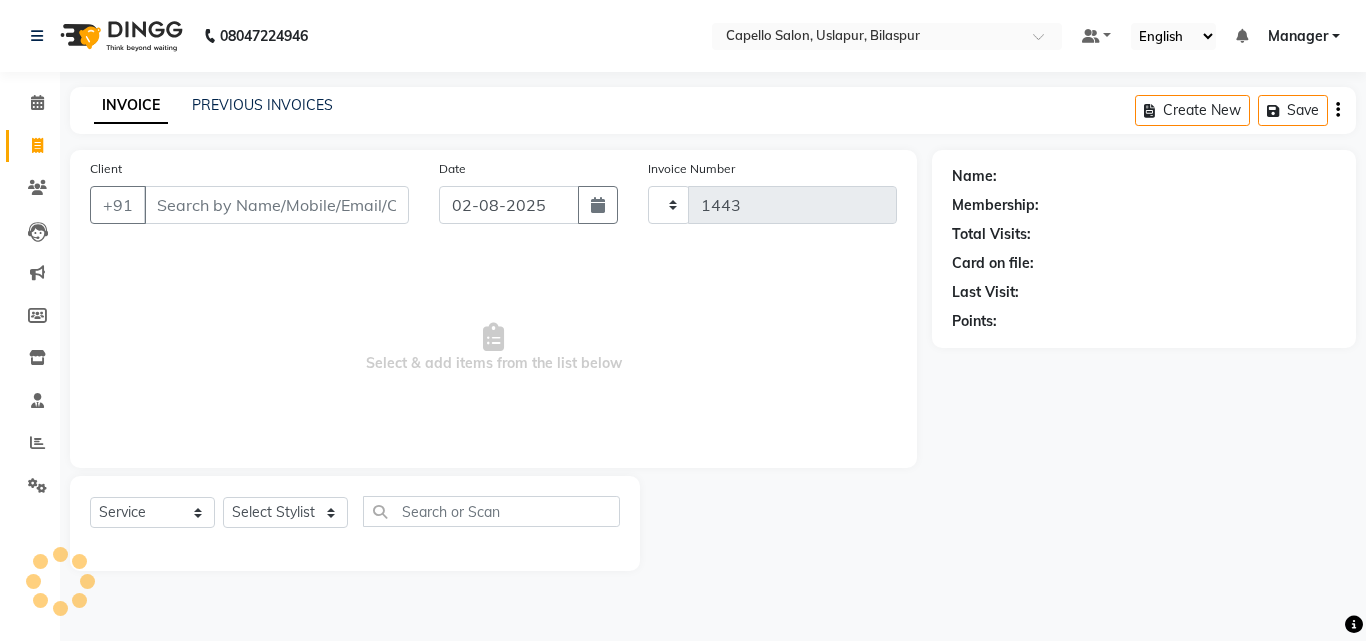 select on "4763" 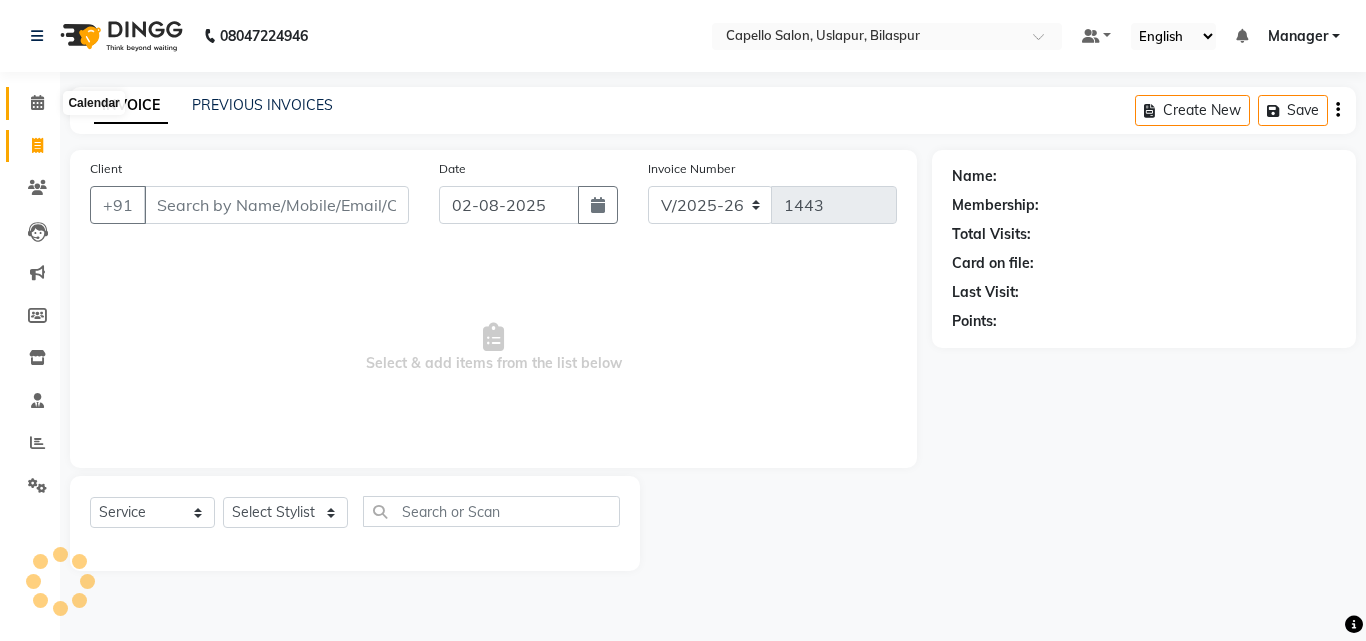 click 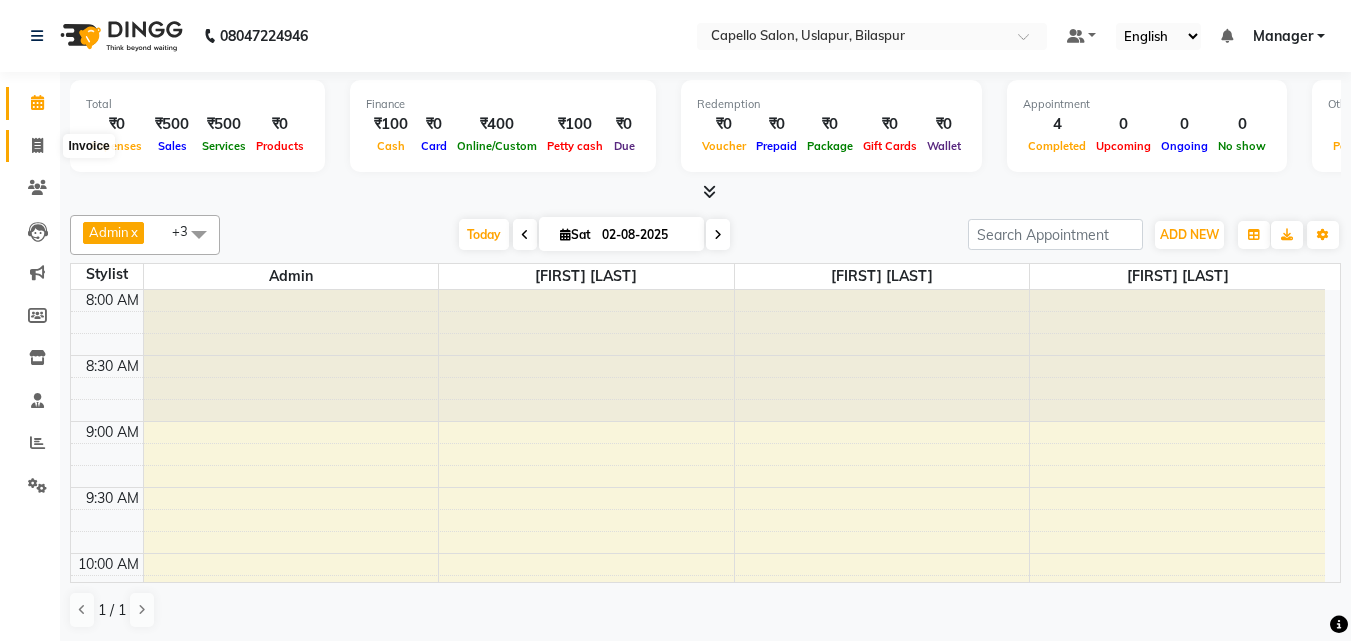 click 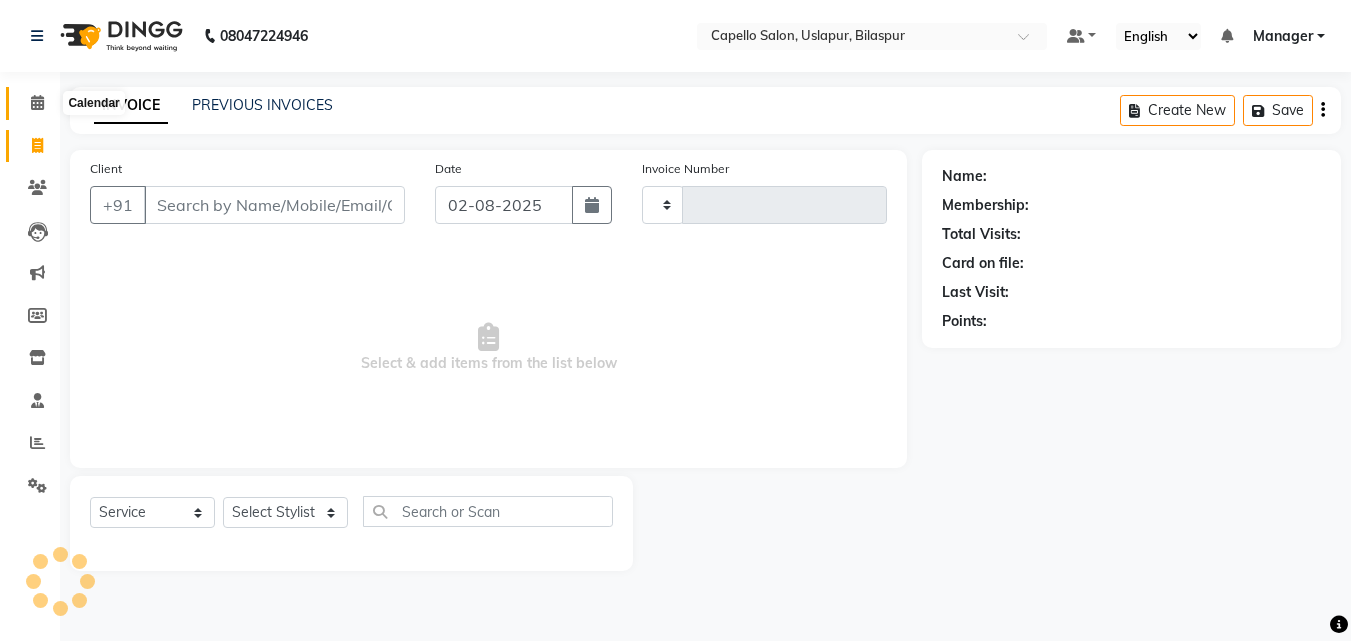 click 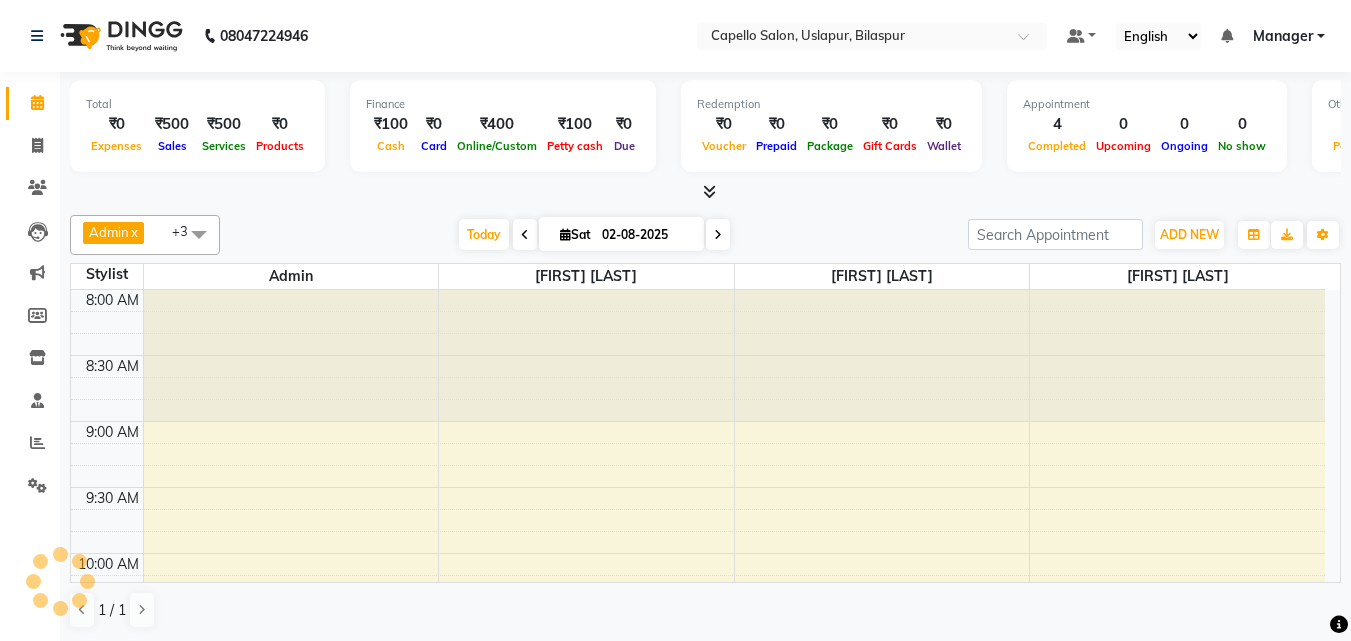scroll, scrollTop: 0, scrollLeft: 0, axis: both 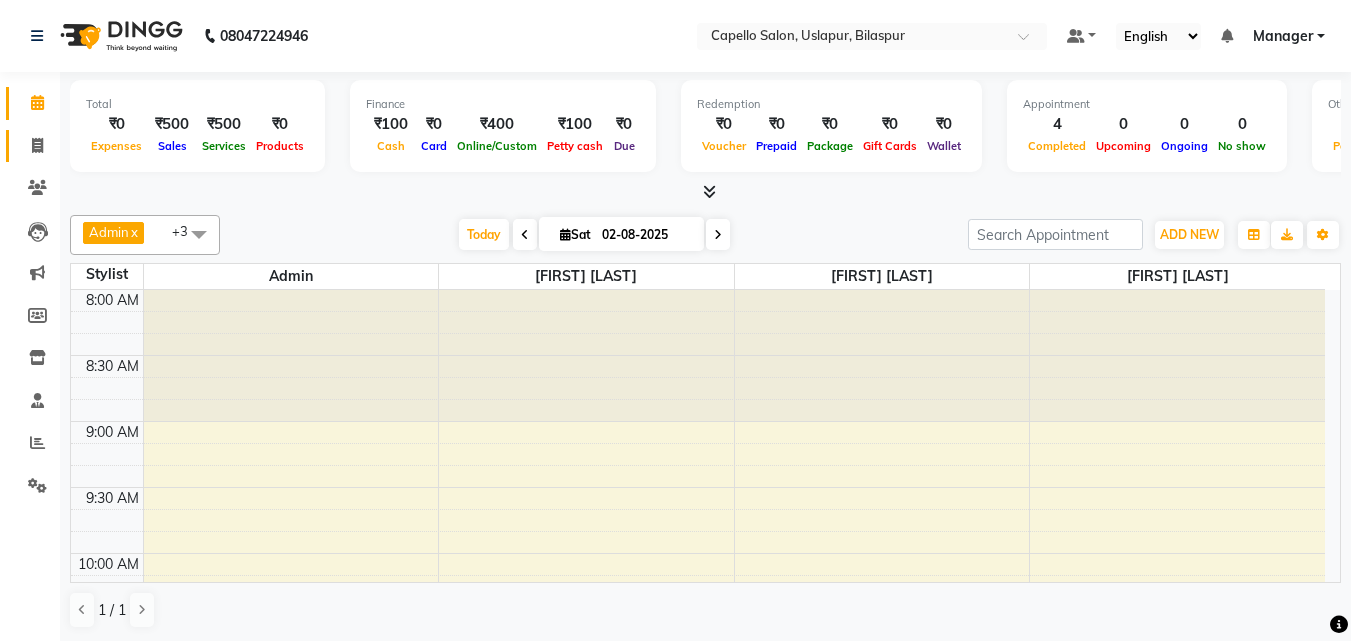 click on "Invoice" 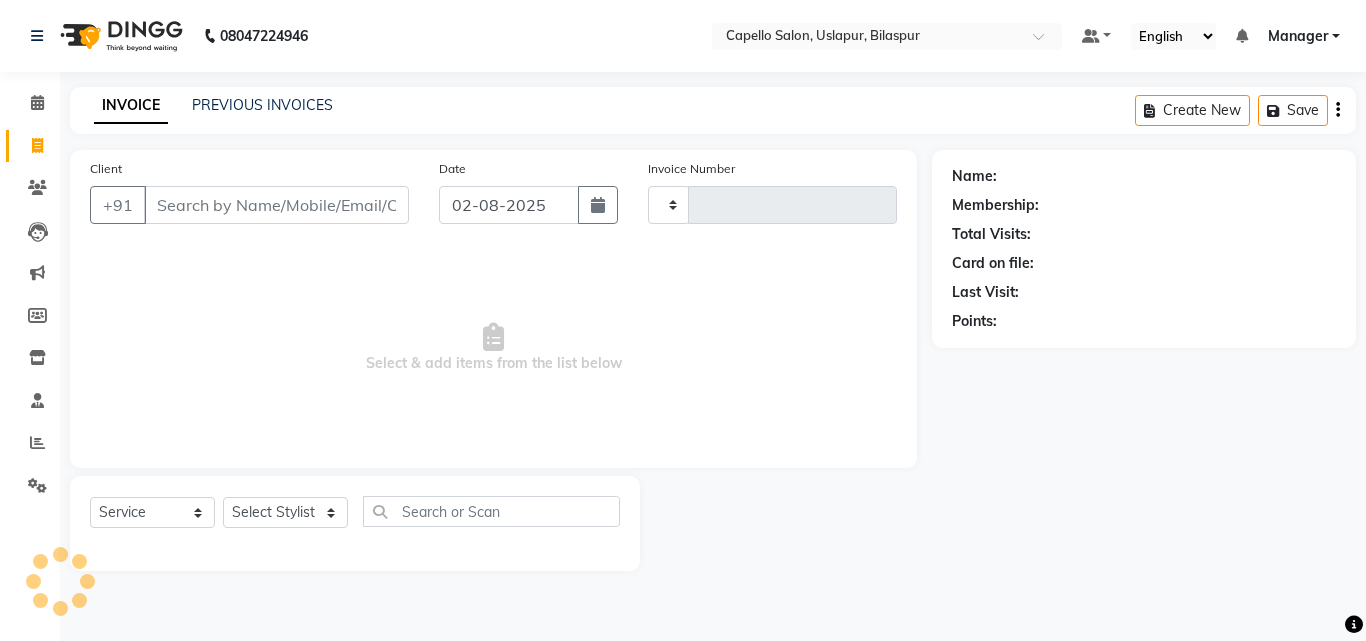 type on "1443" 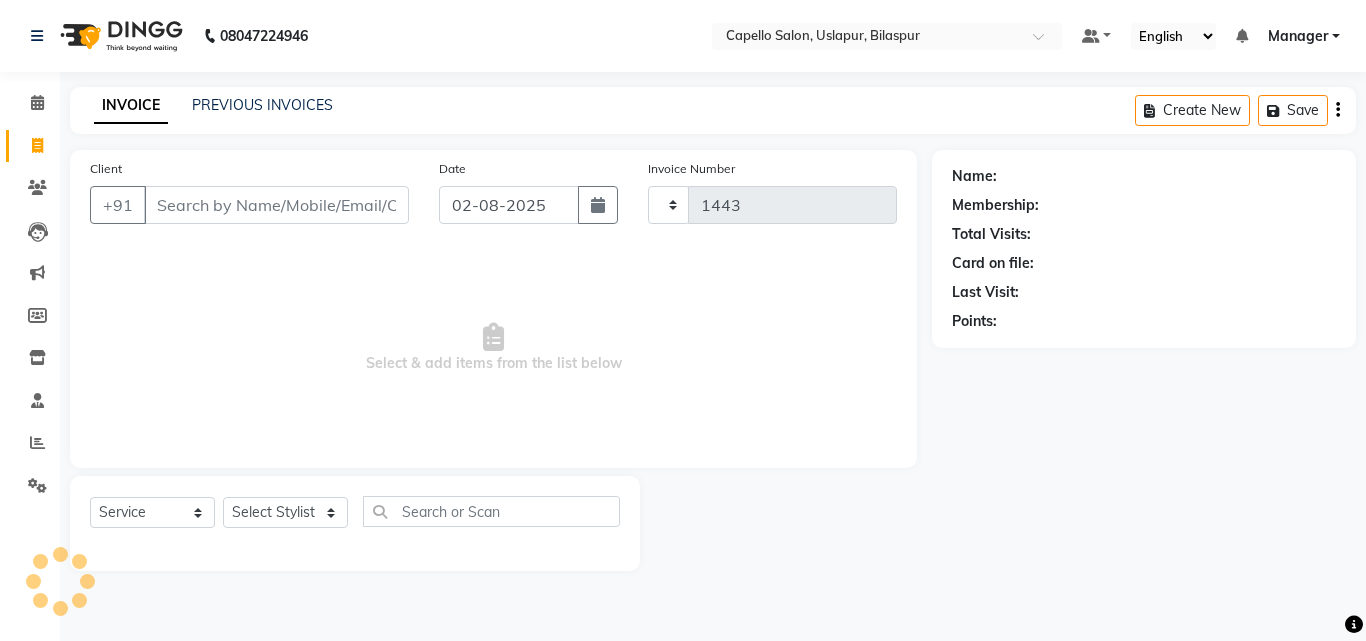 select on "4763" 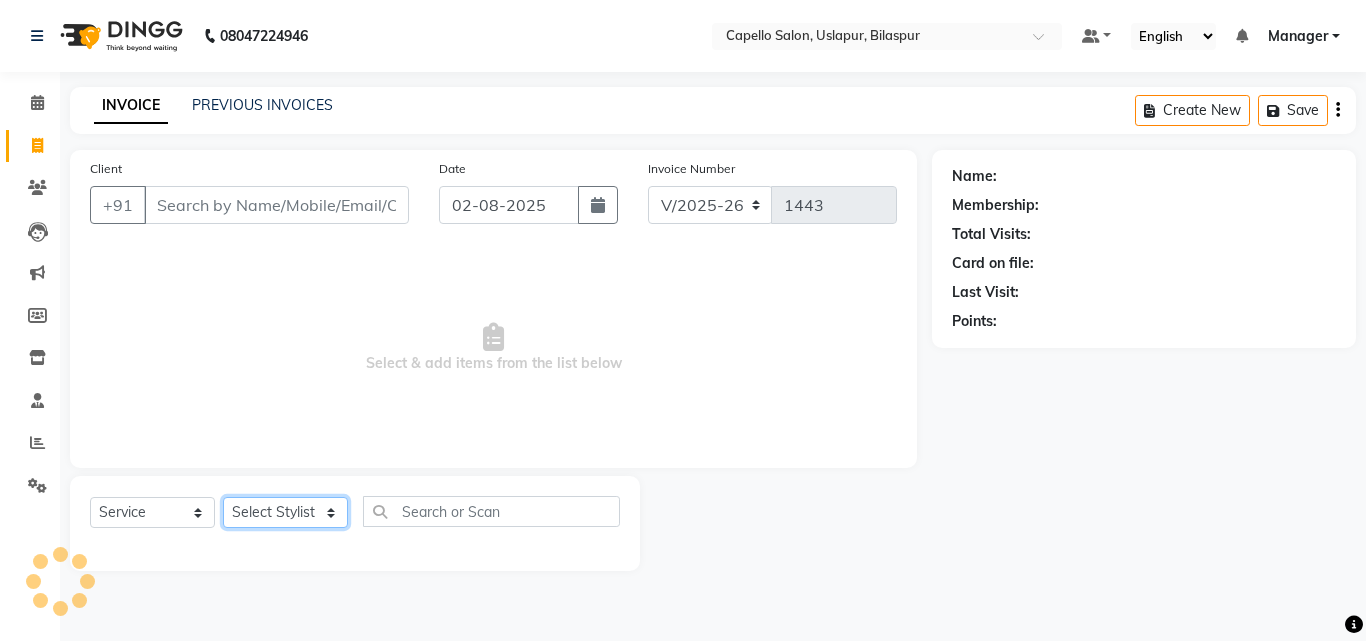 click on "Select Stylist" 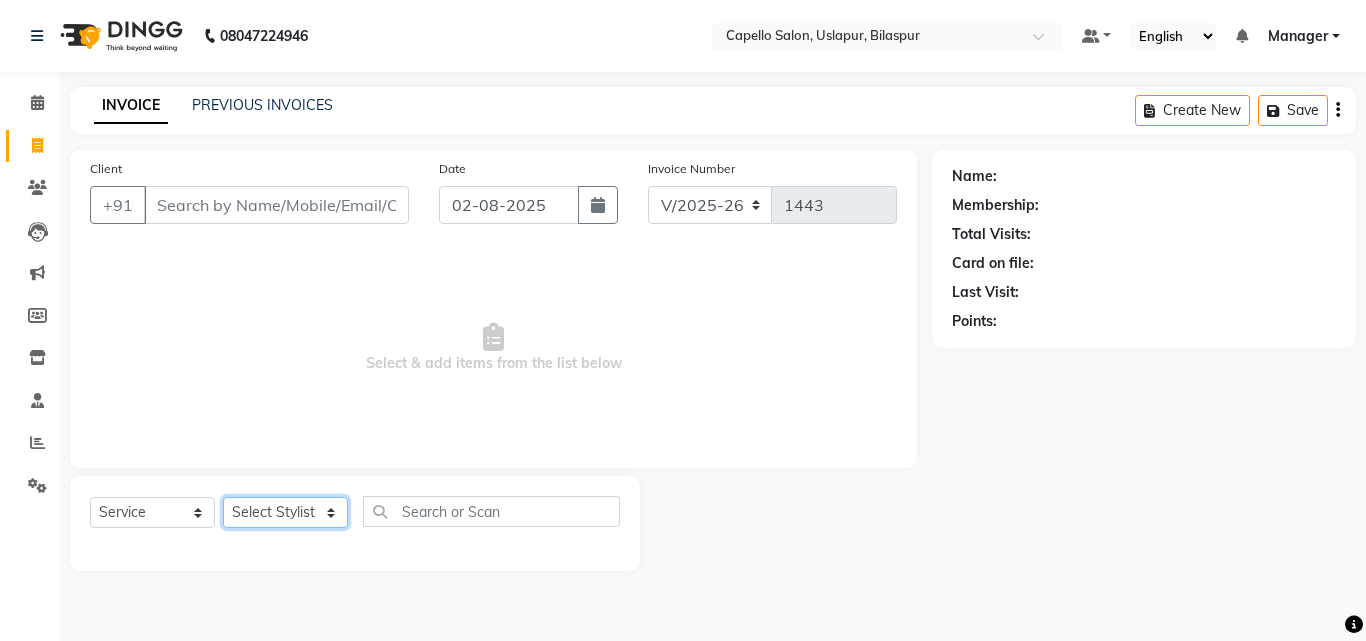select on "43562" 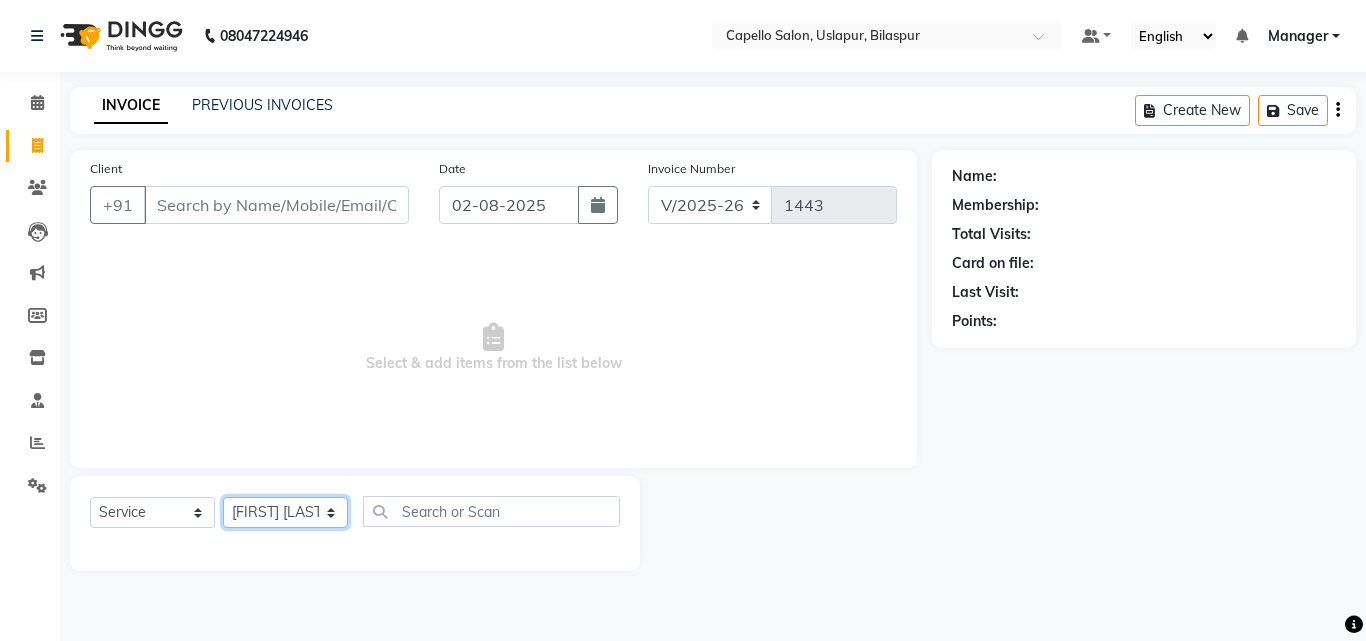 click on "Select Stylist Admin [FIRST] [LAST] [FIRST] [LAST] [FIRST] [FIRST] [FIRST] Manager [FIRST] [FIRST] [LAST] [FIRST] [LAST] [FIRST] [FIRST] [FIRST] [FIRST]" 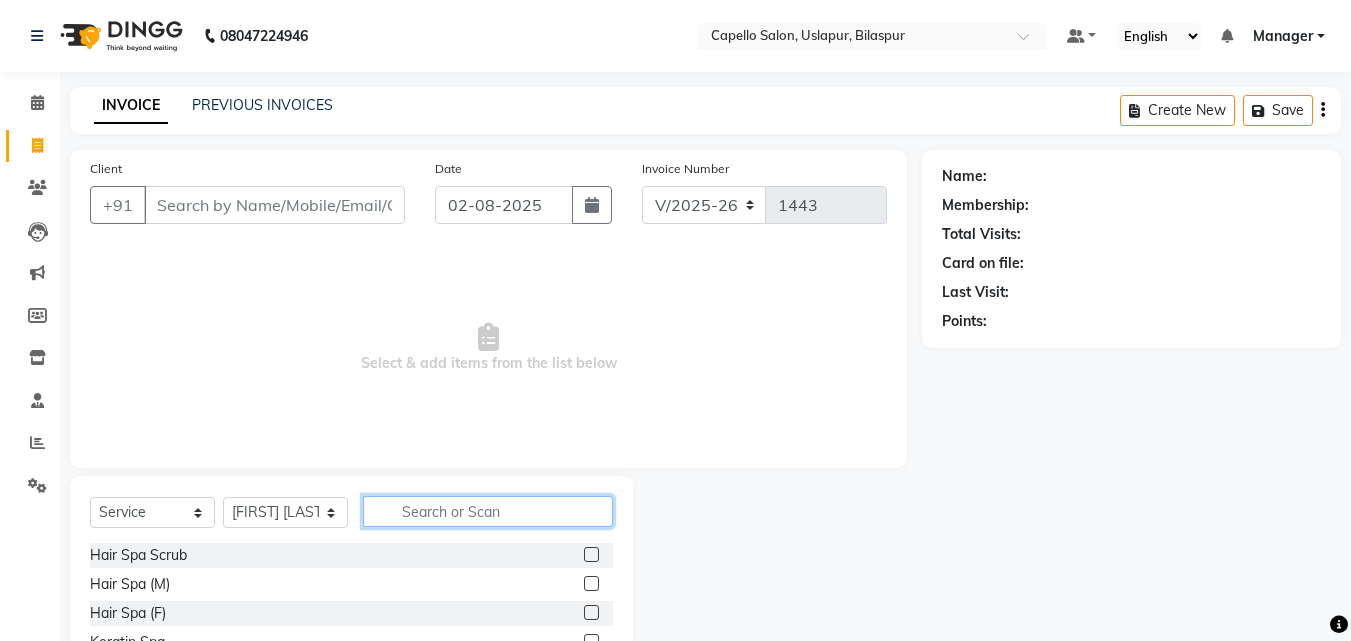 click 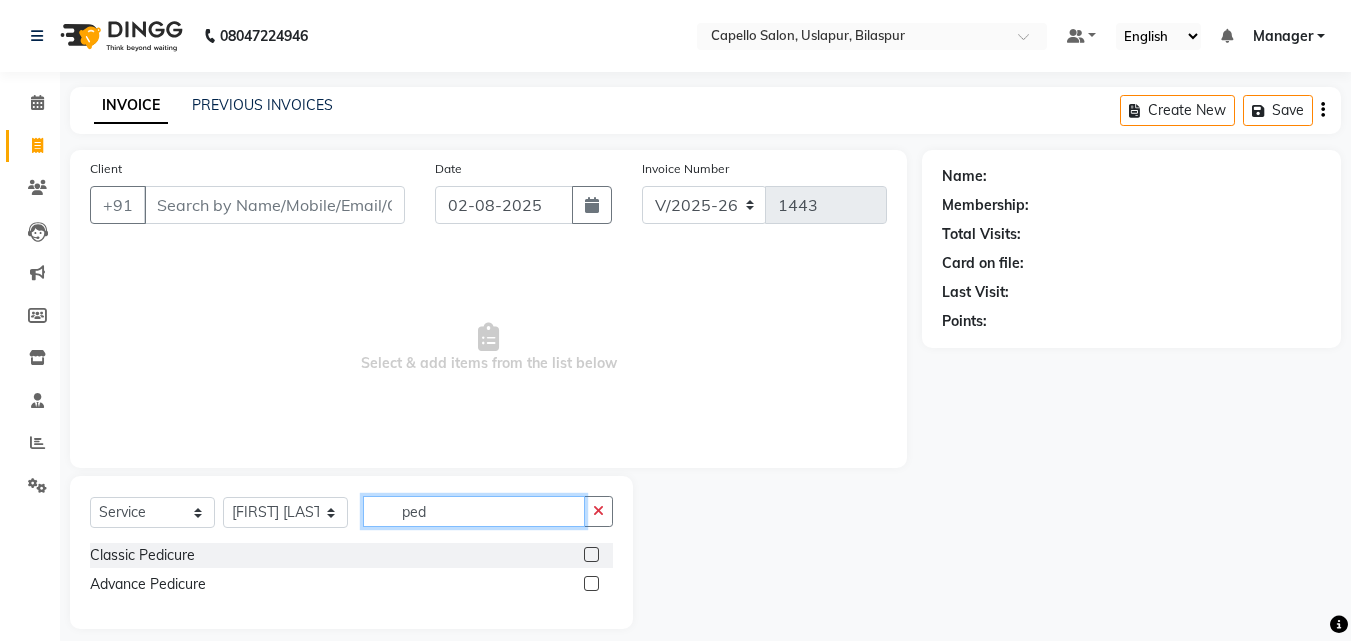 type on "ped" 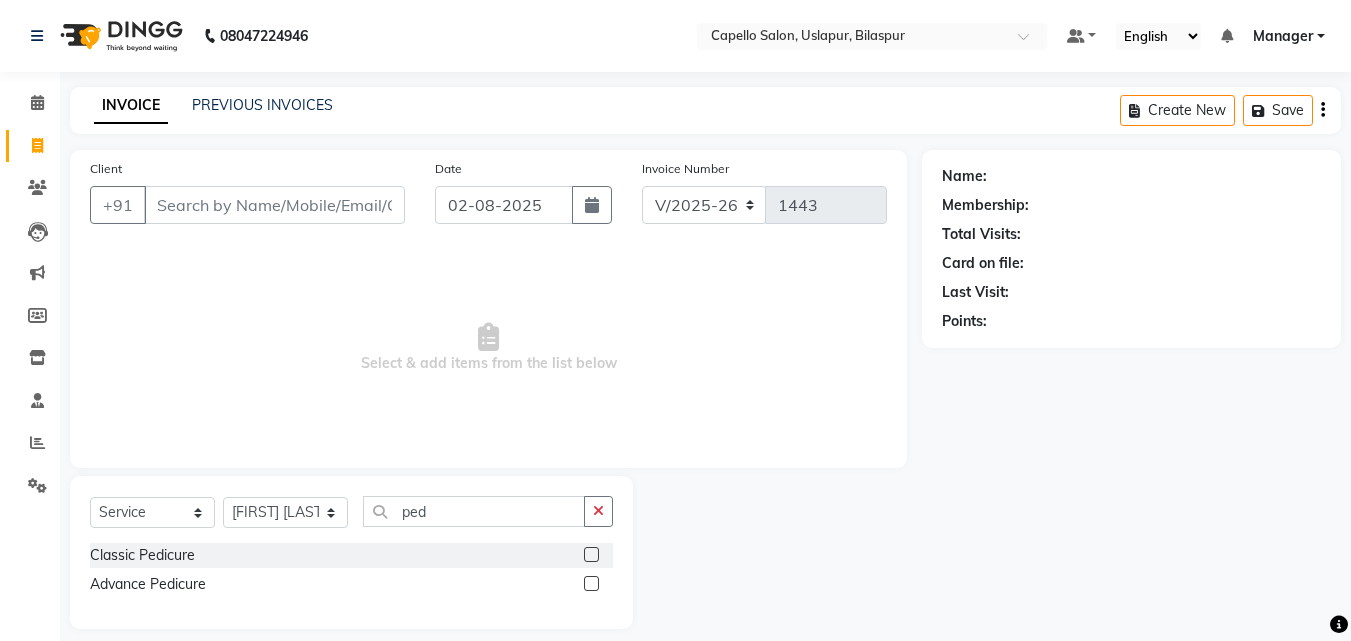 click 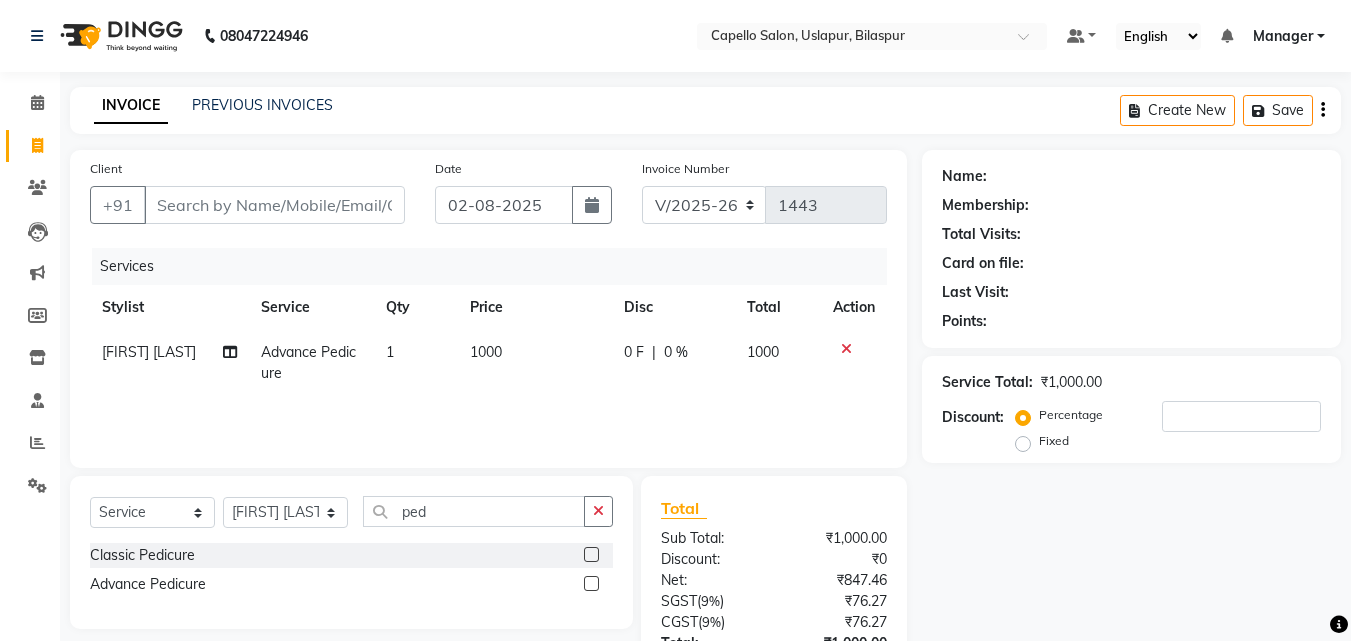 checkbox on "false" 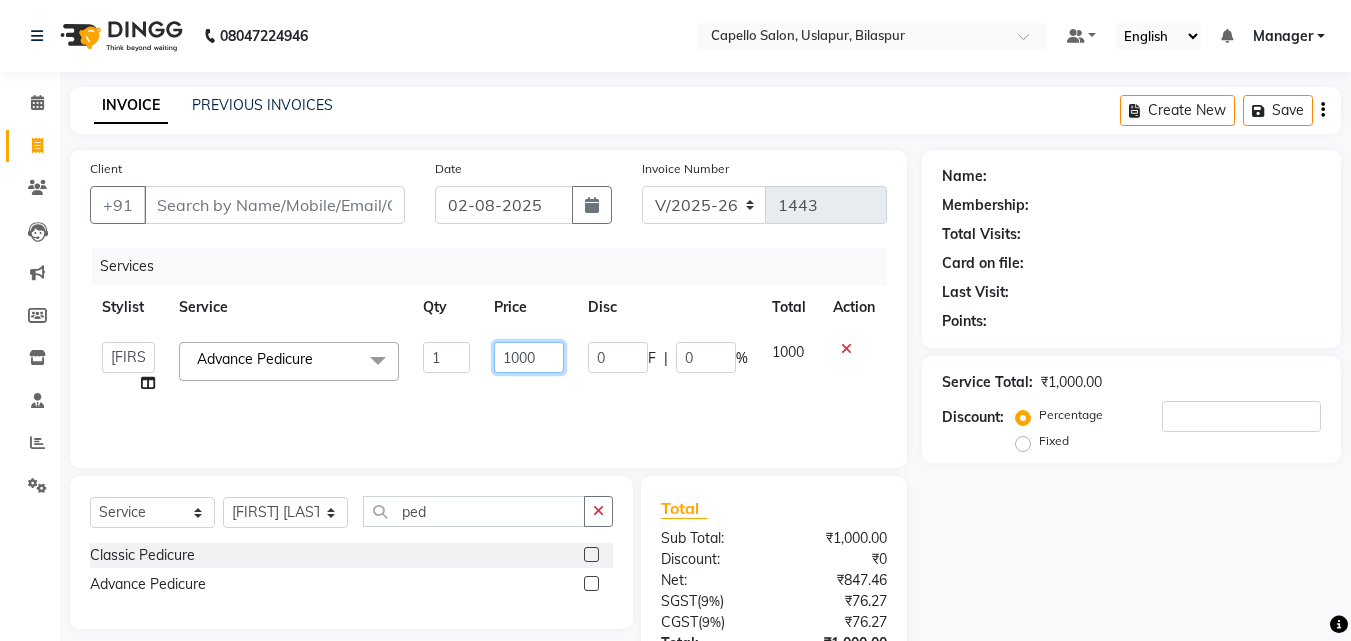 click on "1000" 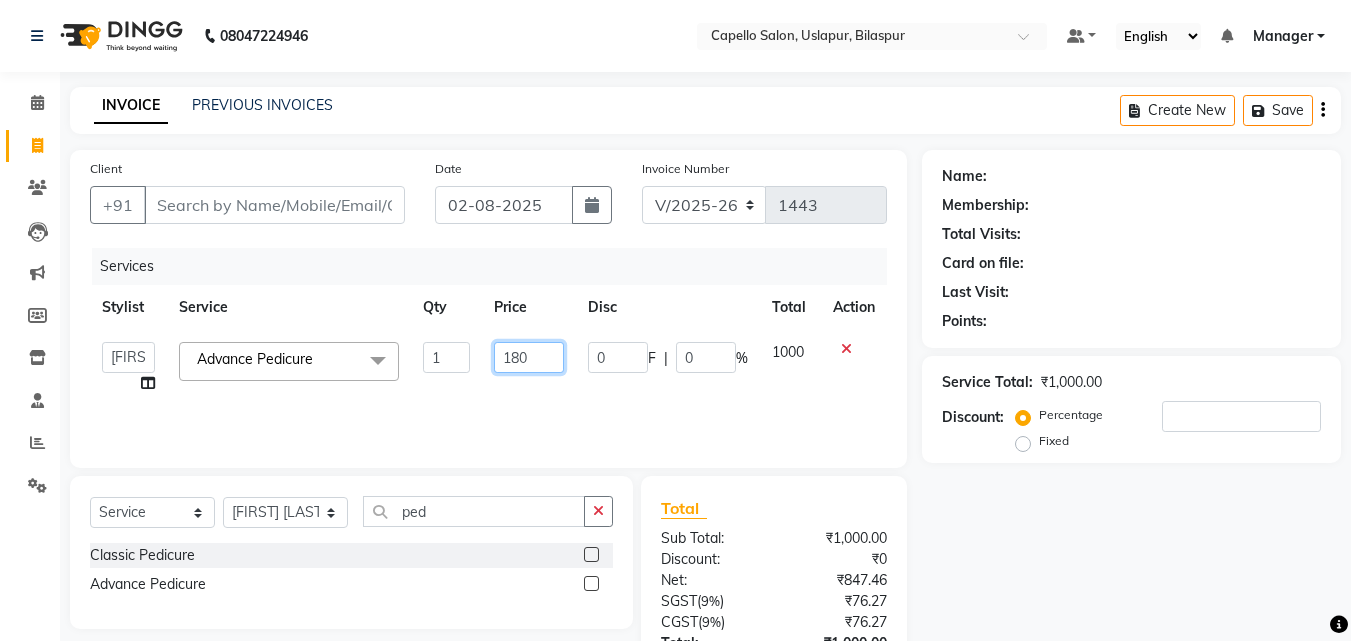 type on "1800" 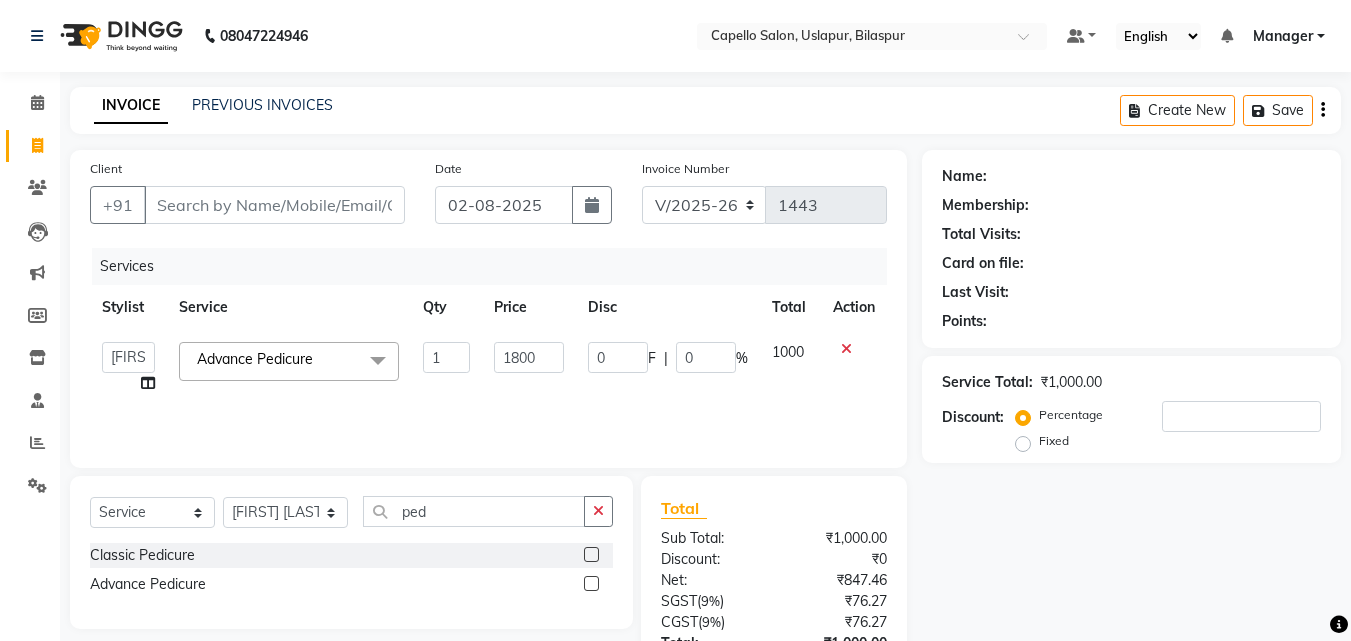 click on "Services Stylist Service Qty Price Disc Total Action  Admin   [FIRST] [LAST]   [FIRST] [LAST]   [FIRST] [LAST]   [FIRST]   [FIRST] [LAST]   [FIRST]   Manager   [FIRST]   [FIRST] [LAST]   [FIRST] [LAST]   [FIRST]   [FIRST]   [FIRST]   [FIRST]   [FIRST]  Advance Pedicure  x Hair Spa Scrub Hair Spa (M) Hair Spa (F) Keratin Spa Hair Treatment Hair Treatment Smartbond Hair Smoothing Hair Straightening Hair Rebonding Hair Keratin Cadiveu Head Massage L Hair Keratin Keramelon Hair Botox Keramelon Scalp Advance (F) Scalp Advance (M) Nanoplastia treatment Brillare Anti-Dandruff oil (F) Brillare Hairfall Control oil (F) Brillare Anti-Dandruff oil (M) Brillare Hairfall Control oil (M) Reflexology (U lux) 1400 Face Bleach Face D-Tan Face Clean Up Clean-up (Shine beauty) Facial Actiblend Glass Facial Mask Signature Facial Deluxe Facial Luxury Facial Magical Facial Premium Facial Royal Treatment Skinora Age Control F Treatment ( Snow Algae&Saffron) Skinora Calming Treatment (Avacado & Oat) Classic Manicure Classic Pedicure Forehead 1" 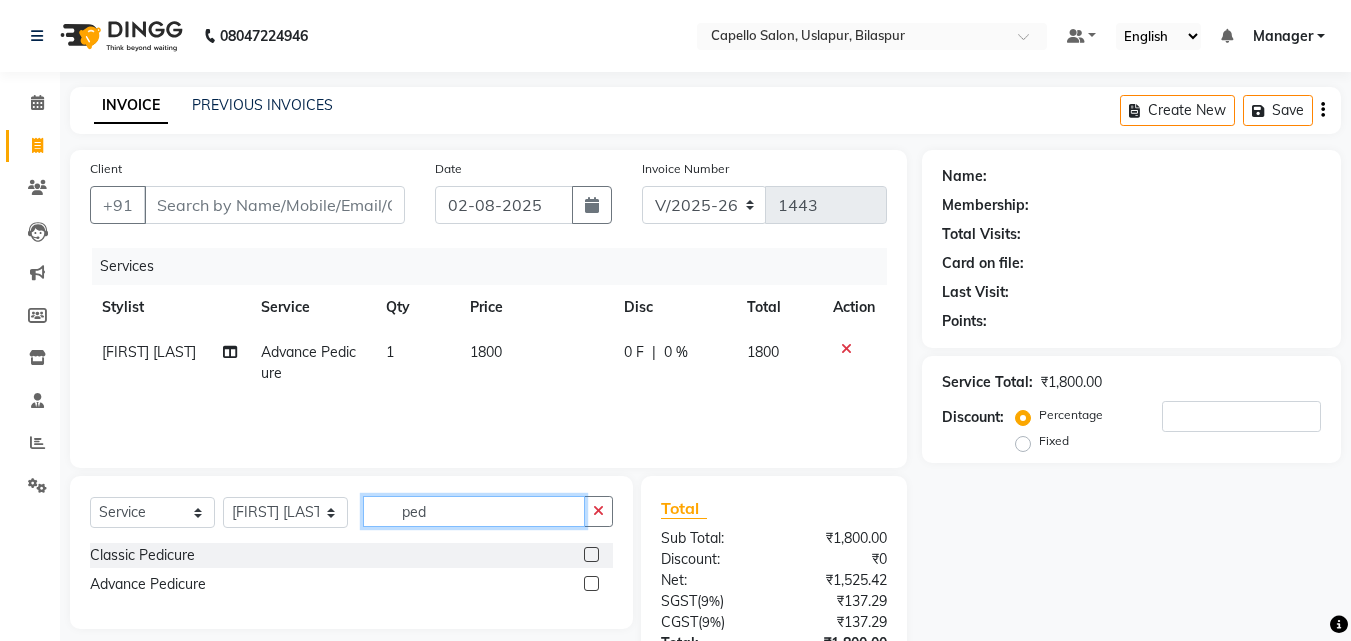 click on "ped" 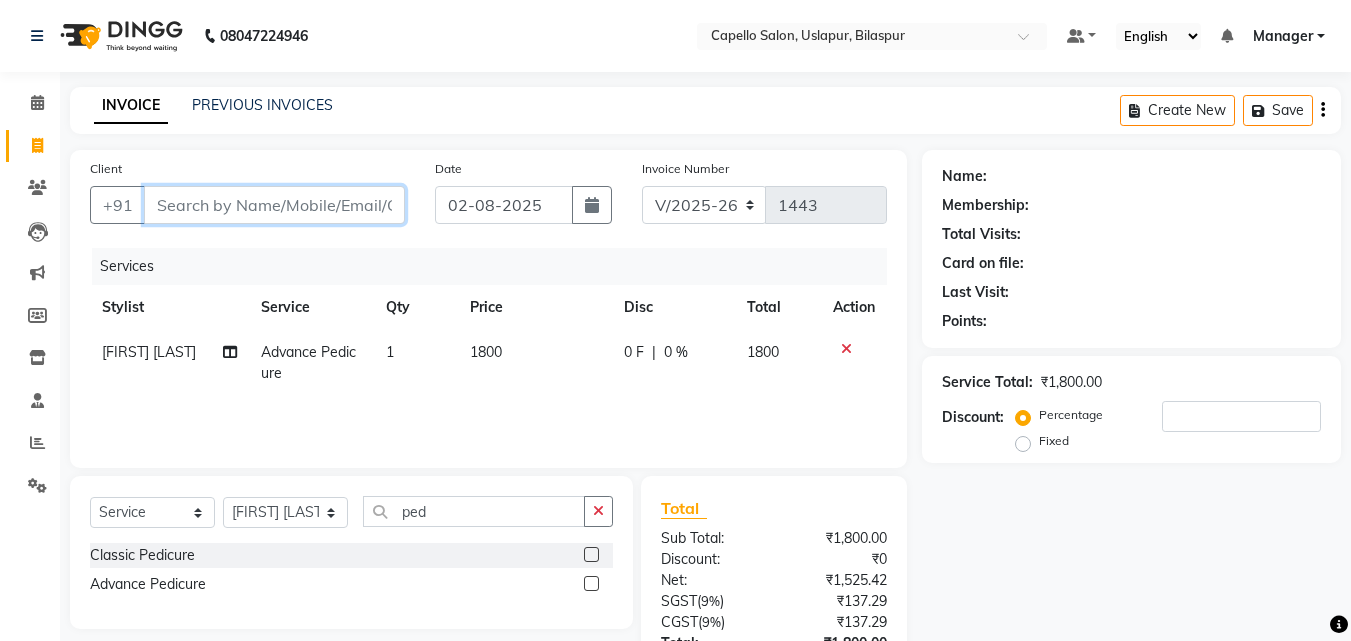 click on "Client" at bounding box center [274, 205] 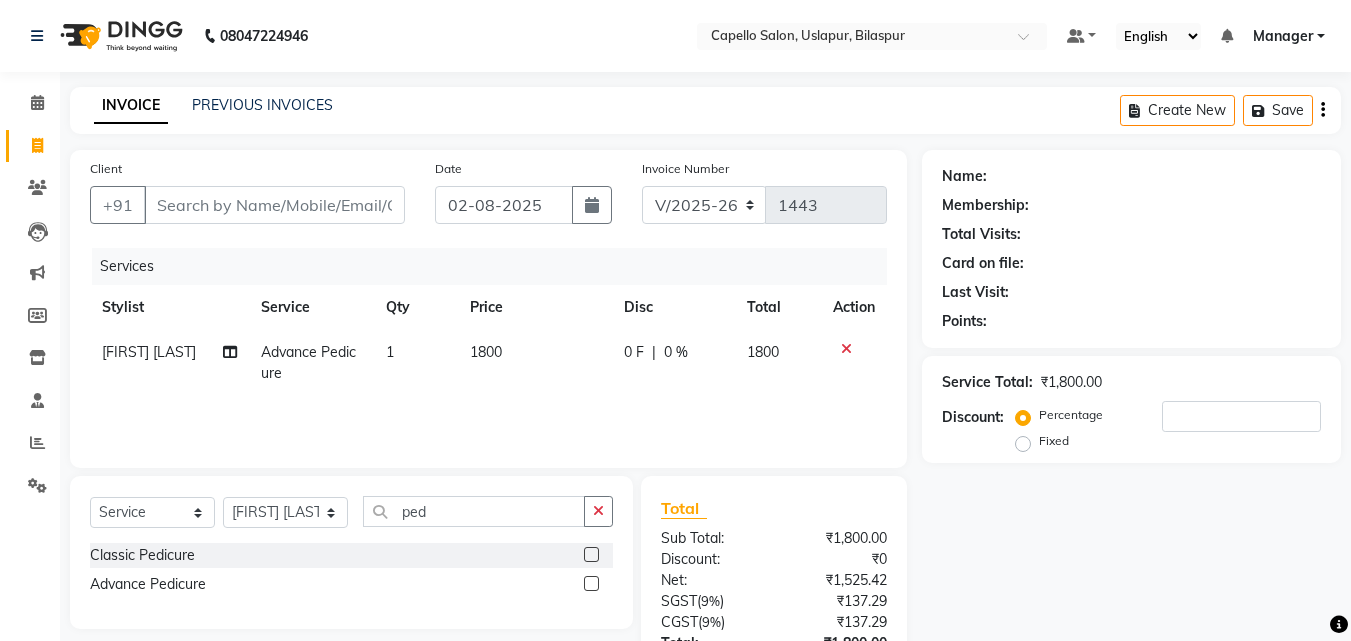click on "Calendar" 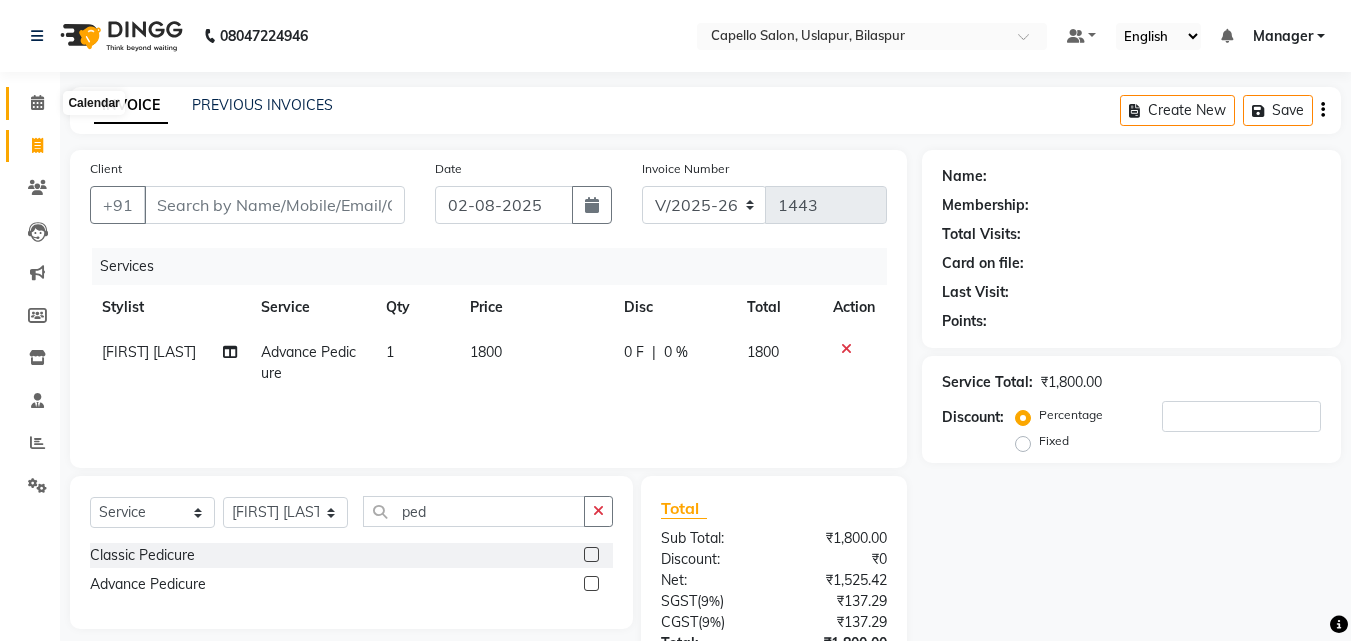click 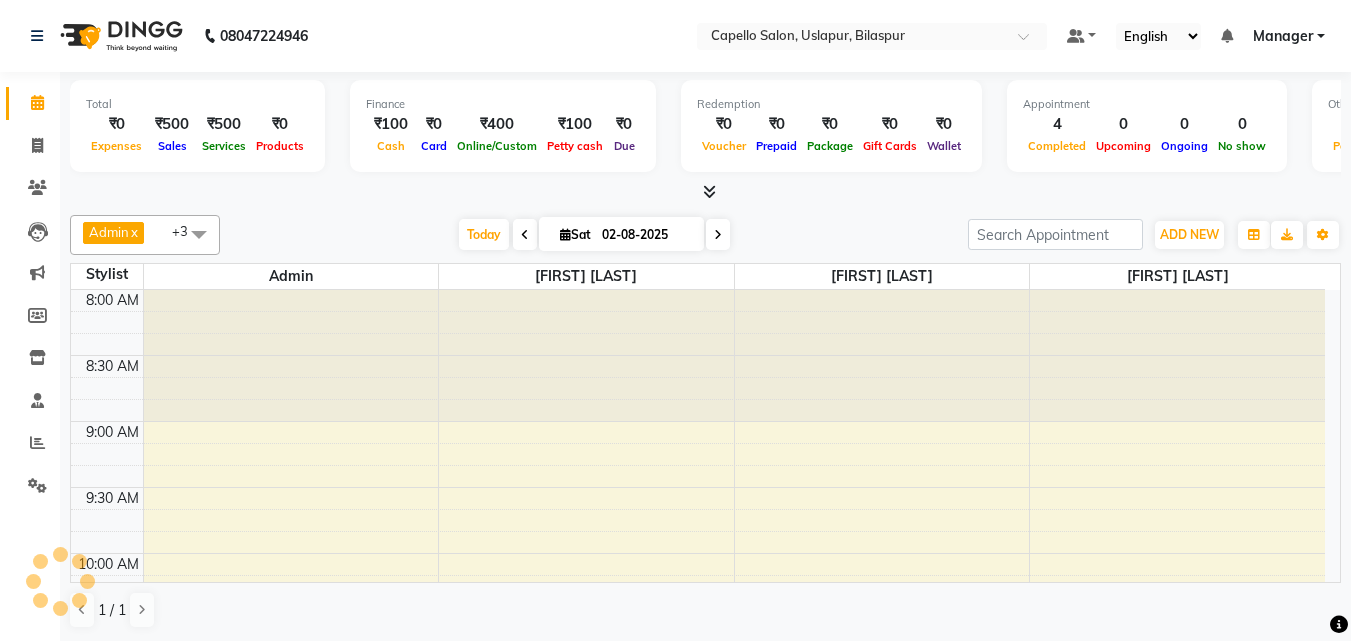 scroll, scrollTop: 0, scrollLeft: 0, axis: both 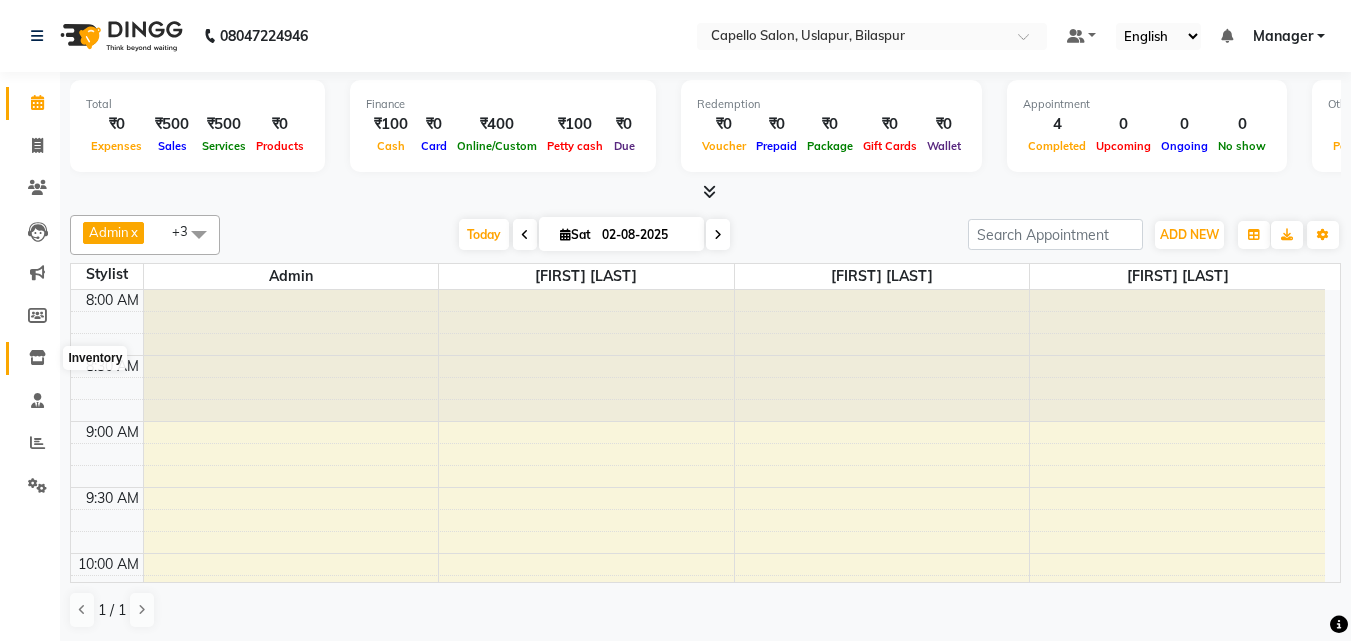 click 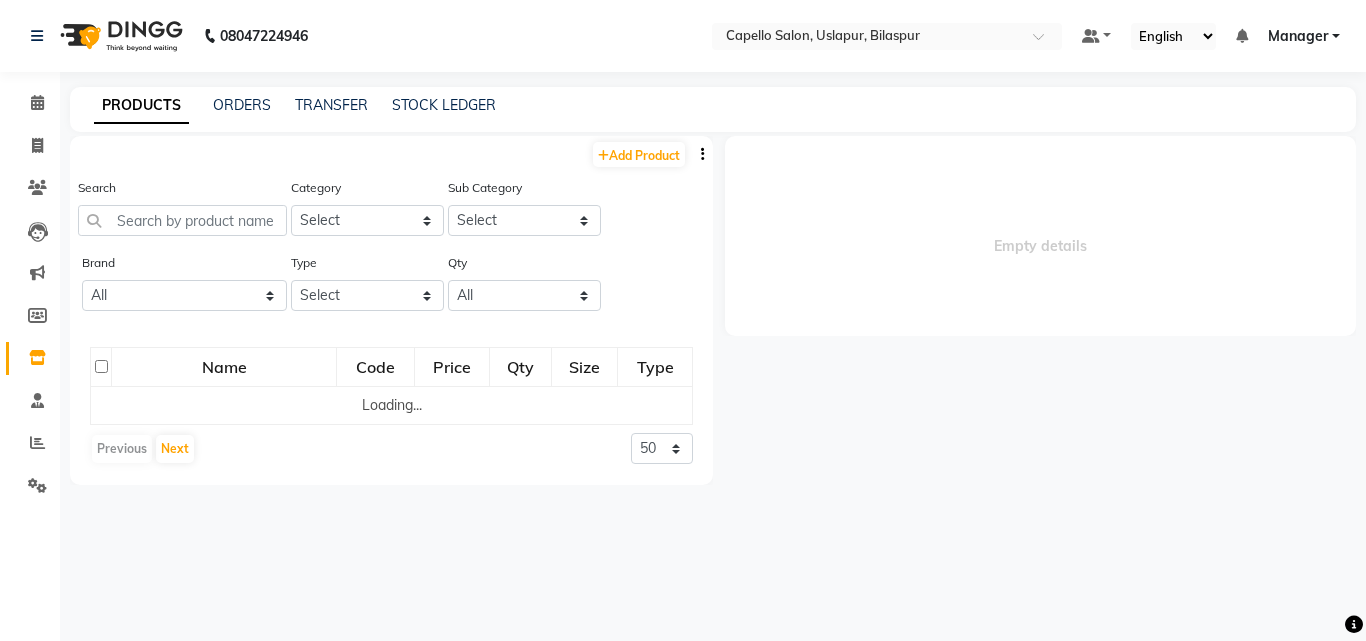 select 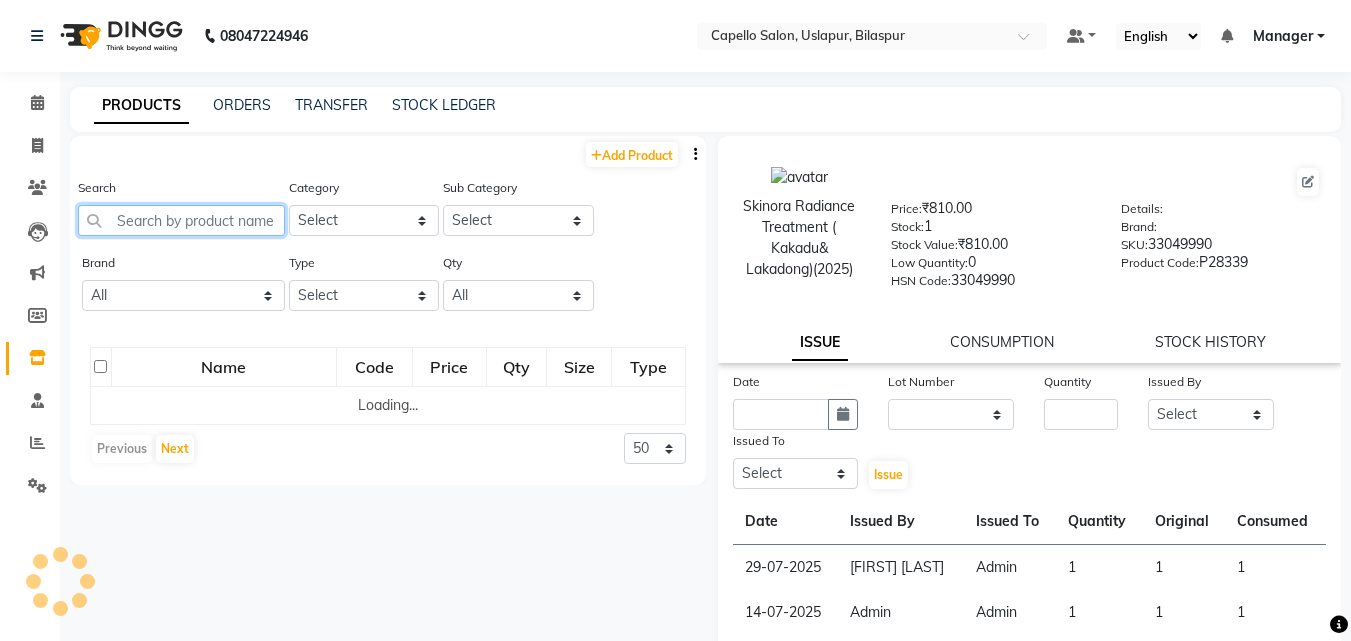 click 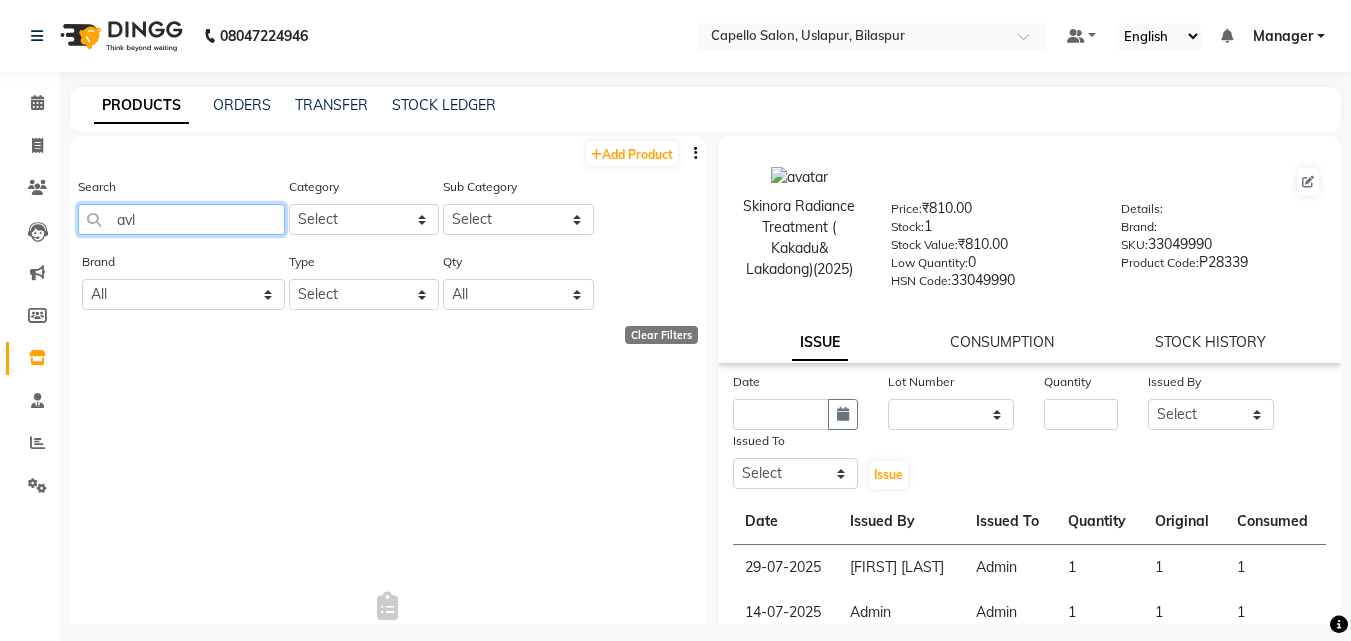 scroll, scrollTop: 0, scrollLeft: 0, axis: both 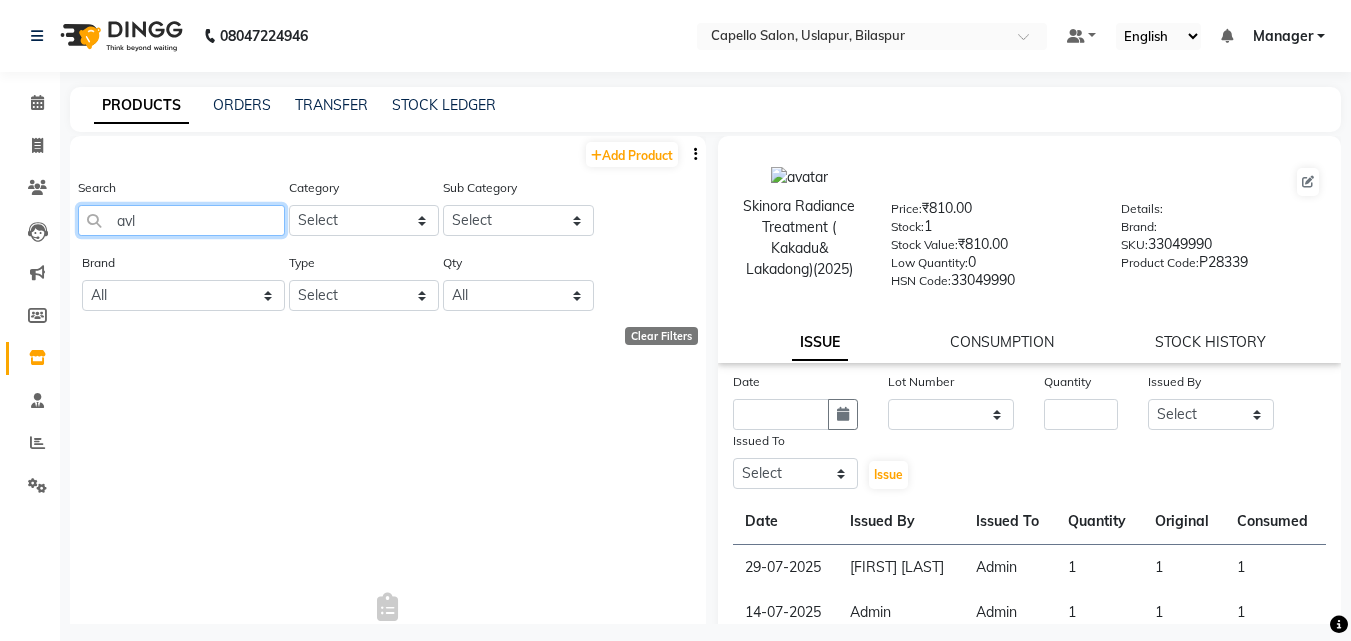 click on "avl" 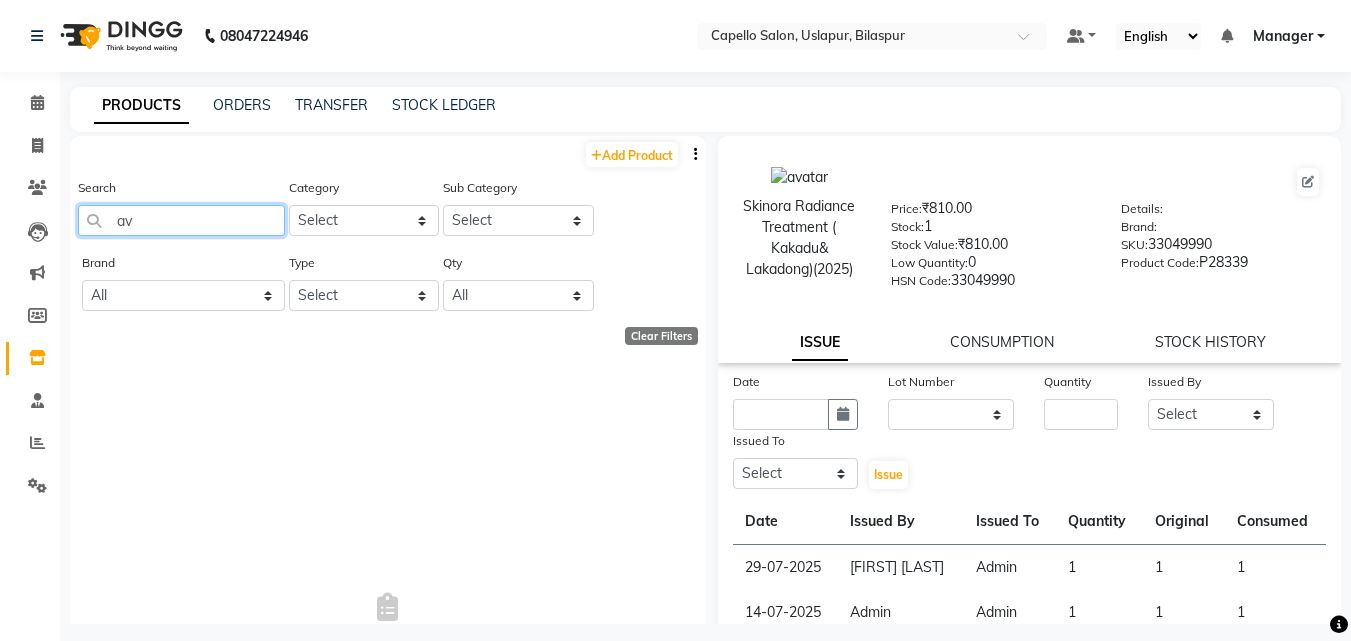 type on "avl" 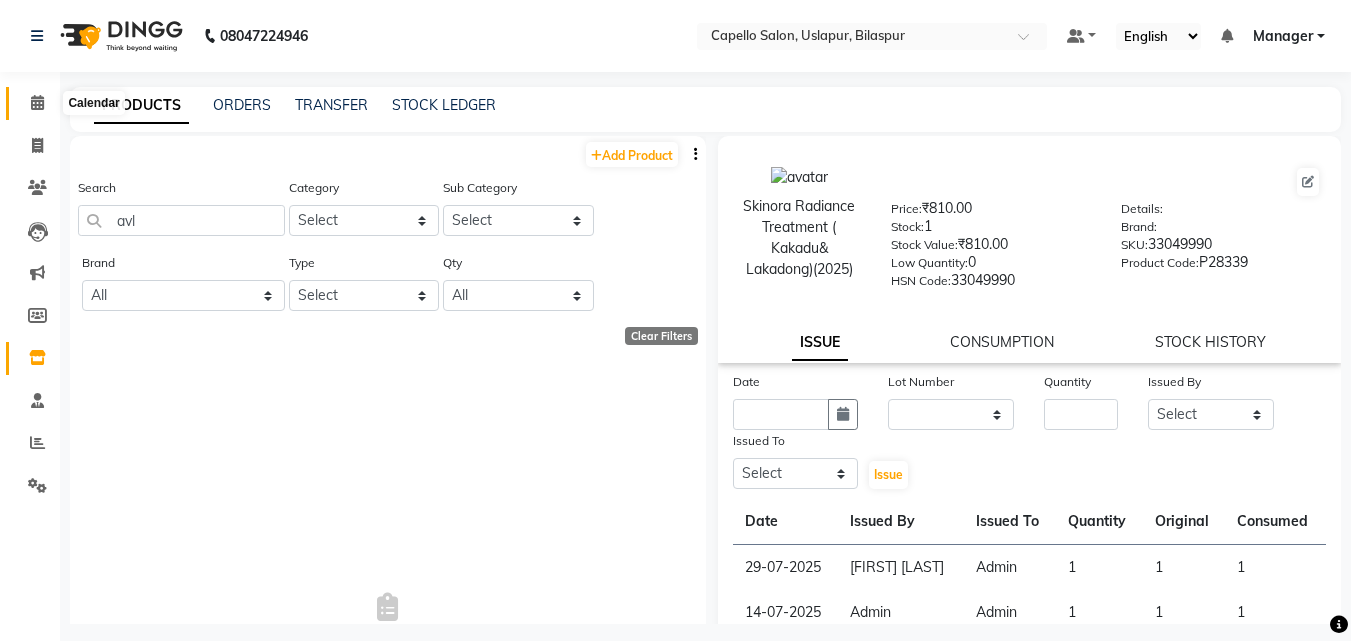 drag, startPoint x: 34, startPoint y: 99, endPoint x: 49, endPoint y: 108, distance: 17.492855 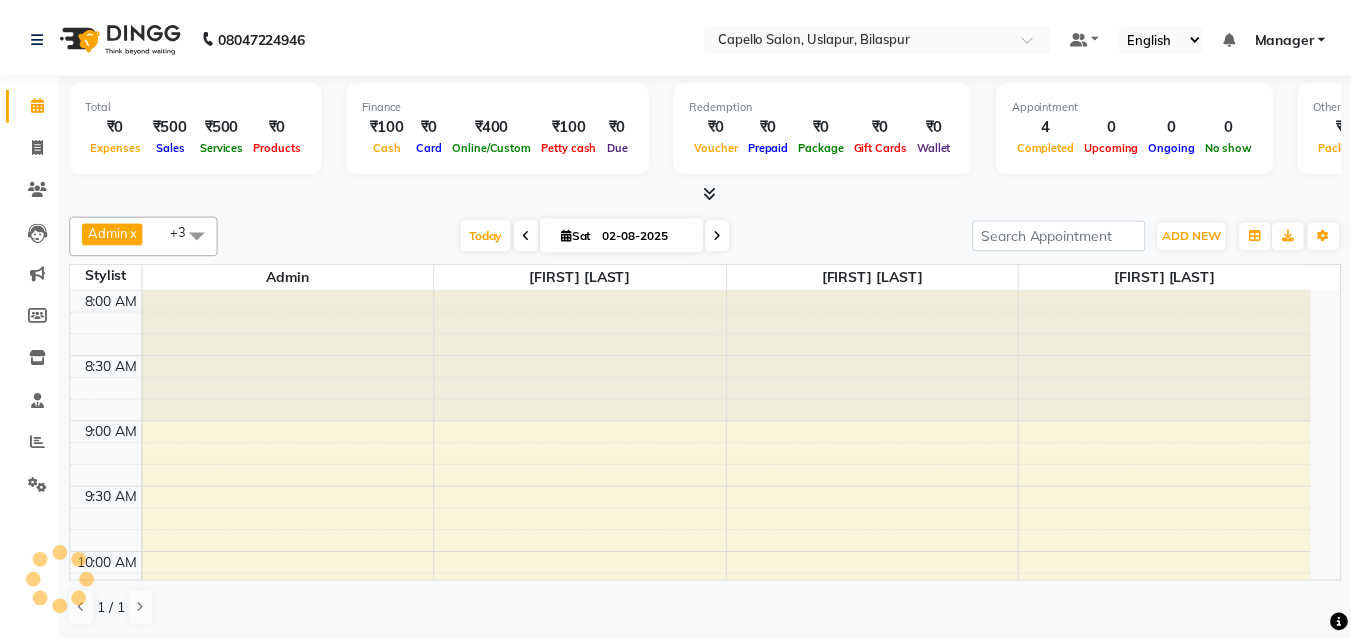 scroll, scrollTop: 0, scrollLeft: 0, axis: both 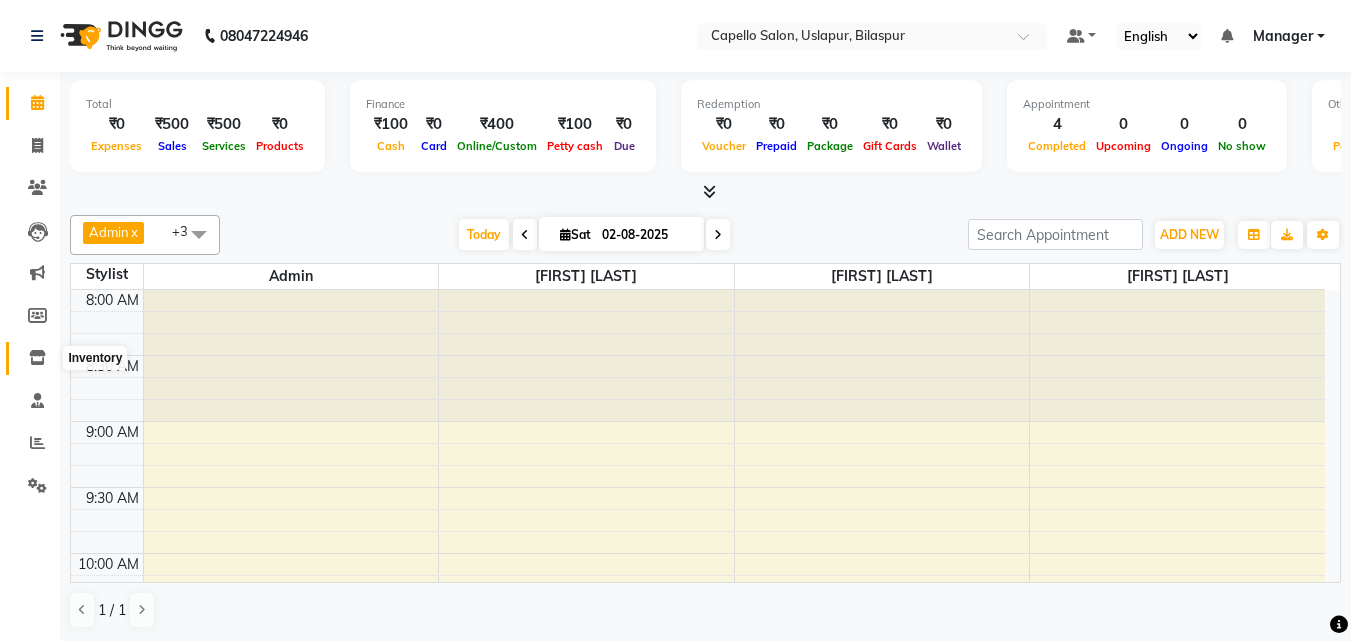 click 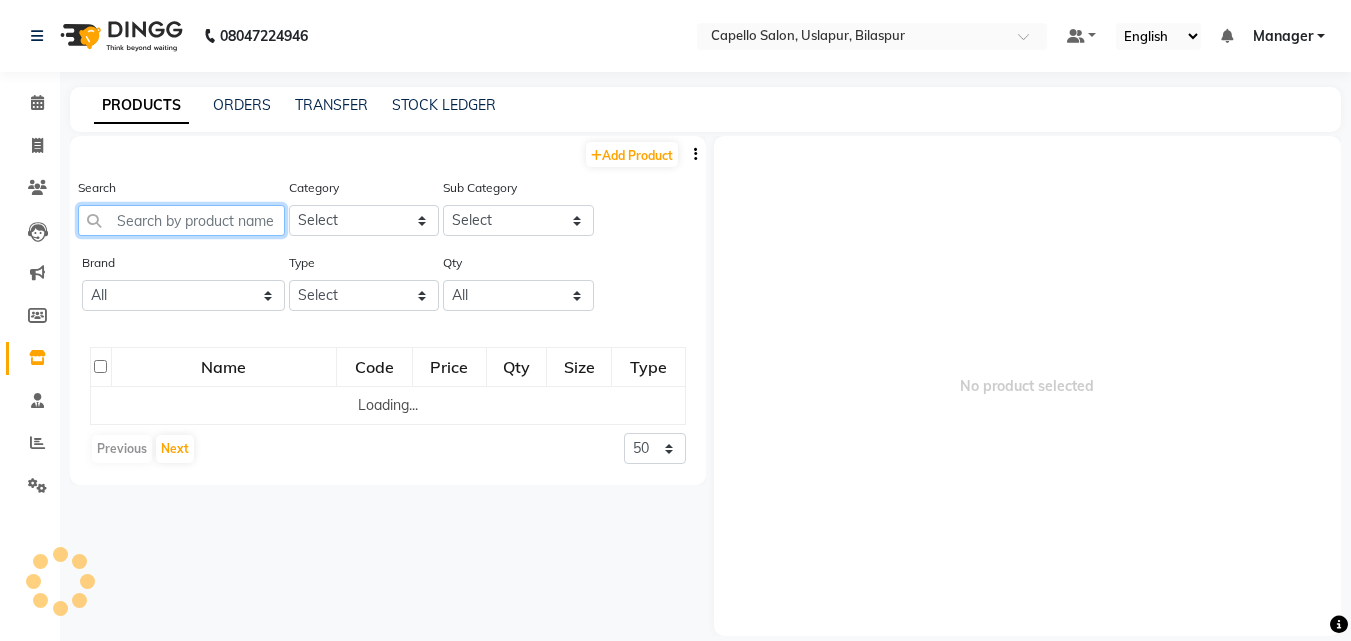 click 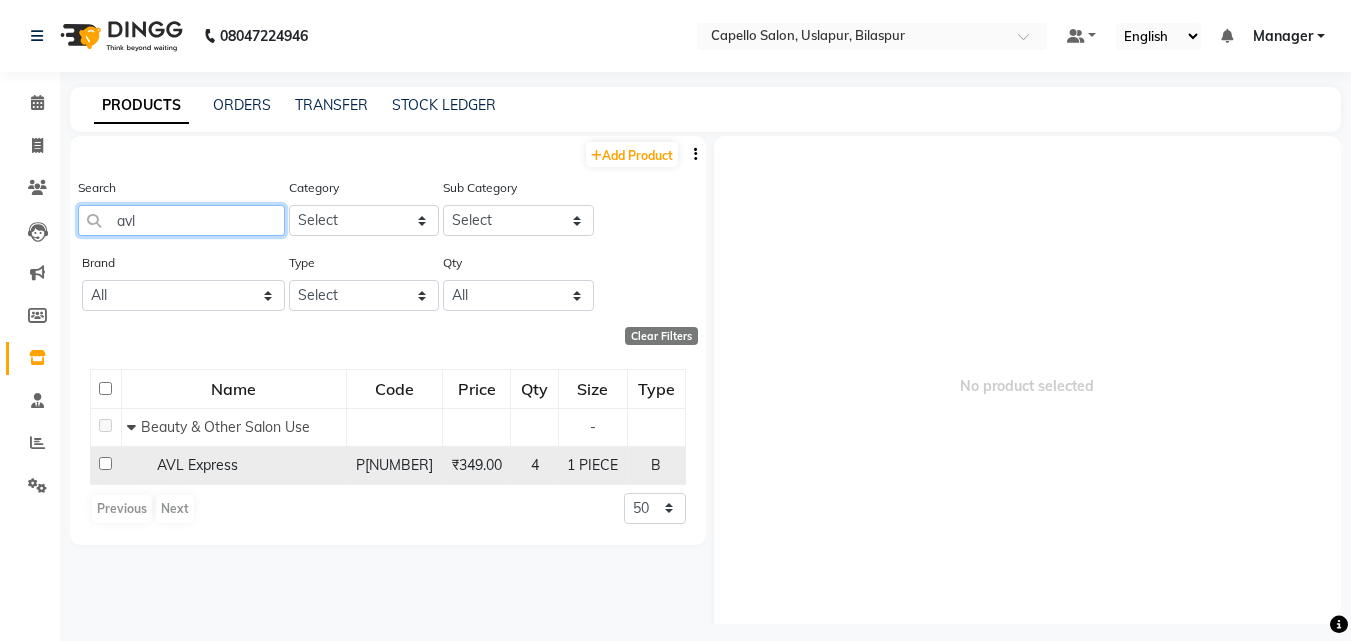 type on "avl" 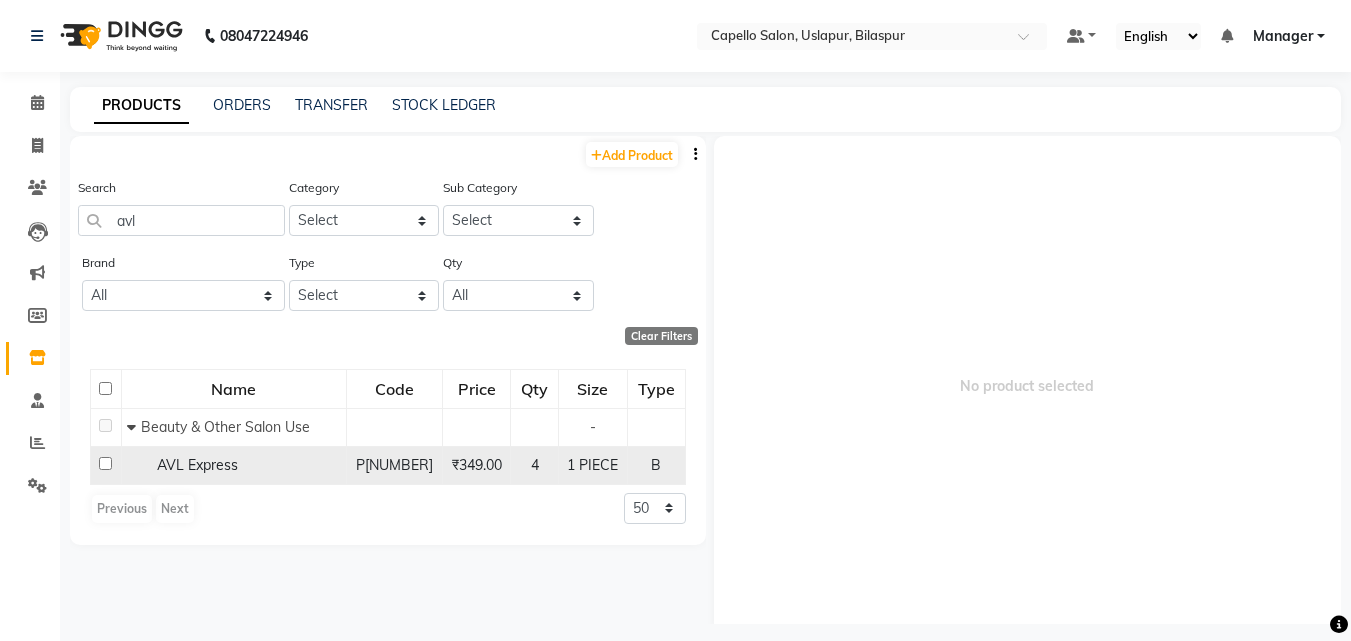 click on "AVL Express" 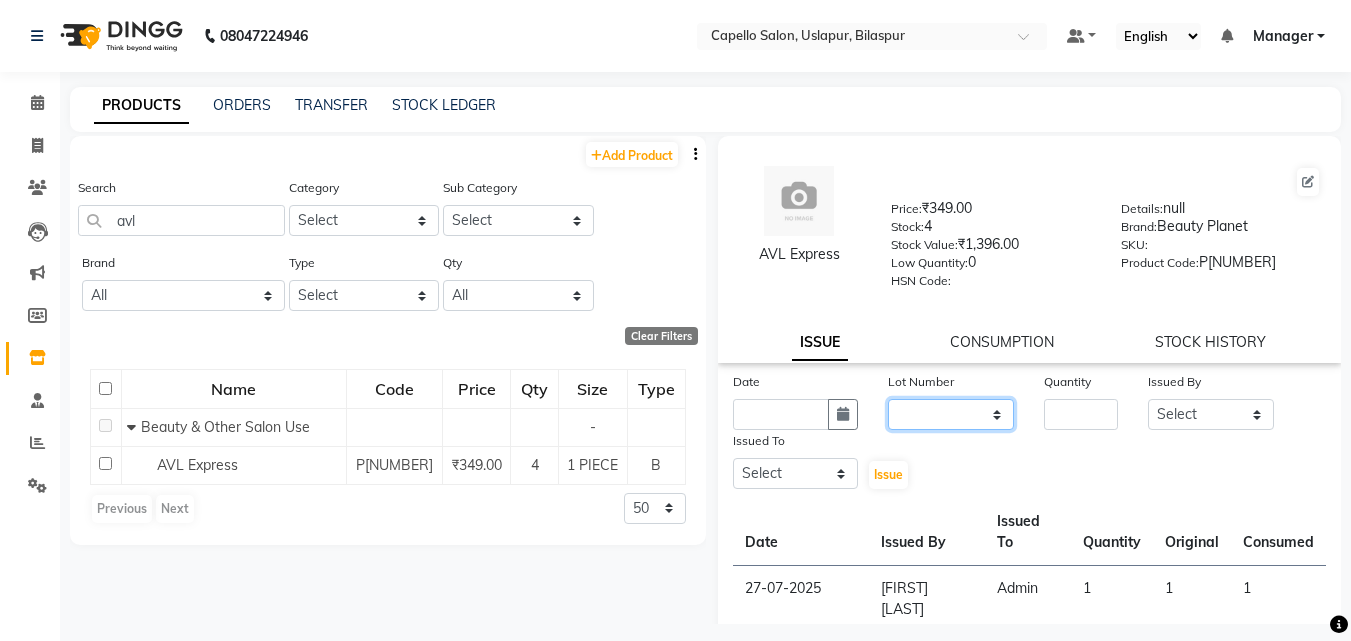 click on "None" 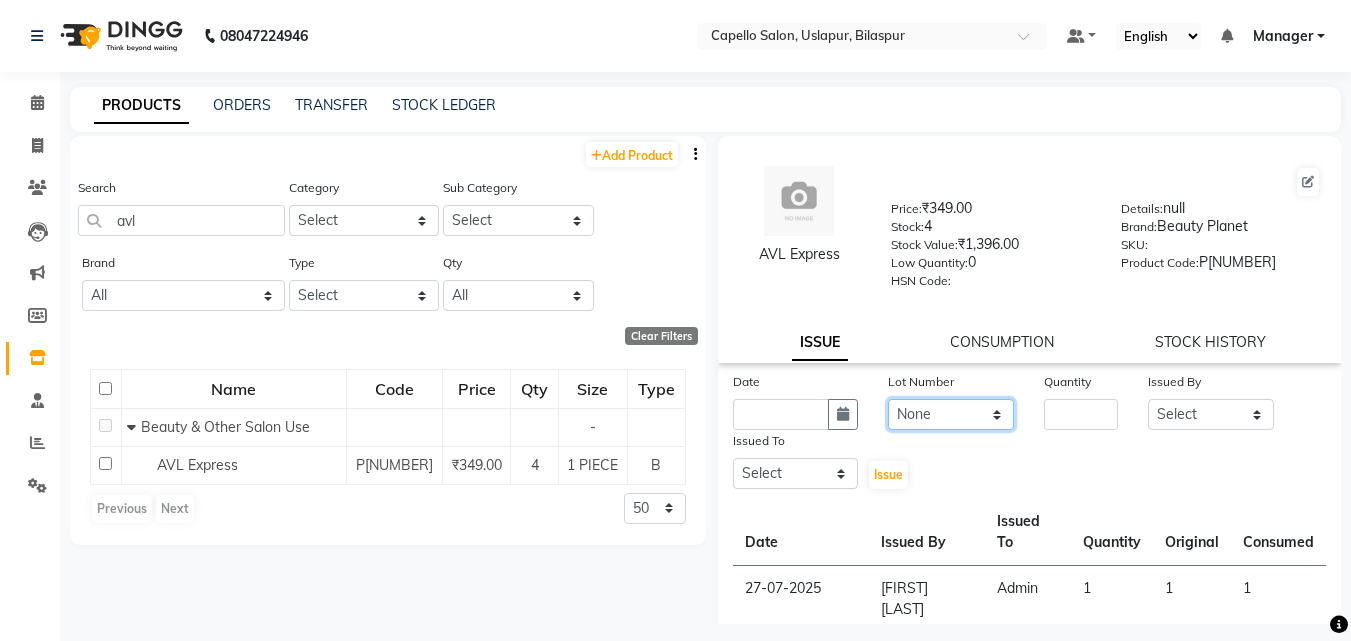 click on "None" 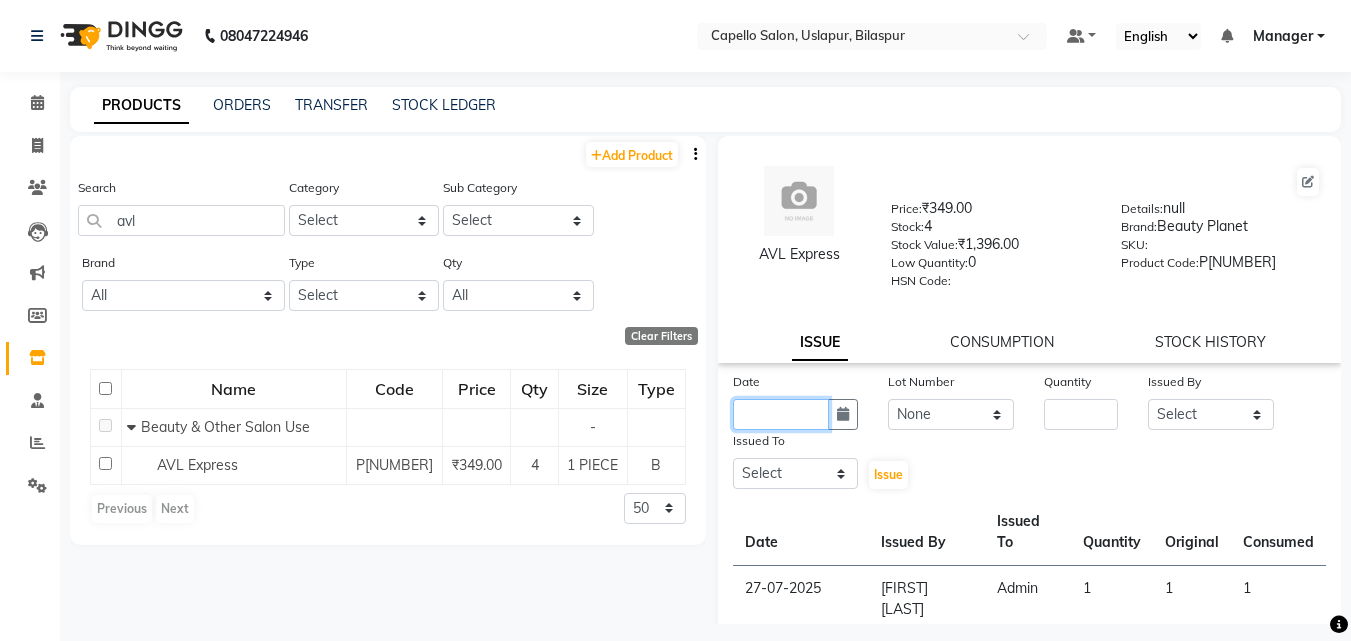 click 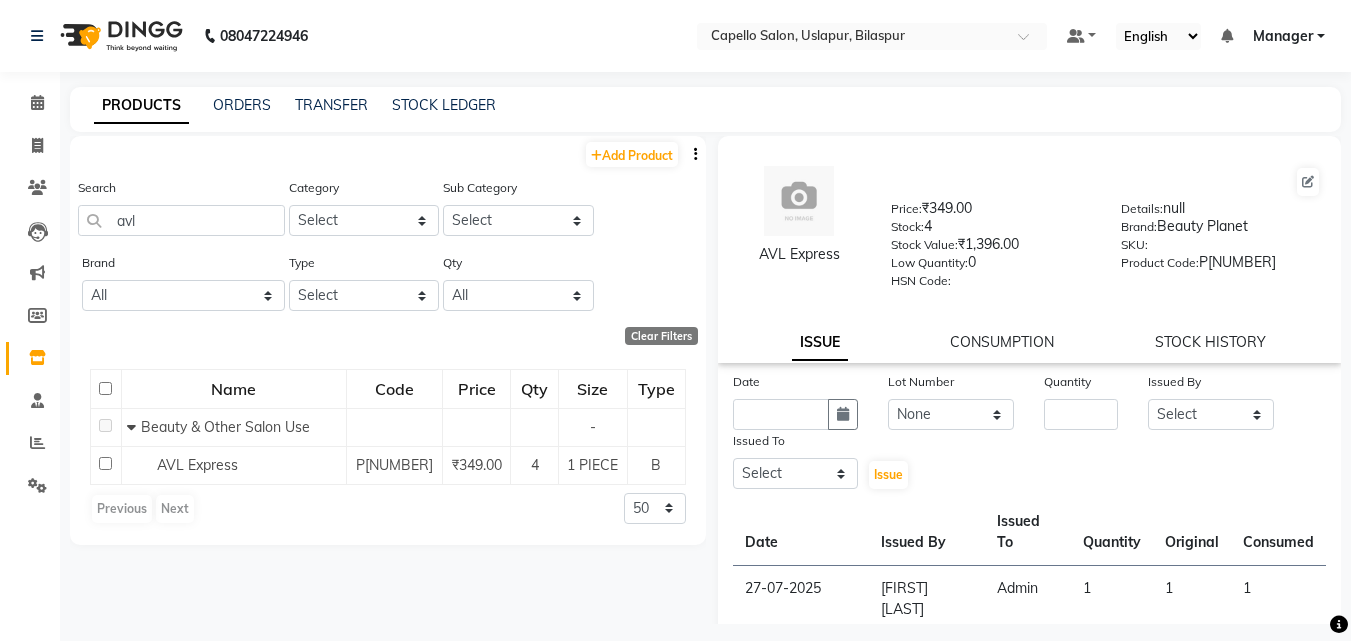 select on "8" 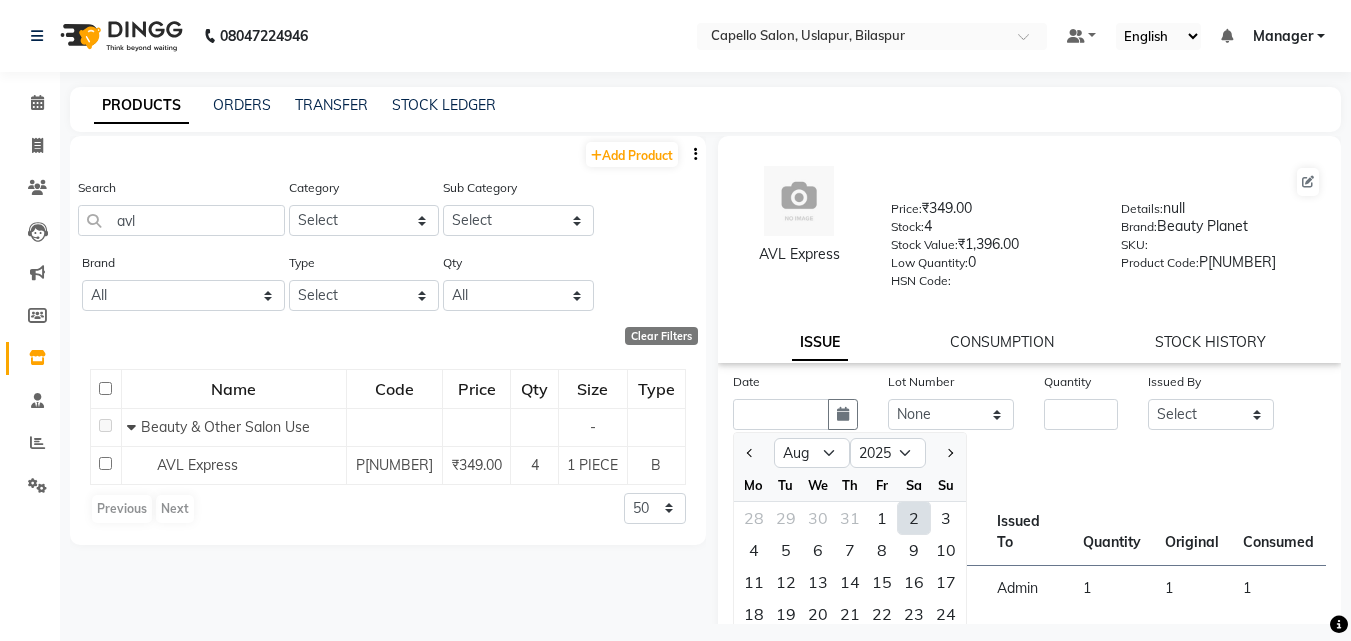 click on "2" 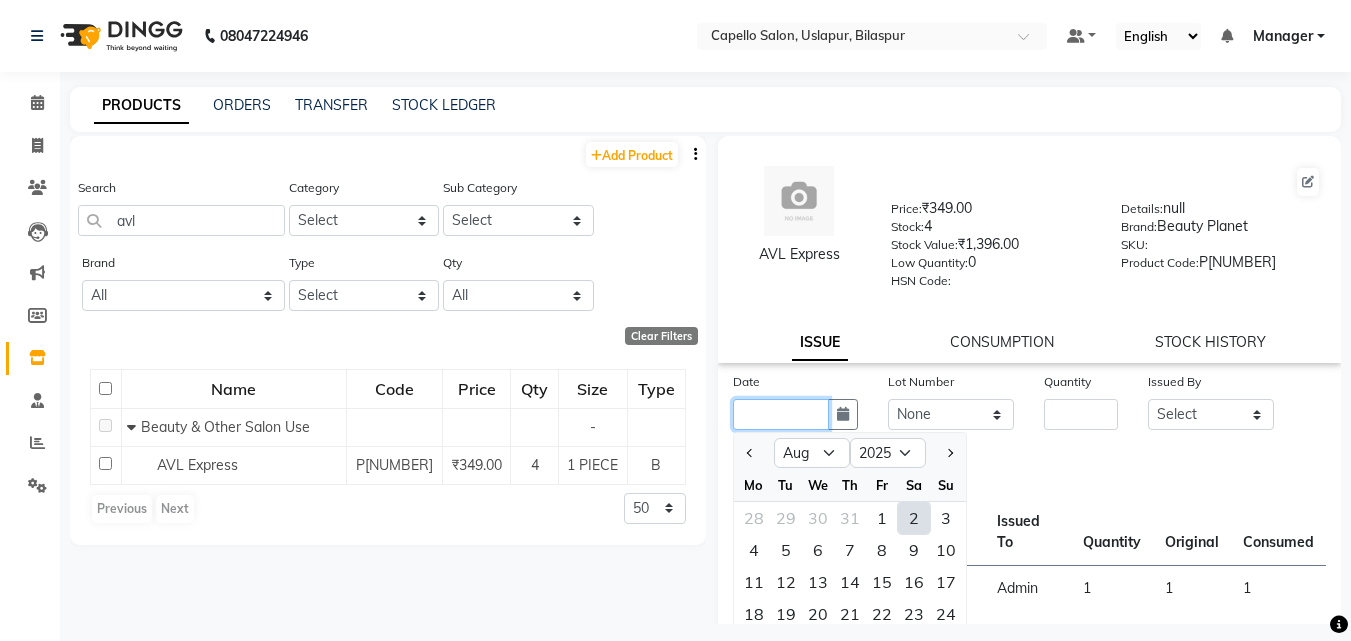 type on "02-08-2025" 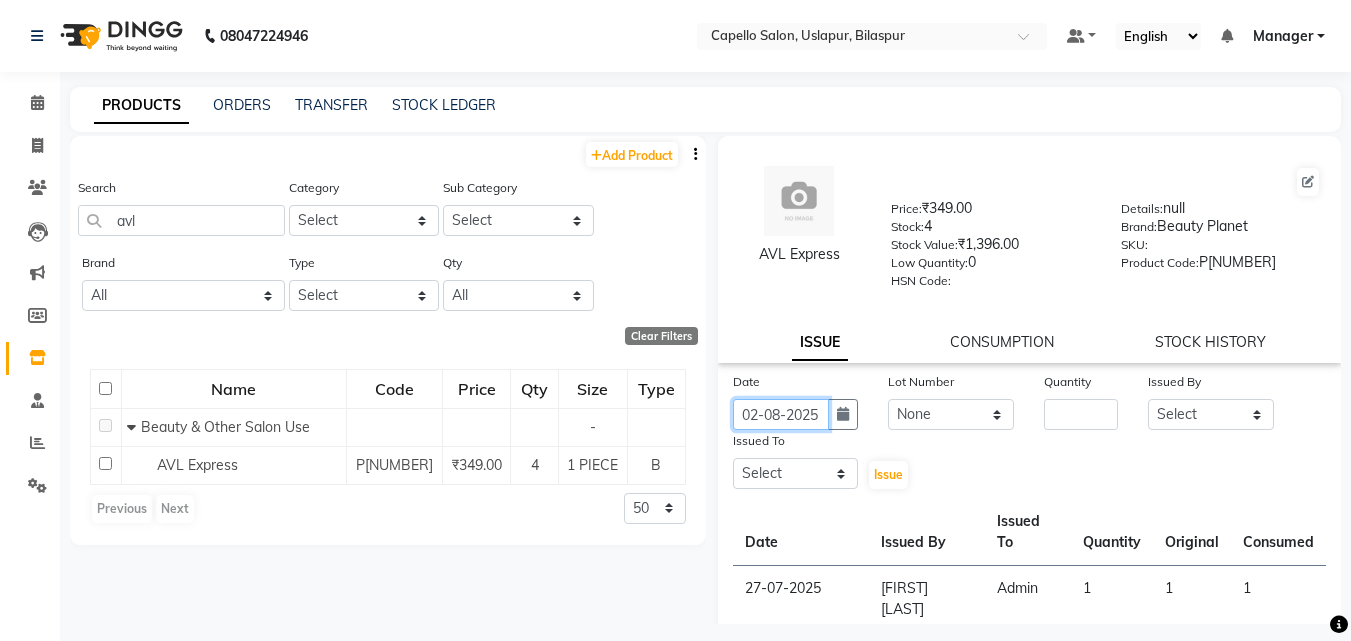scroll, scrollTop: 0, scrollLeft: 4, axis: horizontal 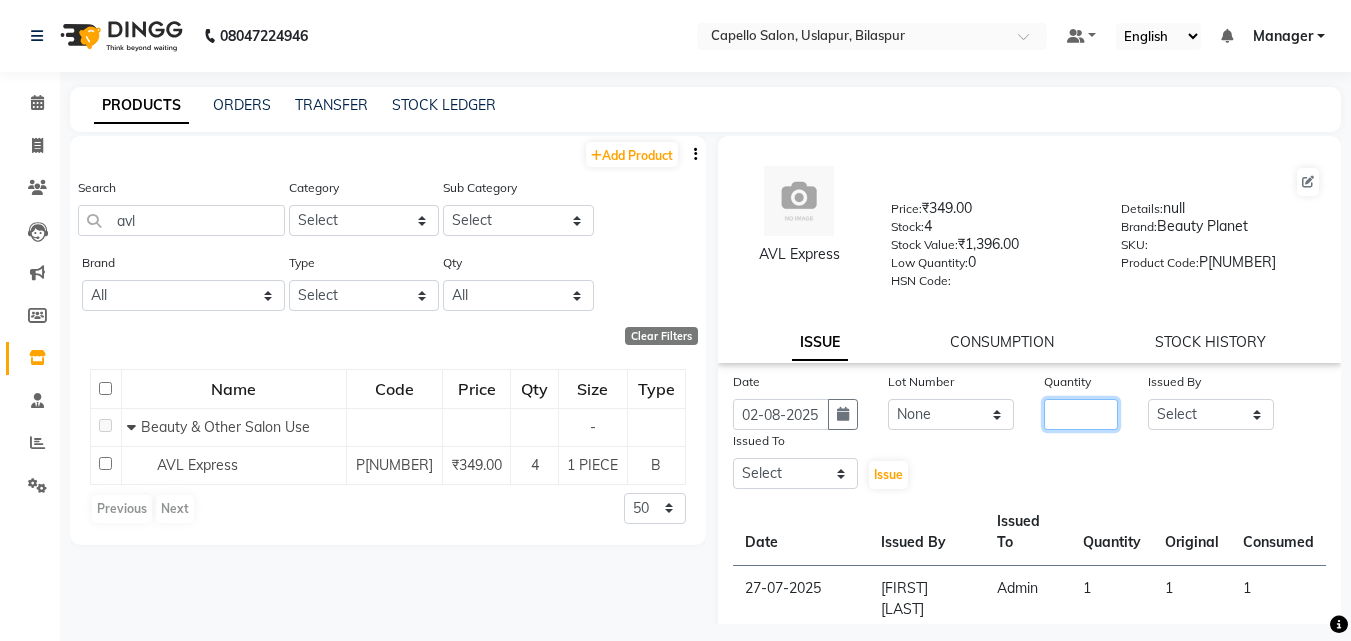 click 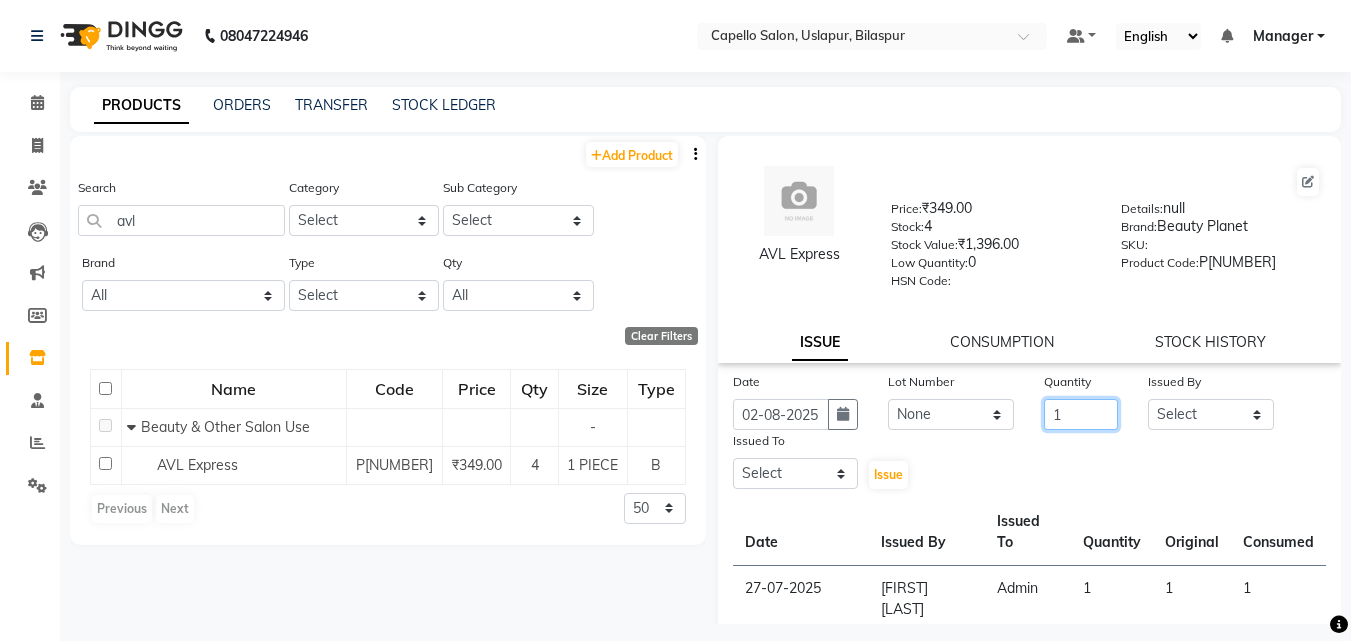 type on "1" 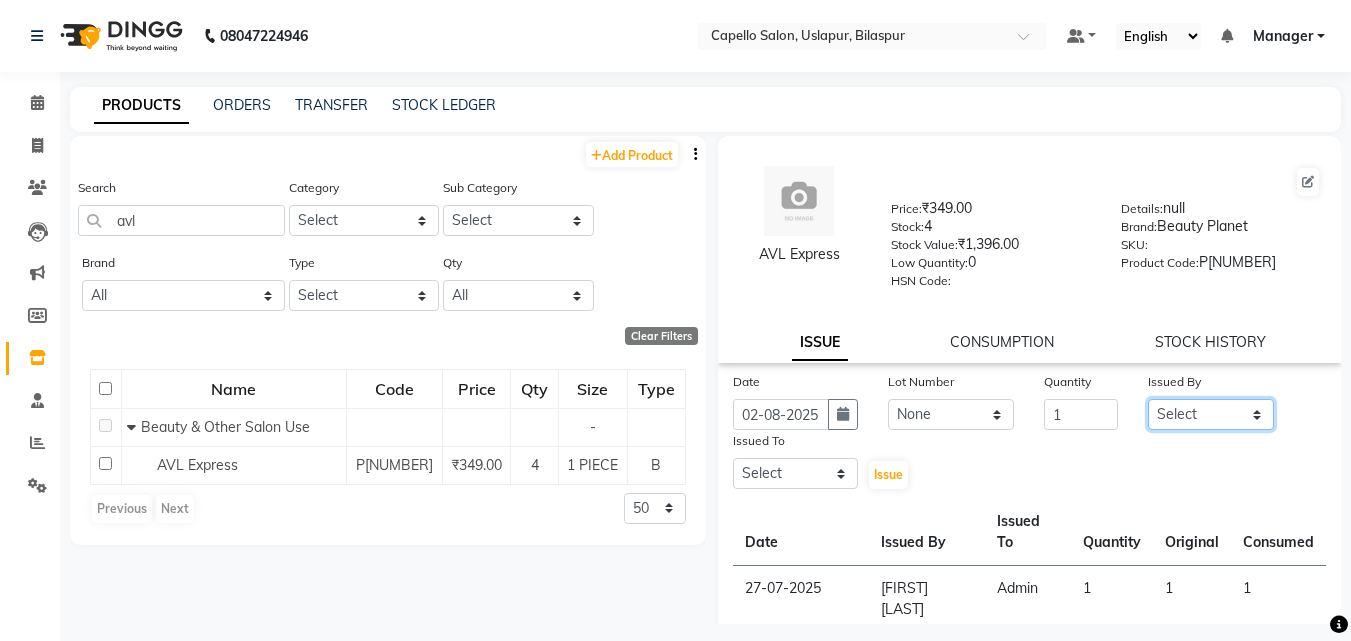 click on "Select Admin [FIRST] [LAST] [FIRST] [LAST] [FIRST] [FIRST] [FIRST] Manager [FIRST] [FIRST] [LAST] [FIRST] [LAST] [FIRST] [FIRST] [FIRST] [FIRST]" 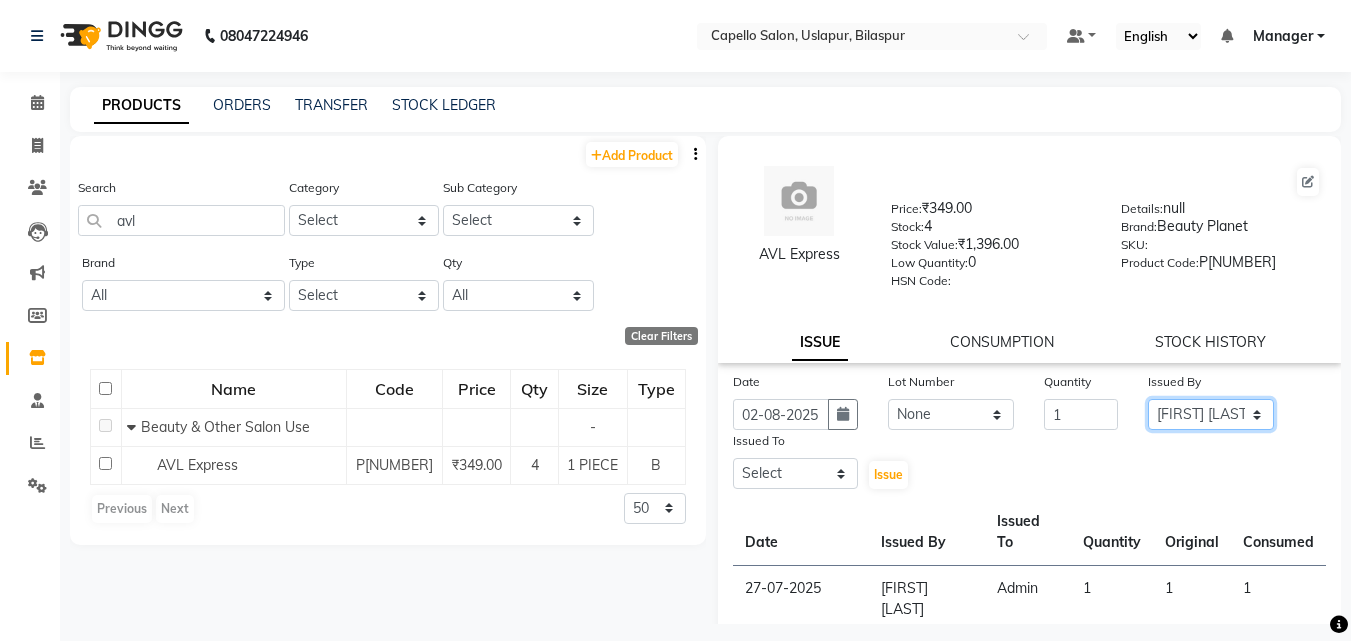 click on "Select Admin [FIRST] [LAST] [FIRST] [LAST] [FIRST] [FIRST] [FIRST] Manager [FIRST] [FIRST] [LAST] [FIRST] [LAST] [FIRST] [FIRST] [FIRST] [FIRST]" 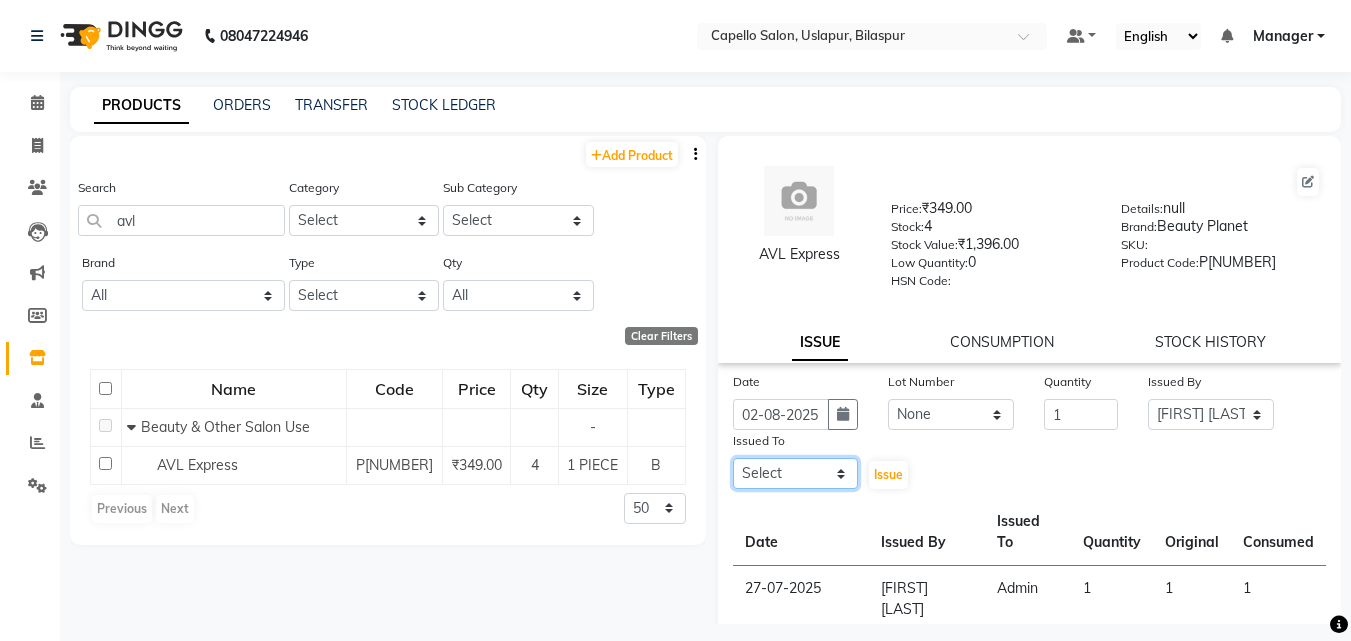 click on "Select Admin [FIRST] [LAST] [FIRST] [LAST] [FIRST] [FIRST] [FIRST] Manager [FIRST] [FIRST] [LAST] [FIRST] [LAST] [FIRST] [FIRST] [FIRST] [FIRST]" 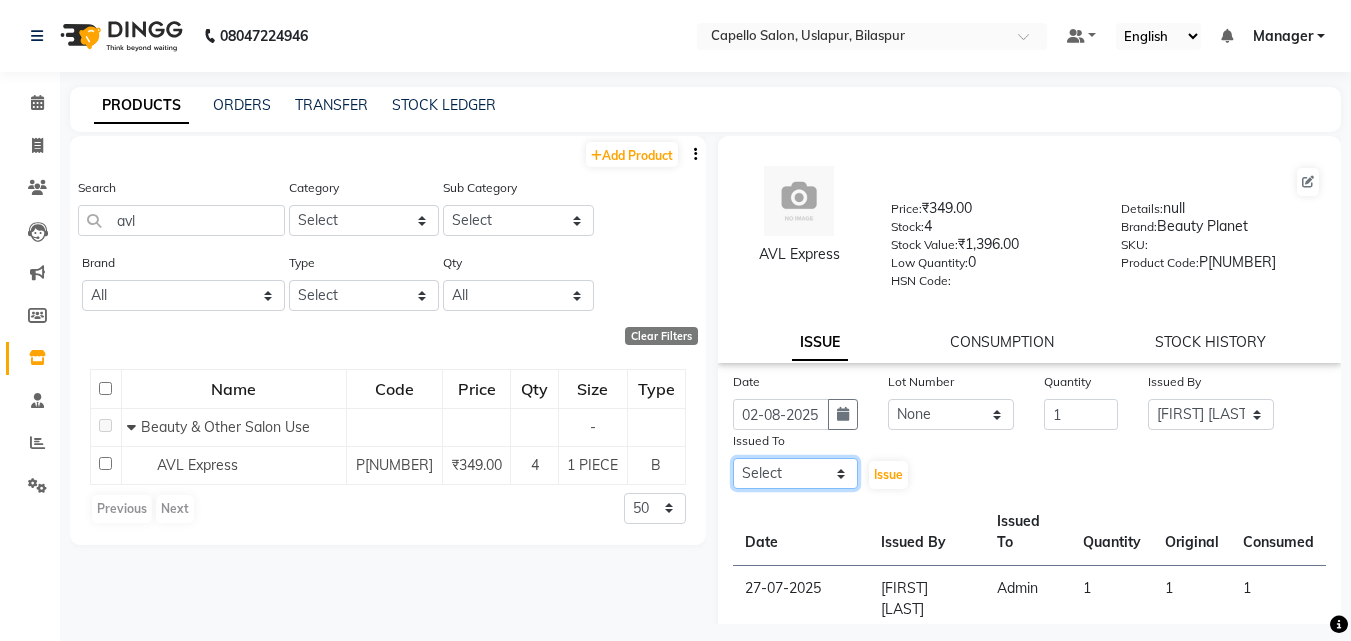 select on "29168" 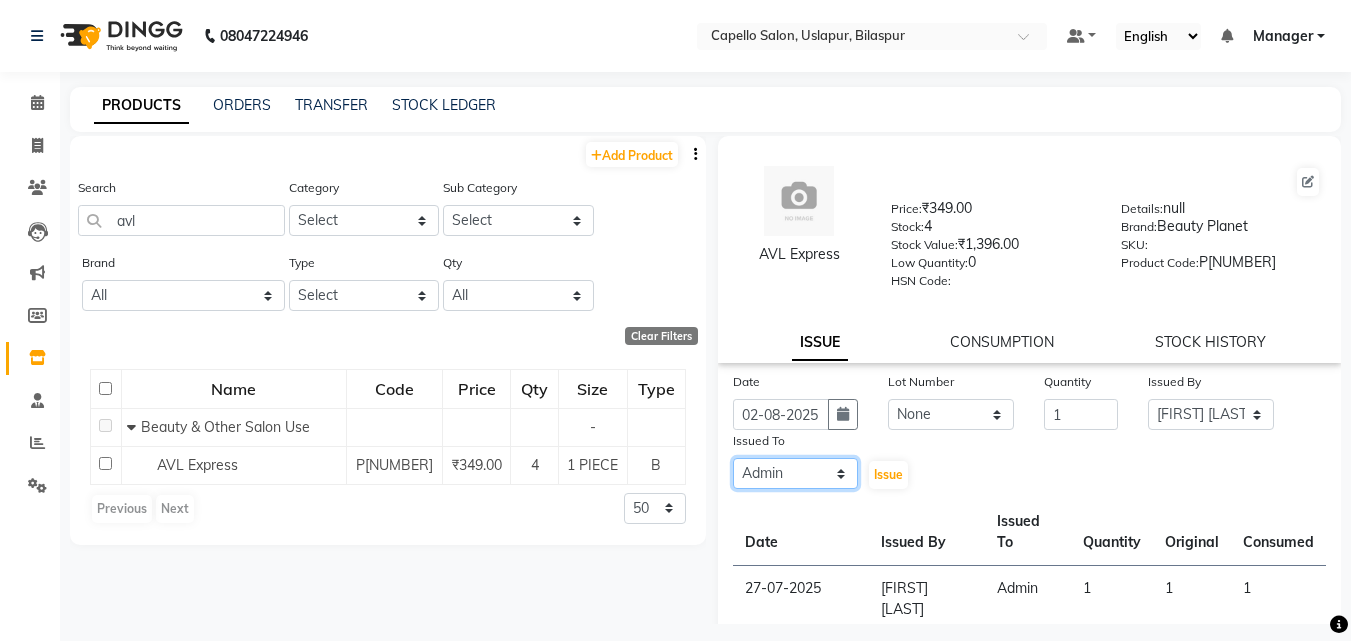 click on "Select Admin [FIRST] [LAST] [FIRST] [LAST] [FIRST] [FIRST] [FIRST] Manager [FIRST] [FIRST] [LAST] [FIRST] [LAST] [FIRST] [FIRST] [FIRST] [FIRST]" 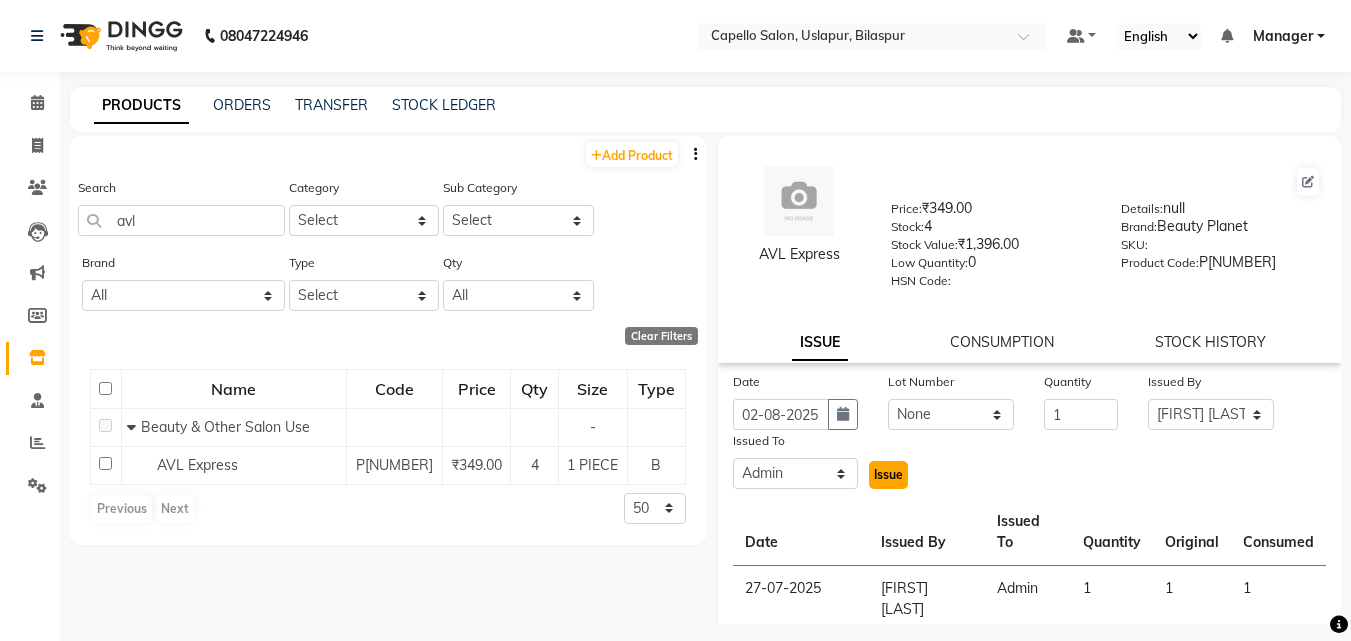 click on "Issue" 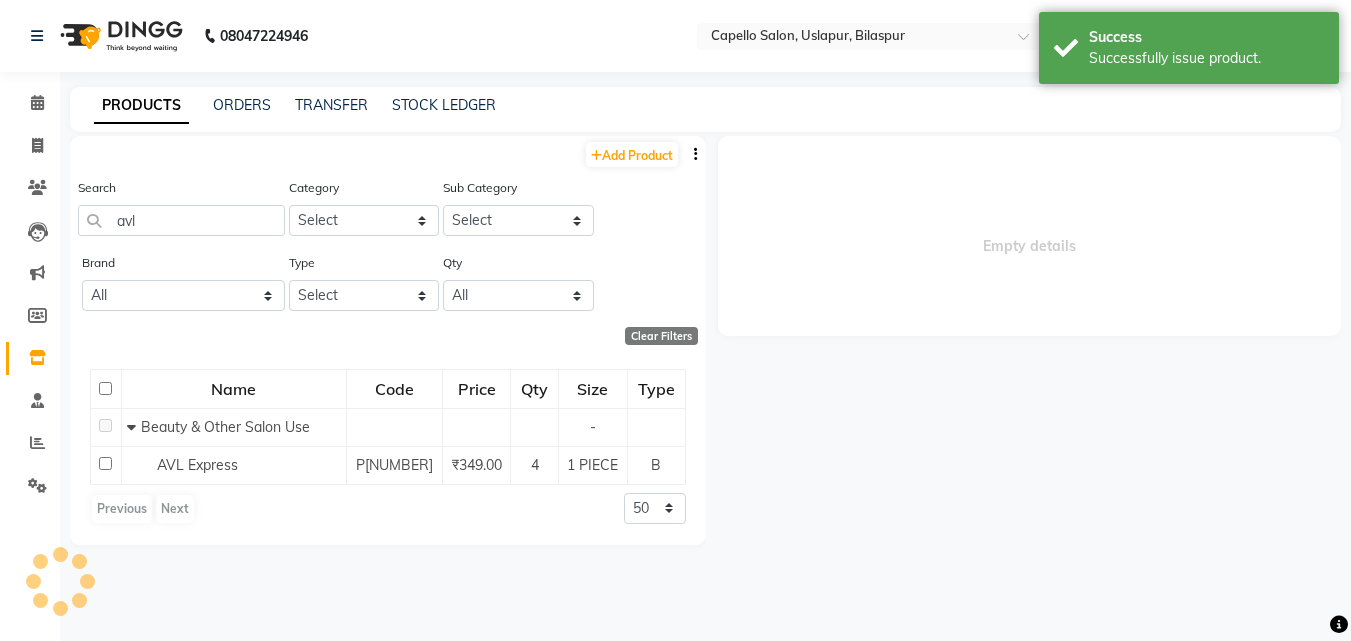select 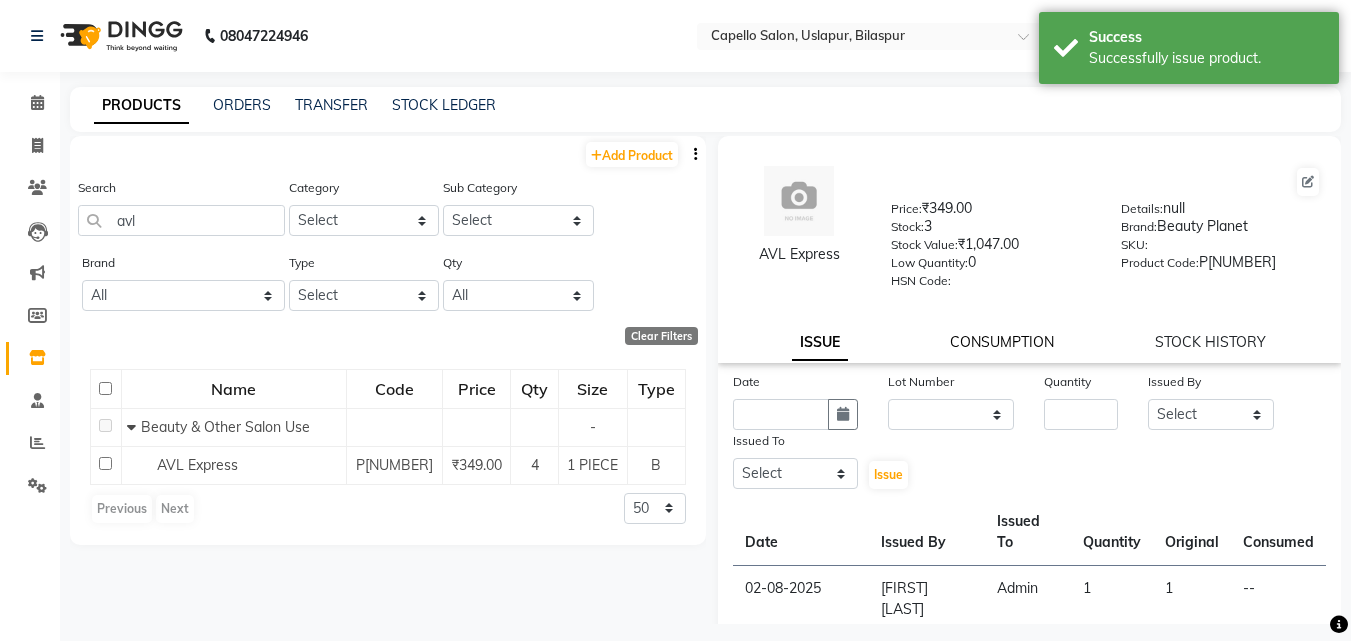 click on "CONSUMPTION" 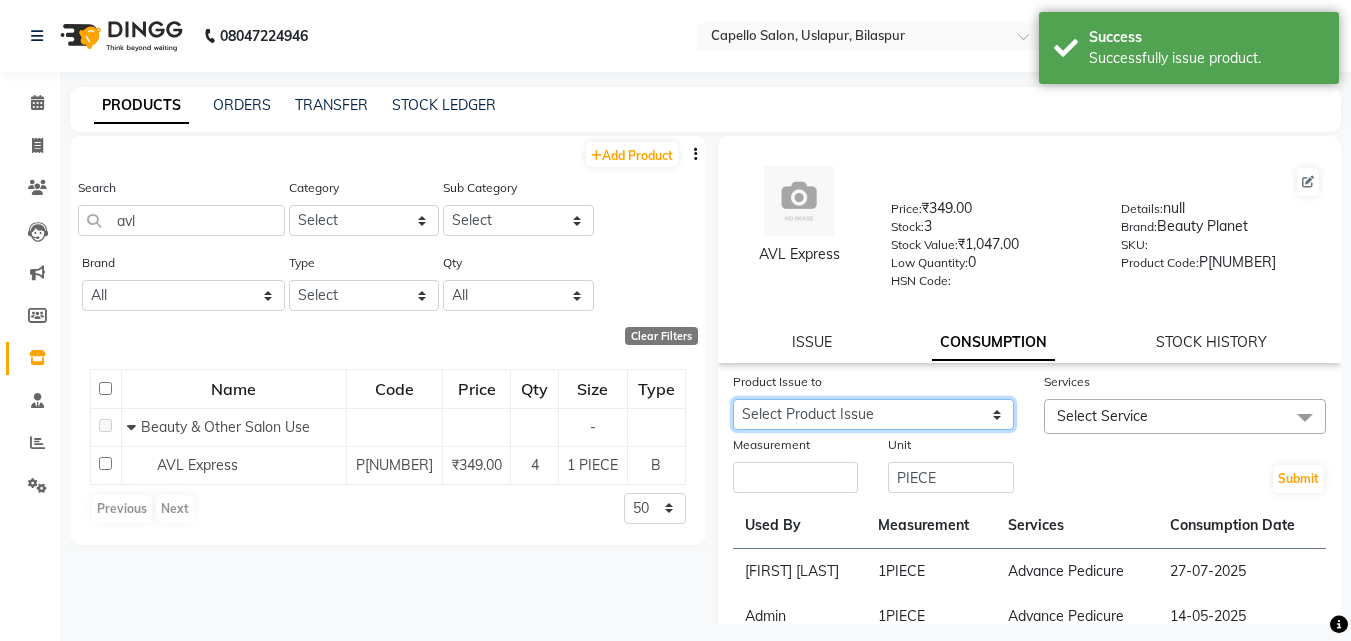 click on "Select Product Issue 2025-08-02, Issued to: Admin, Balance: 1" 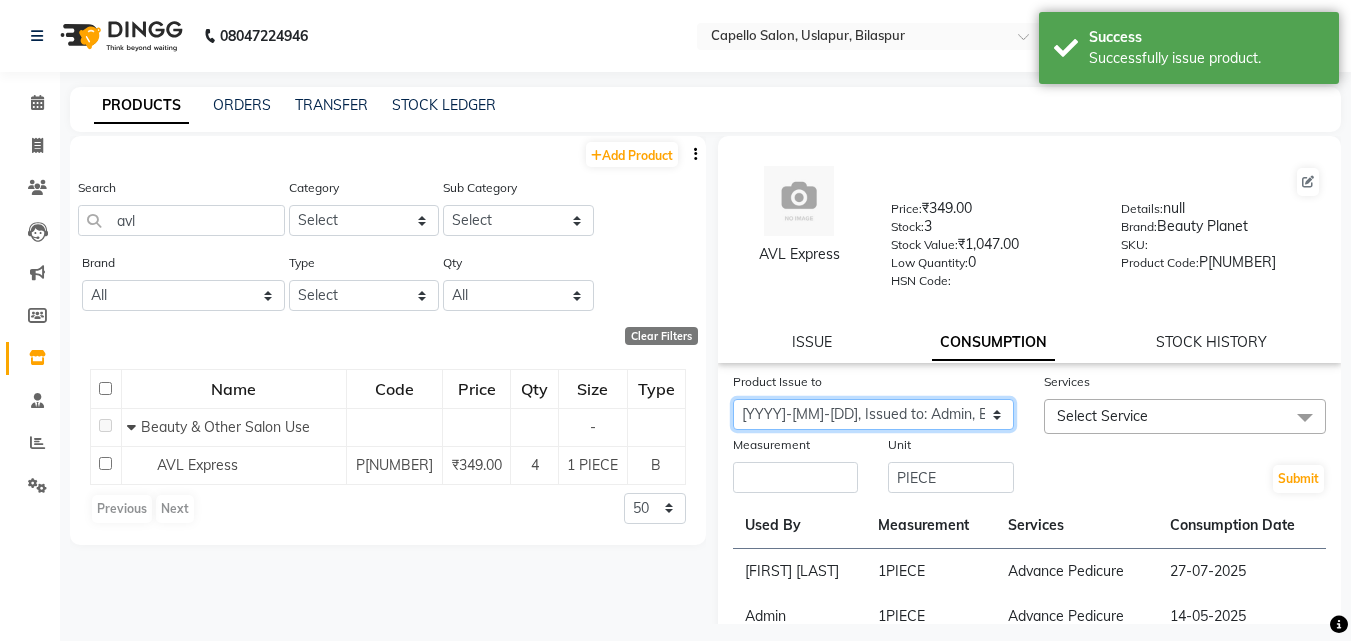 click on "Select Product Issue 2025-08-02, Issued to: Admin, Balance: 1" 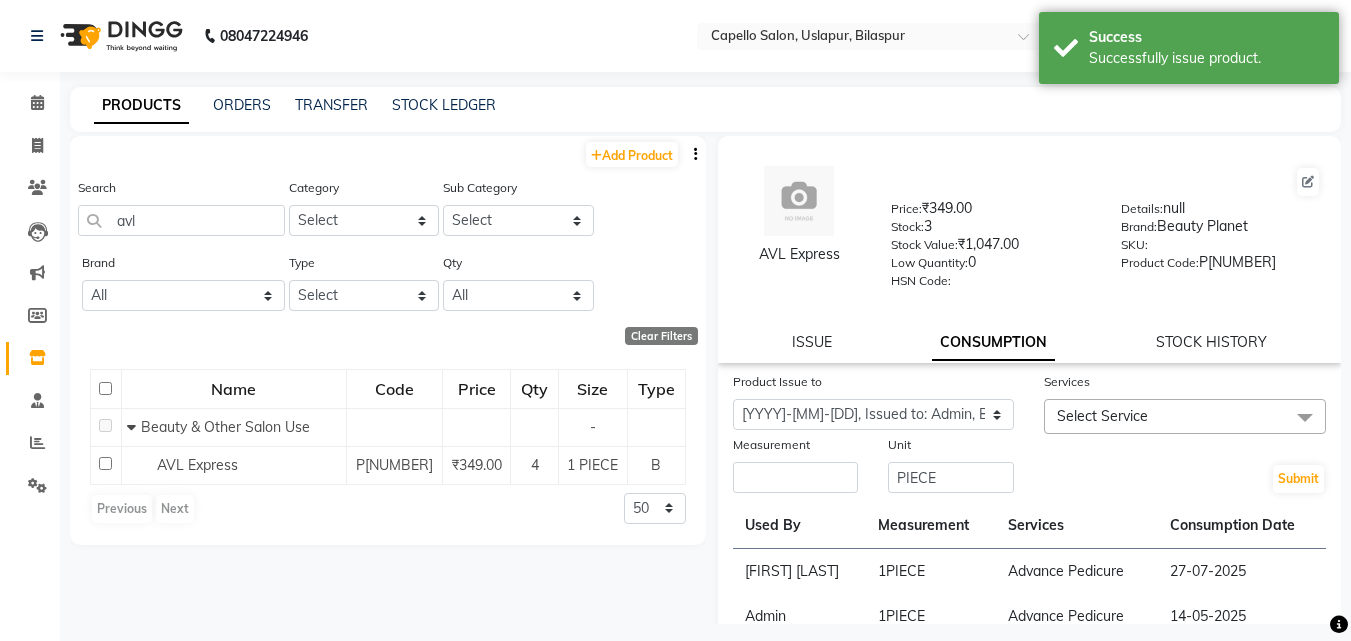 click on "Select Service" 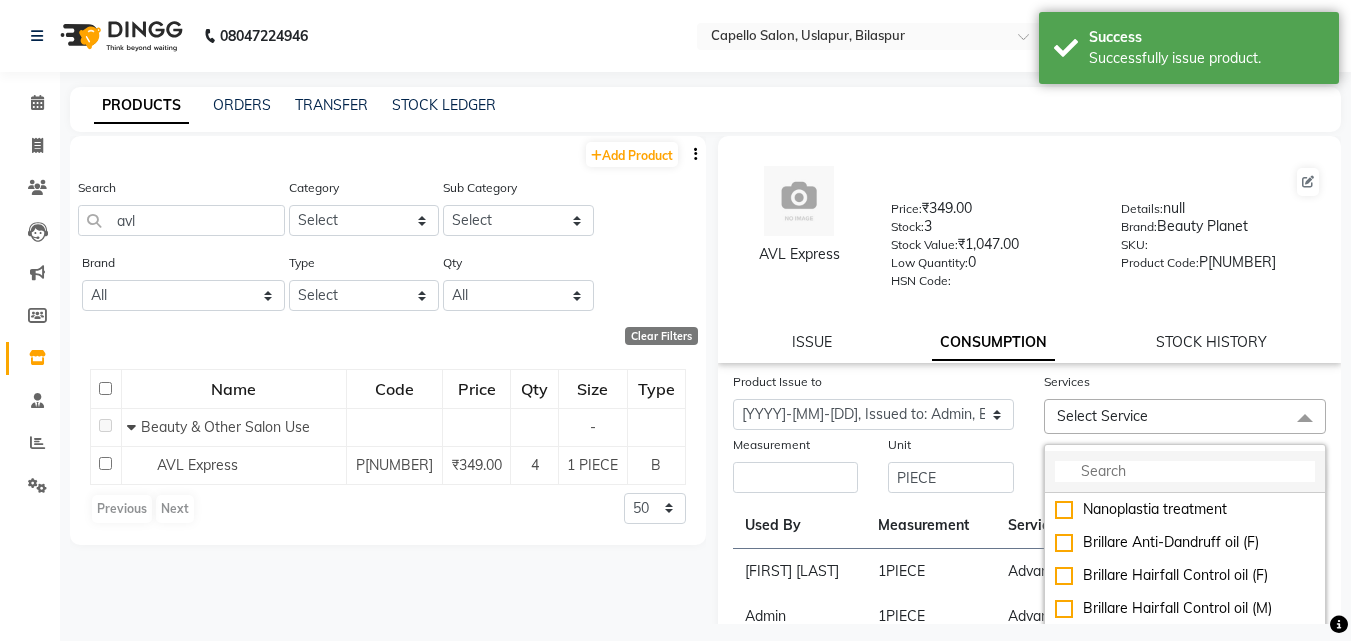 click 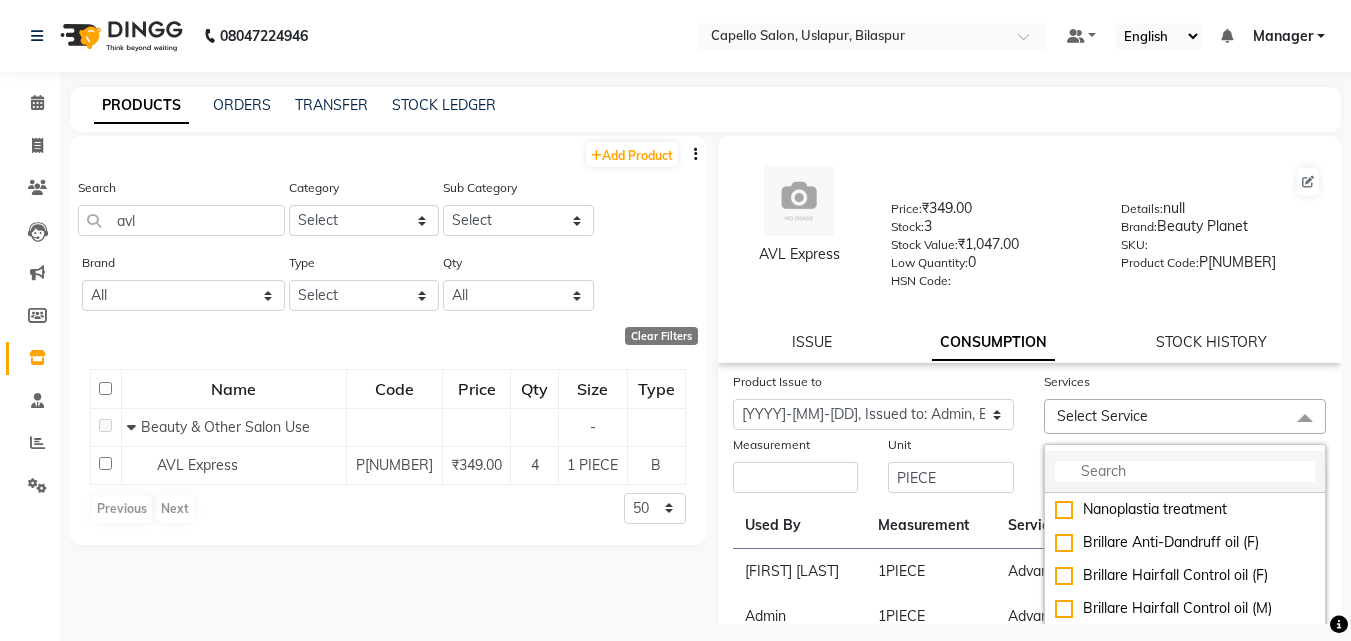 click 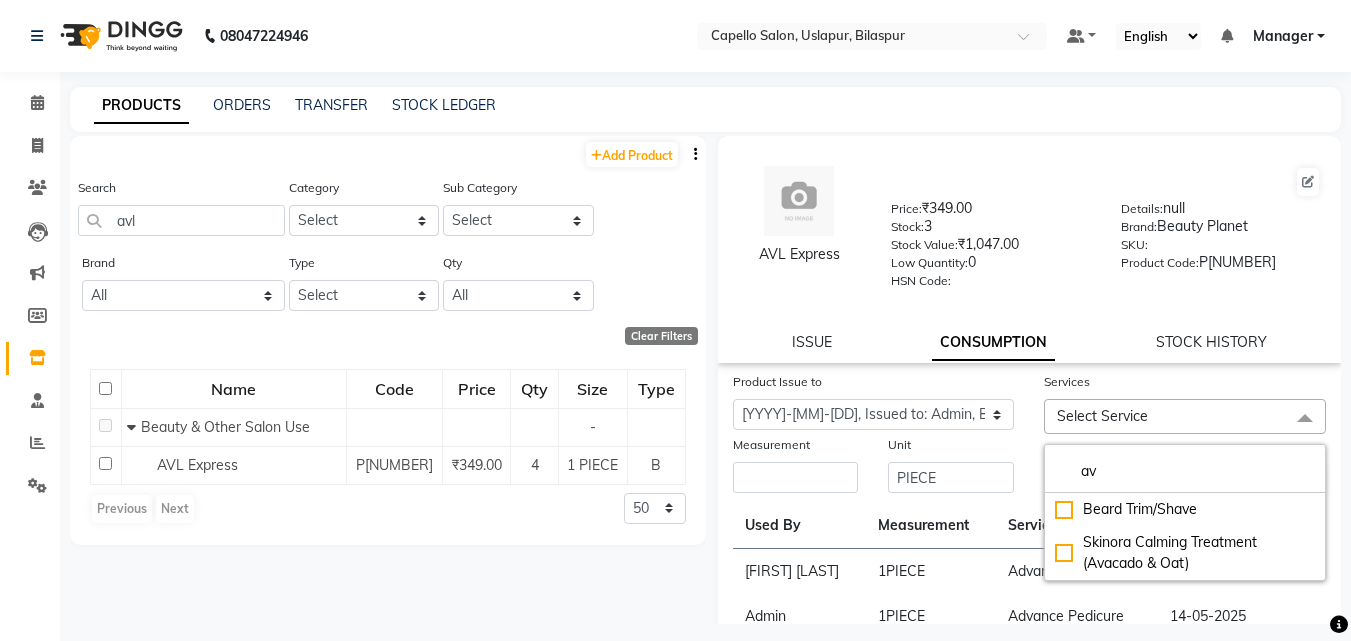 type on "a" 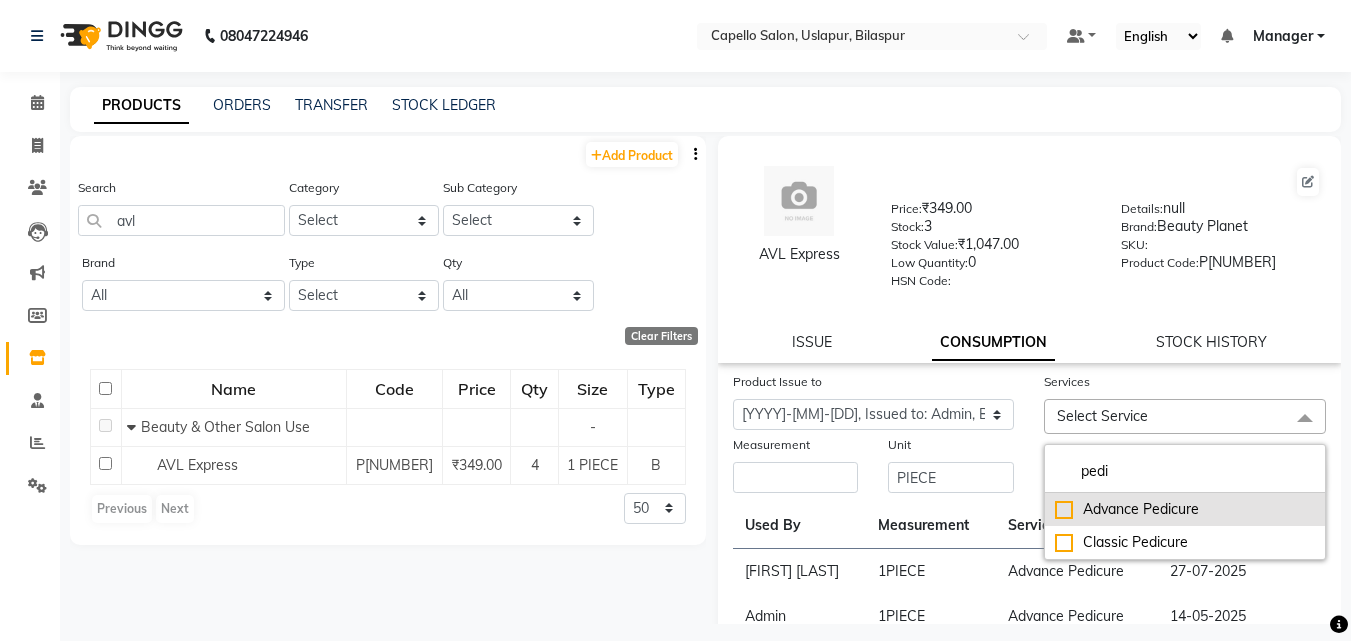 type on "pedi" 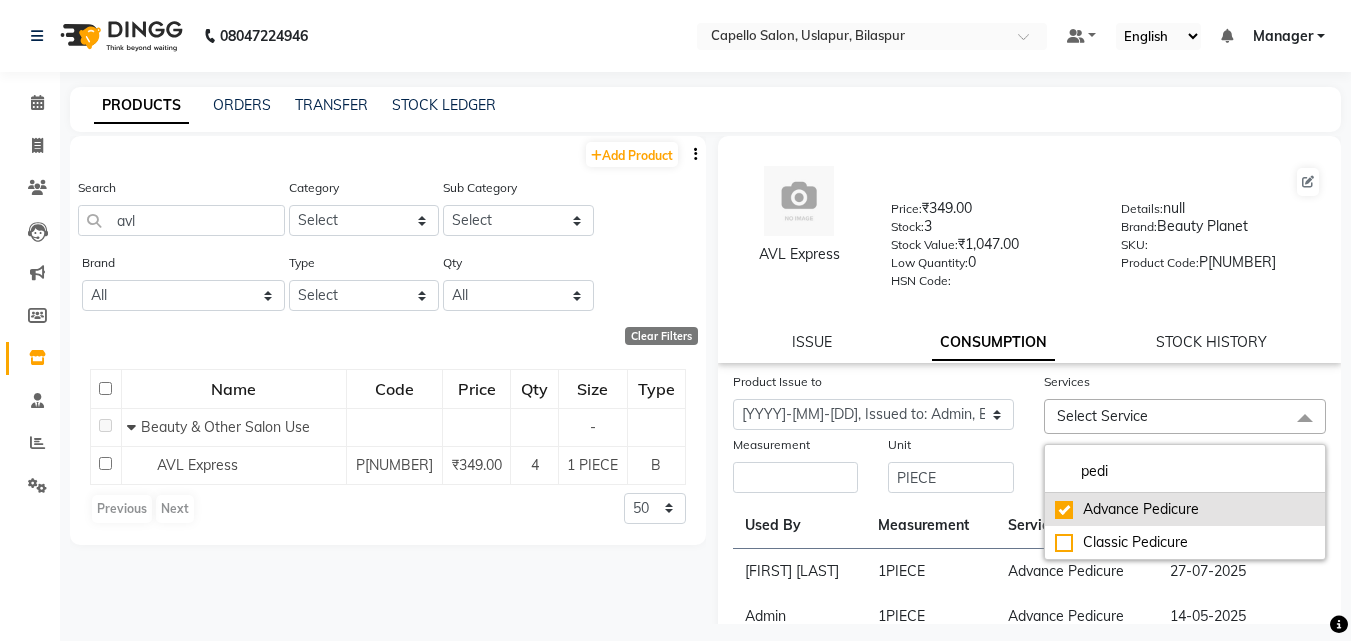 checkbox on "true" 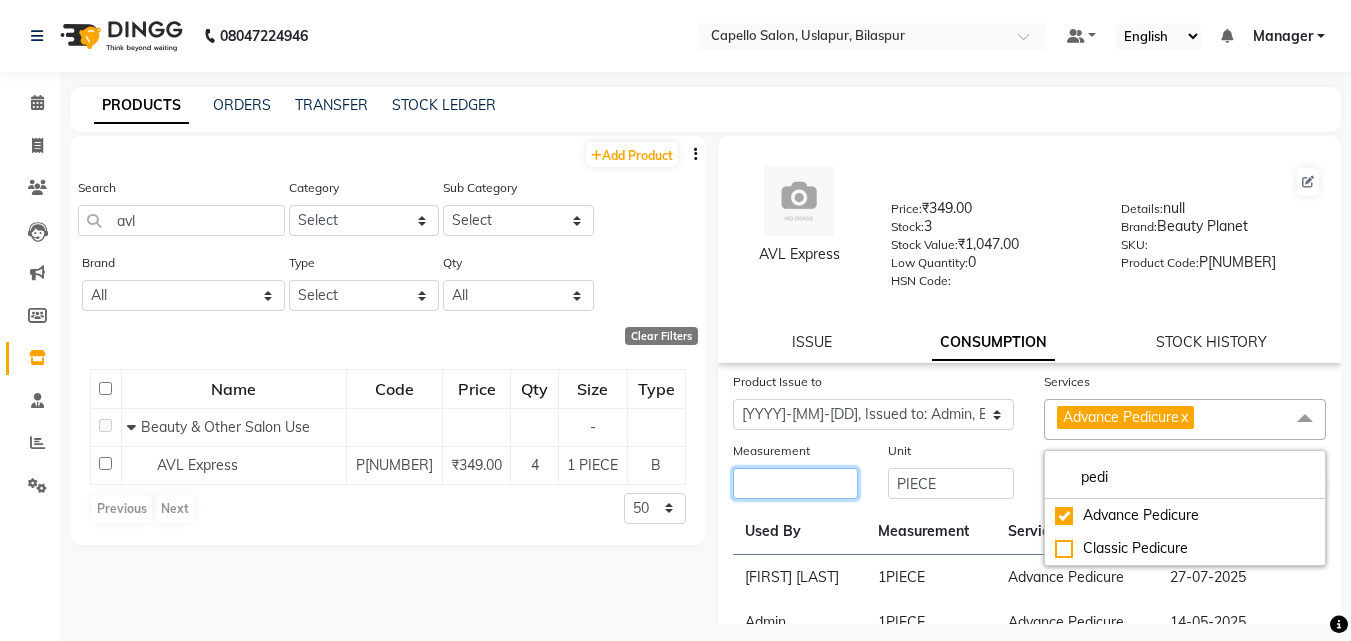 click 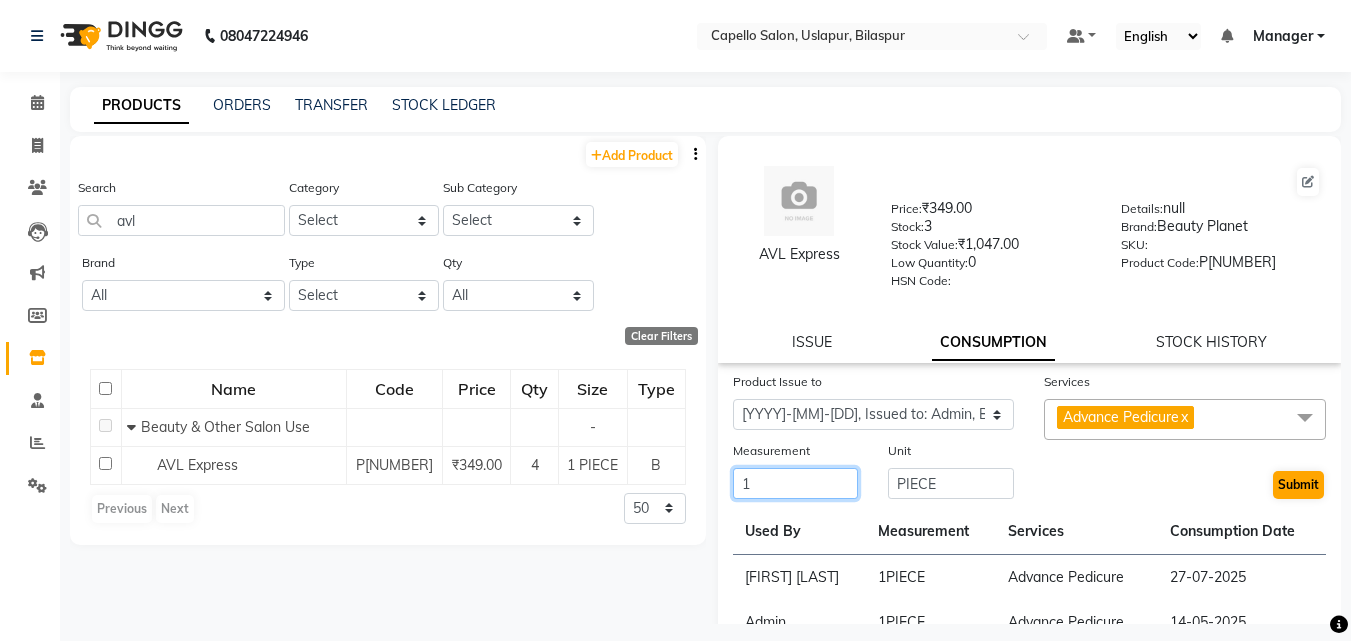 type on "1" 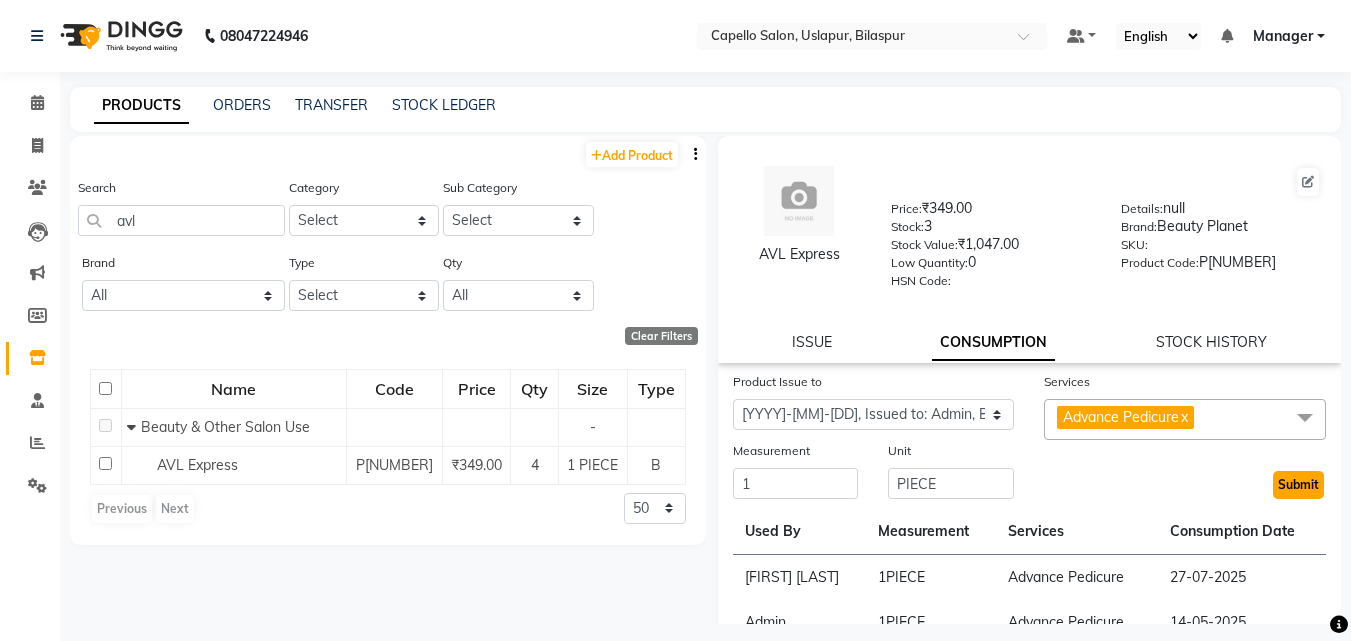 click on "Submit" 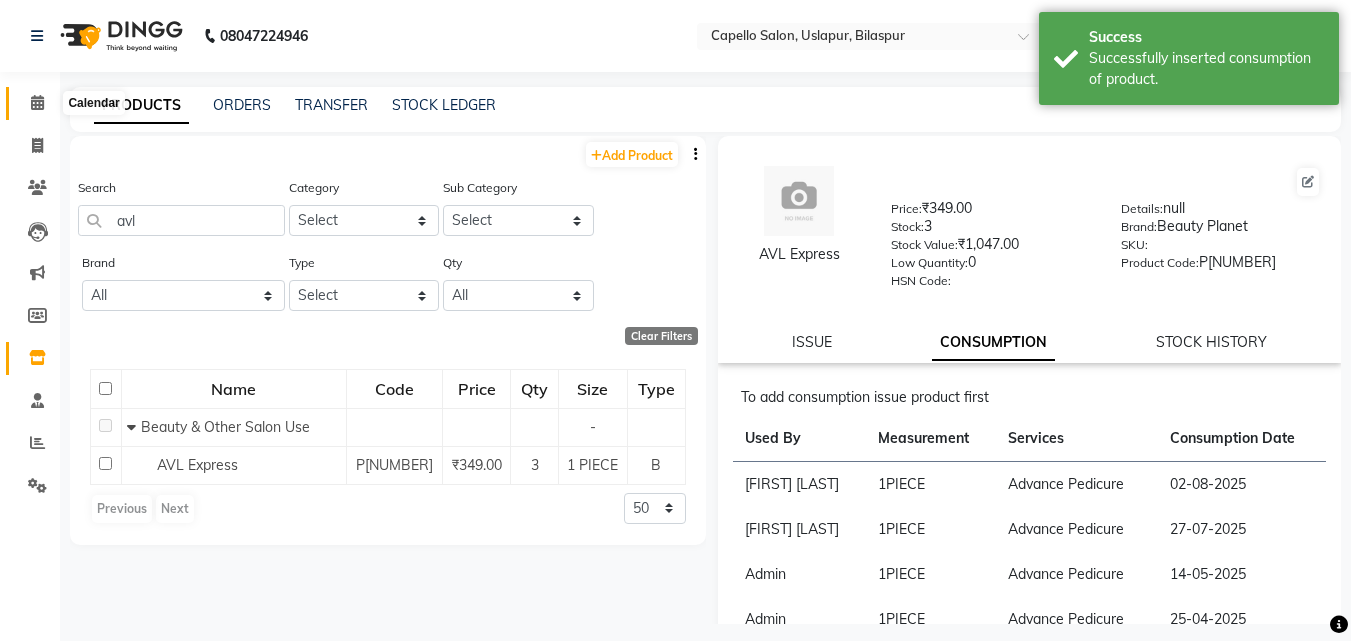 click 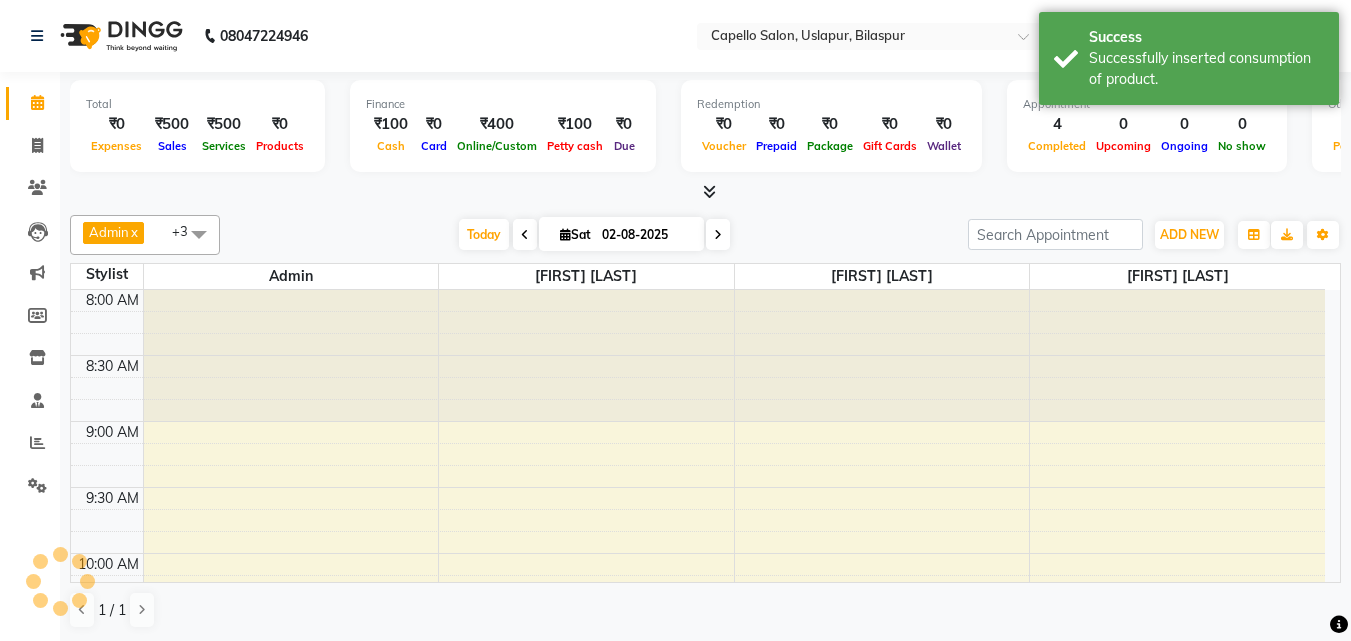 scroll, scrollTop: 793, scrollLeft: 0, axis: vertical 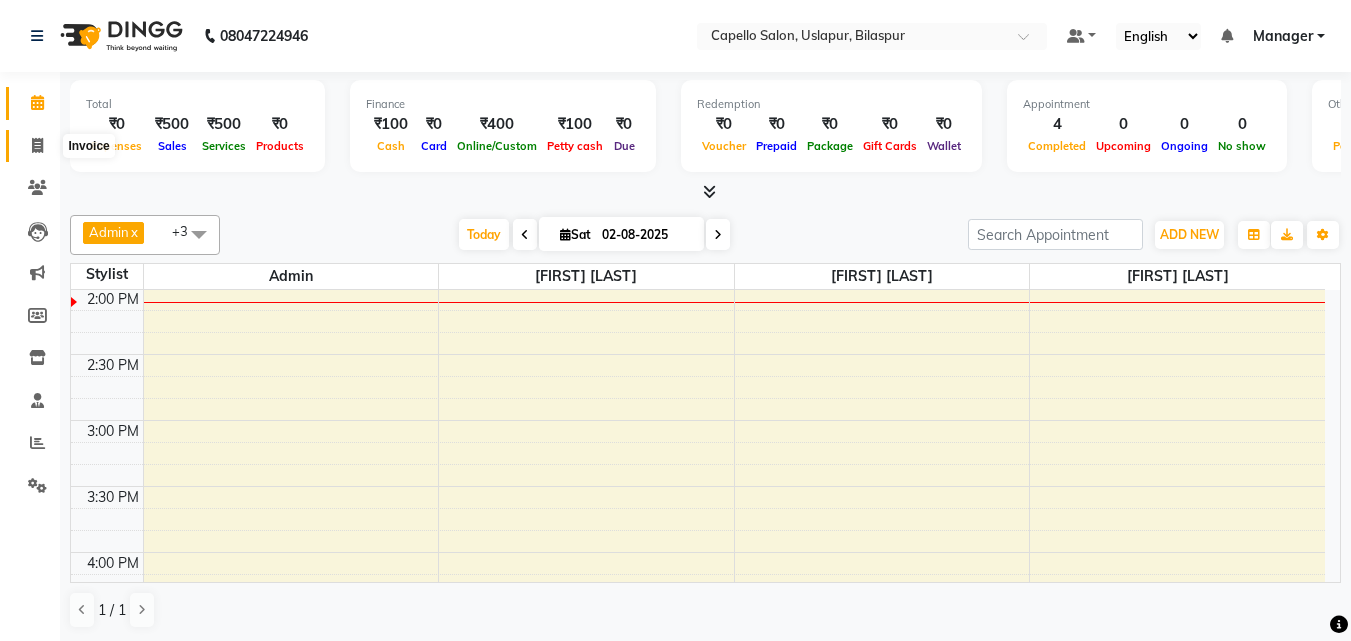 click 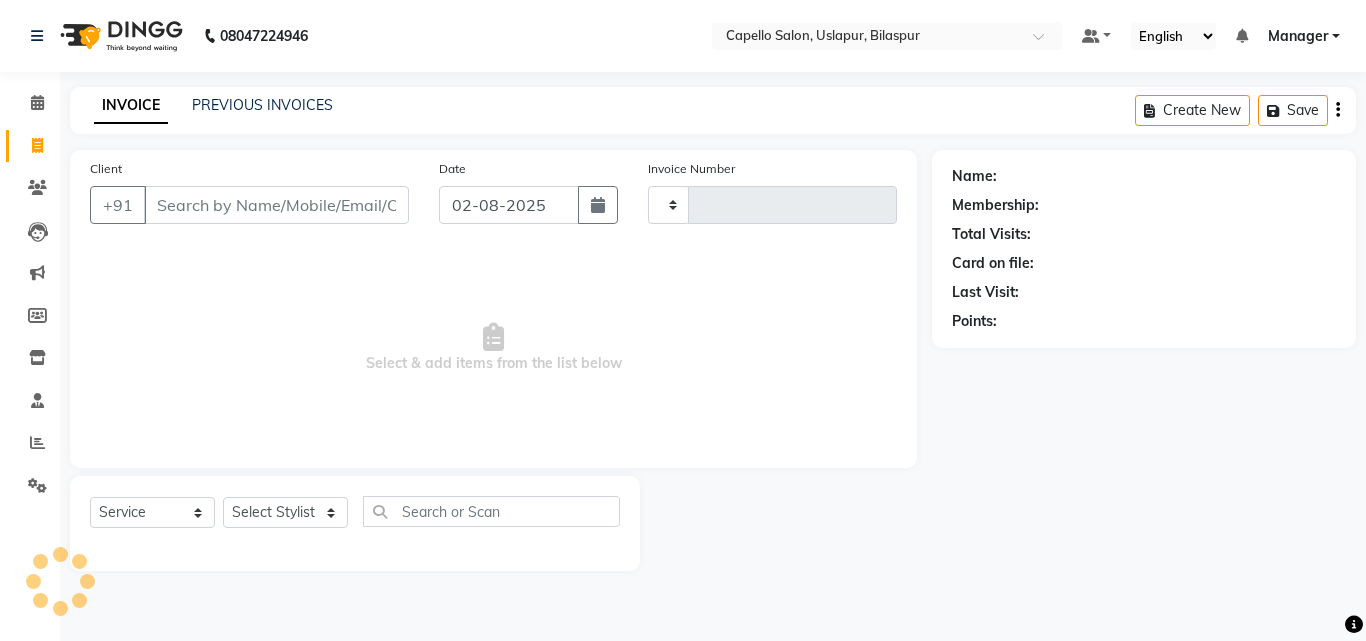 type on "1443" 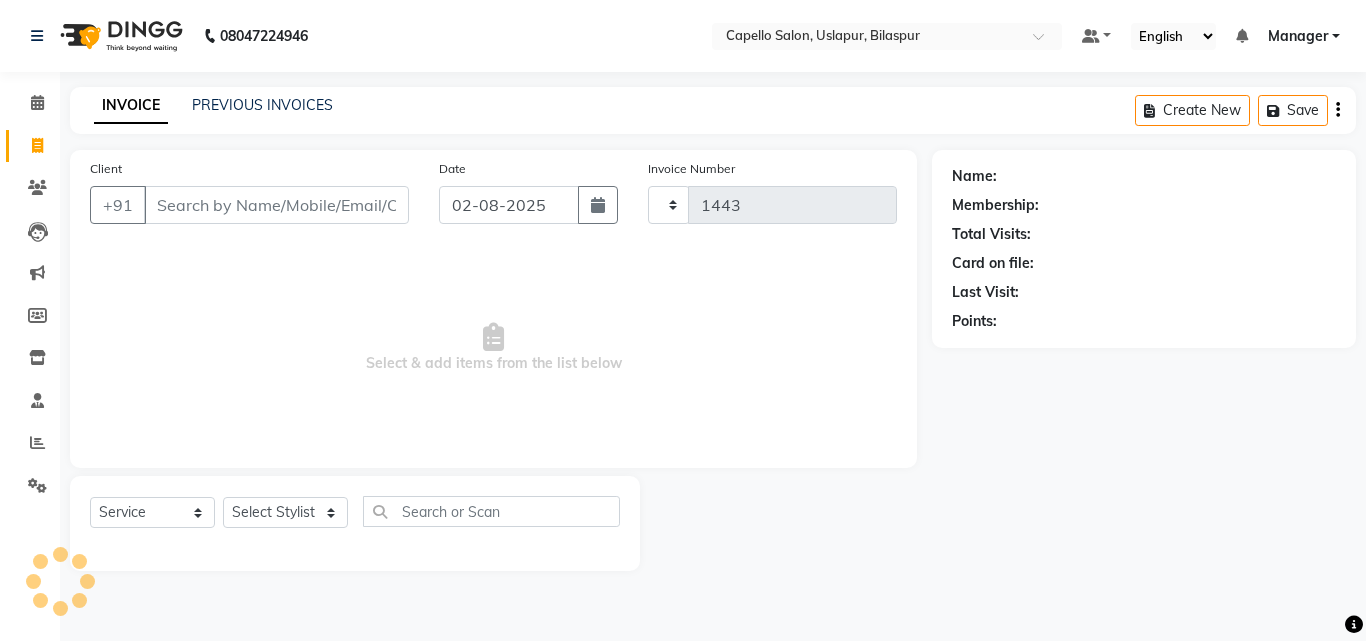select on "4763" 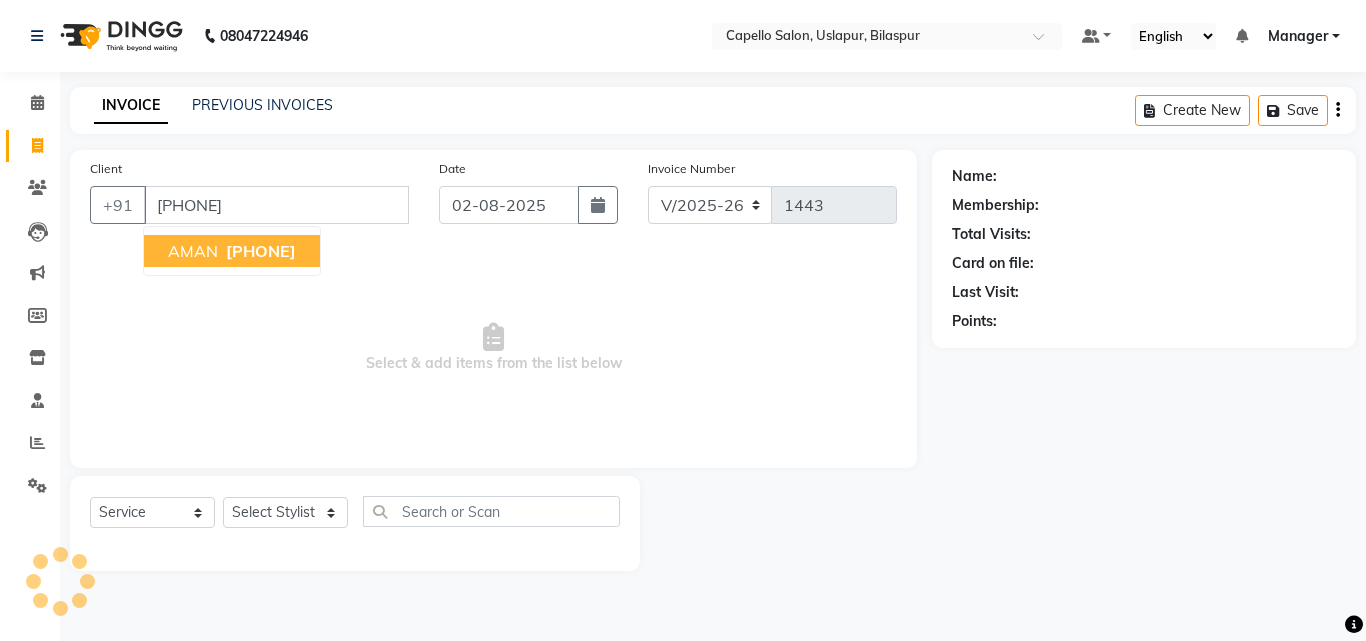 type on "[PHONE]" 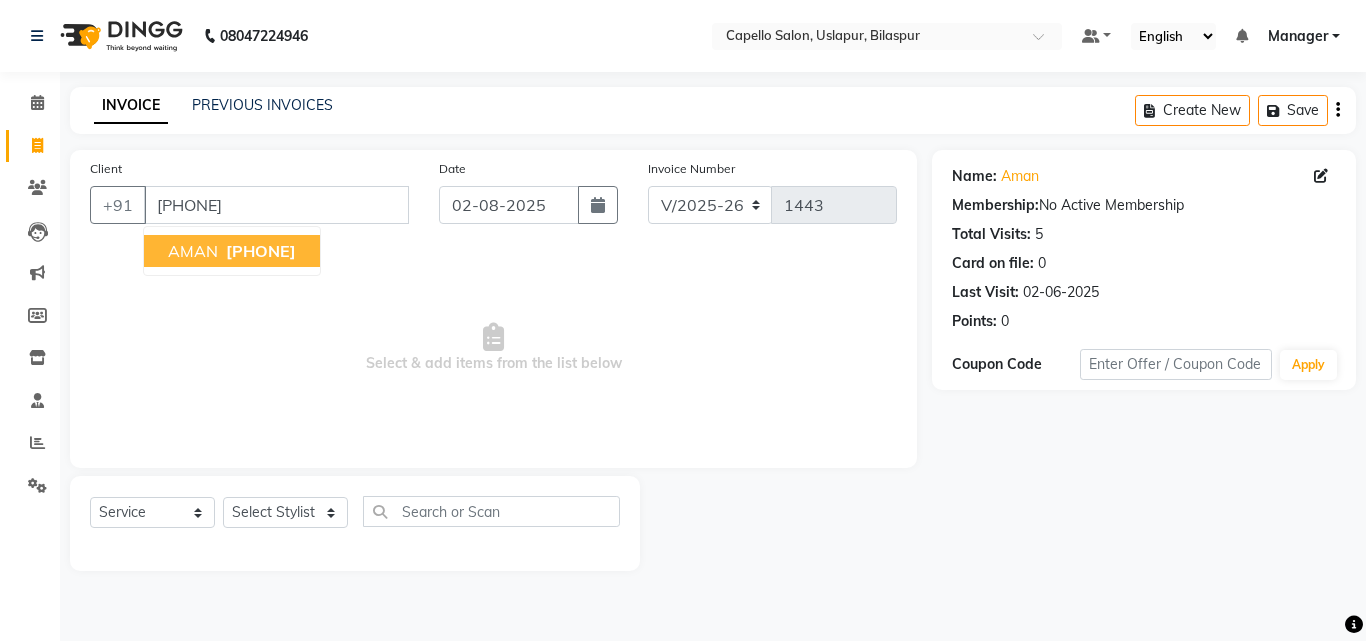 click on "Select  Service  Product  Membership  Package Voucher Prepaid Gift Card  Select Stylist Admin [FIRST] [LAST] [FIRST] [LAST] [FIRST] [FIRST] [FIRST] Manager [FIRST] [FIRST] [LAST] [FIRST] [LAST] [FIRST] [FIRST] [FIRST] [FIRST]" 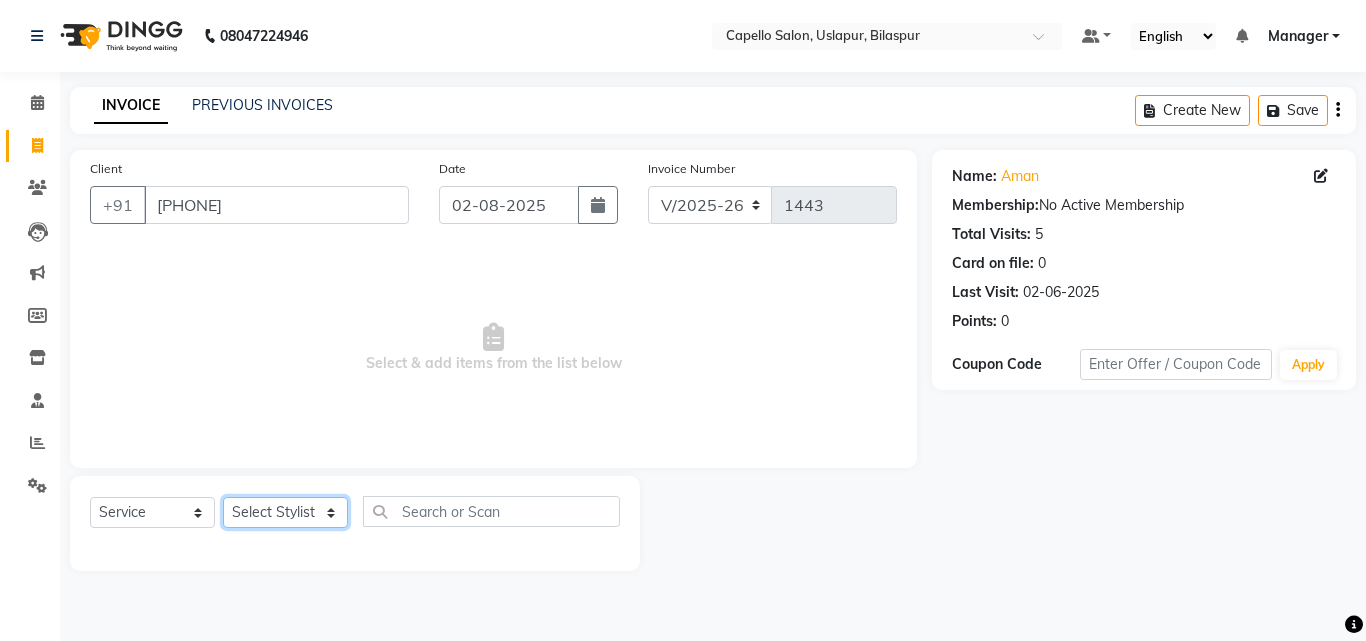 click on "Select Stylist Admin [FIRST] [LAST] [FIRST] [LAST] [FIRST] [FIRST] [FIRST] Manager [FIRST] [FIRST] [LAST] [FIRST] [LAST] [FIRST] [FIRST] [FIRST] [FIRST]" 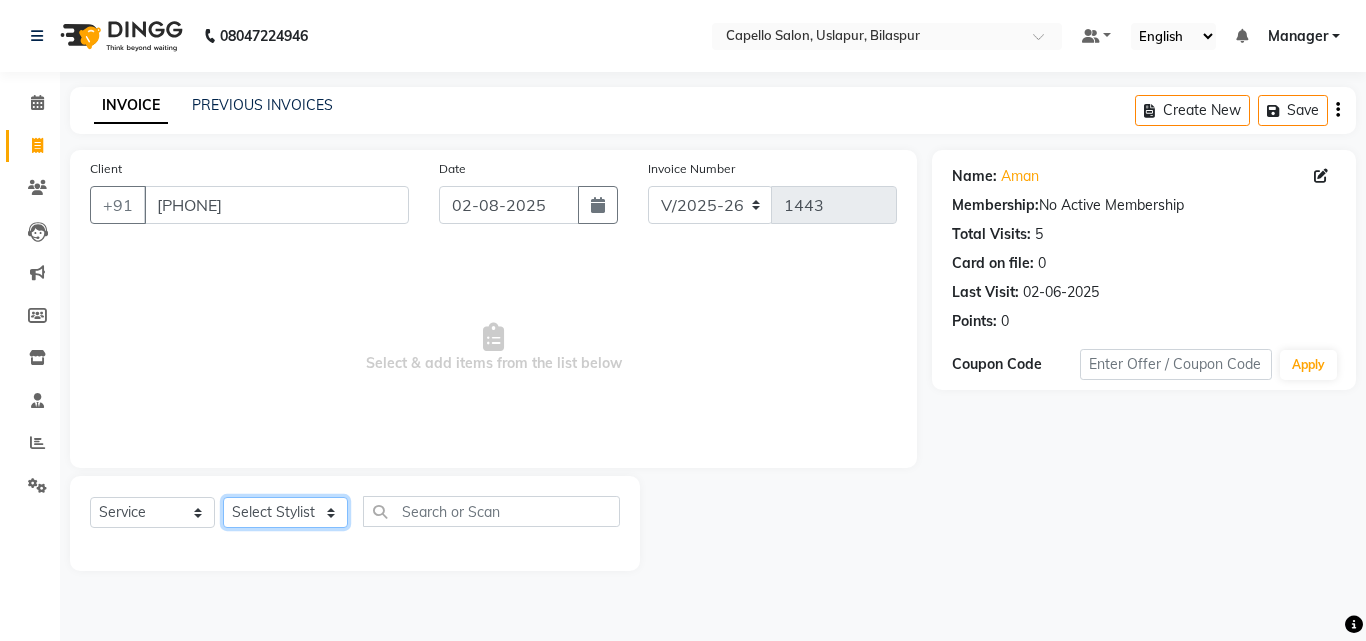 select on "65602" 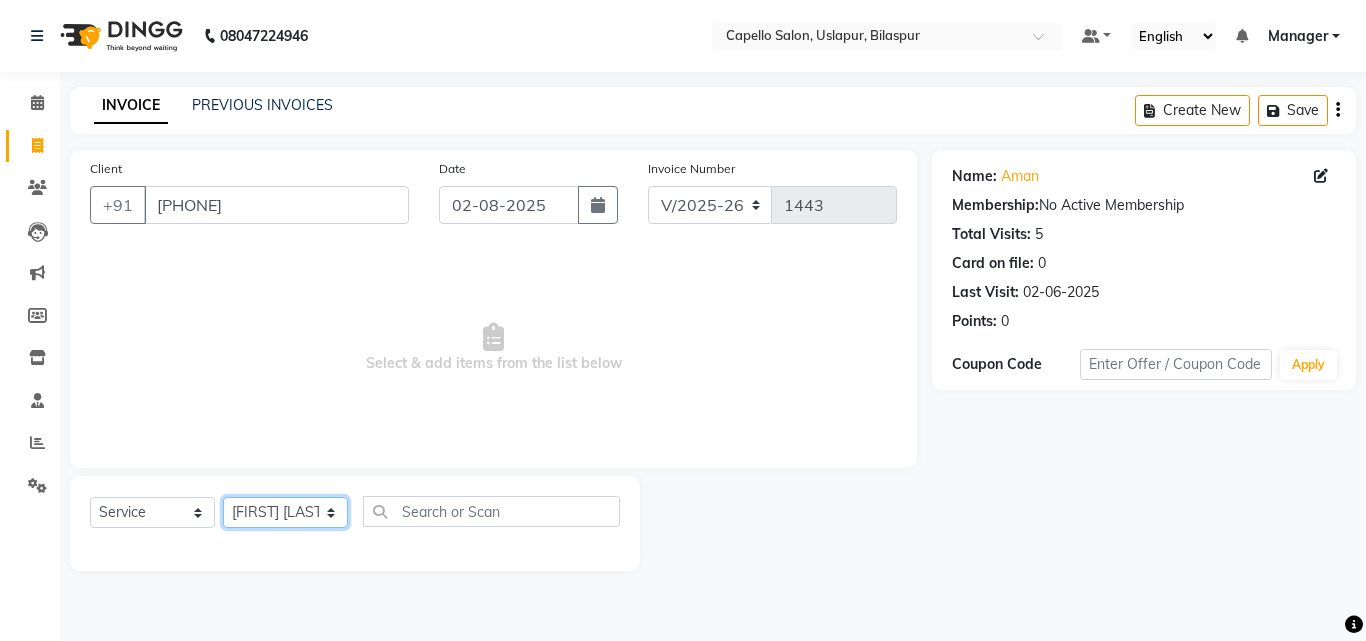 click on "Select Stylist Admin [FIRST] [LAST] [FIRST] [LAST] [FIRST] [FIRST] [FIRST] Manager [FIRST] [FIRST] [LAST] [FIRST] [LAST] [FIRST] [FIRST] [FIRST] [FIRST]" 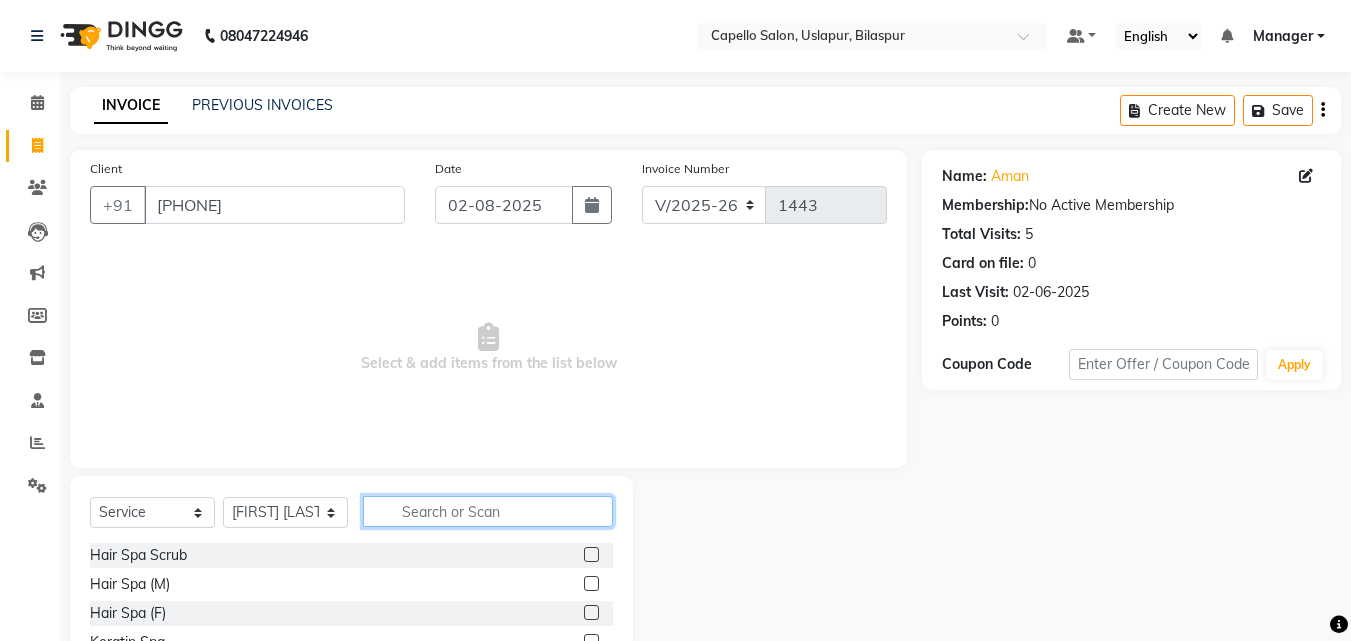 click 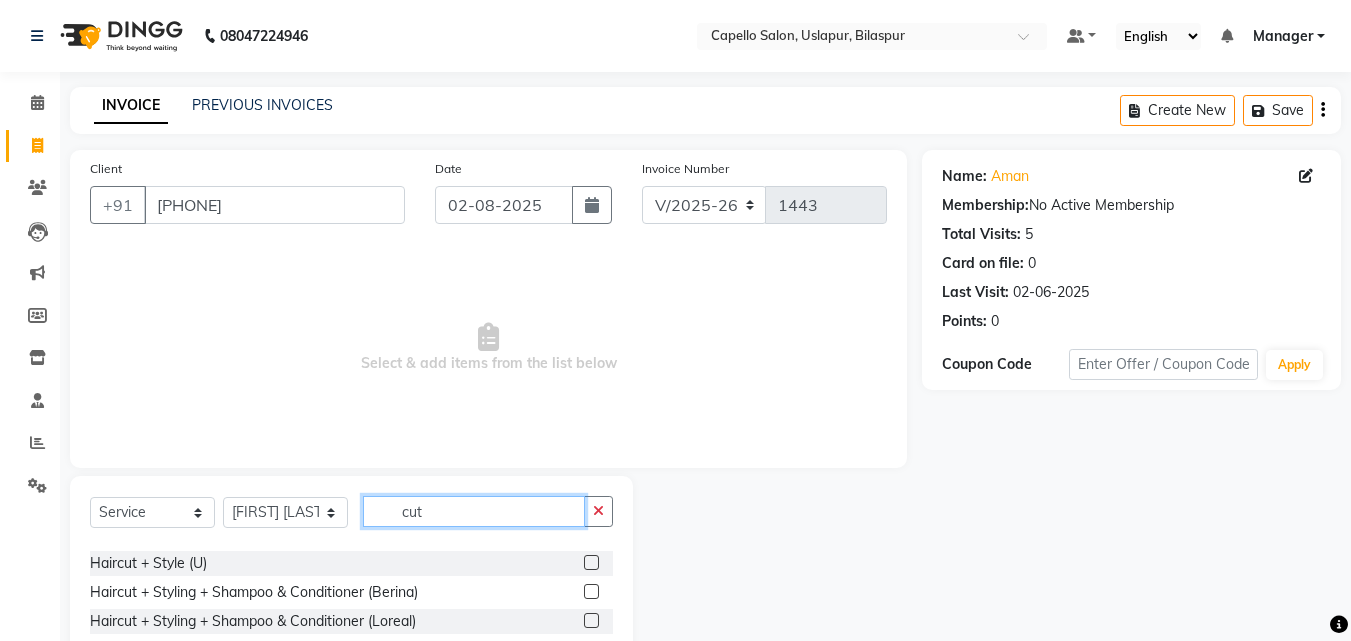 scroll, scrollTop: 90, scrollLeft: 0, axis: vertical 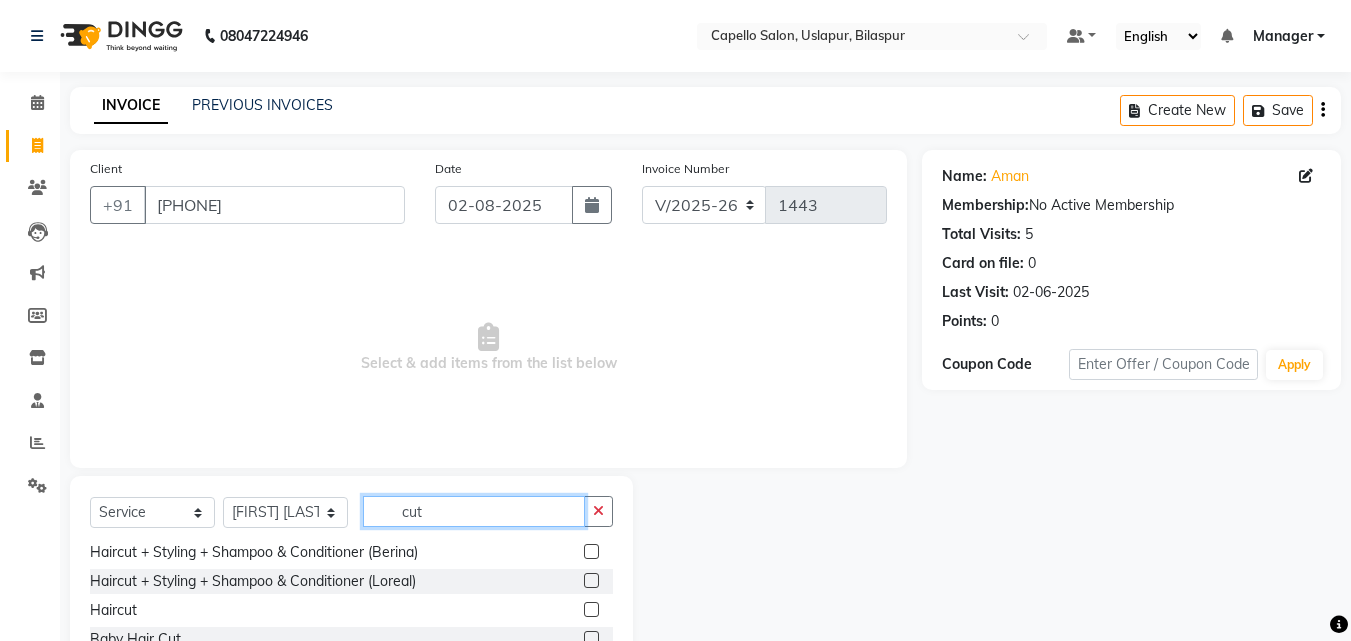 type on "cut" 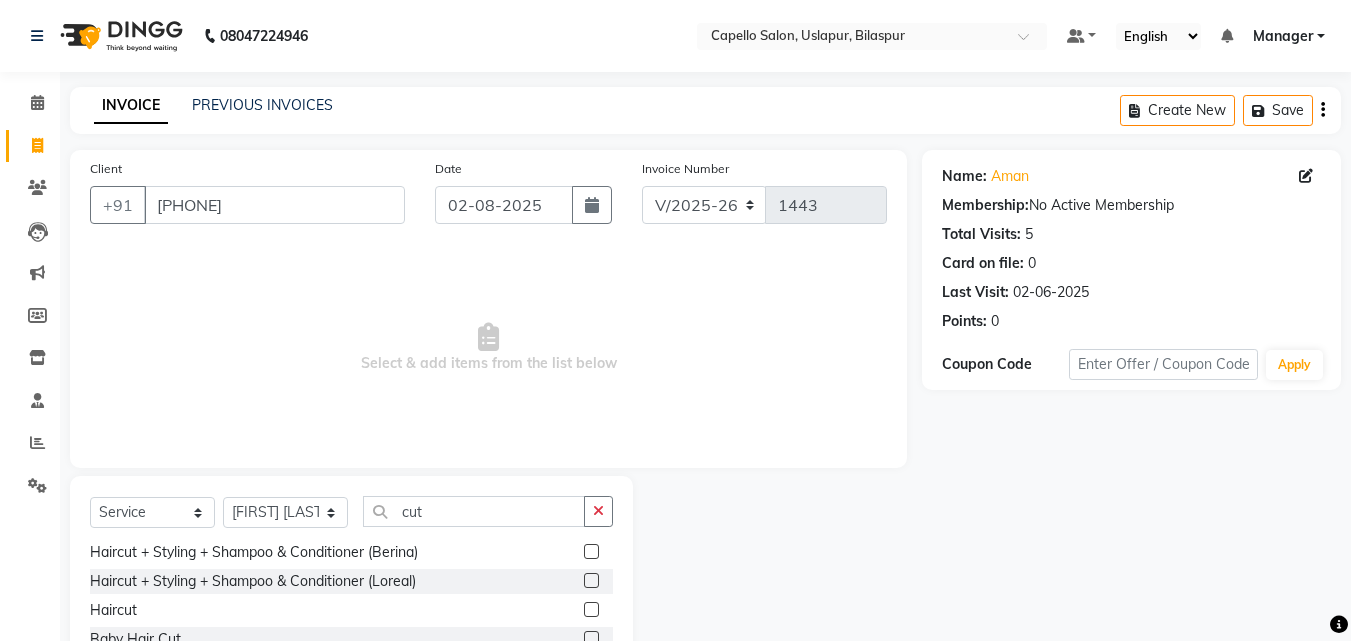 click 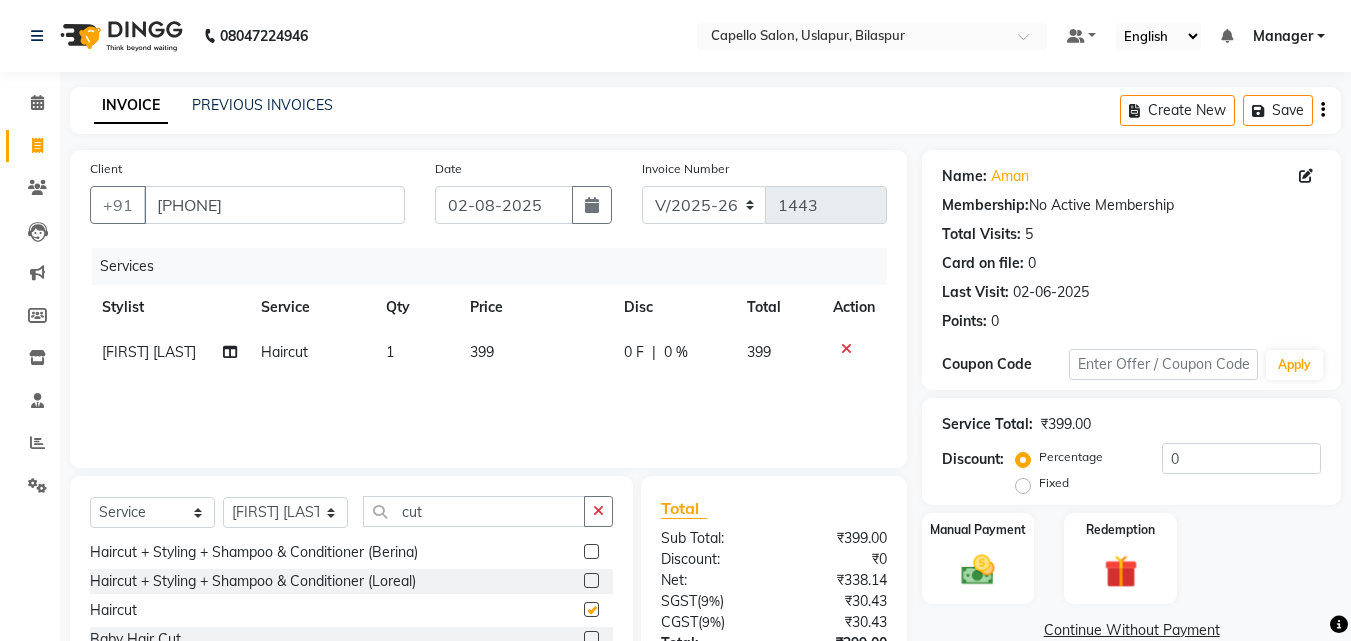 checkbox on "false" 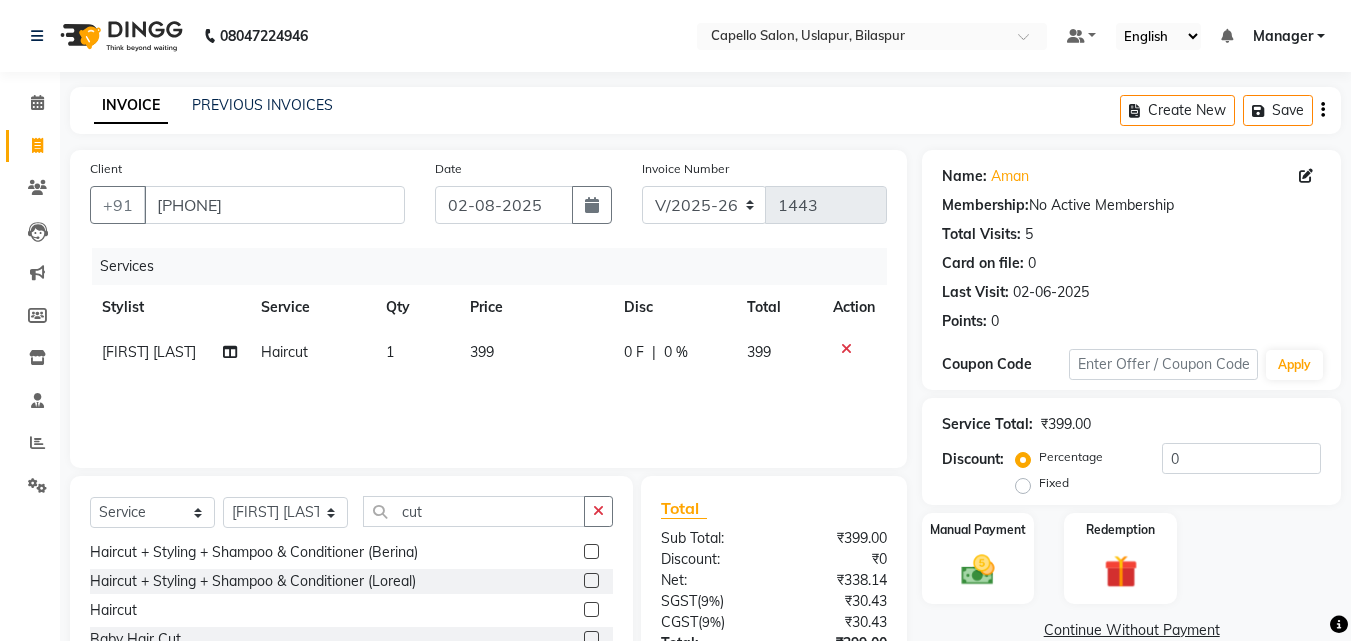 click on "399" 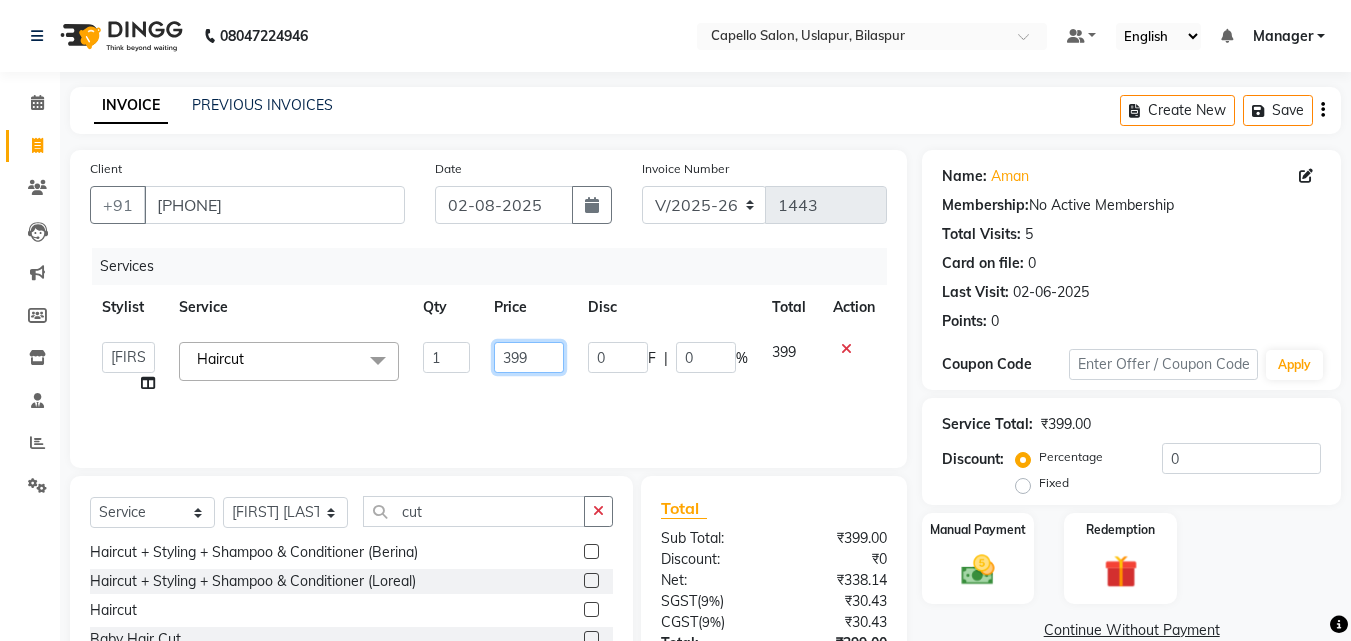 click on "399" 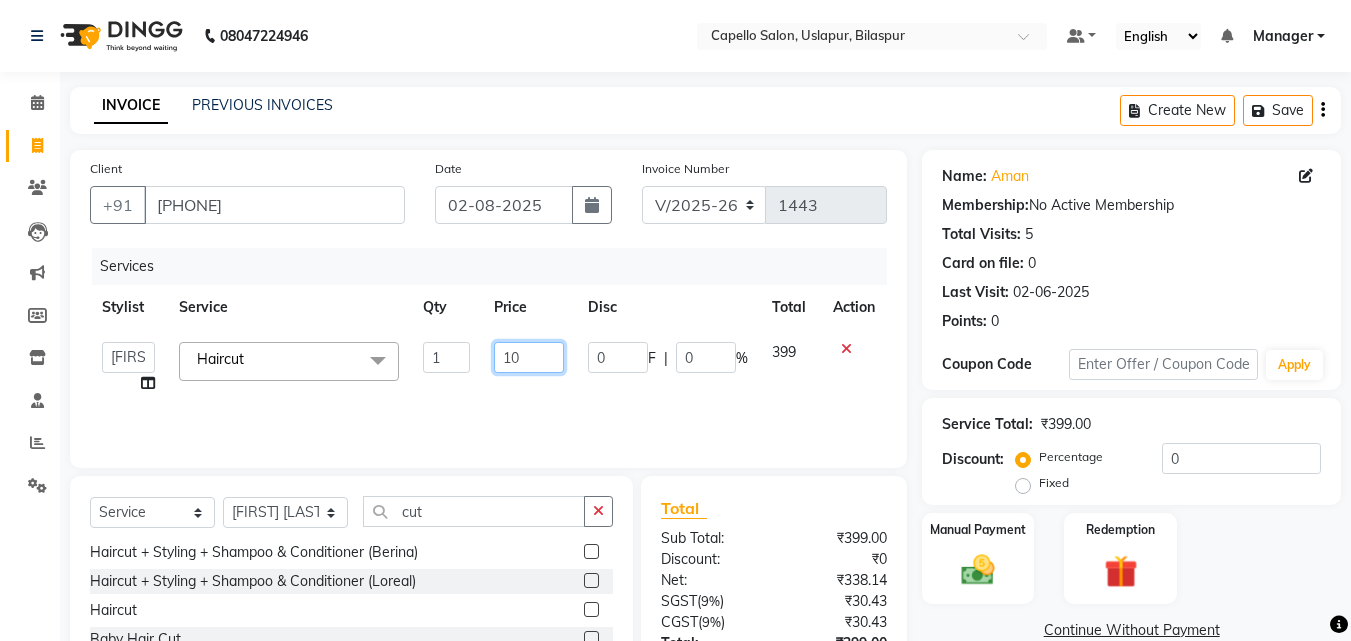 type on "100" 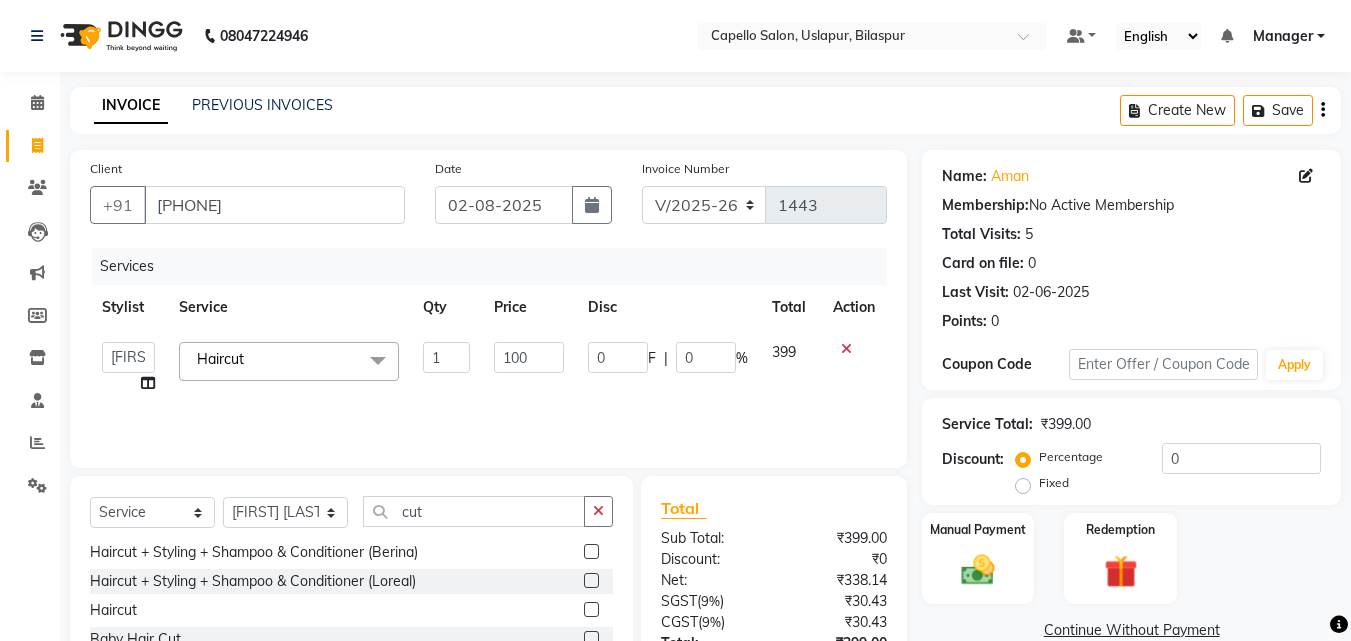 click on "Services Stylist Service Qty Price Disc Total Action  Admin   [FIRST] [LAST]   [FIRST] [LAST]   [FIRST] [LAST]   [FIRST]   [FIRST] [LAST]   [FIRST]   Manager   [FIRST]   [FIRST] [LAST]   [FIRST] [LAST]   [FIRST]   [FIRST]   [FIRST]   [FIRST]   [FIRST]  Haircut  x Hair Spa Scrub Hair Spa (M) Hair Spa (F) Keratin Spa Hair Treatment Hair Treatment Smartbond Hair Smoothing Hair Straightening Hair Rebonding Hair Keratin Cadiveu Head Massage L Hair Keratin Keramelon Hair Botox Keramelon Scalp Advance (F) Scalp Advance (M) Nanoplastia treatment Brillare Anti-Dandruff oil (F) Brillare Hairfall Control oil (F) Brillare Anti-Dandruff oil (M) Brillare Hairfall Control oil (M) Reflexology (U lux) 1400 Face Bleach Face D-Tan Face Clean Up Clean-up (Shine beauty) Facial Actiblend Glass Facial Mask Signature Facial Deluxe Facial Luxury Facial Magical Facial Premium Facial Royal Treatment Skinora Age Control F Treatment ( Snow Algae&Saffron) Skinora Calming Treatment (Avacado & Oat) Skinora Hydra Treatment (Butter&Coconut Milk) Haircut" 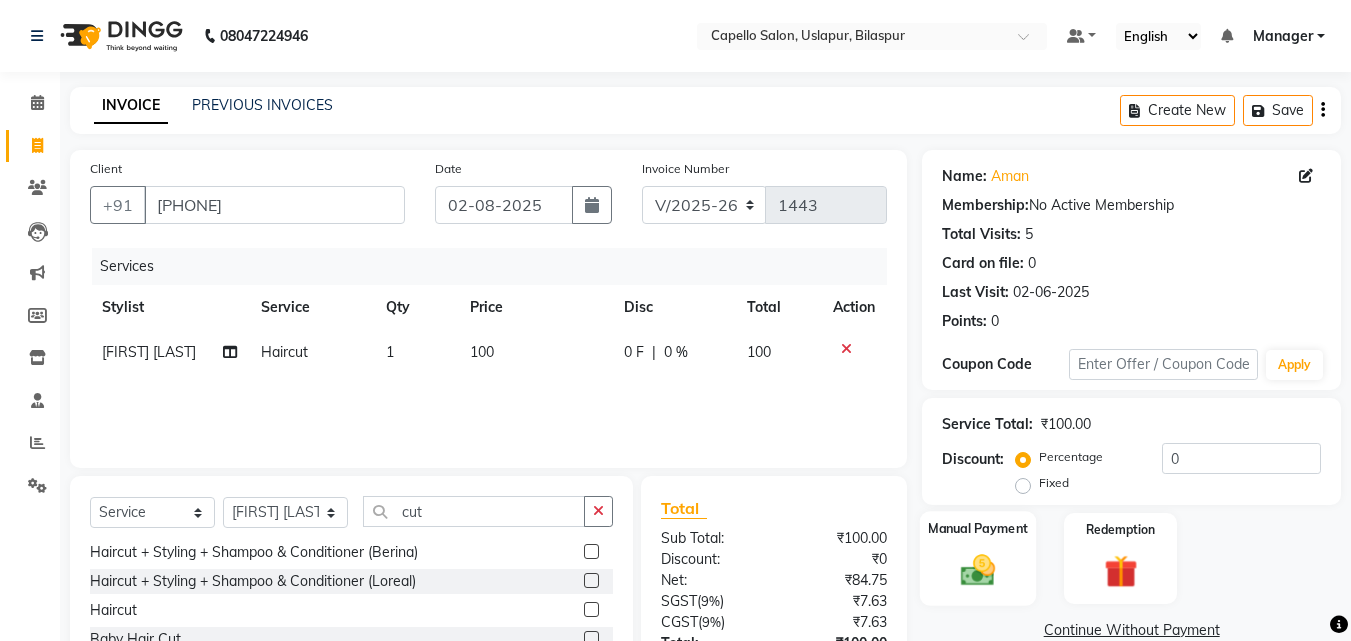 click 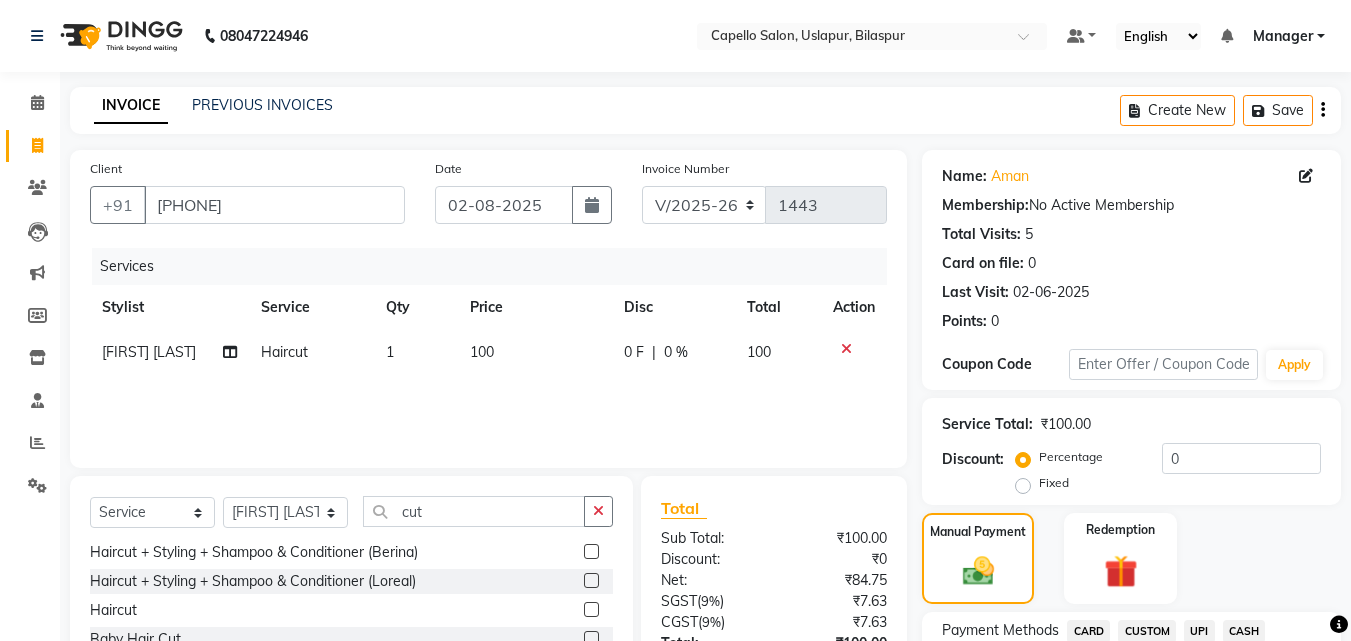 scroll, scrollTop: 162, scrollLeft: 0, axis: vertical 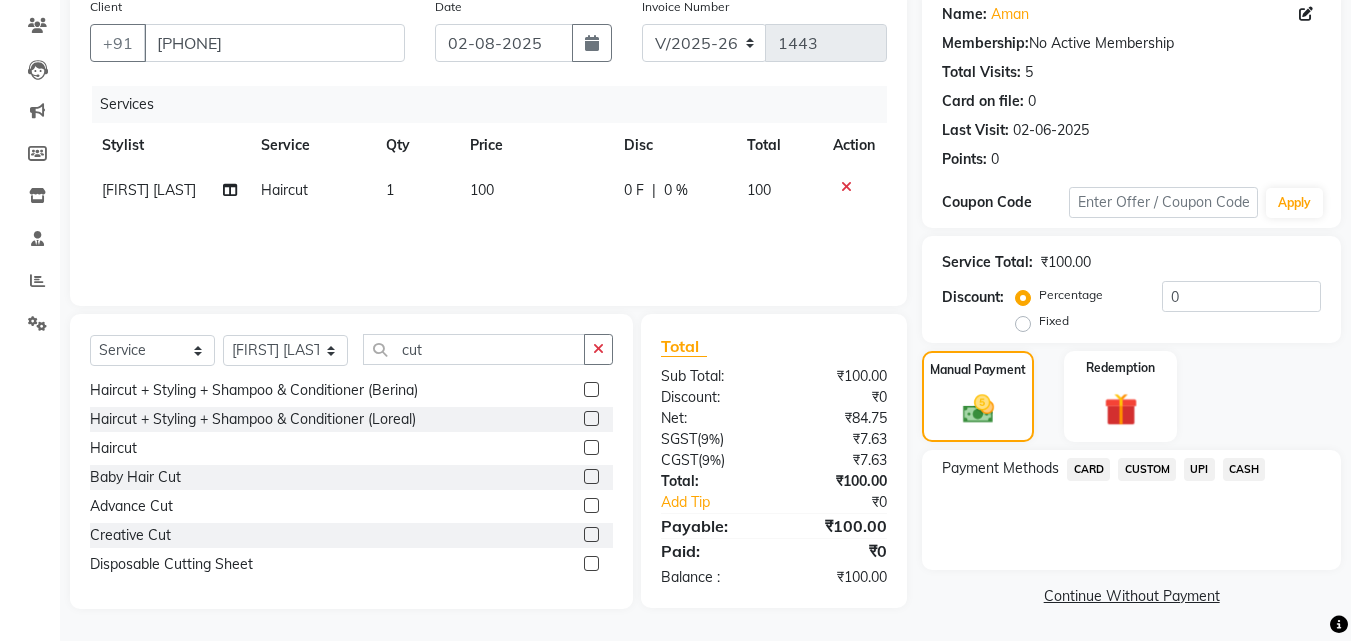 click on "UPI" 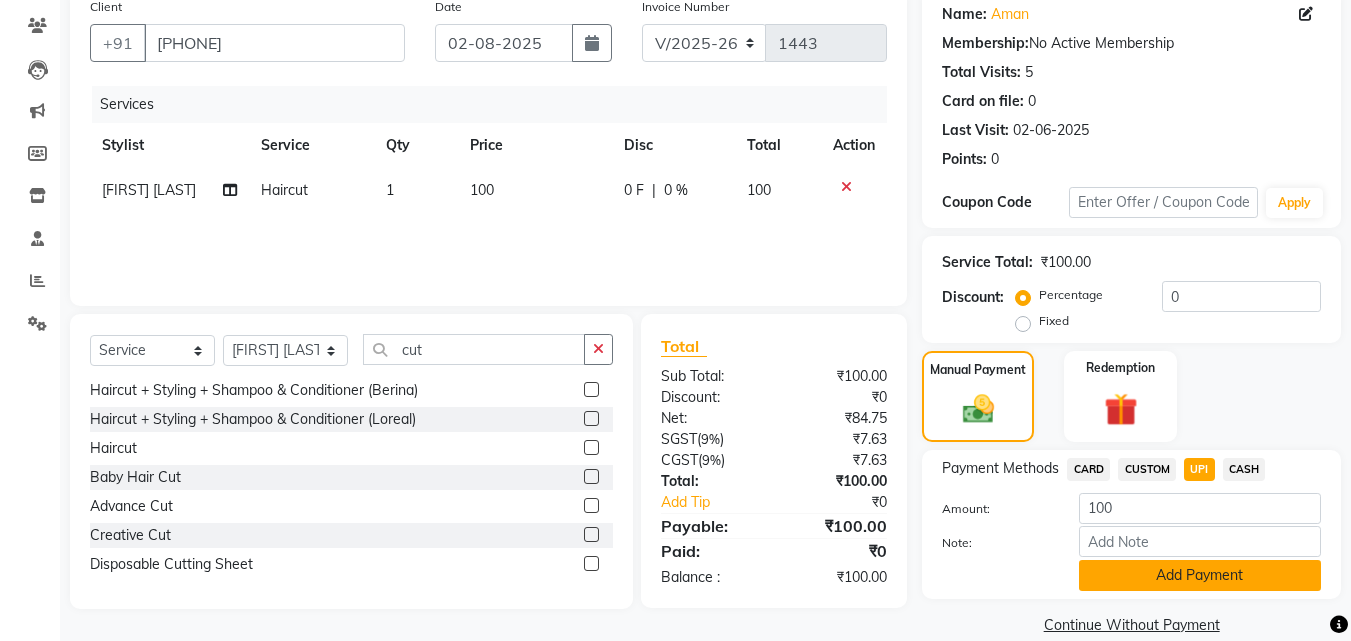 click on "Add Payment" 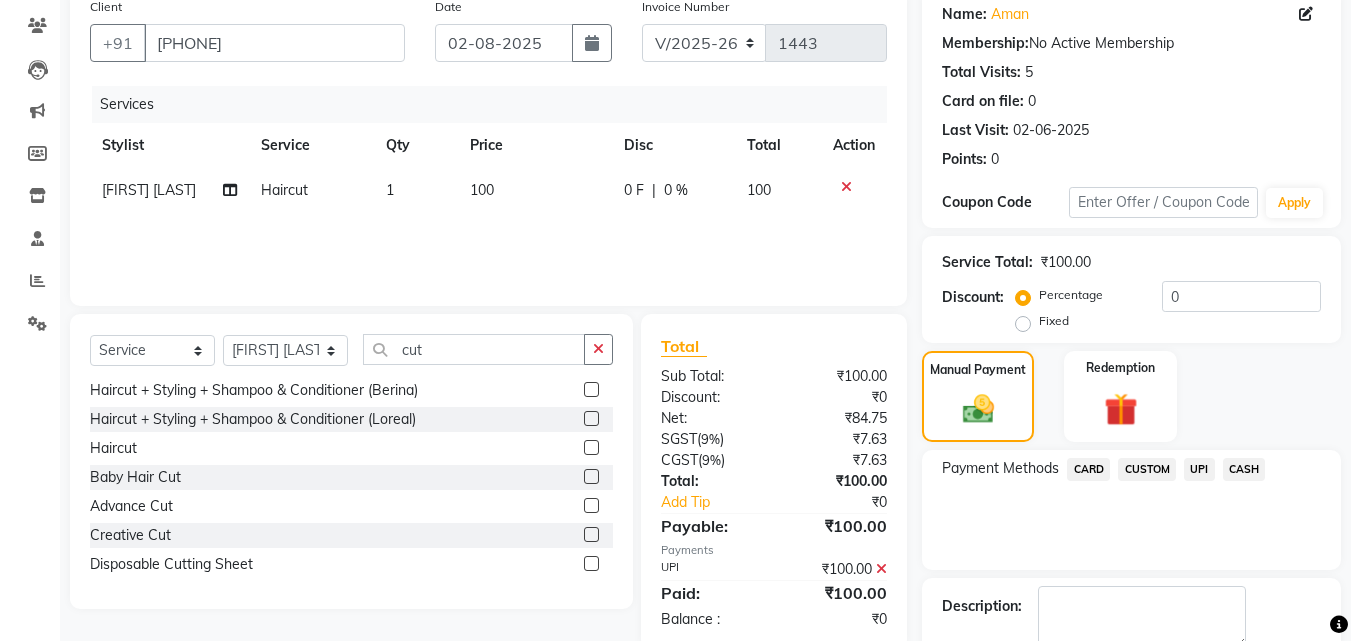 scroll, scrollTop: 275, scrollLeft: 0, axis: vertical 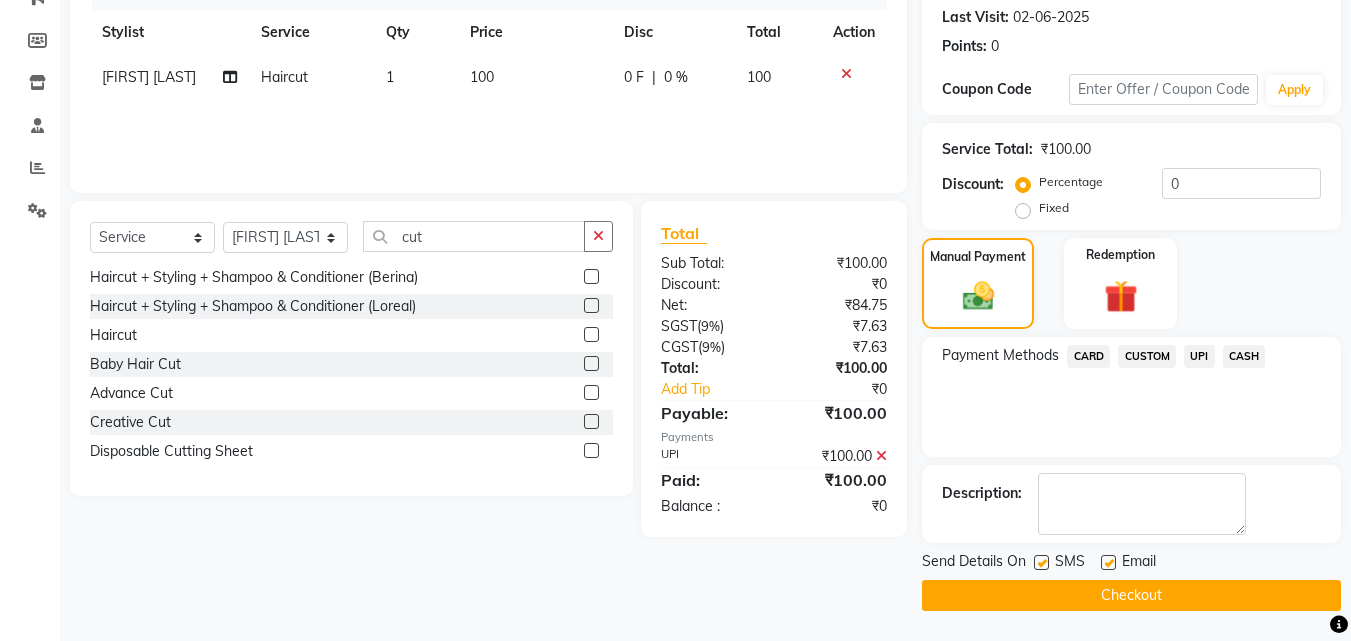 click on "Checkout" 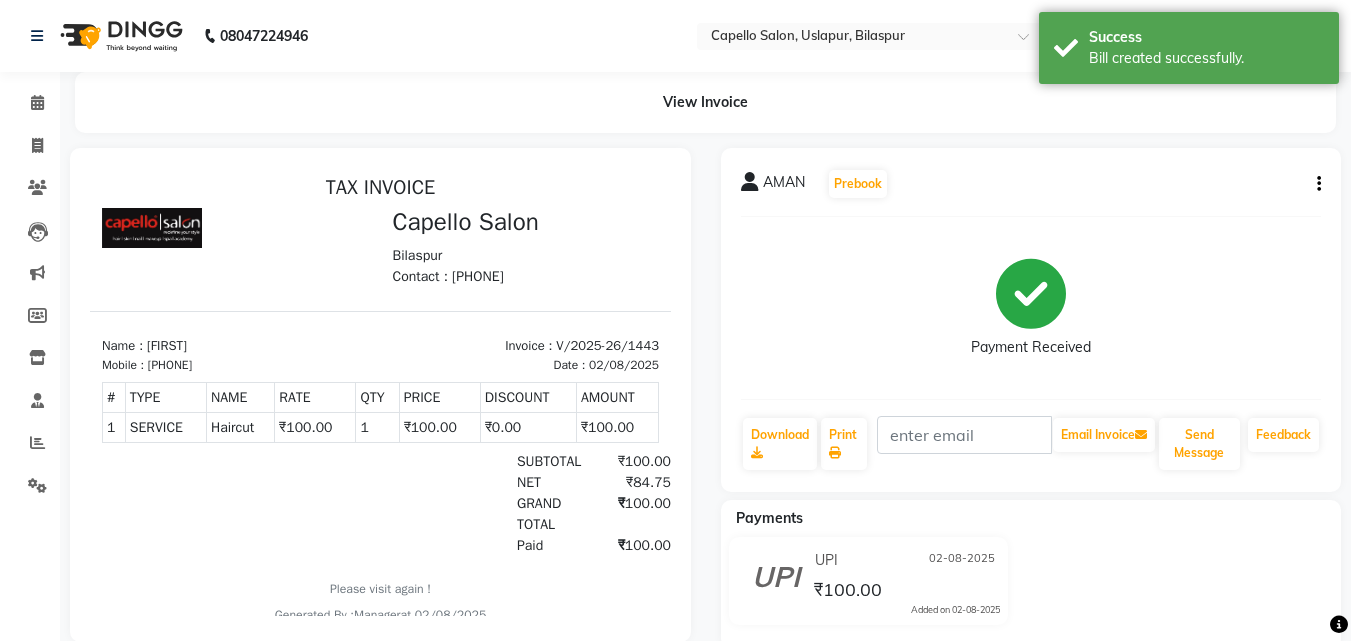 scroll, scrollTop: 0, scrollLeft: 0, axis: both 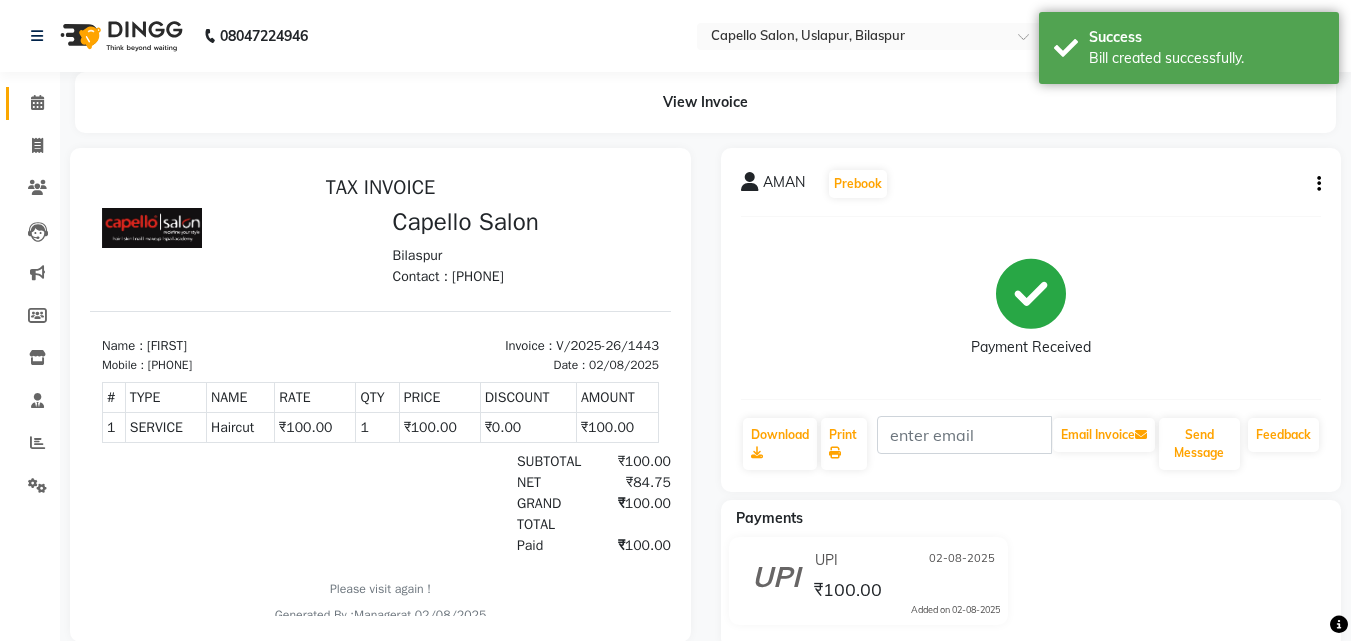 click on "Calendar" 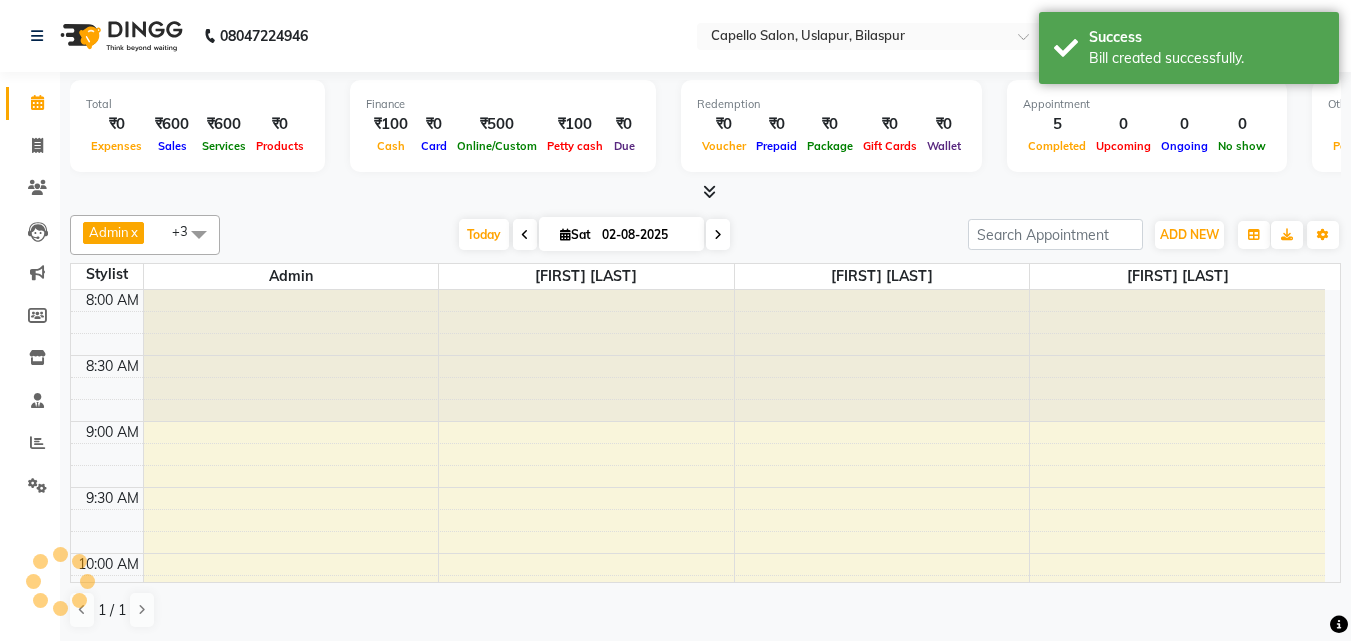 scroll, scrollTop: 0, scrollLeft: 0, axis: both 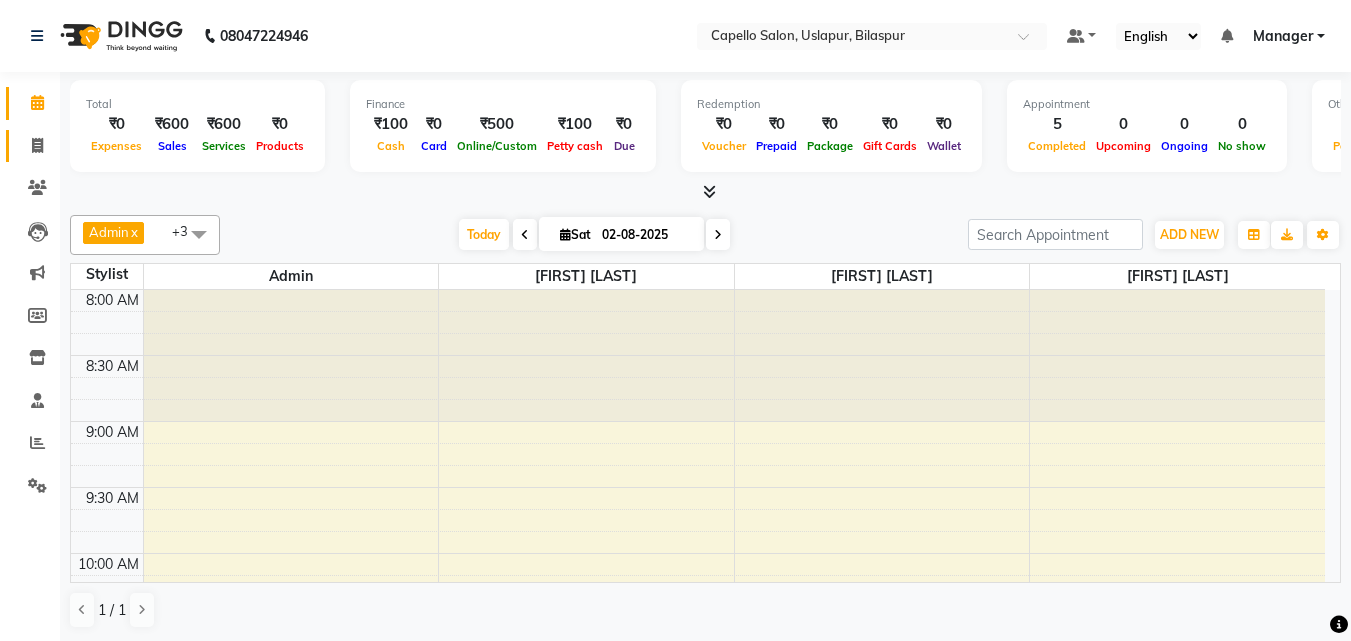 click on "Invoice" 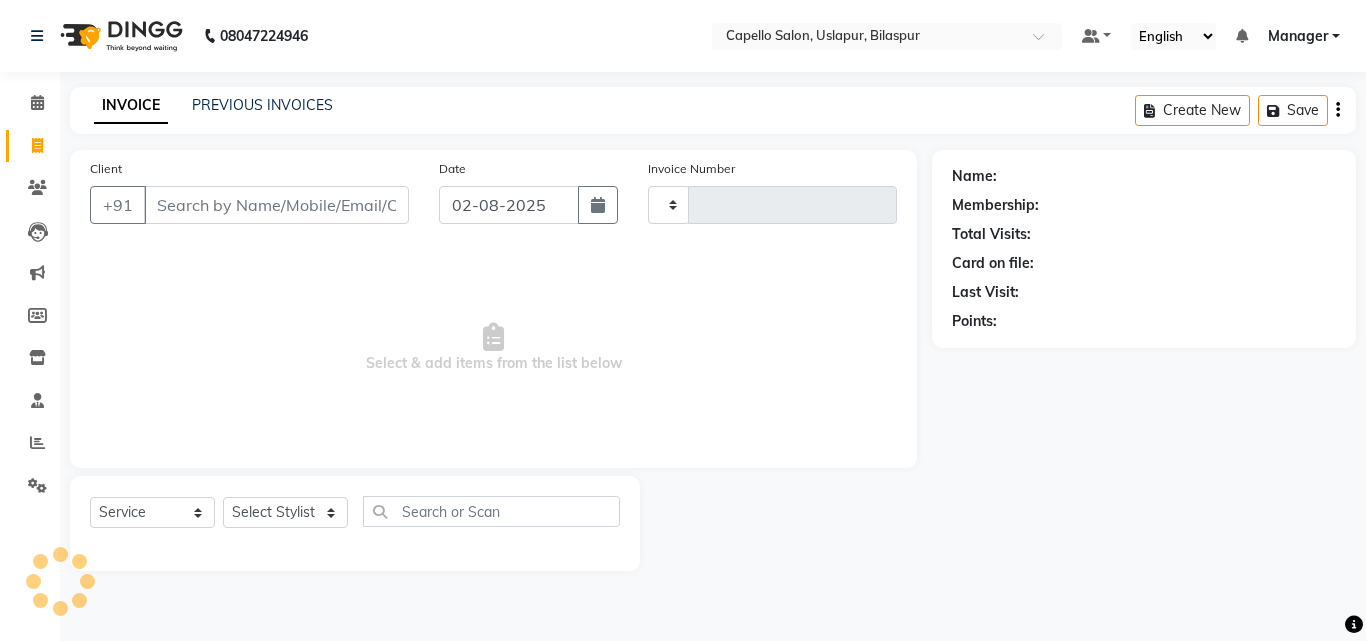 type on "1444" 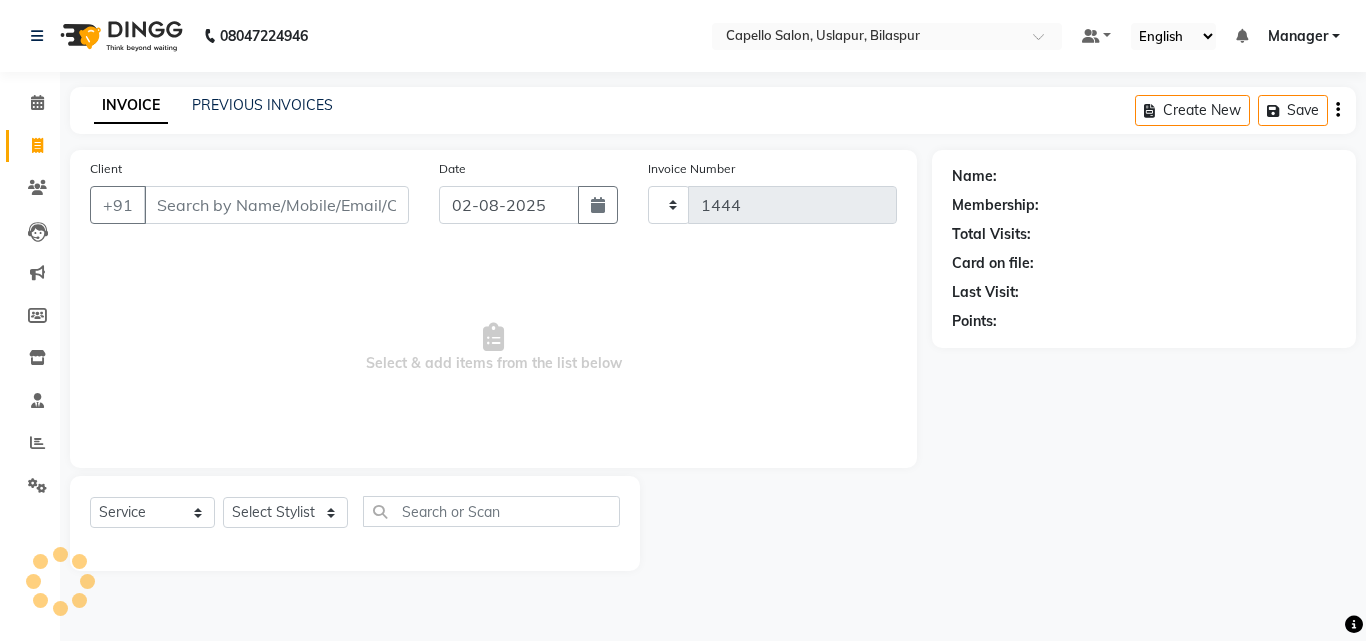 select on "4763" 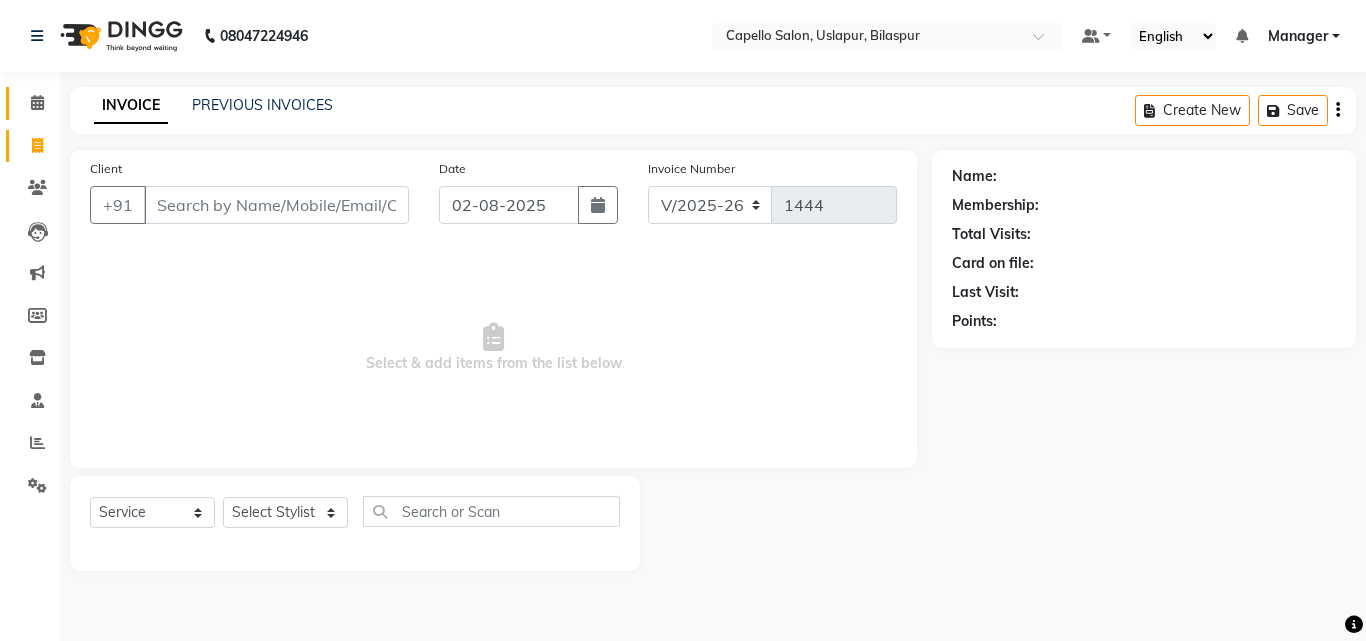 click on "Calendar" 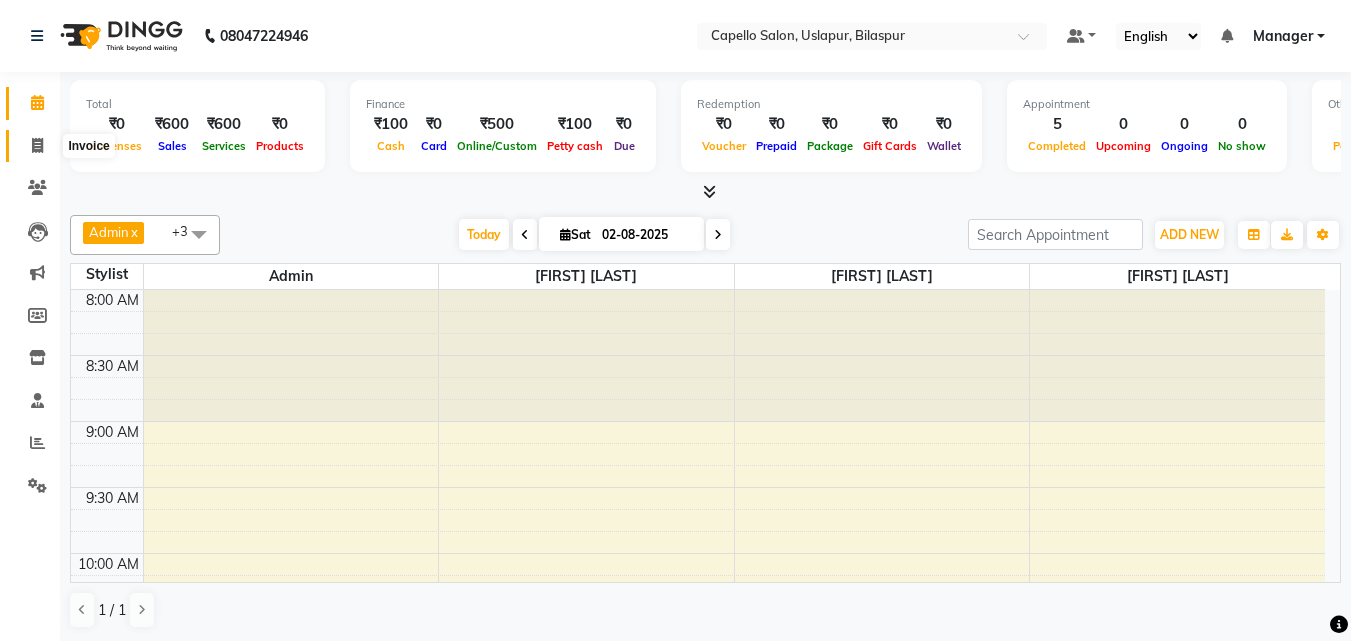 click 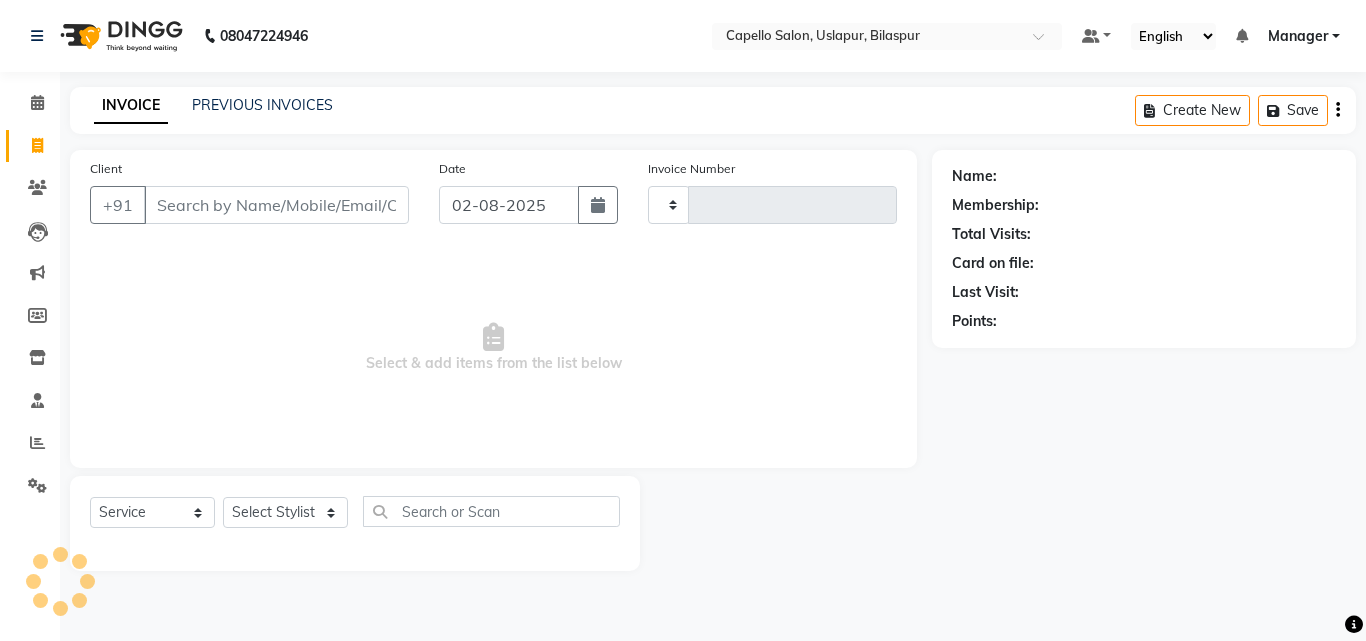 type on "1444" 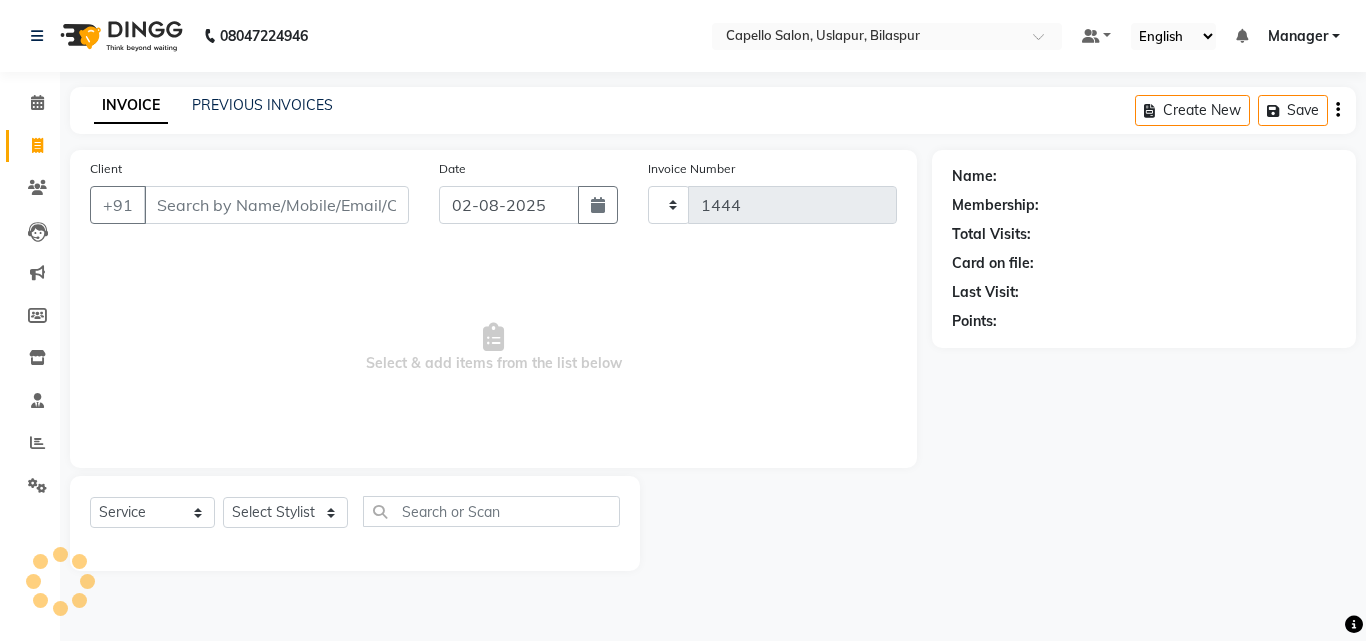 select on "4763" 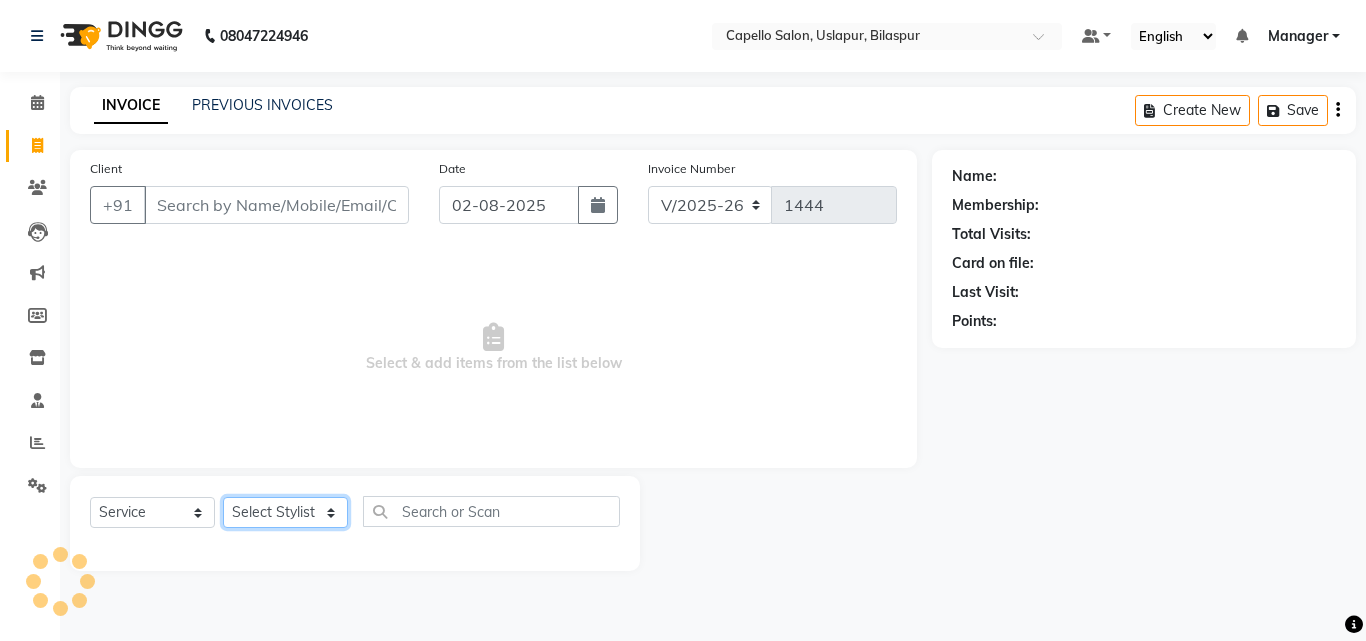 click on "Select Stylist" 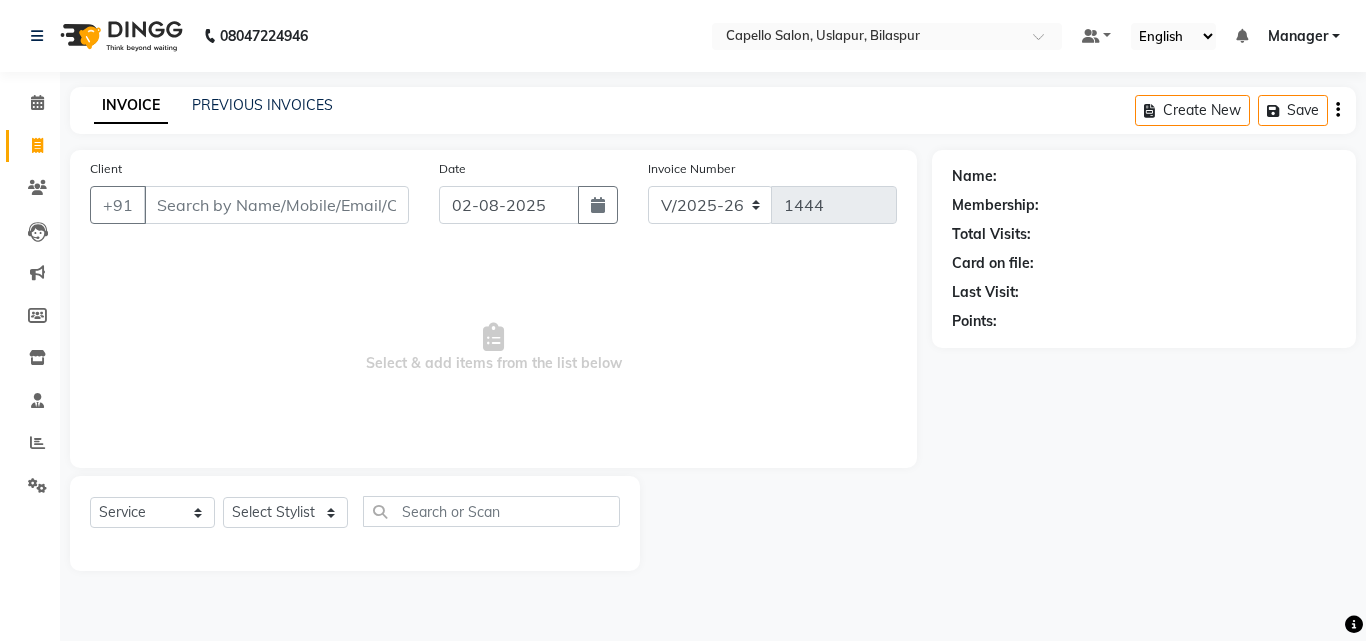 click on "Select & add items from the list below" at bounding box center (493, 348) 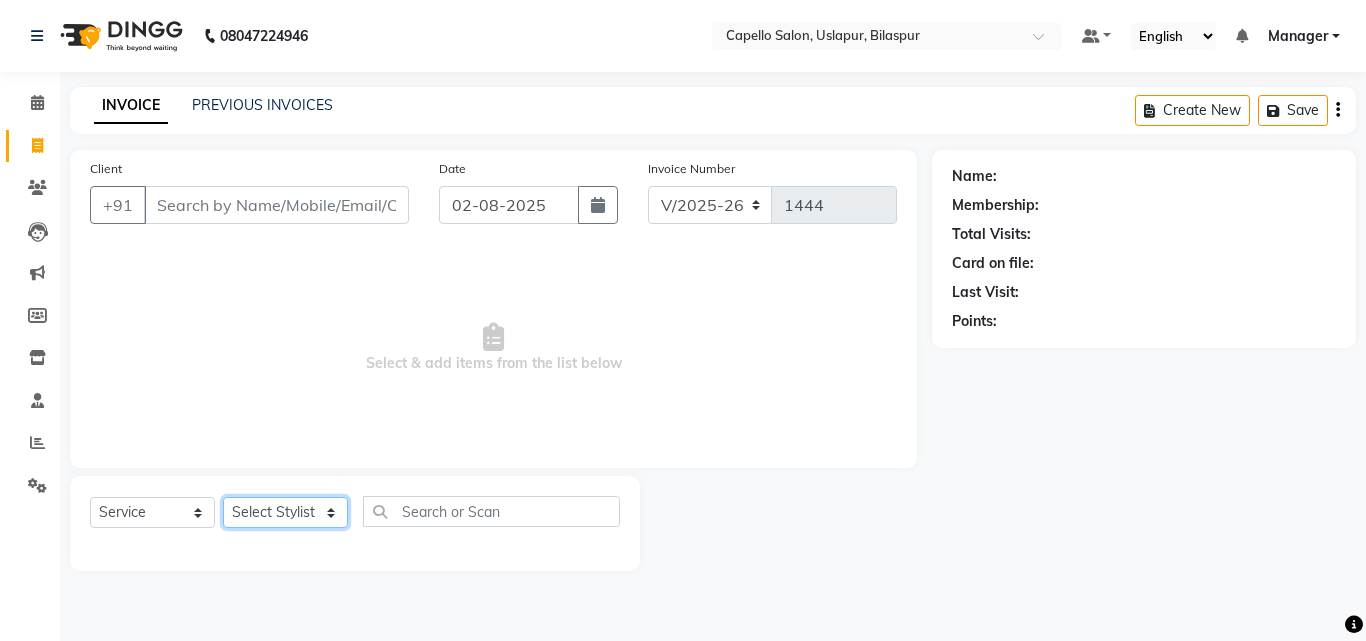 click on "Select Stylist Admin [FIRST] [LAST] [FIRST] [LAST] [FIRST] [FIRST] [FIRST] Manager [FIRST] [FIRST] [LAST] [FIRST] [LAST] [FIRST] [FIRST] [FIRST] [FIRST]" 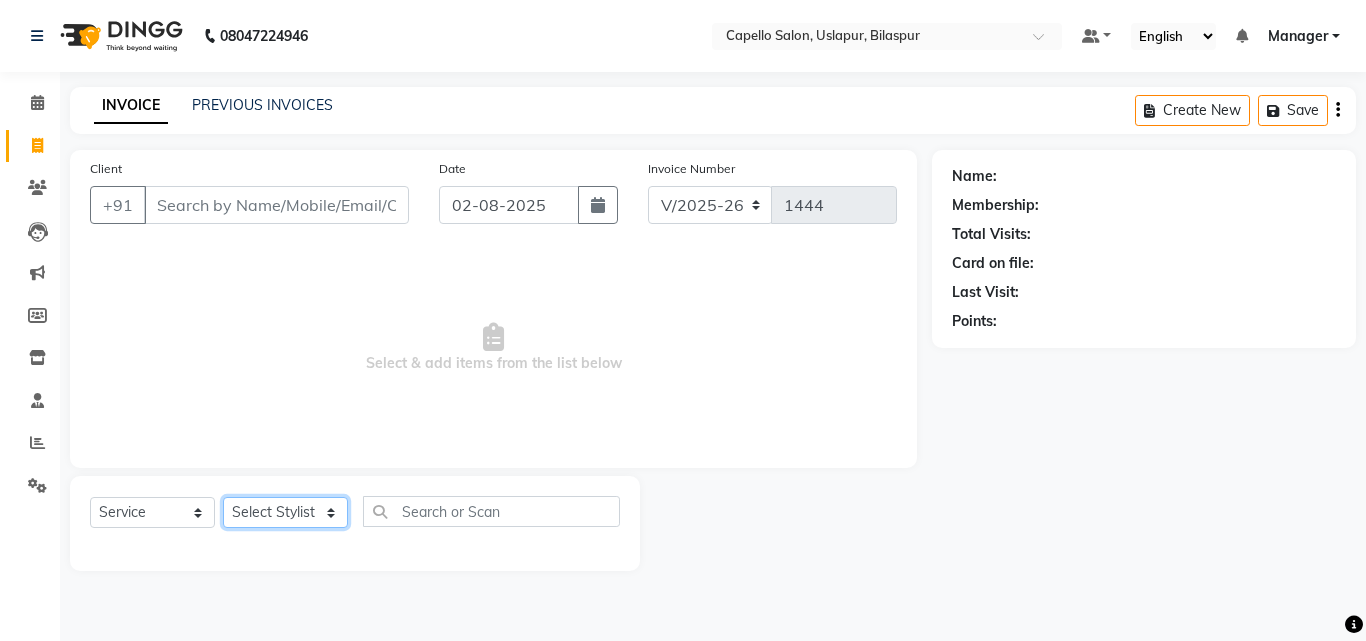 select on "43562" 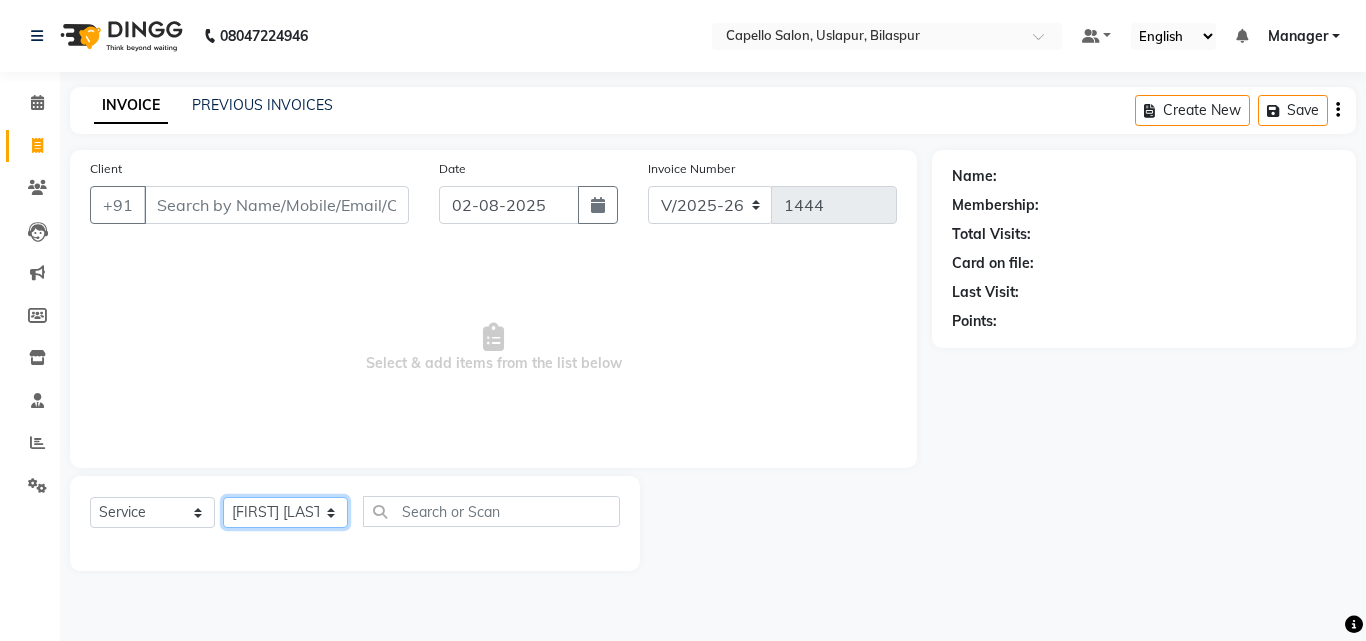 click on "Select Stylist Admin [FIRST] [LAST] [FIRST] [LAST] [FIRST] [FIRST] [FIRST] Manager [FIRST] [FIRST] [LAST] [FIRST] [LAST] [FIRST] [FIRST] [FIRST] [FIRST]" 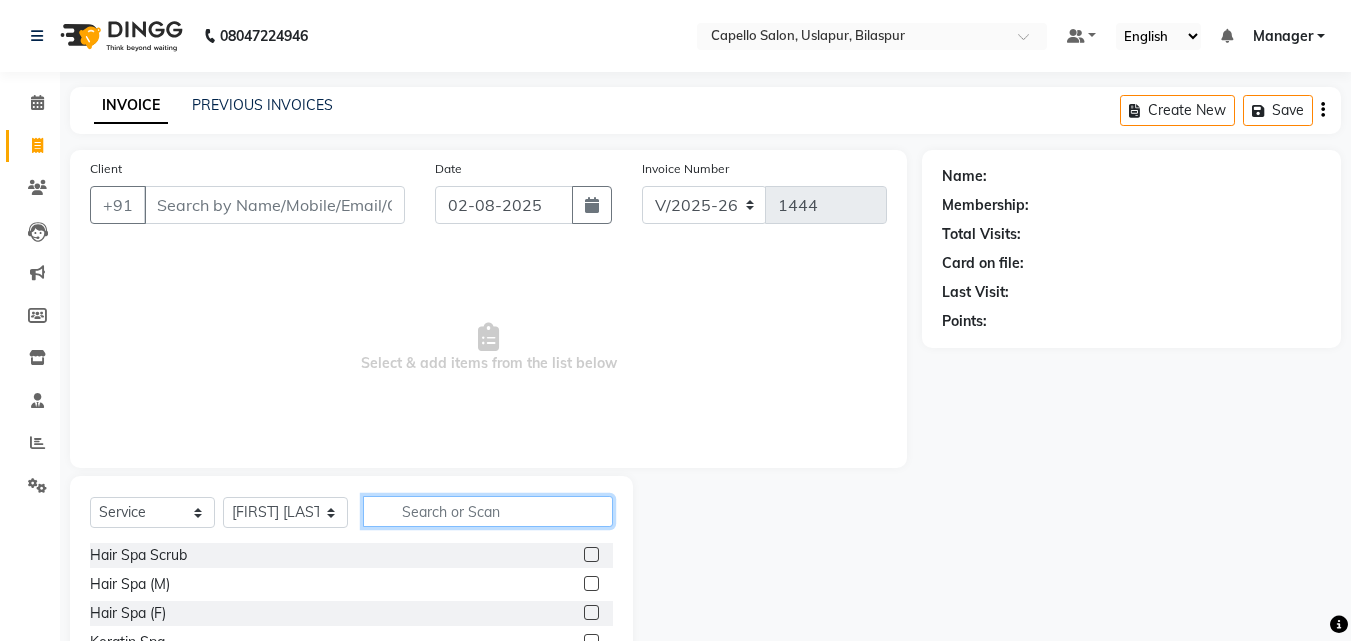 click 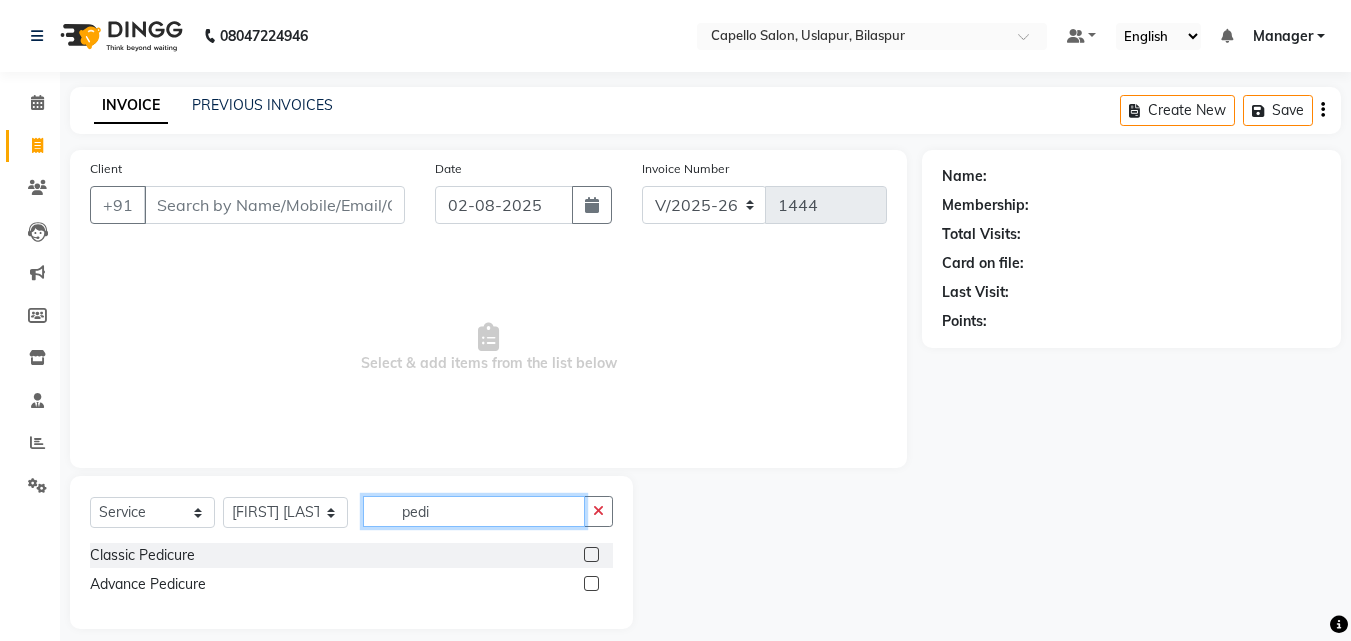 scroll, scrollTop: 18, scrollLeft: 0, axis: vertical 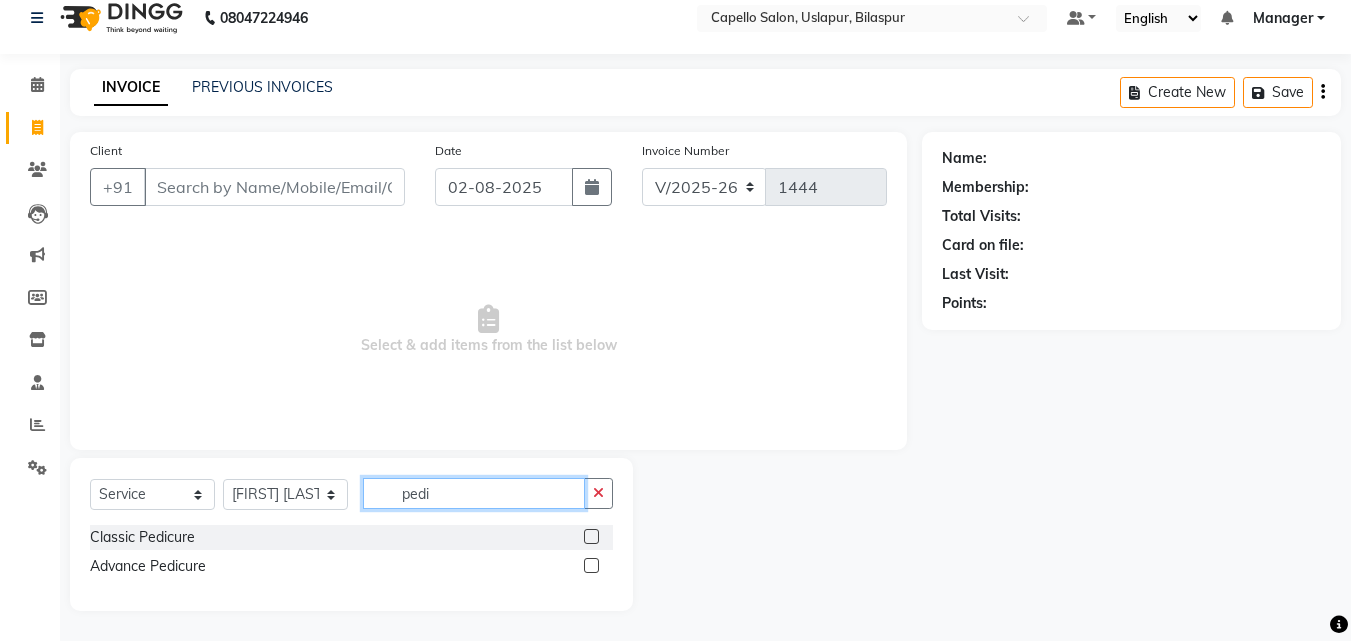 type on "pedi" 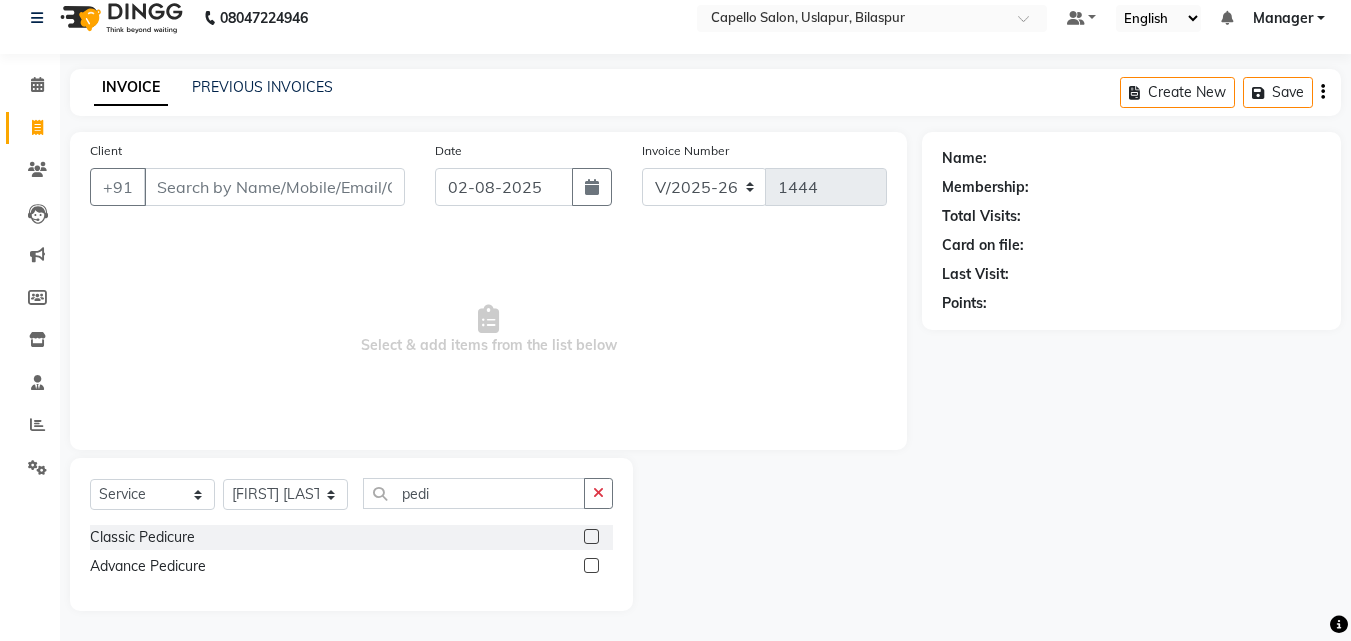 click 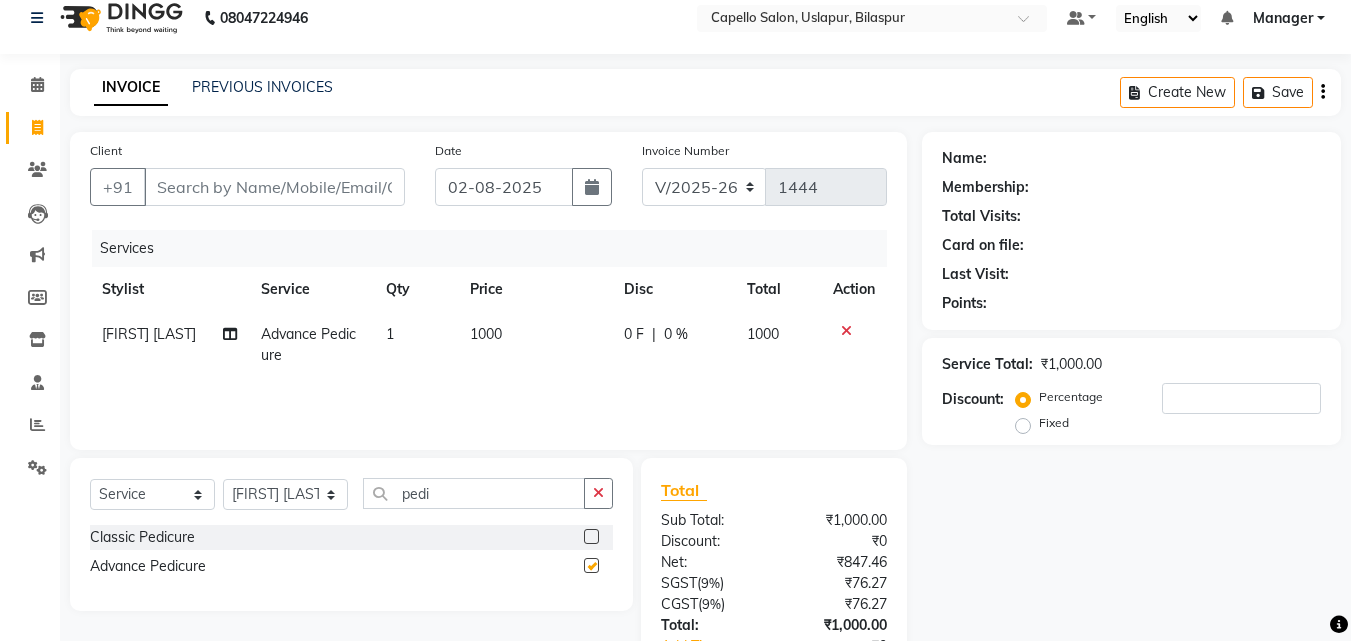 checkbox on "false" 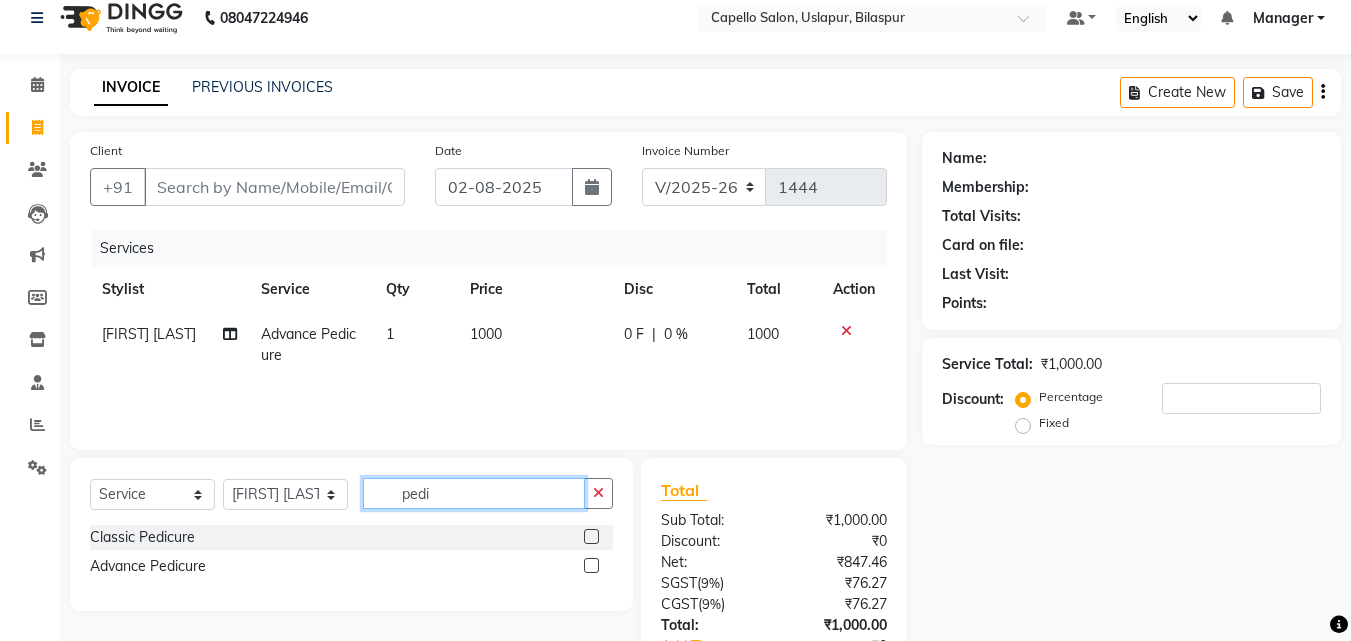 click on "pedi" 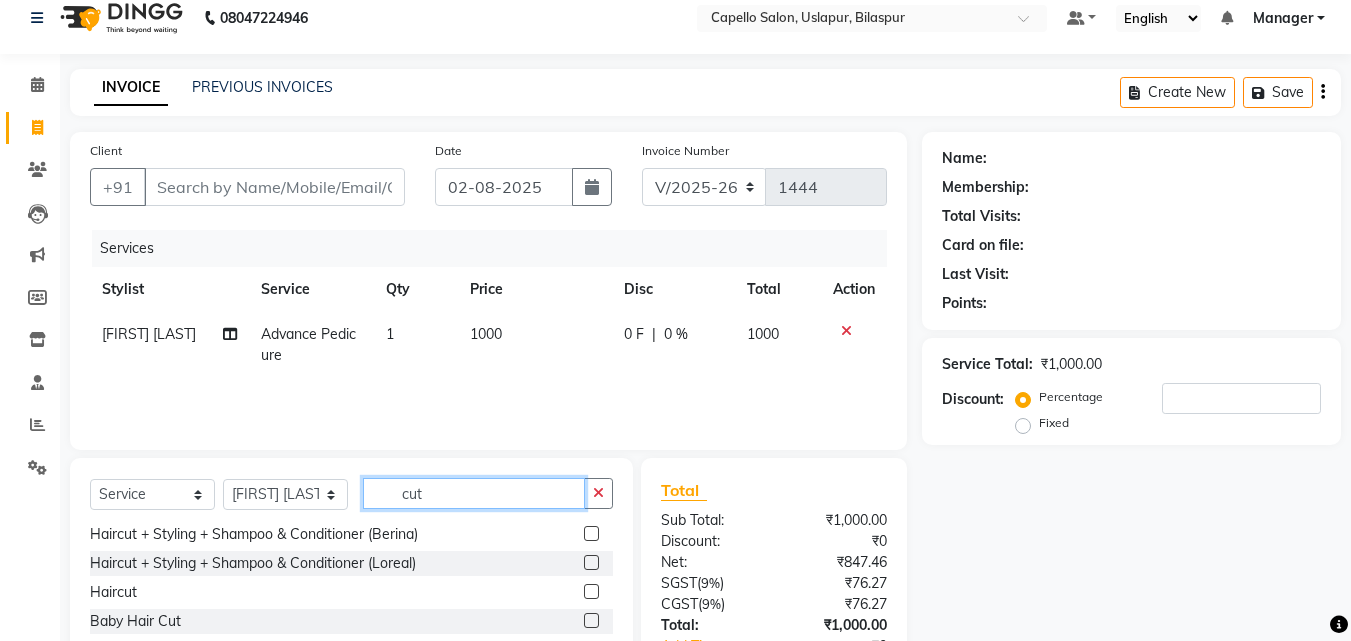 scroll, scrollTop: 0, scrollLeft: 0, axis: both 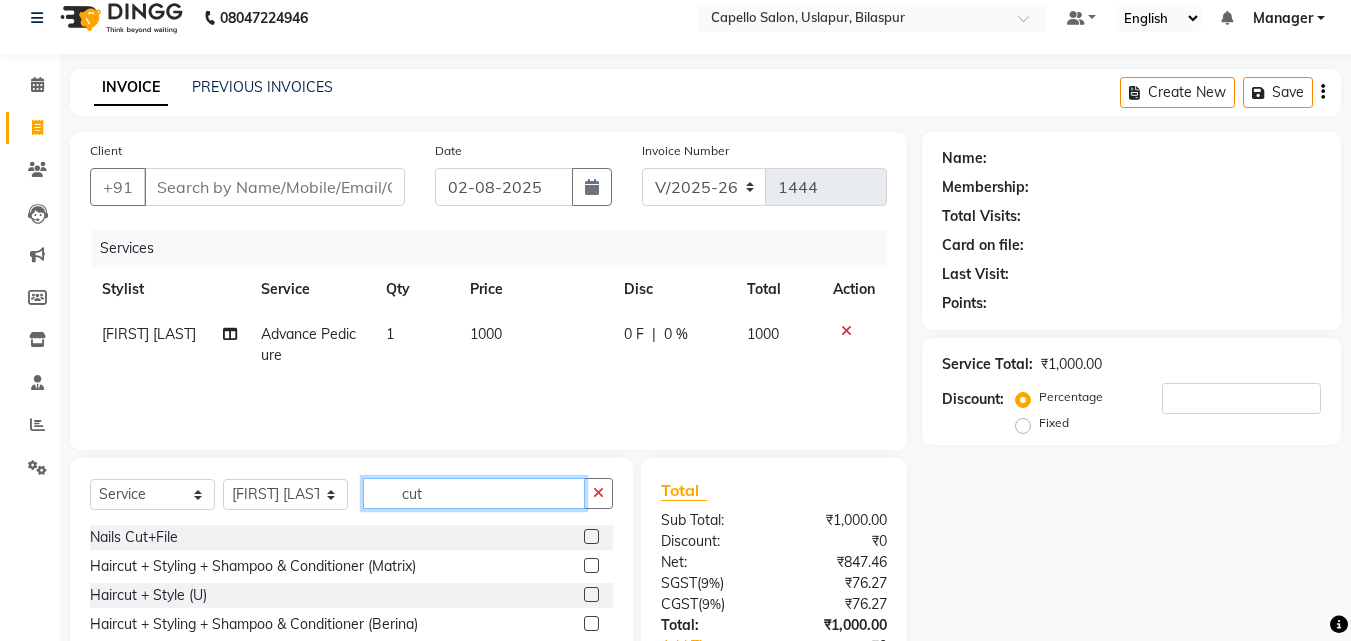 type on "cut" 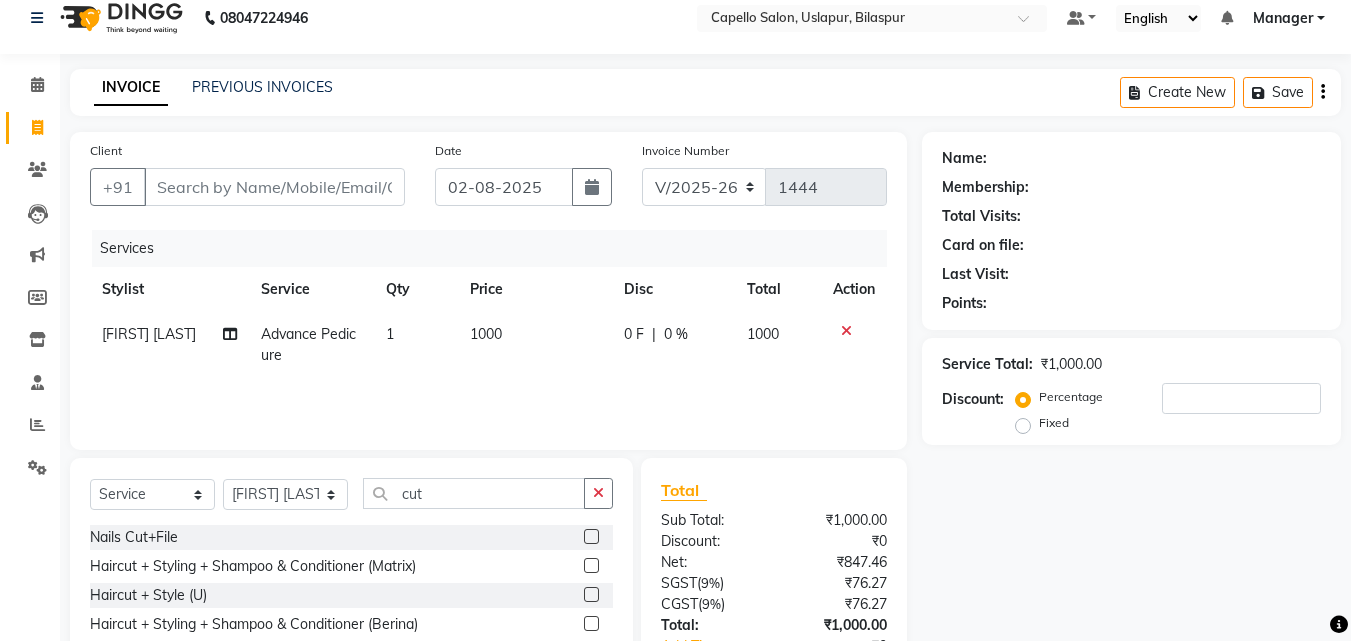 click 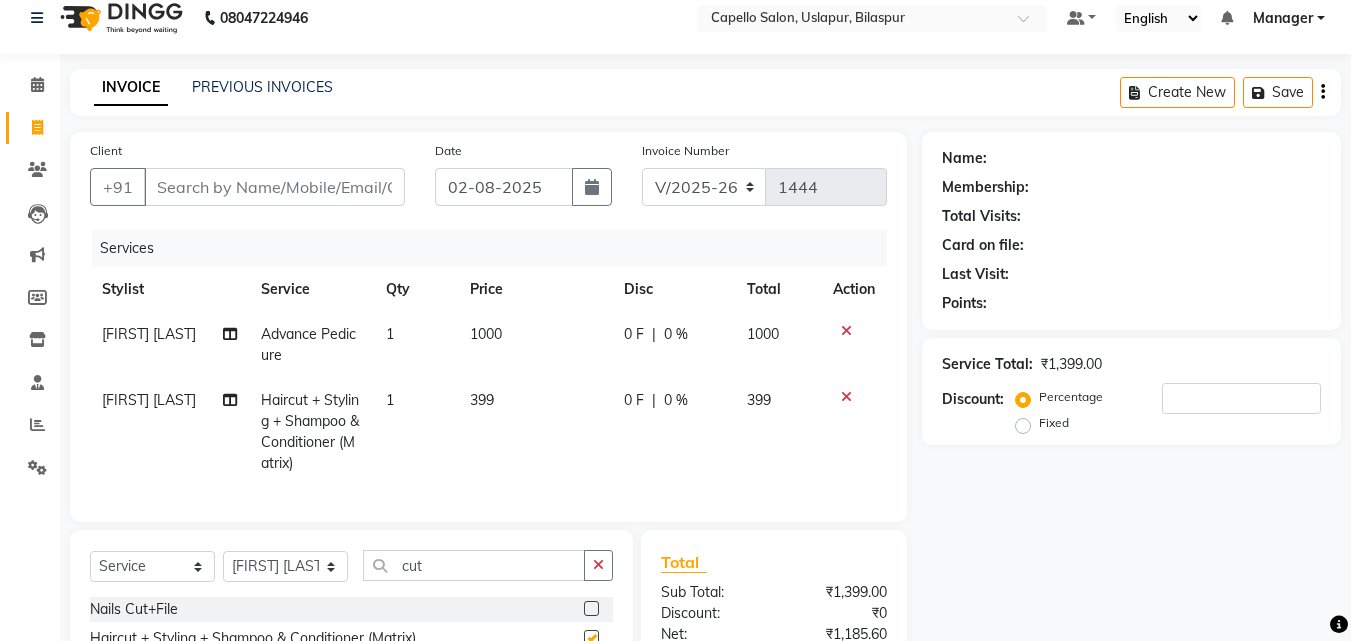 checkbox on "false" 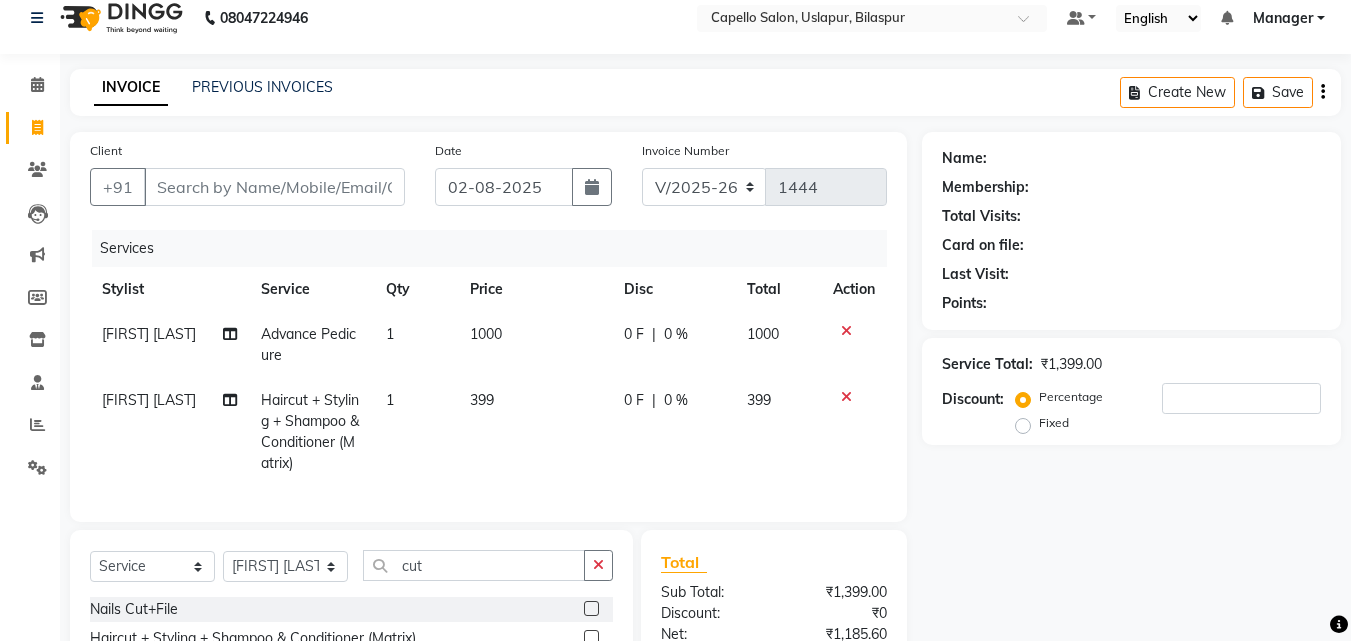 click on "399" 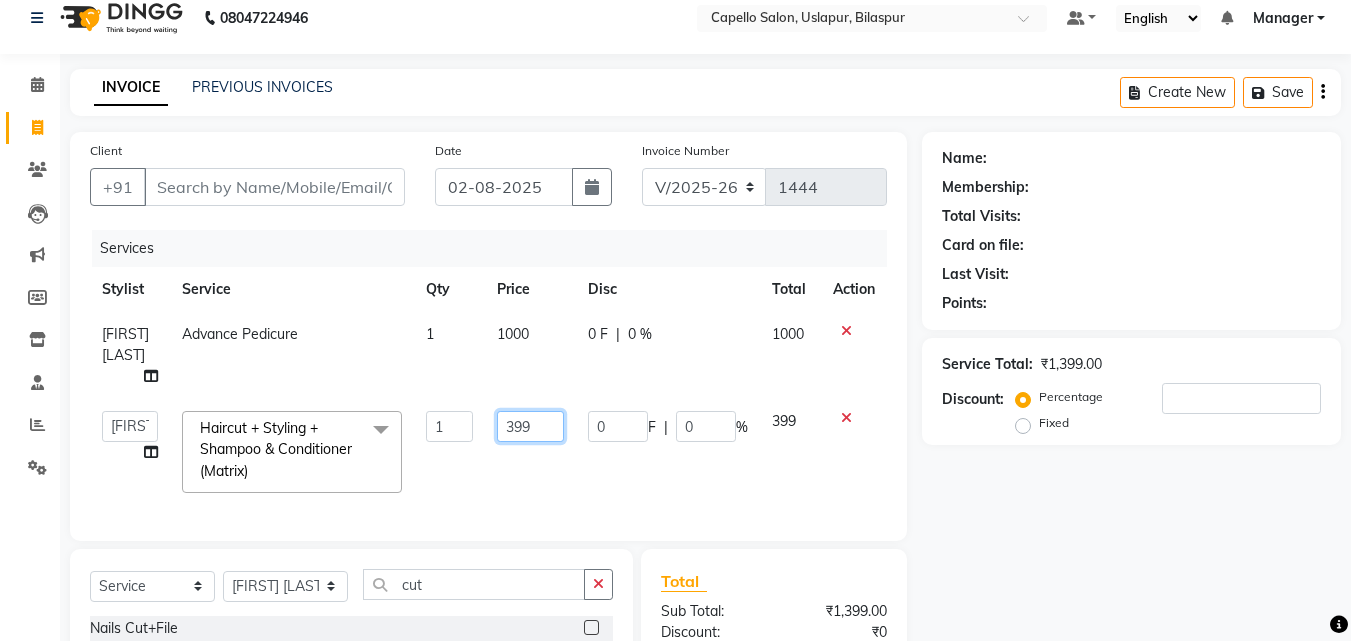 click on "399" 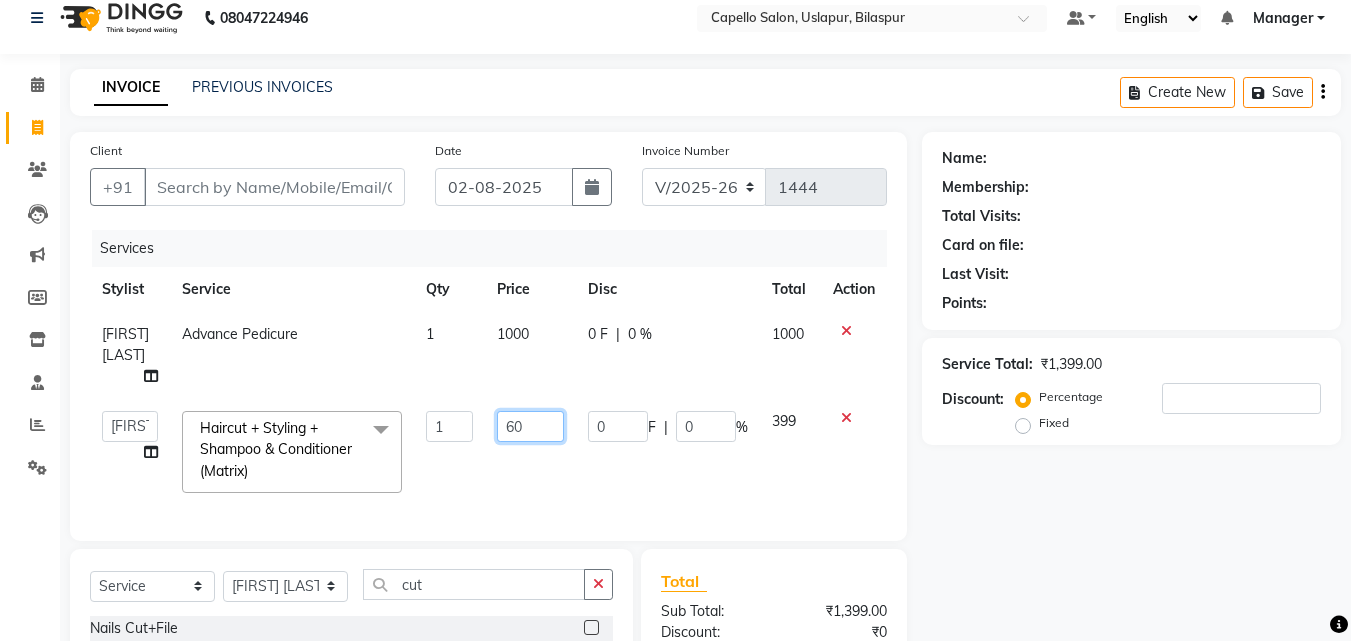 type on "600" 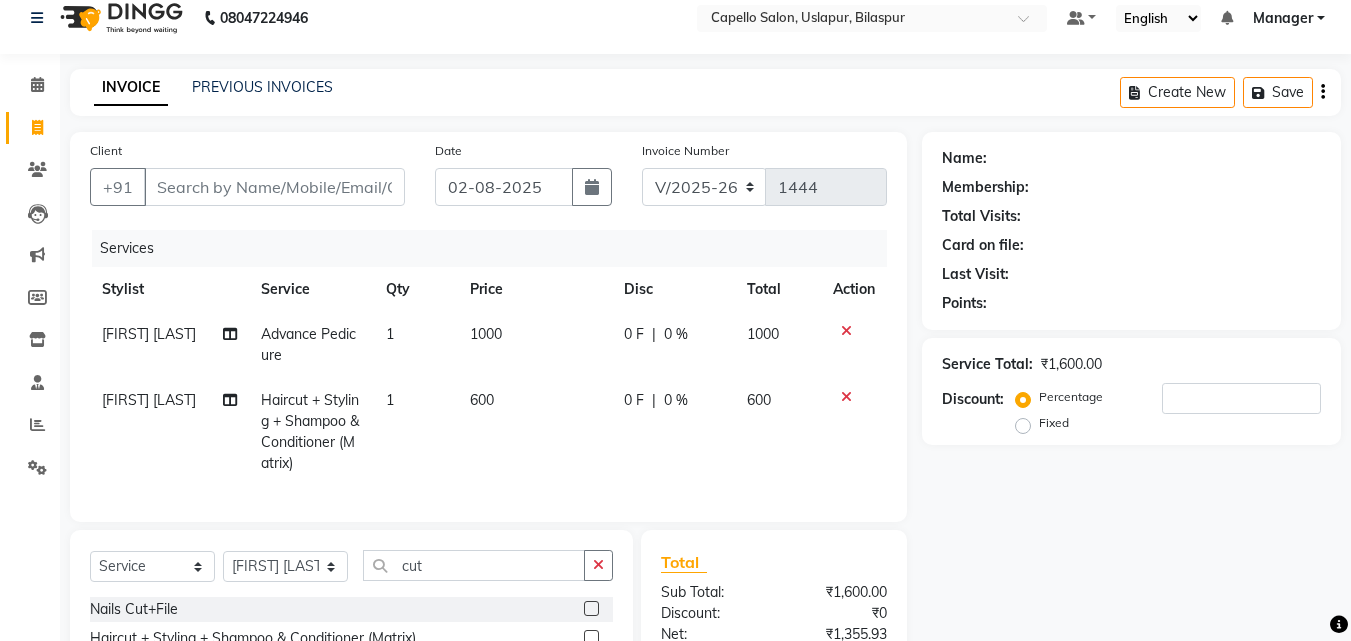 click on "1000" 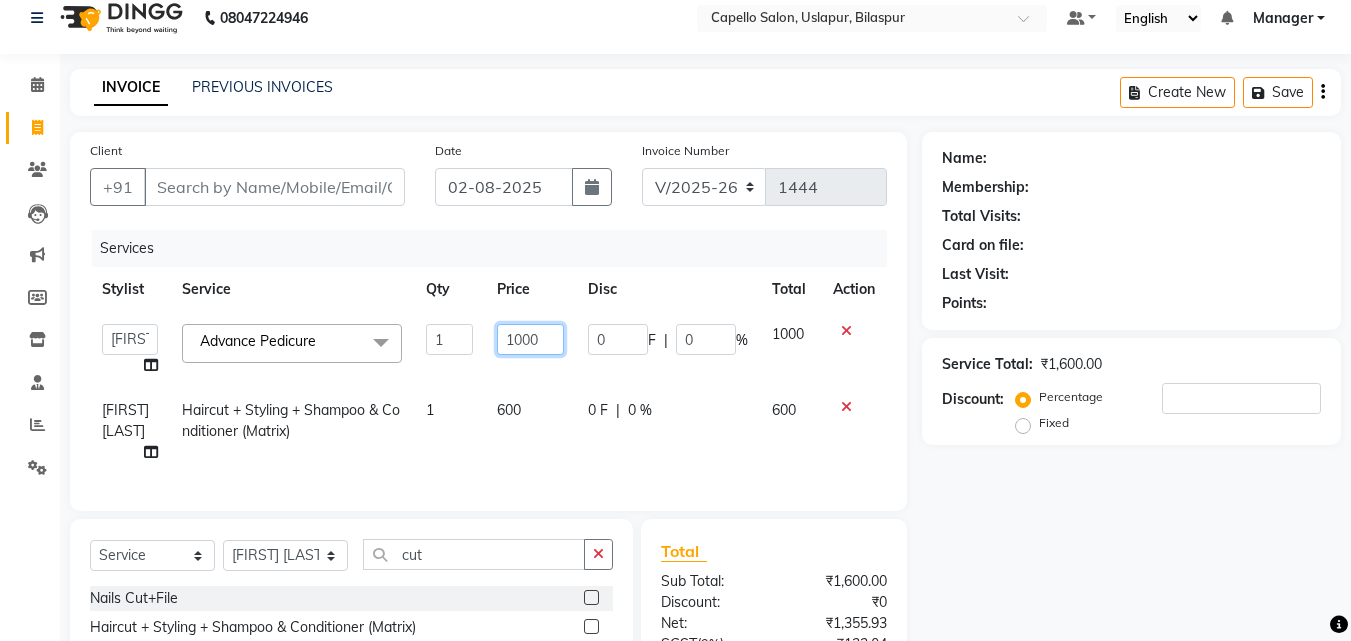click on "1000" 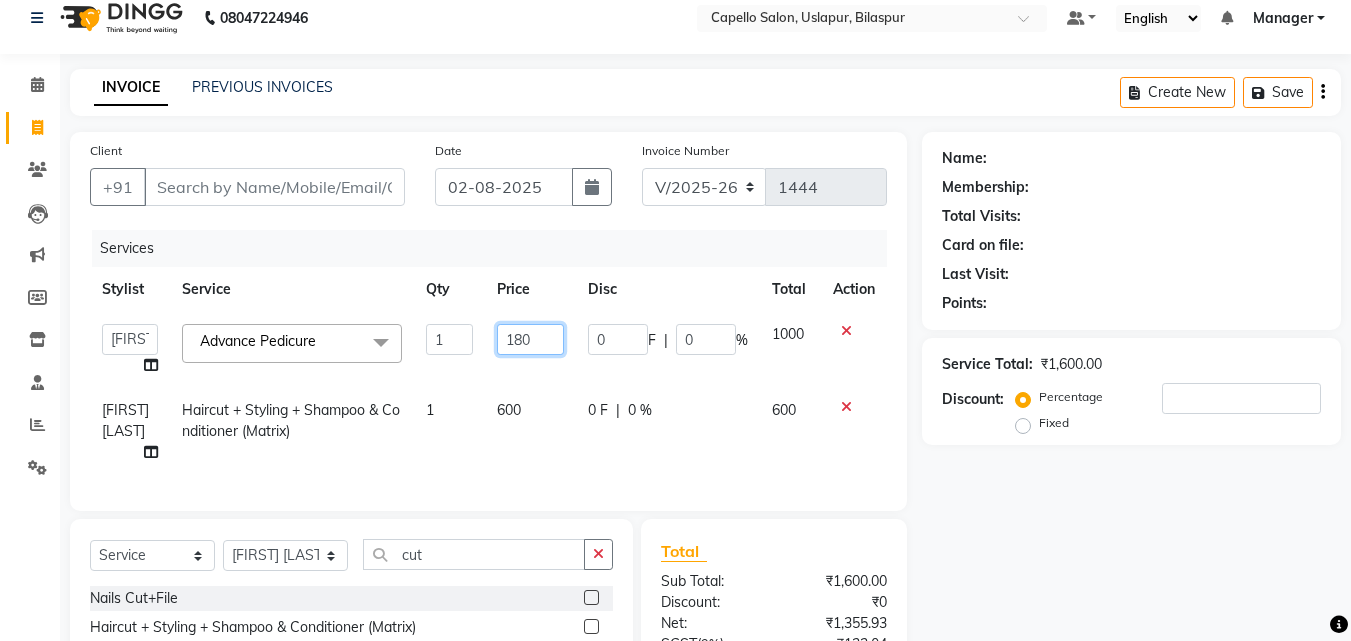 type on "1800" 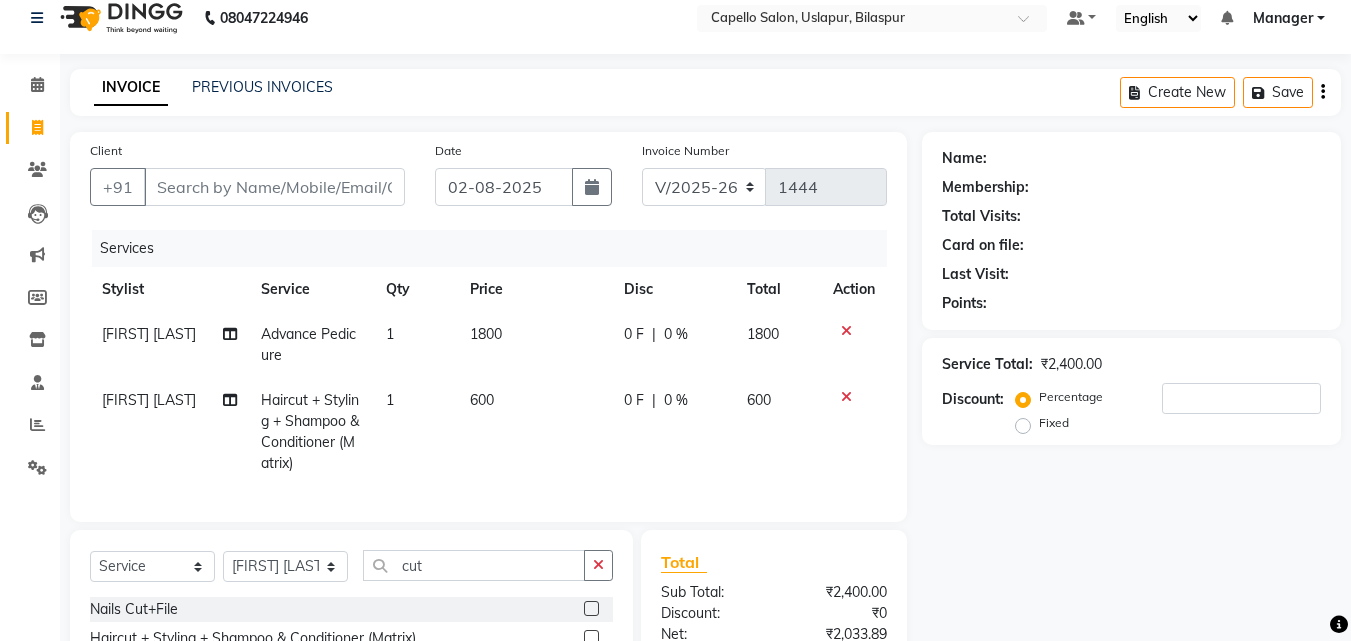 click on "Client +91 Date [DD]-[MM]-[YYYY] Invoice Number V/2025 V/2025-26 1444 Services Stylist Service Qty Price Disc Total Action [FIRST] Advance Pedicure 1 1800 0 F | 0 % 1800 [FIRST] Haircut + Styling + Shampoo & Conditioner (Matrix) 1 600 0 F | 0 % 600" 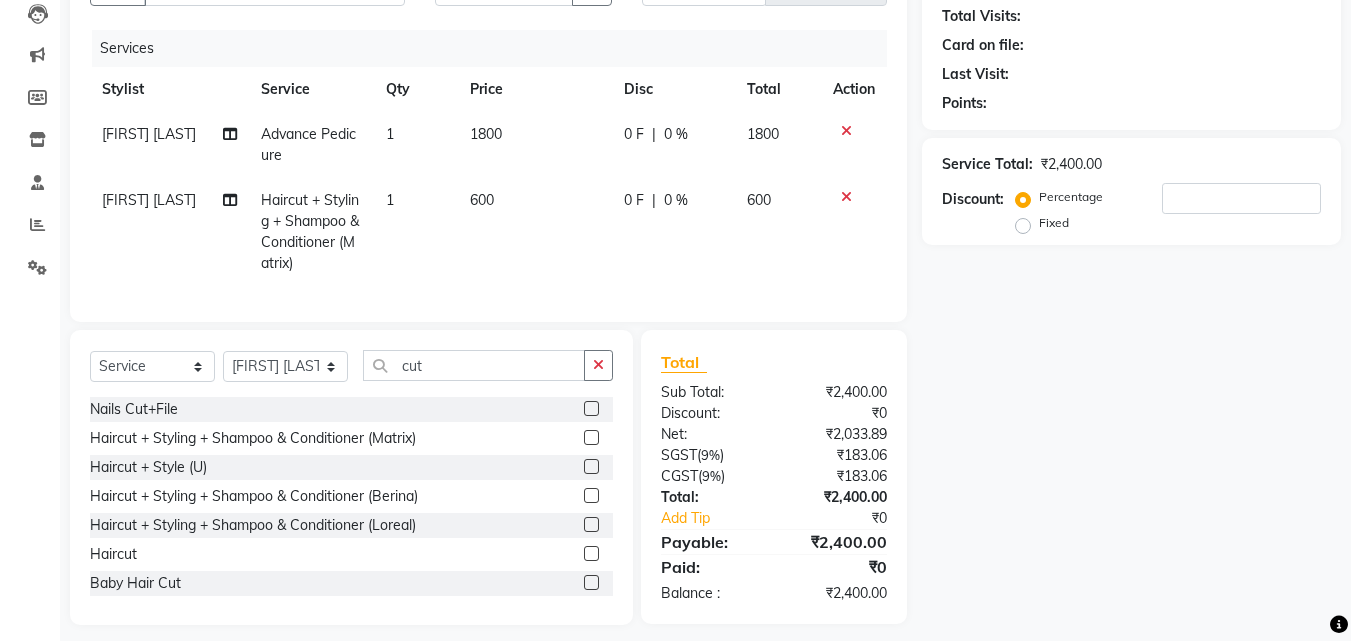 scroll, scrollTop: 18, scrollLeft: 0, axis: vertical 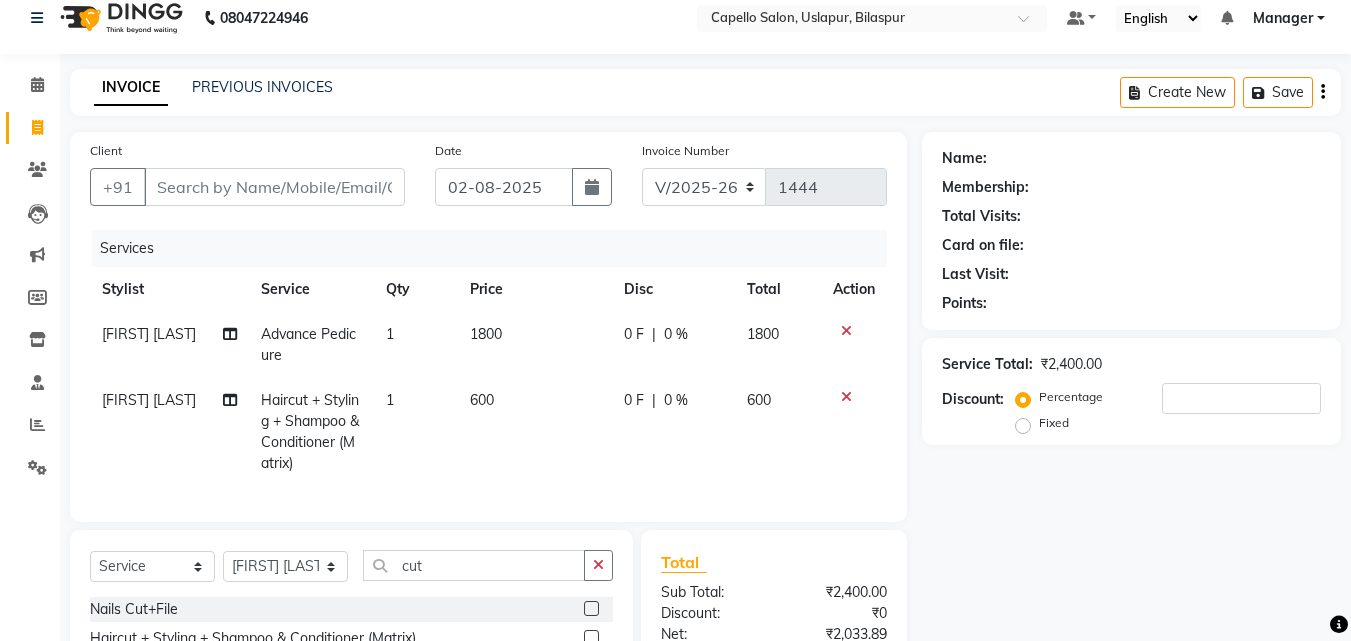 click on "0 F | 0 %" 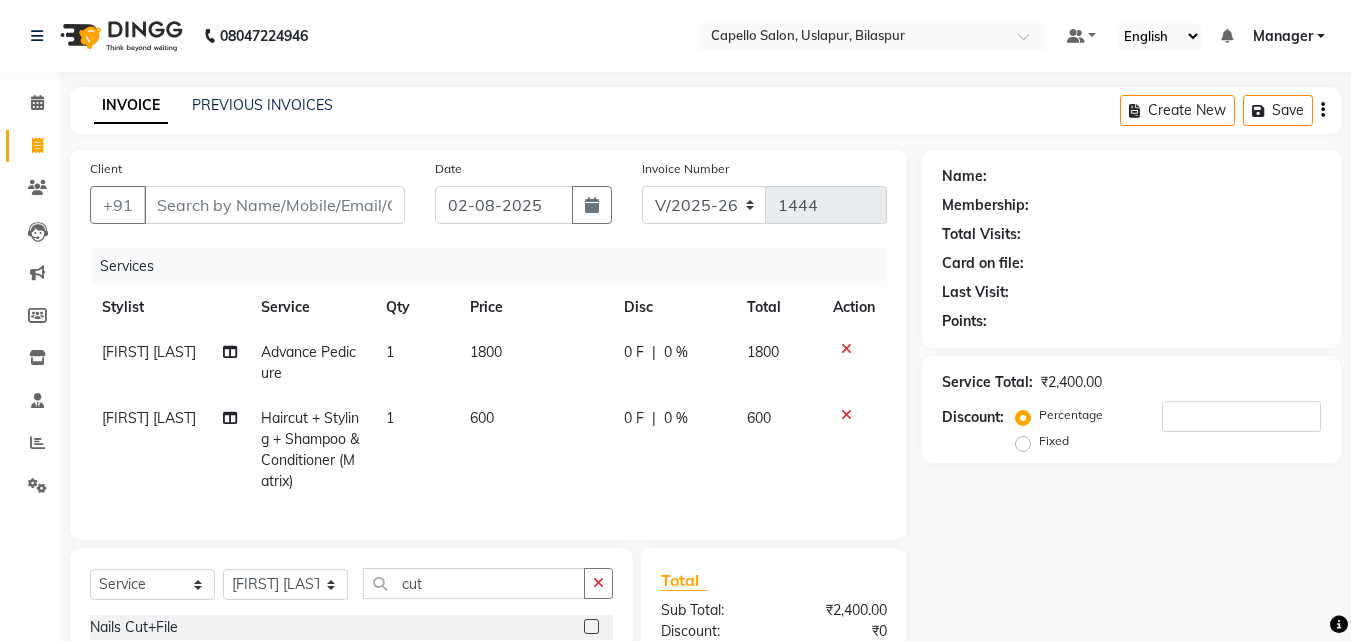 select on "43562" 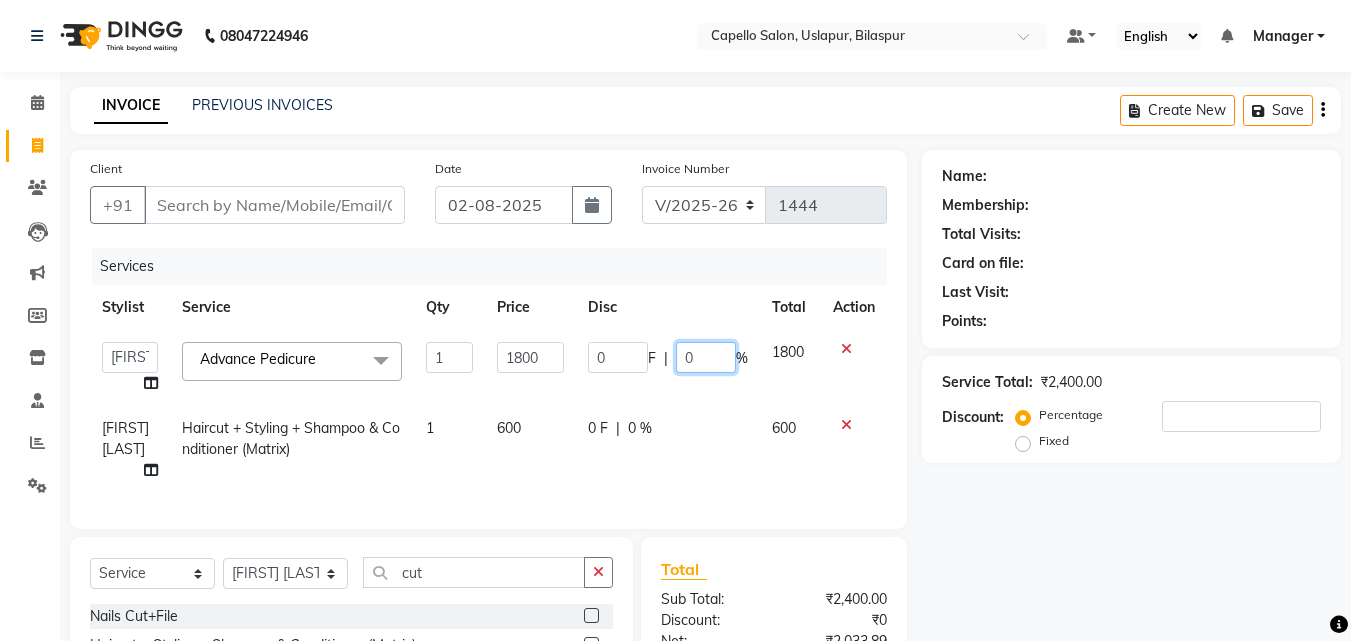 drag, startPoint x: 702, startPoint y: 355, endPoint x: 635, endPoint y: 354, distance: 67.00746 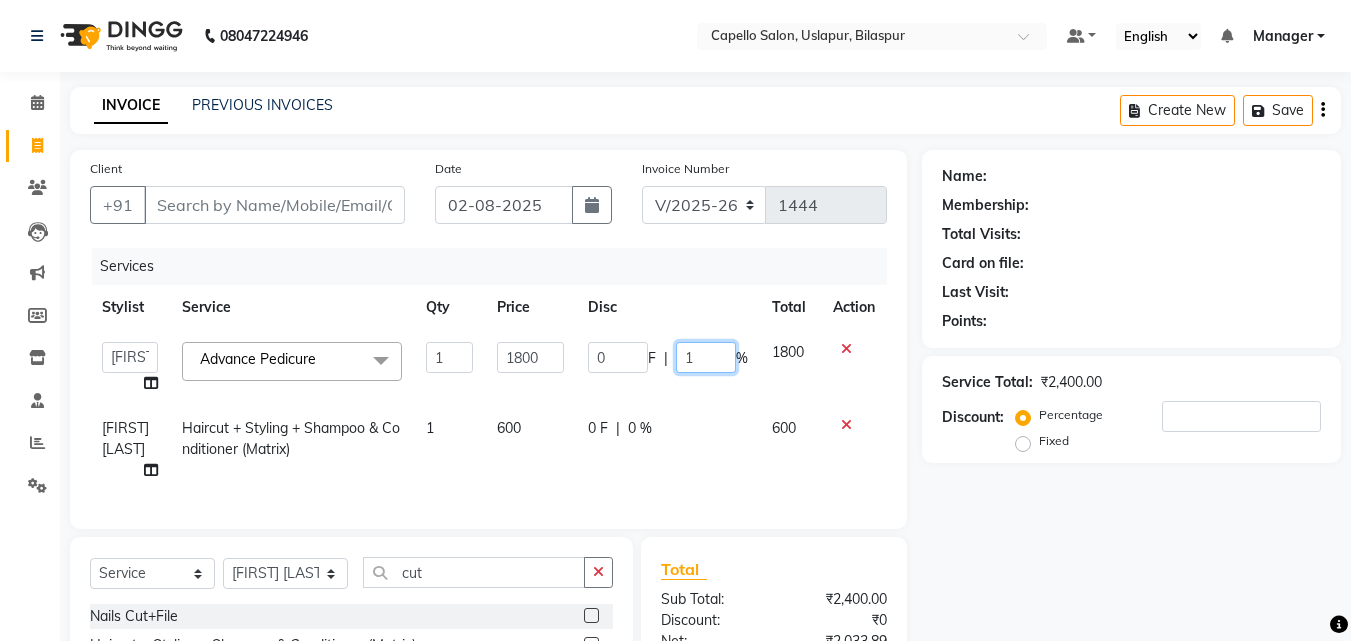 type on "10" 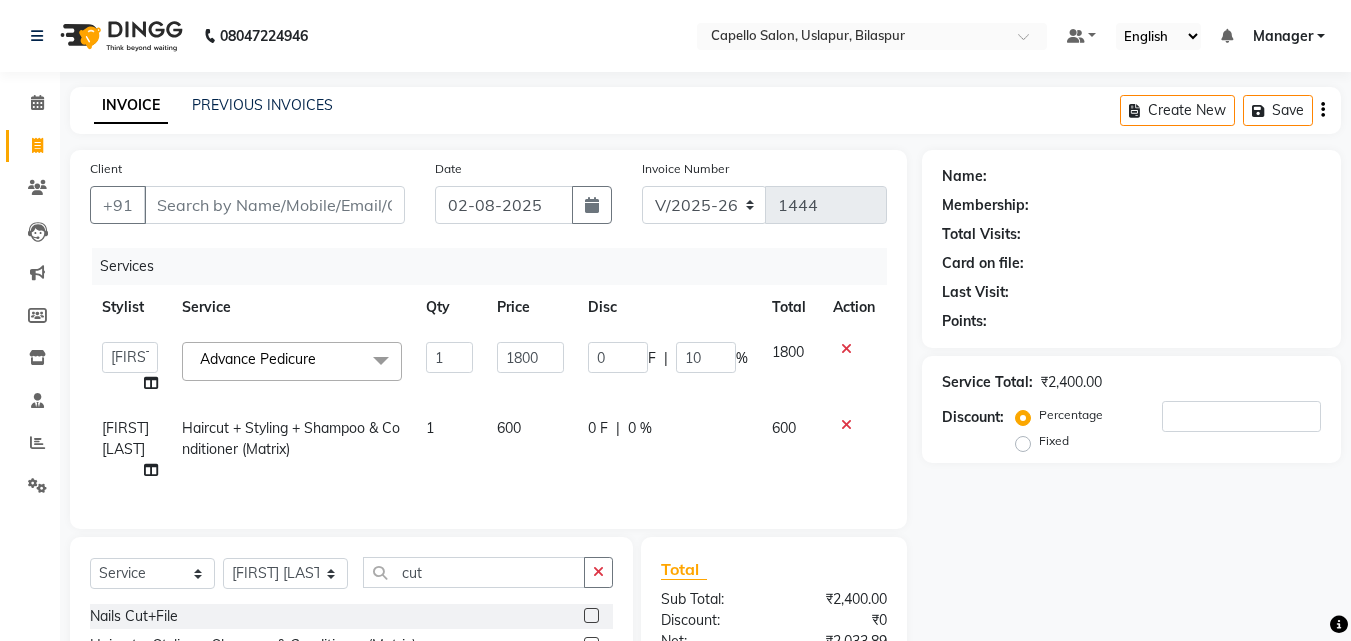 click on "Services" 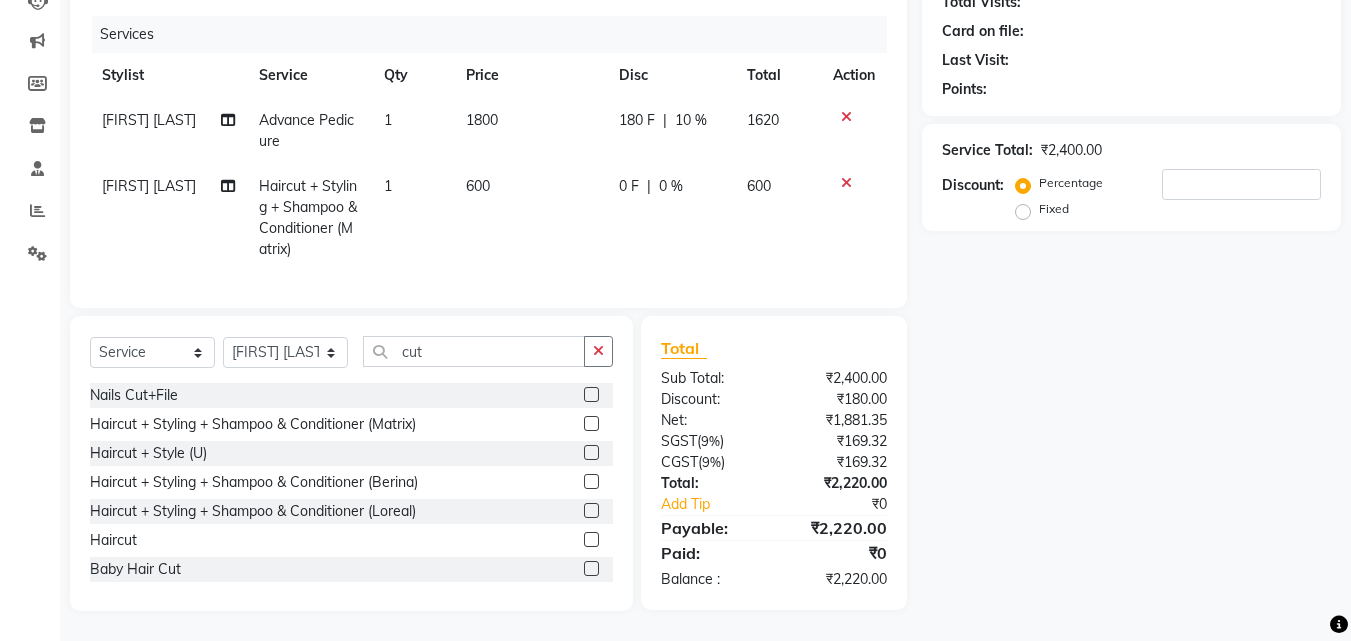 scroll, scrollTop: 0, scrollLeft: 0, axis: both 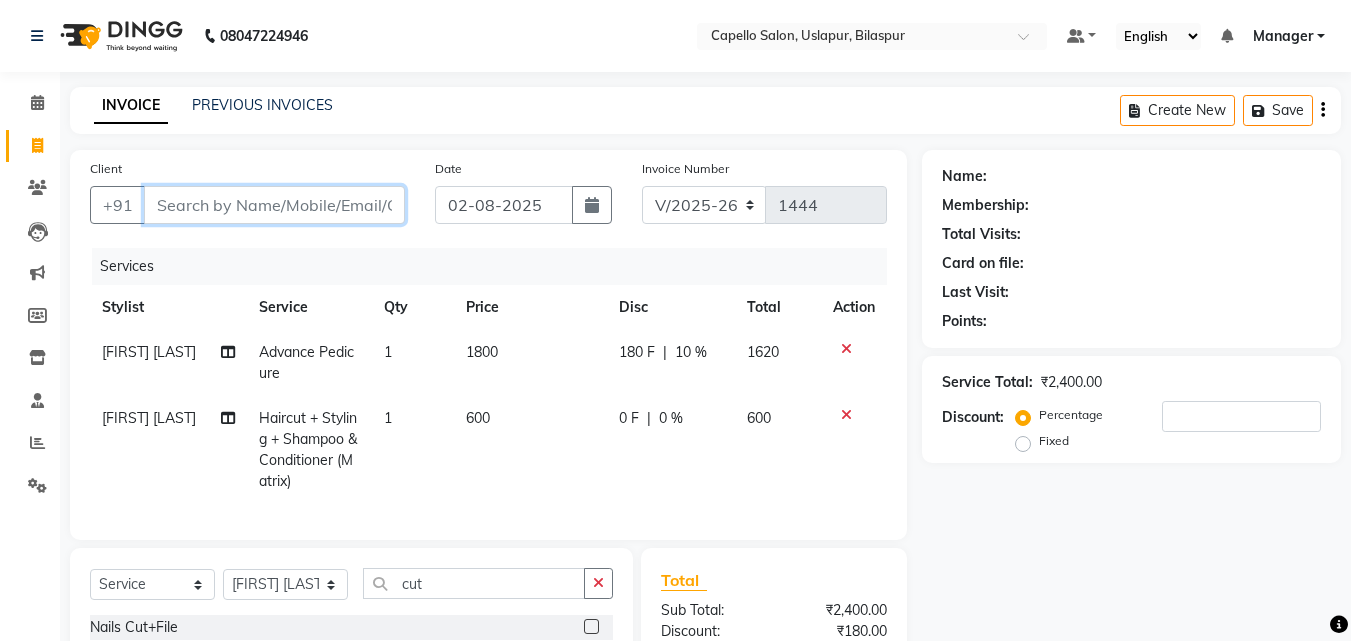 click on "Client" at bounding box center [274, 205] 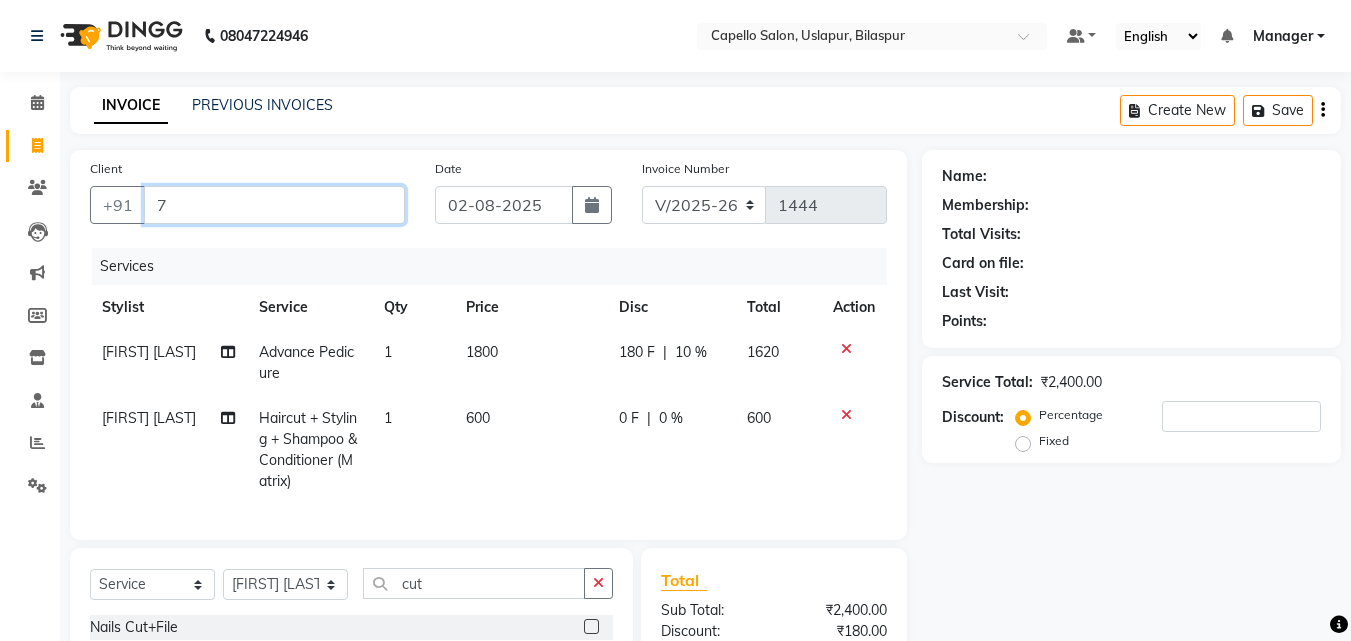 type on "0" 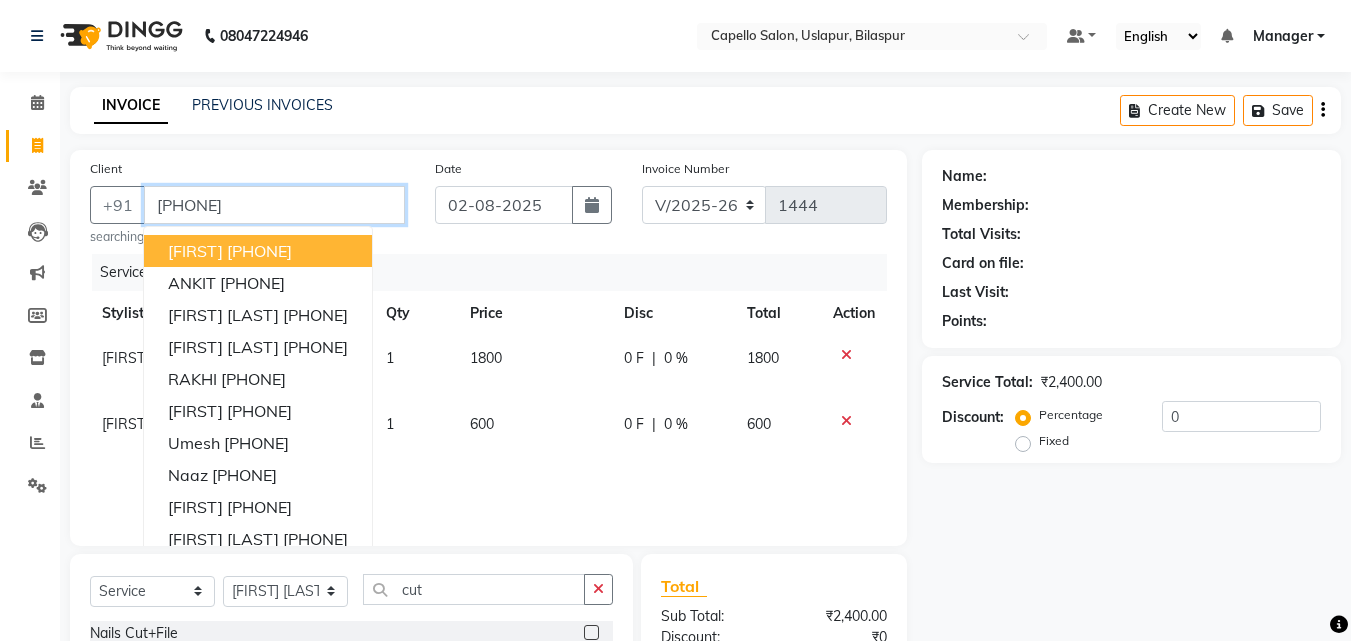 type on "[PHONE]" 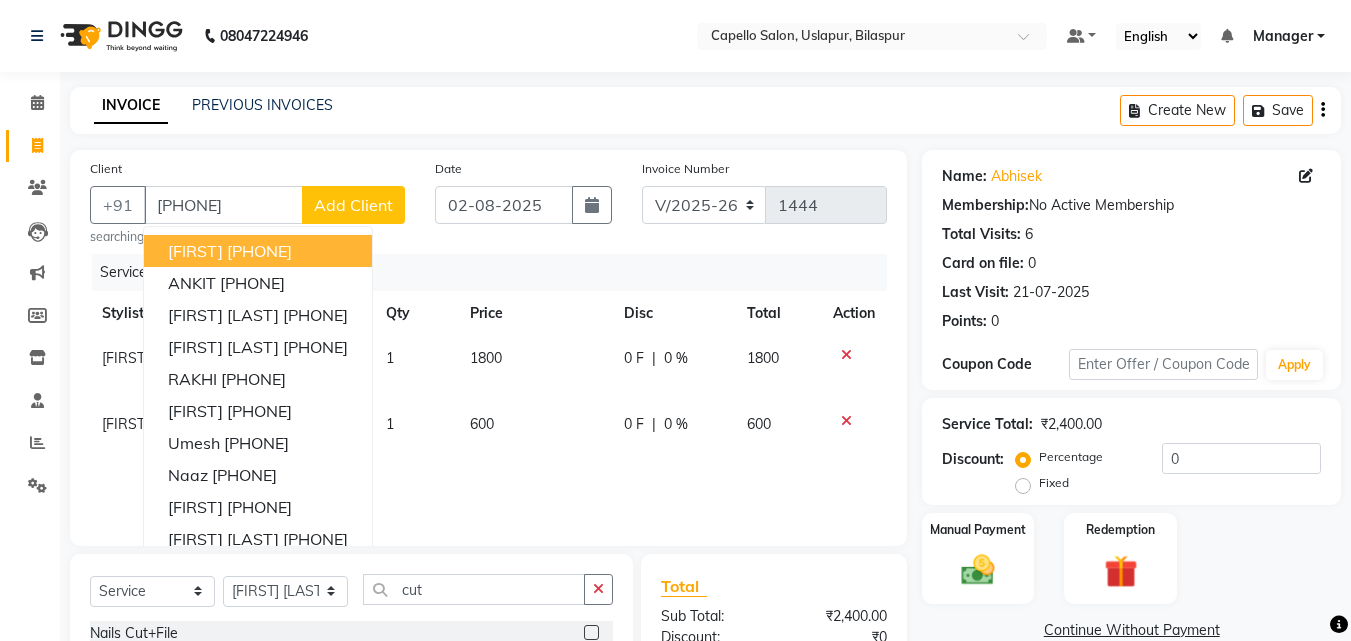 click on "INVOICE PREVIOUS INVOICES Create New   Save" 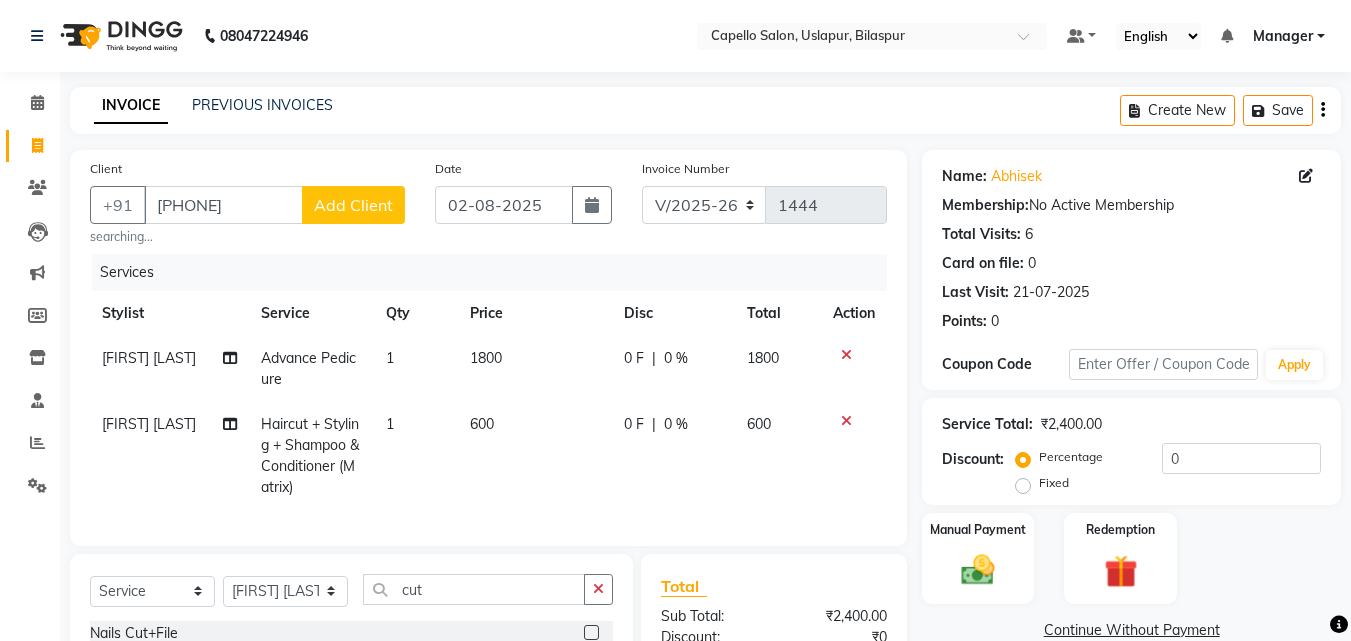 scroll, scrollTop: 253, scrollLeft: 0, axis: vertical 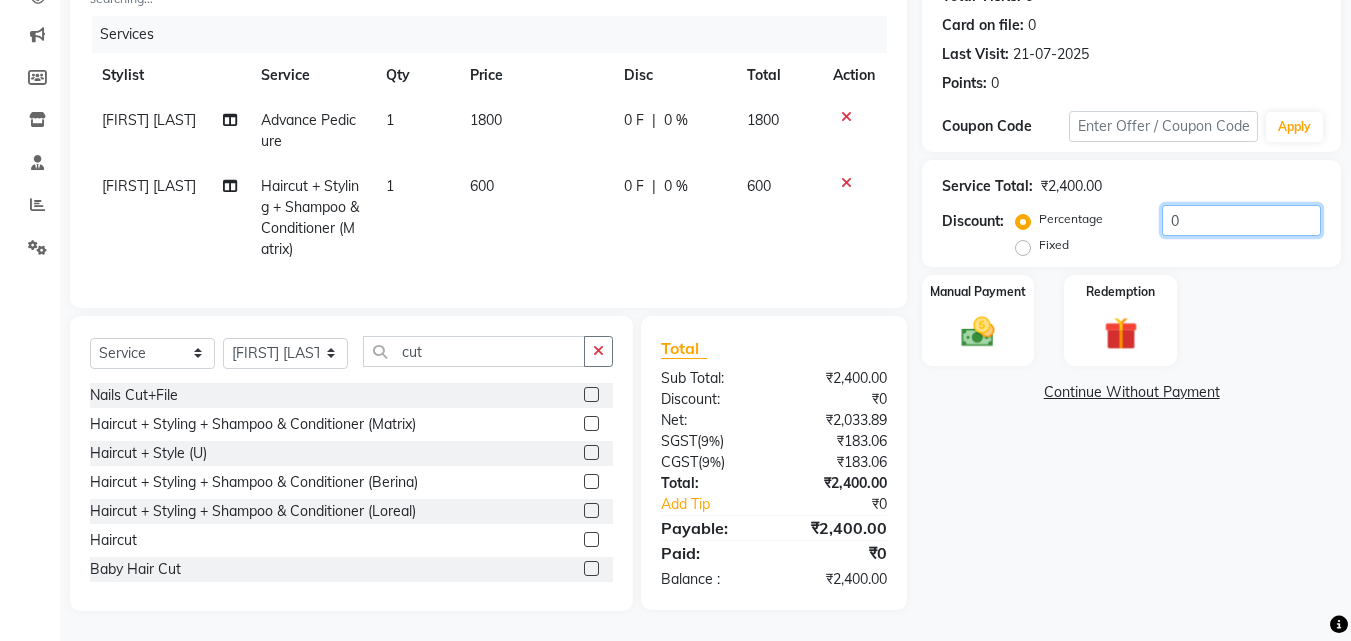 click on "0" 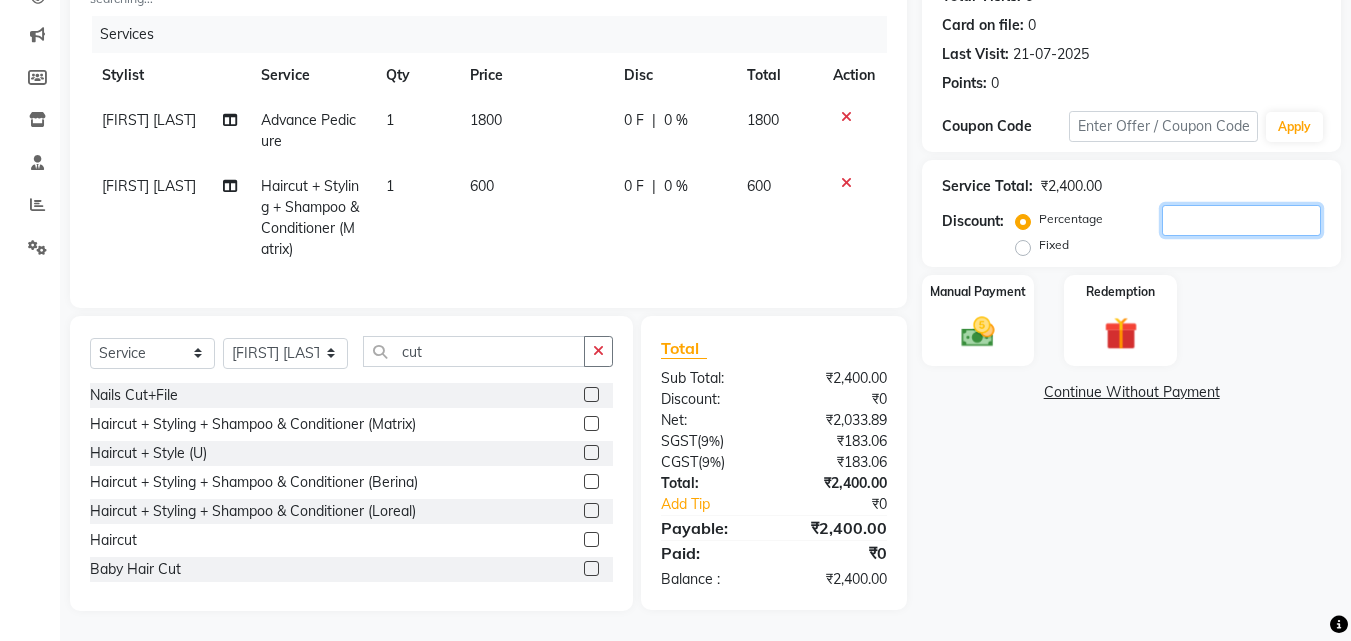 type 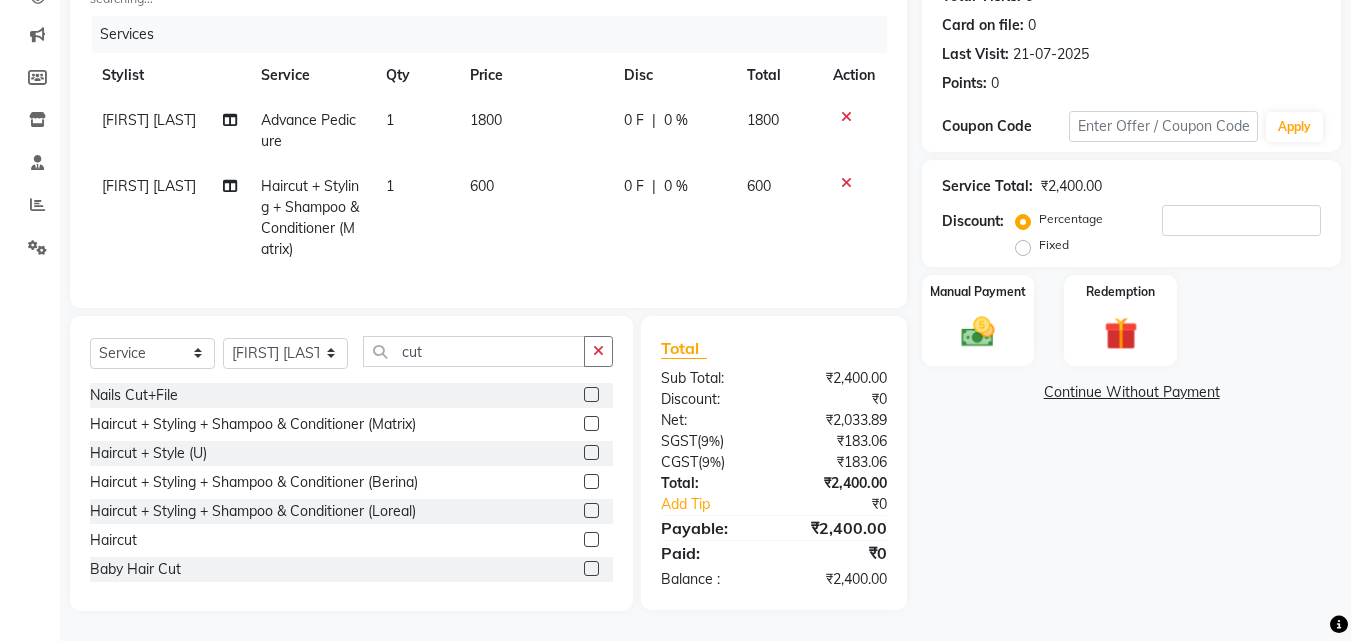 click on "0 F | 0 %" 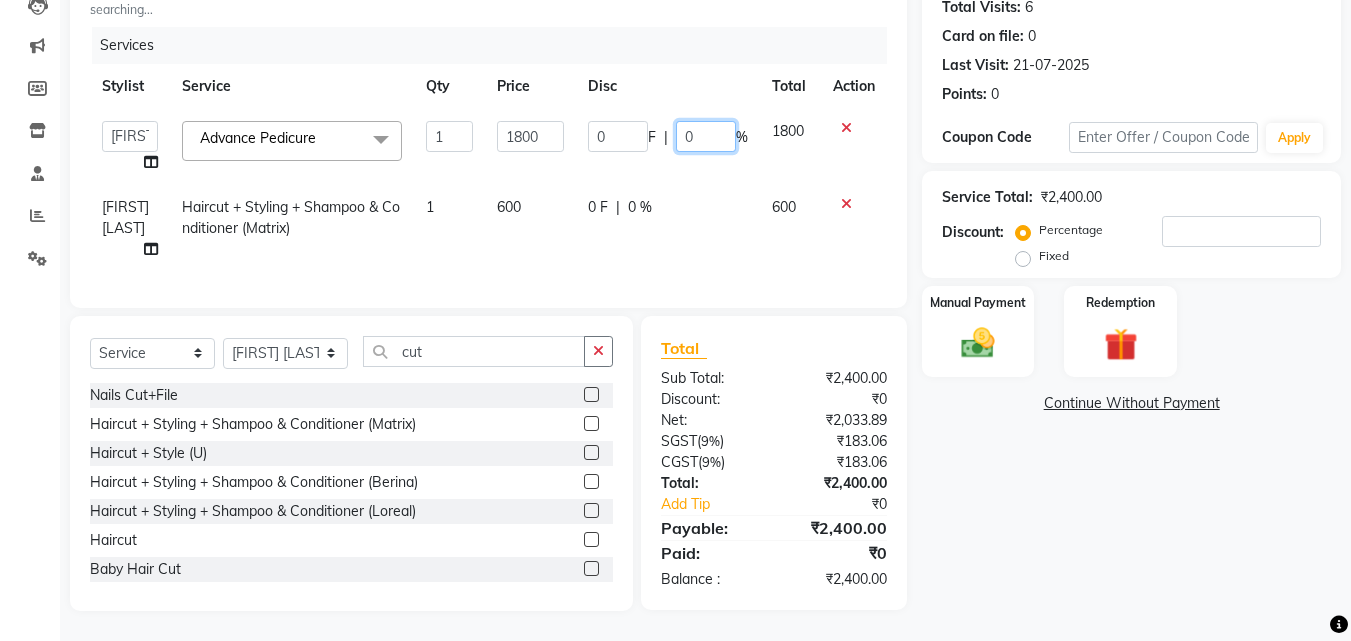 click on "0" 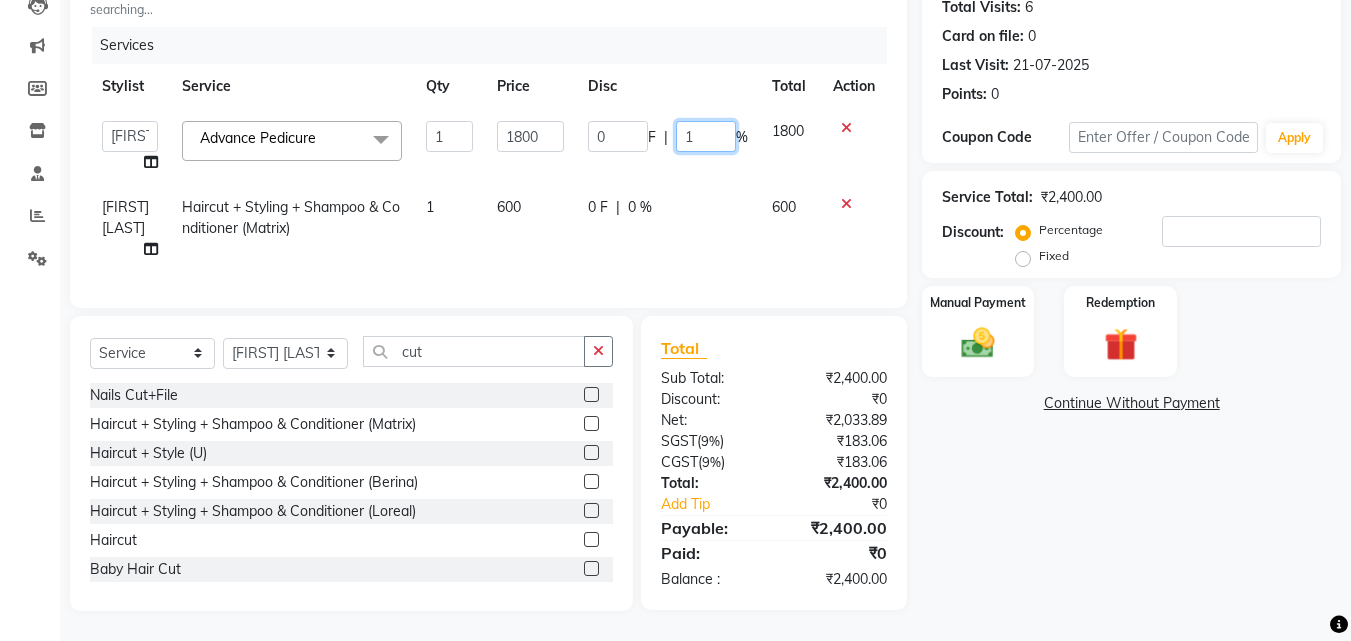 type on "10" 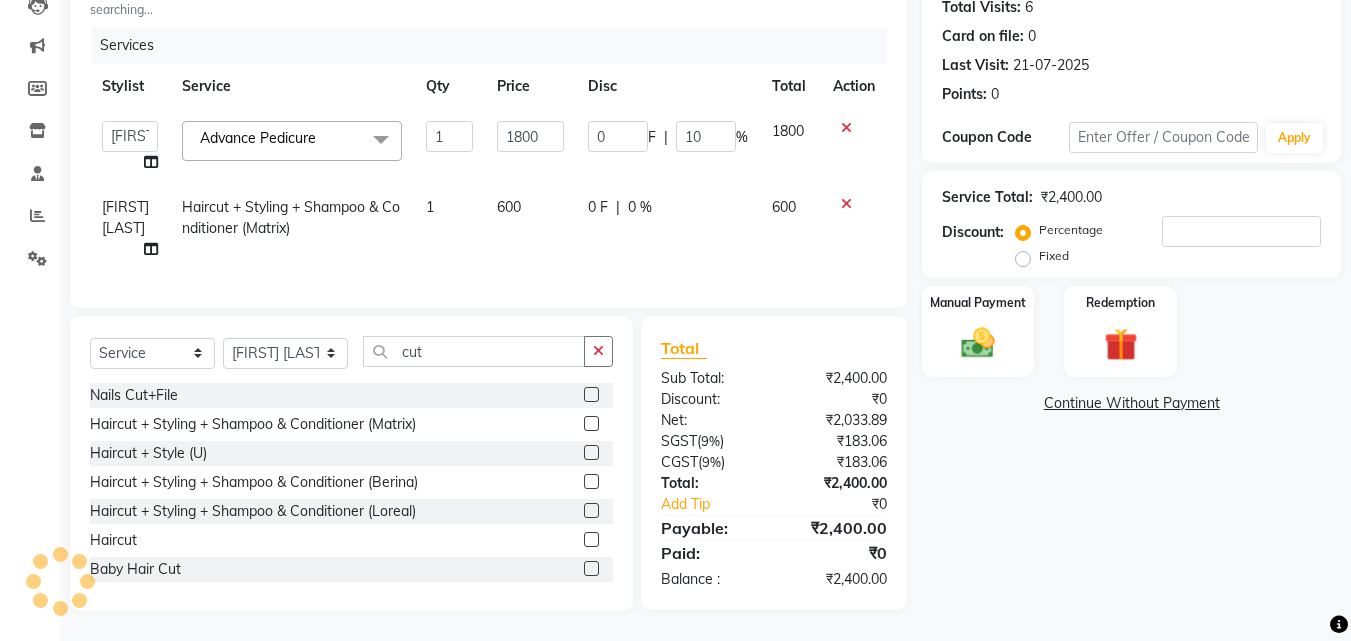 click on "0 F | 0 %" 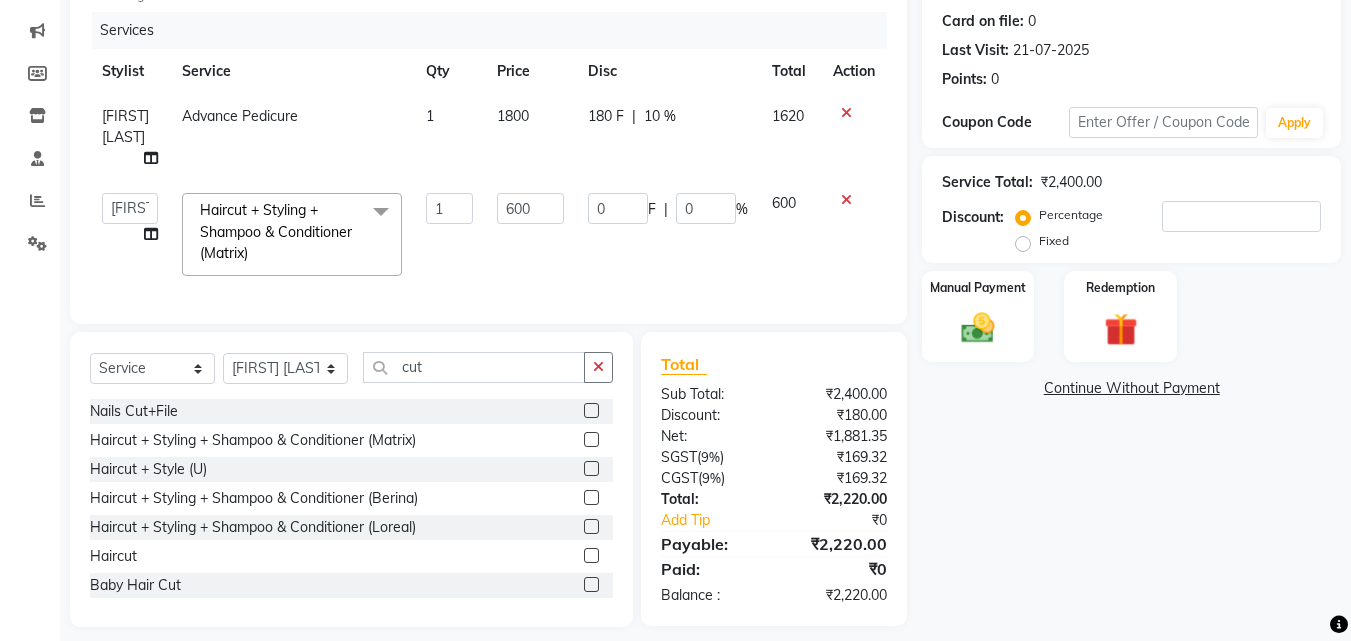 scroll, scrollTop: 273, scrollLeft: 0, axis: vertical 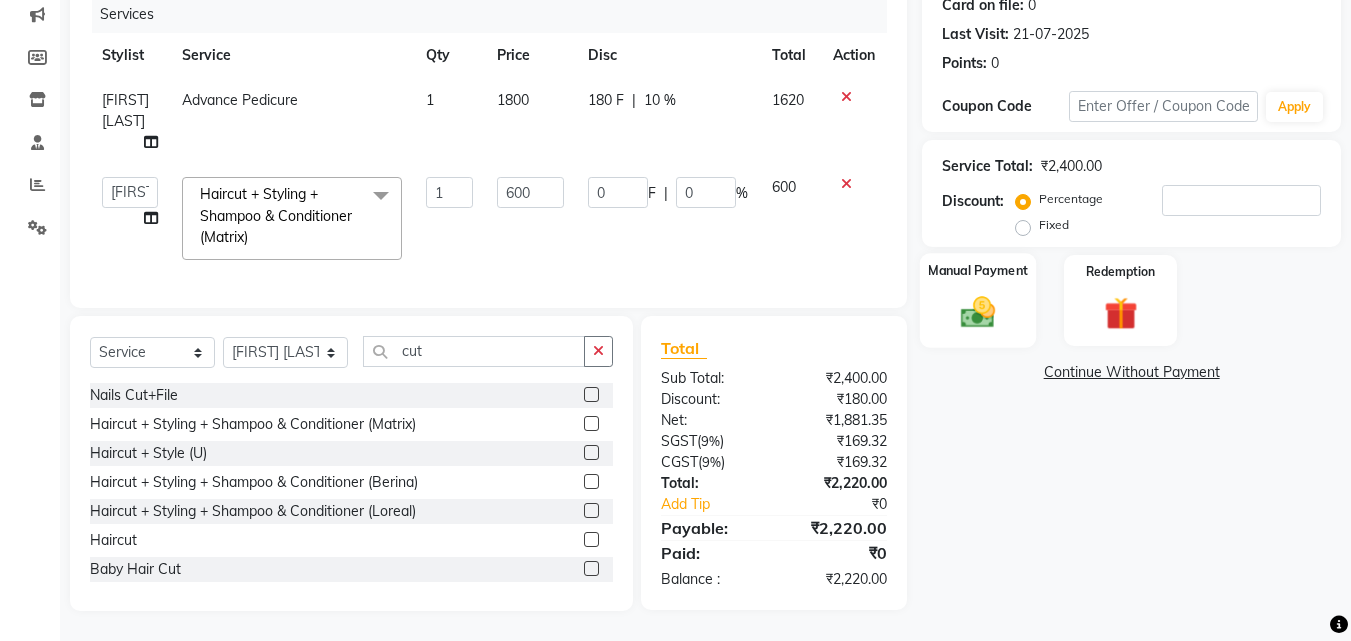 click 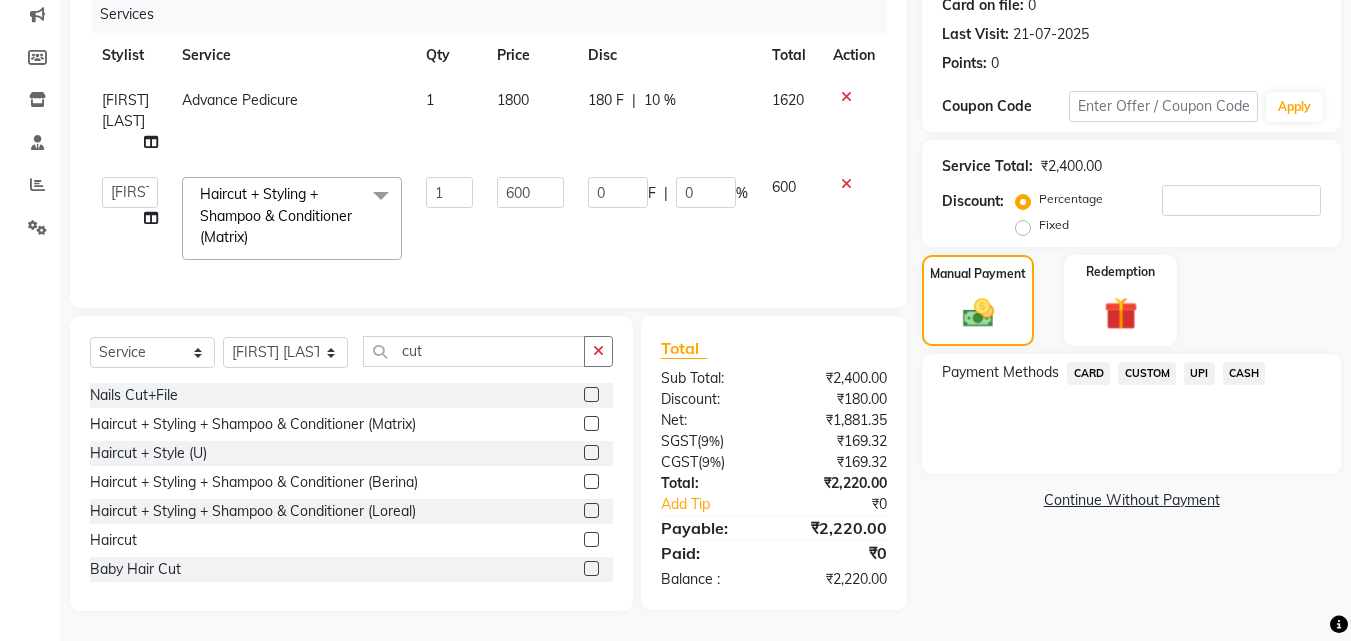 click on "UPI" 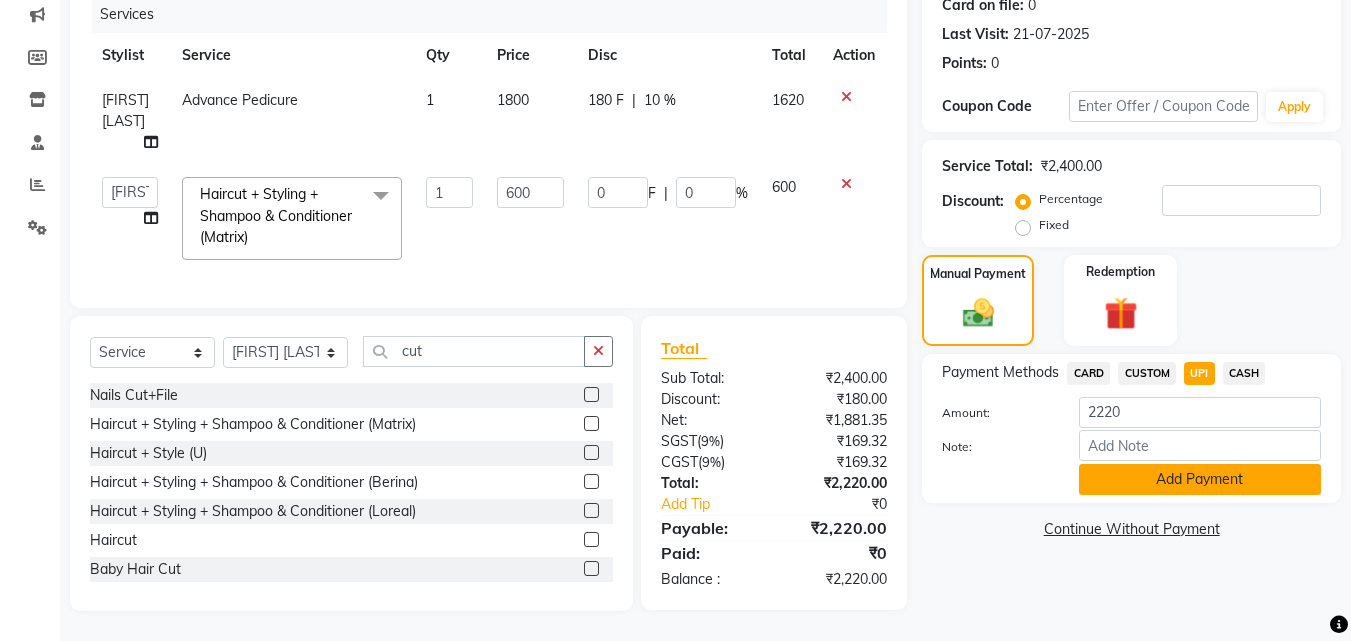 click on "Add Payment" 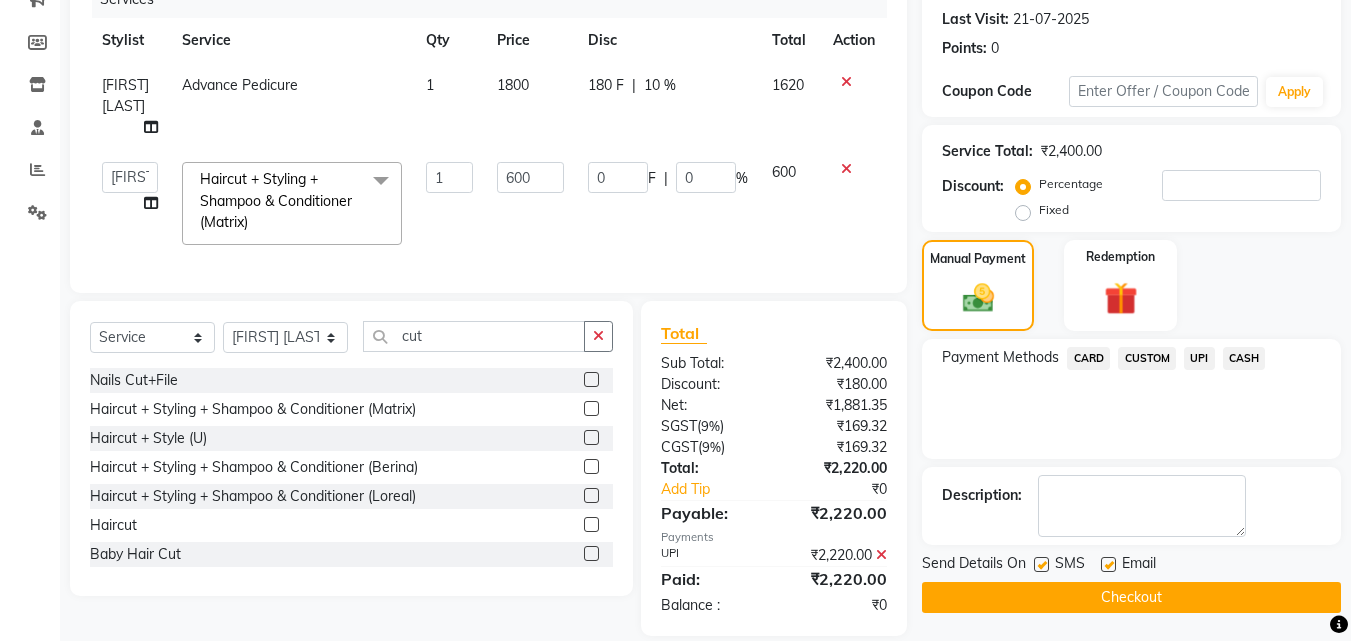 click on "Checkout" 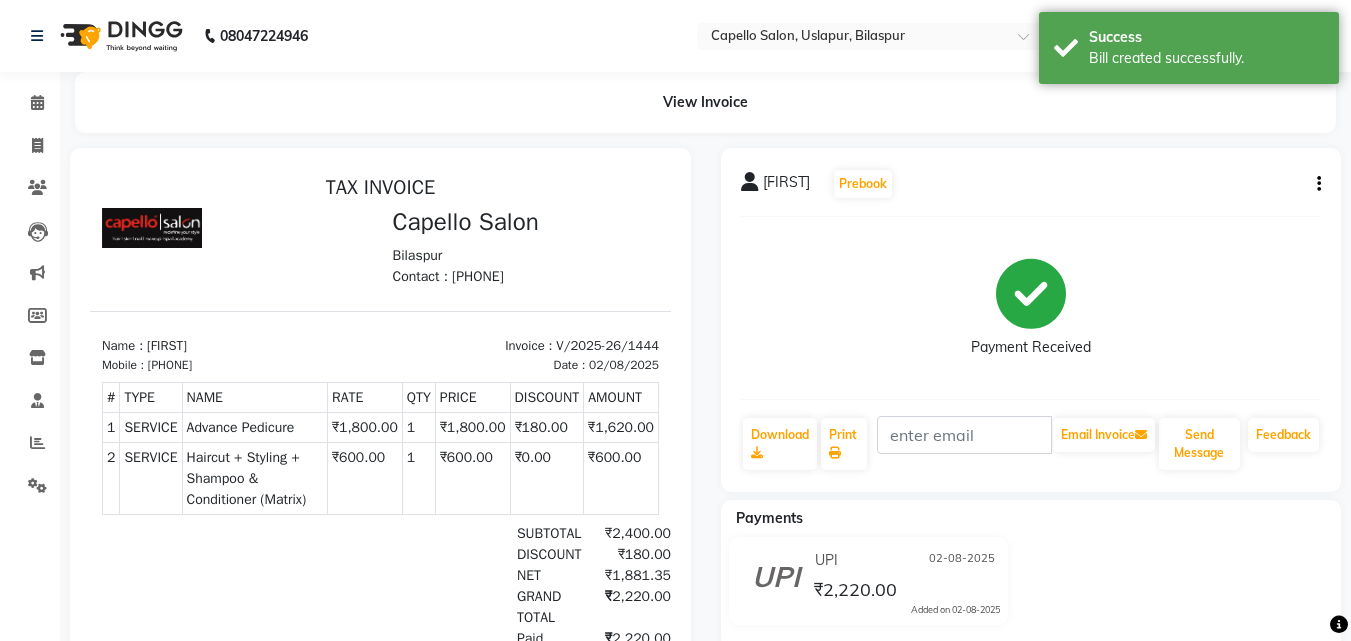 scroll, scrollTop: 0, scrollLeft: 0, axis: both 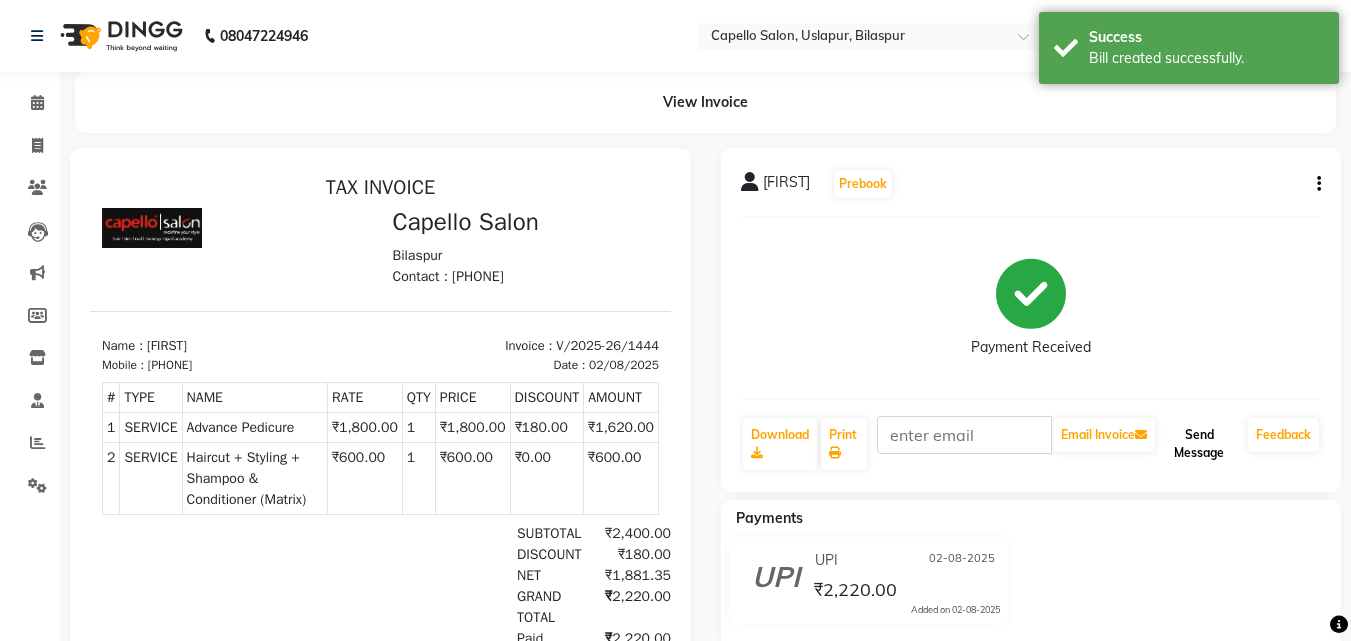 click on "Send Message" 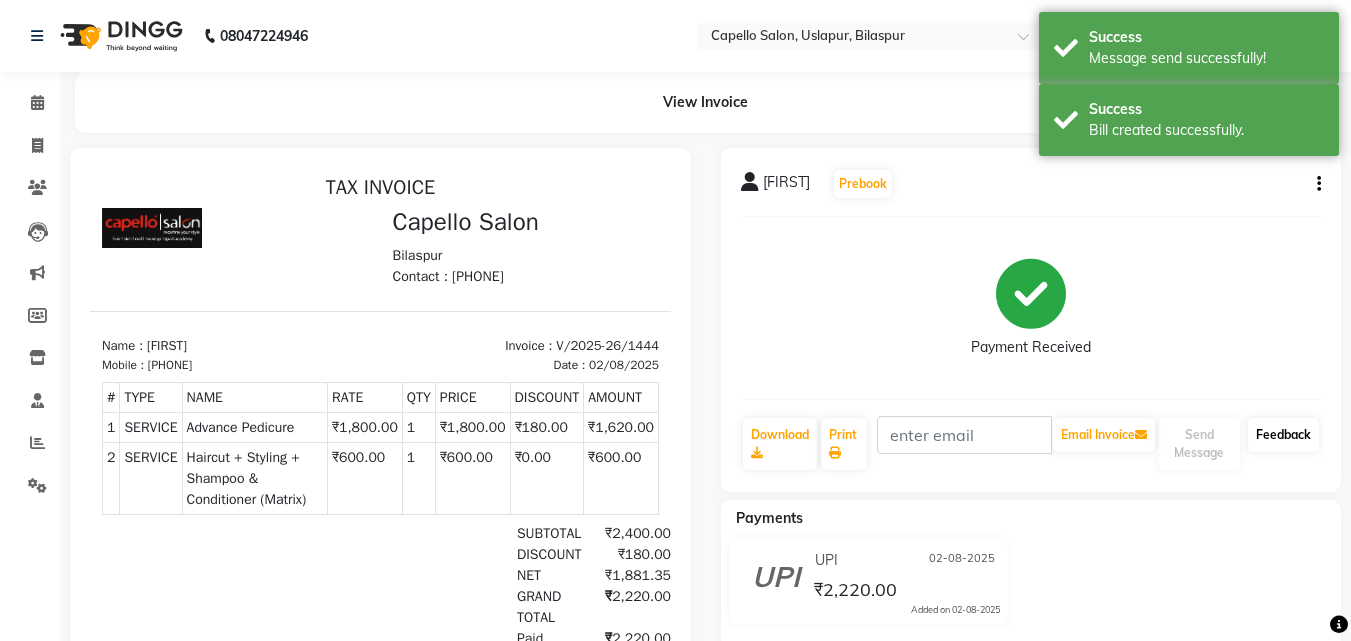 click on "Feedback" 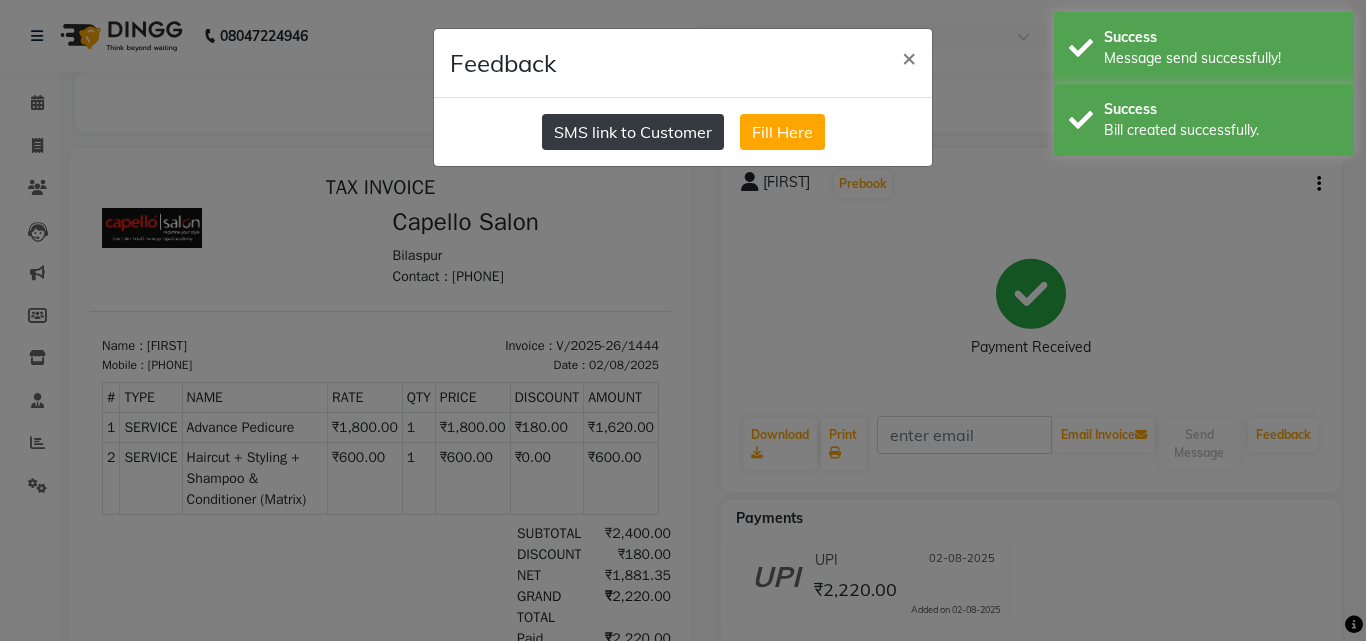 click on "SMS link to Customer" 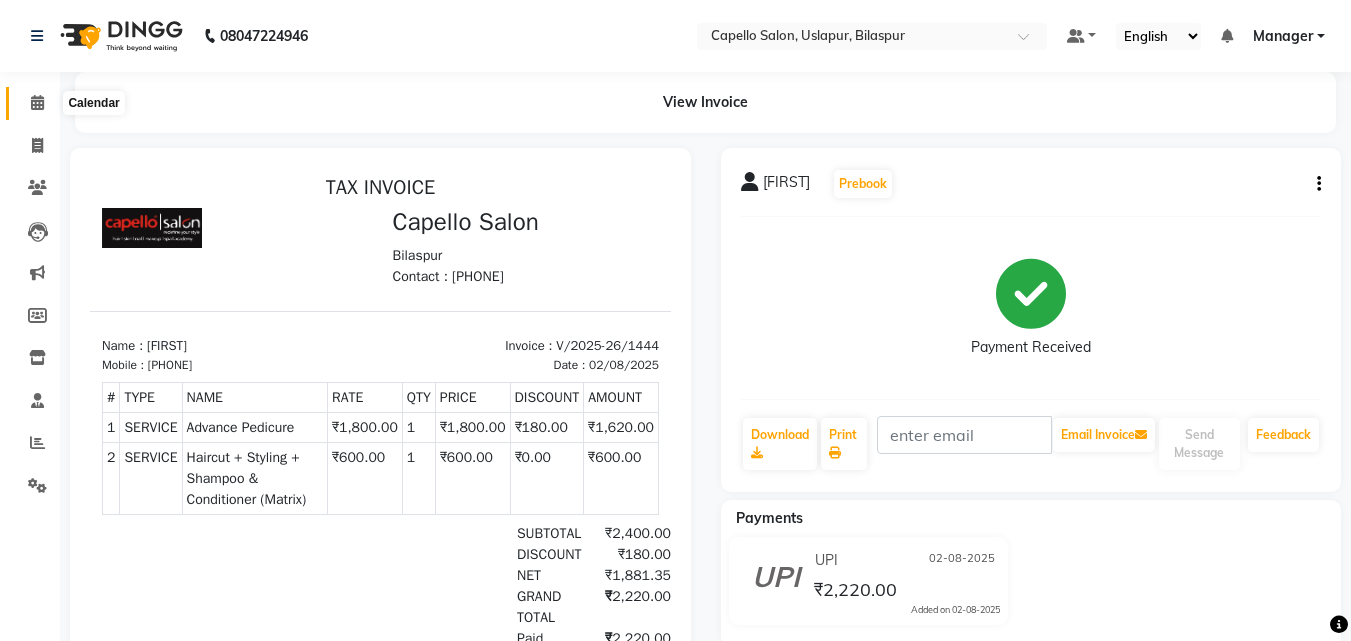 click 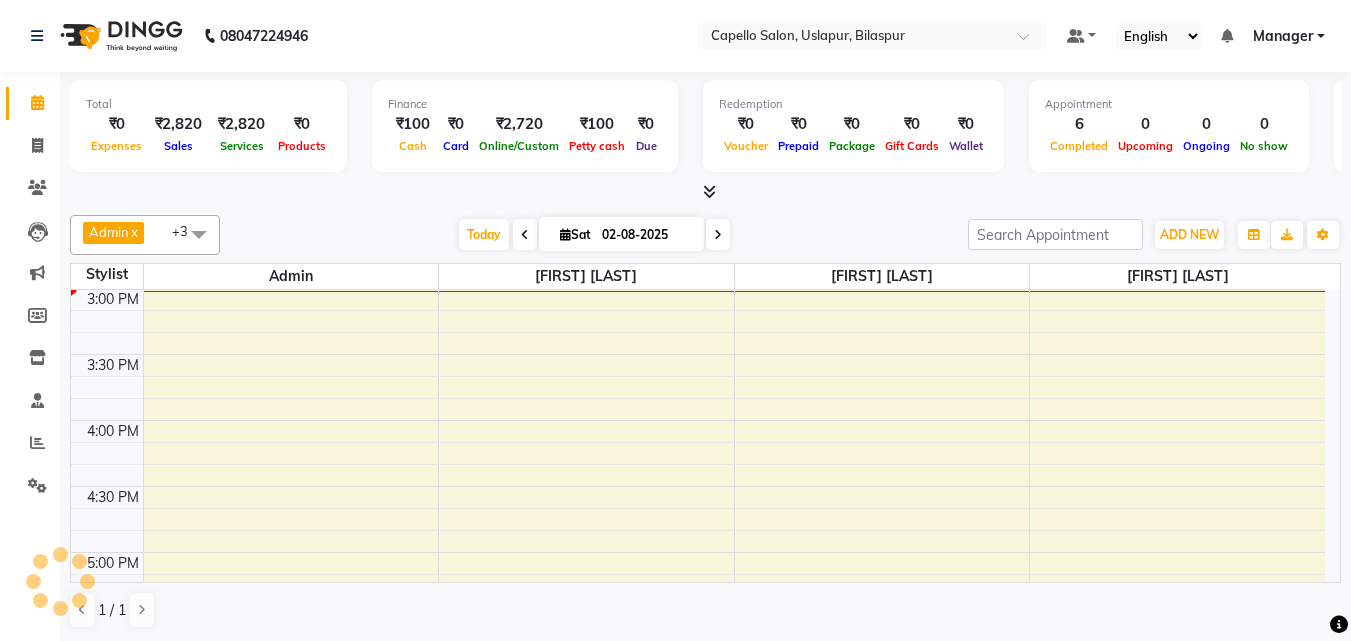 scroll, scrollTop: 0, scrollLeft: 0, axis: both 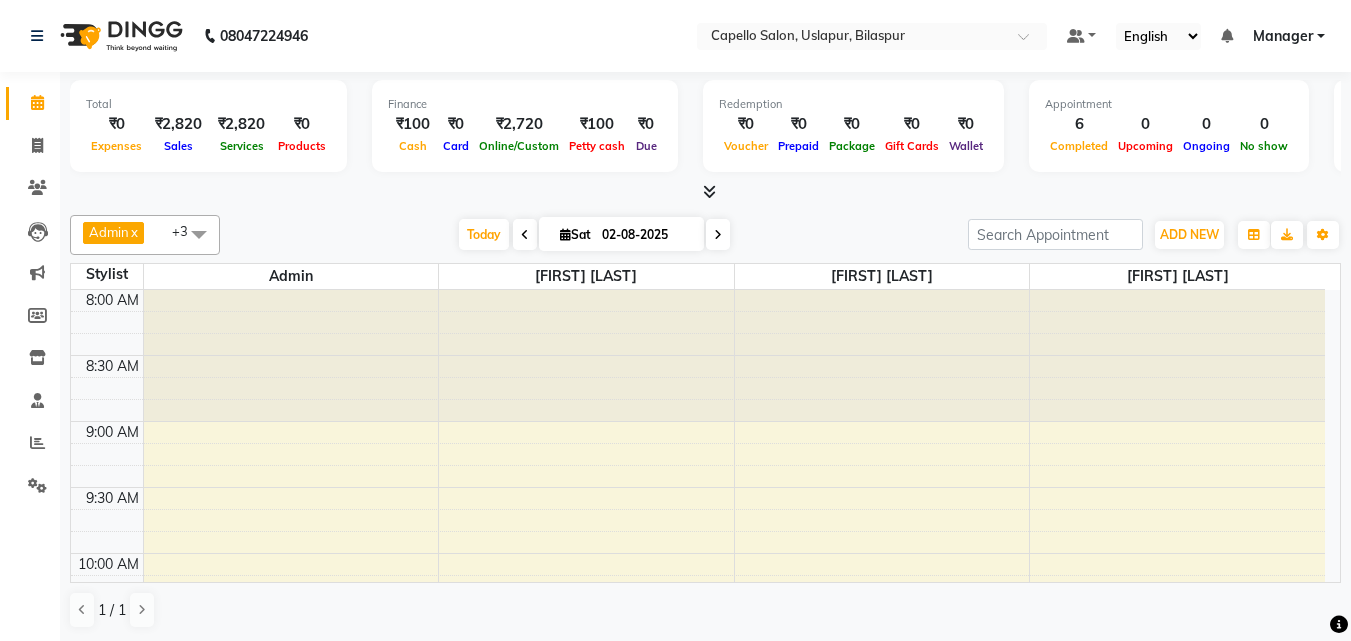 click on "Select Location × Capello Salon, Uslapur, Bilaspur Default Panel My Panel English ENGLISH Español Arabi العربية Marathī मराठी Gujarati ગુજારાતી தமிழ் 中文 Notifications nothing to show Manager Manage Profile Change Password Sign out  Version:3.15.11" 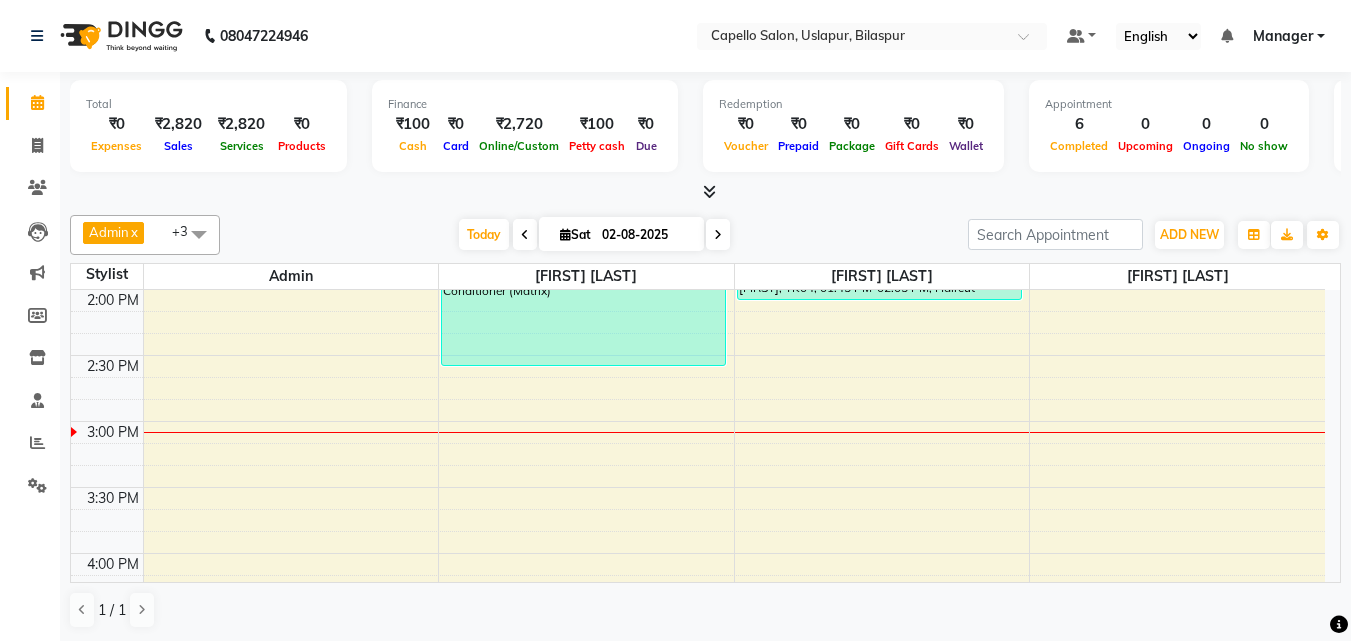 scroll, scrollTop: 800, scrollLeft: 0, axis: vertical 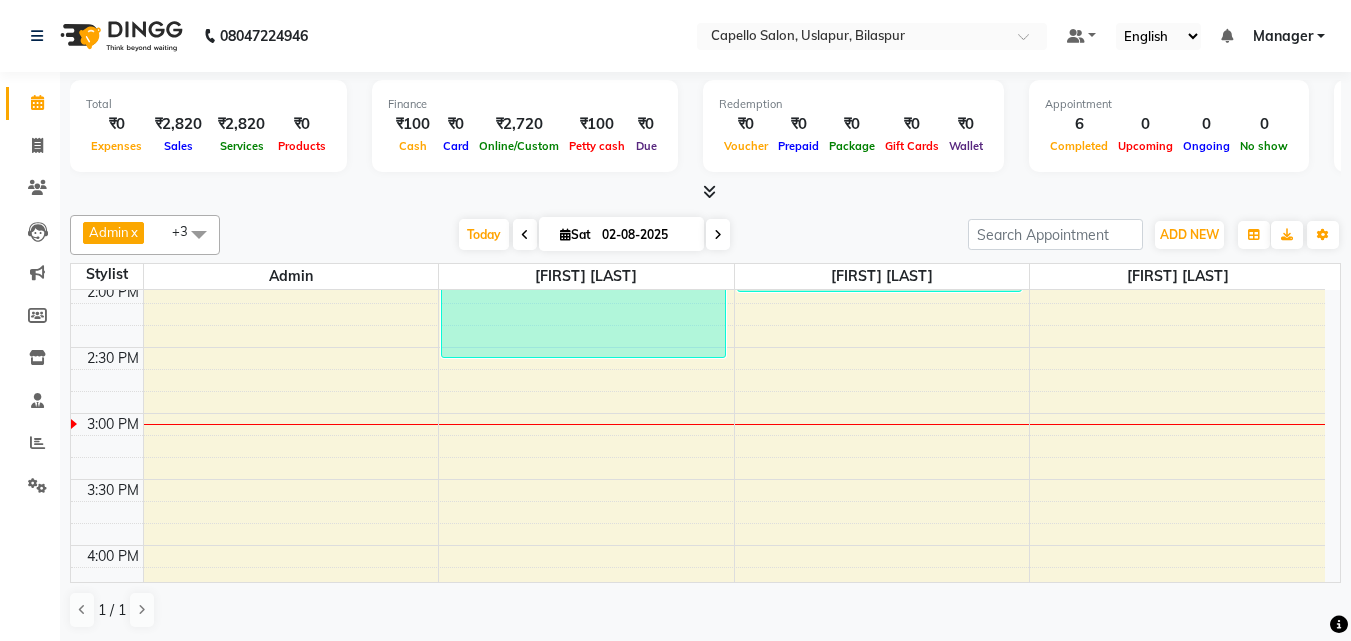 click at bounding box center [199, 234] 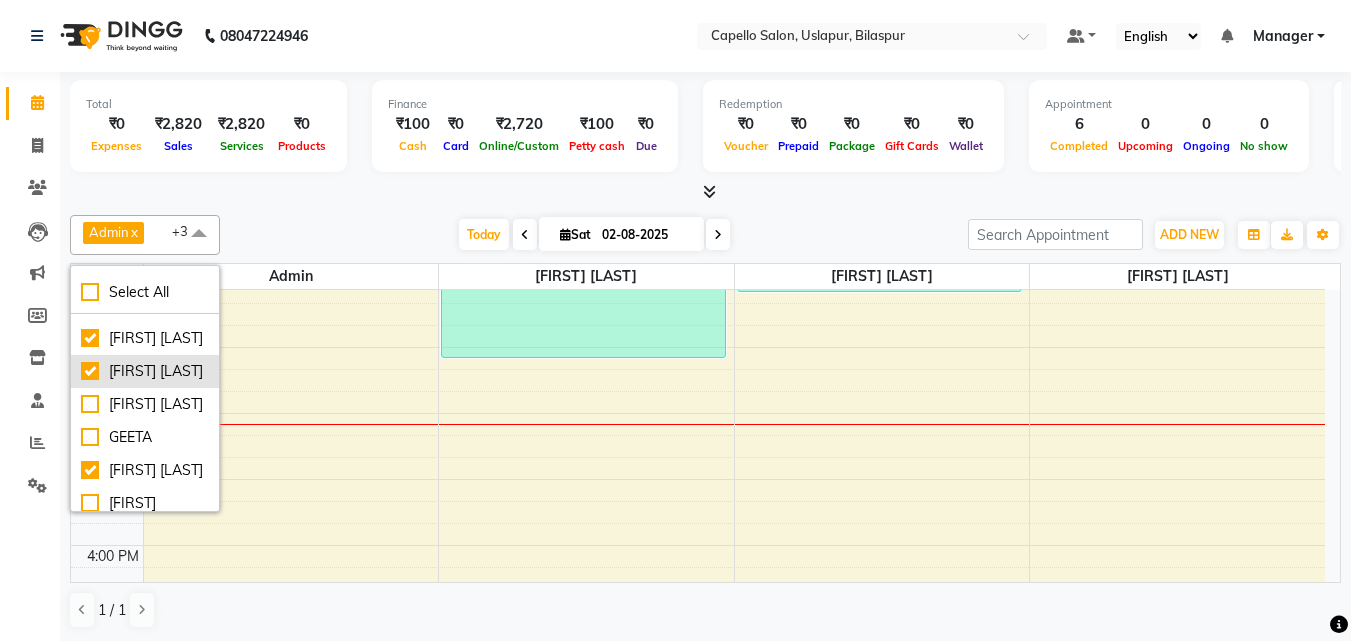 scroll, scrollTop: 100, scrollLeft: 0, axis: vertical 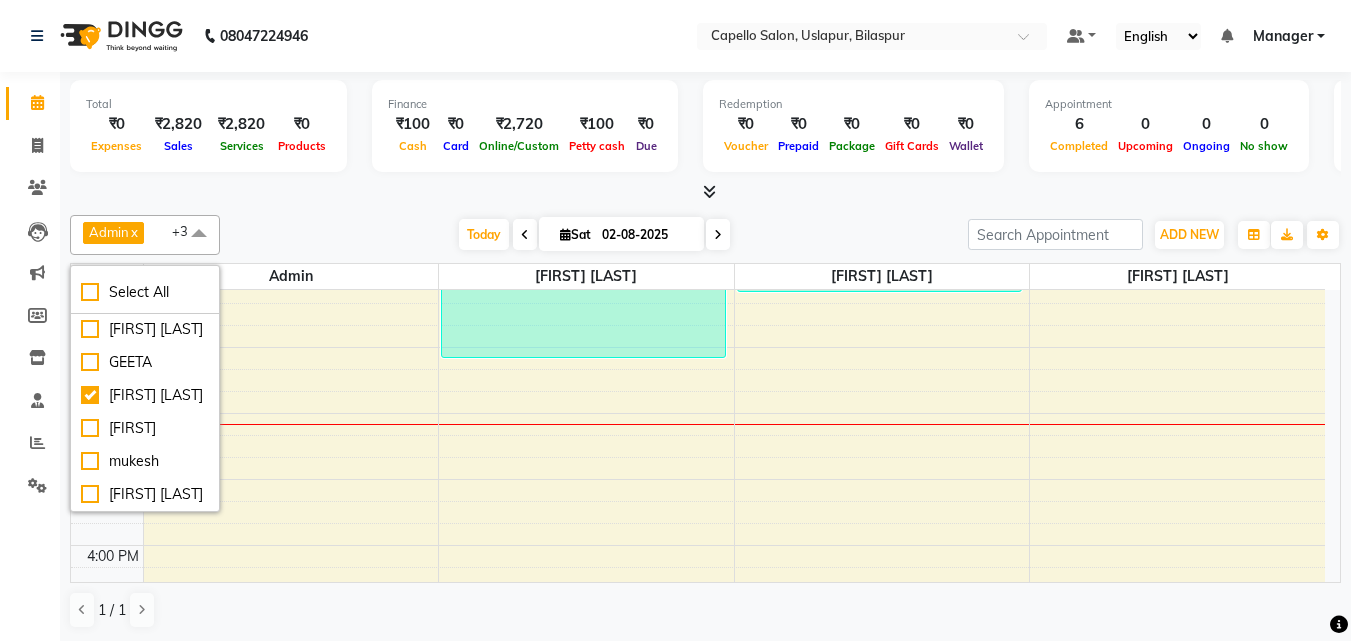 click on "[FIRST] [LAST]" at bounding box center [145, 296] 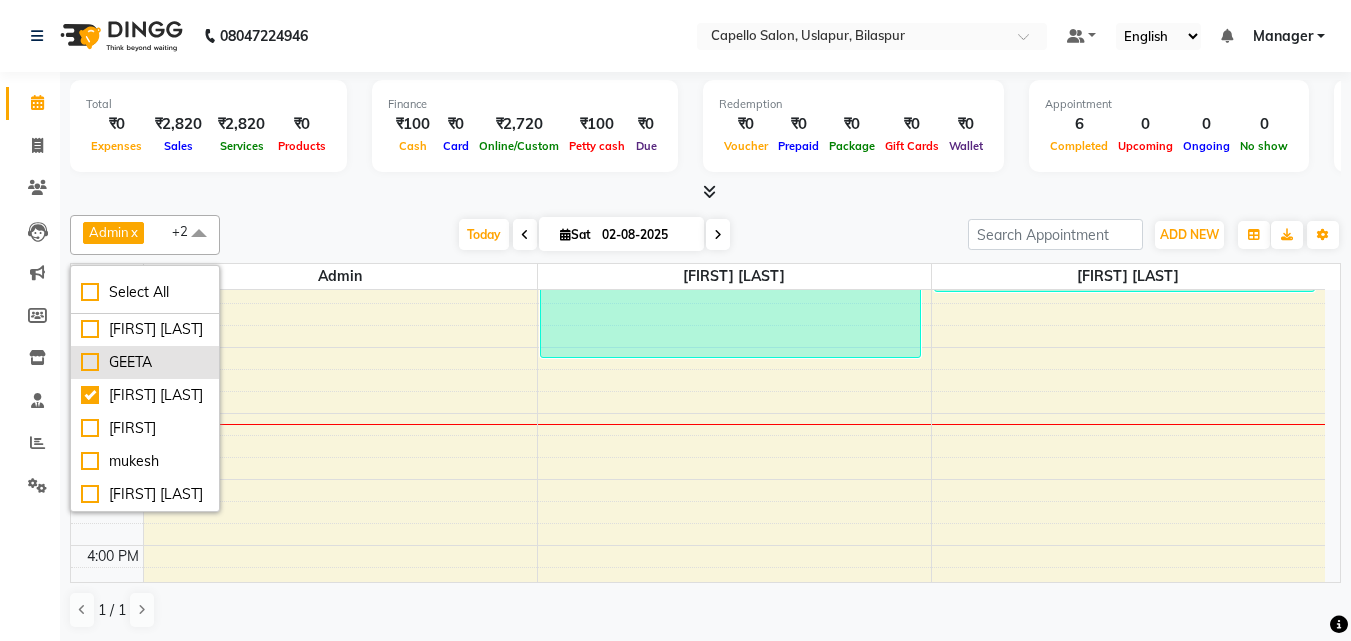 click on "GEETA" at bounding box center (145, 362) 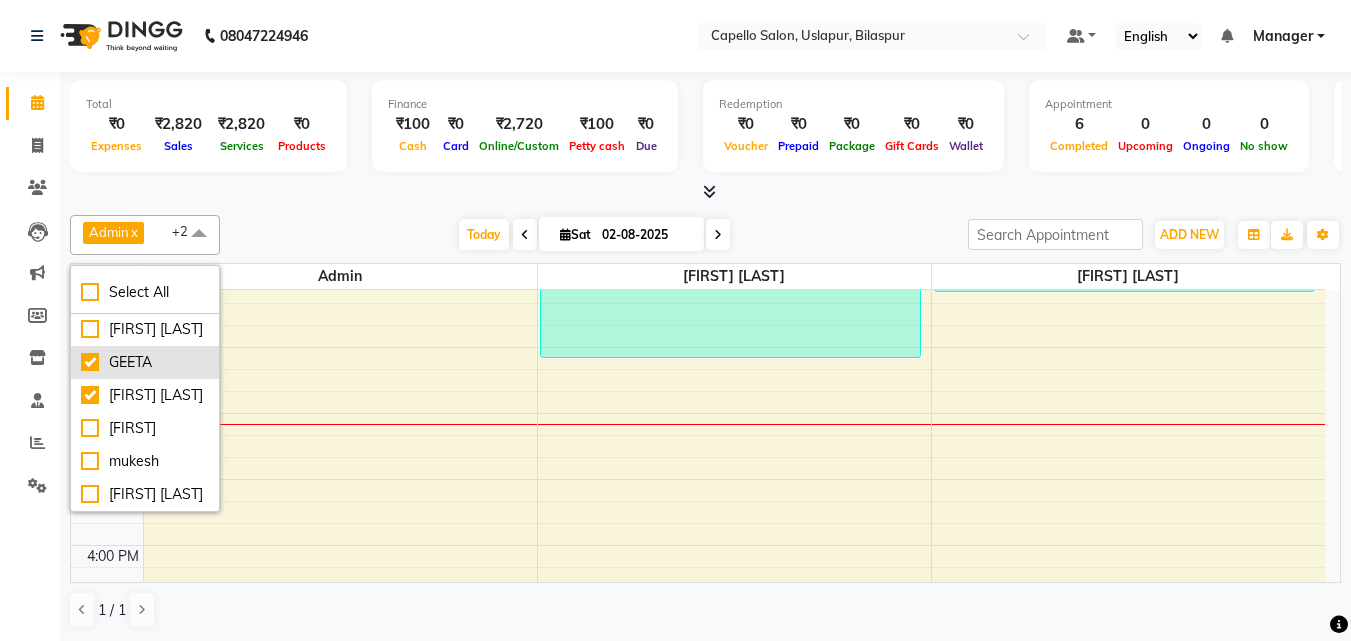 checkbox on "true" 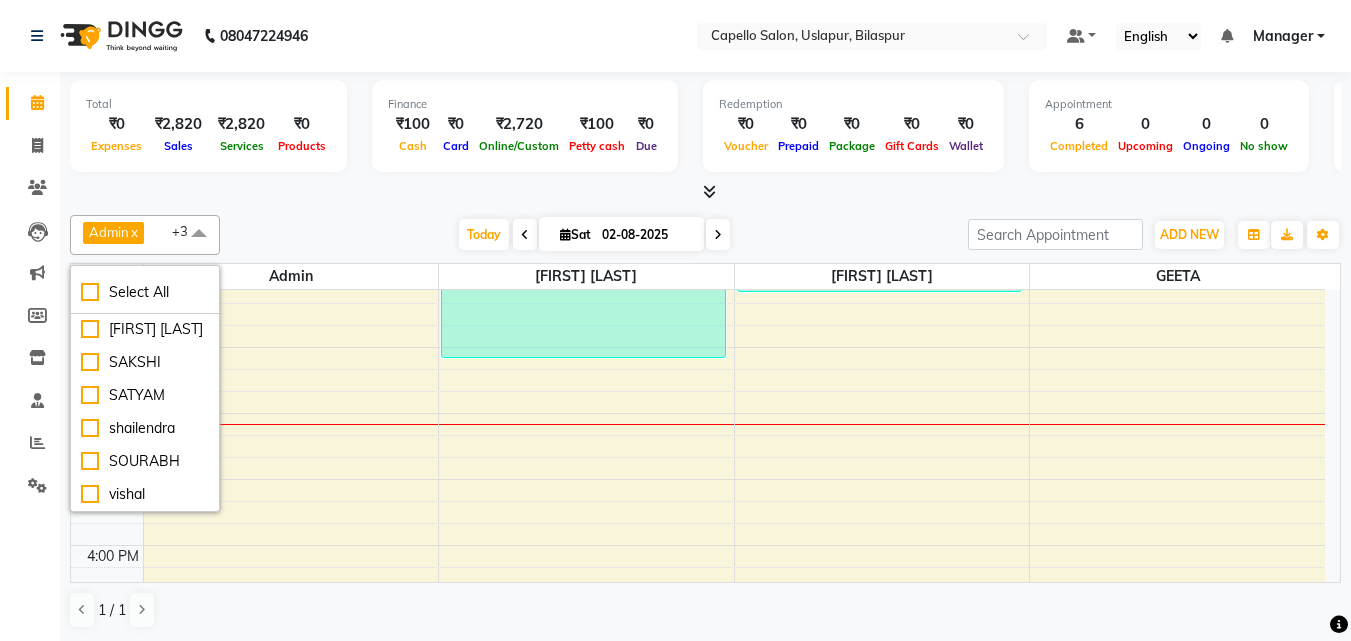 scroll, scrollTop: 400, scrollLeft: 0, axis: vertical 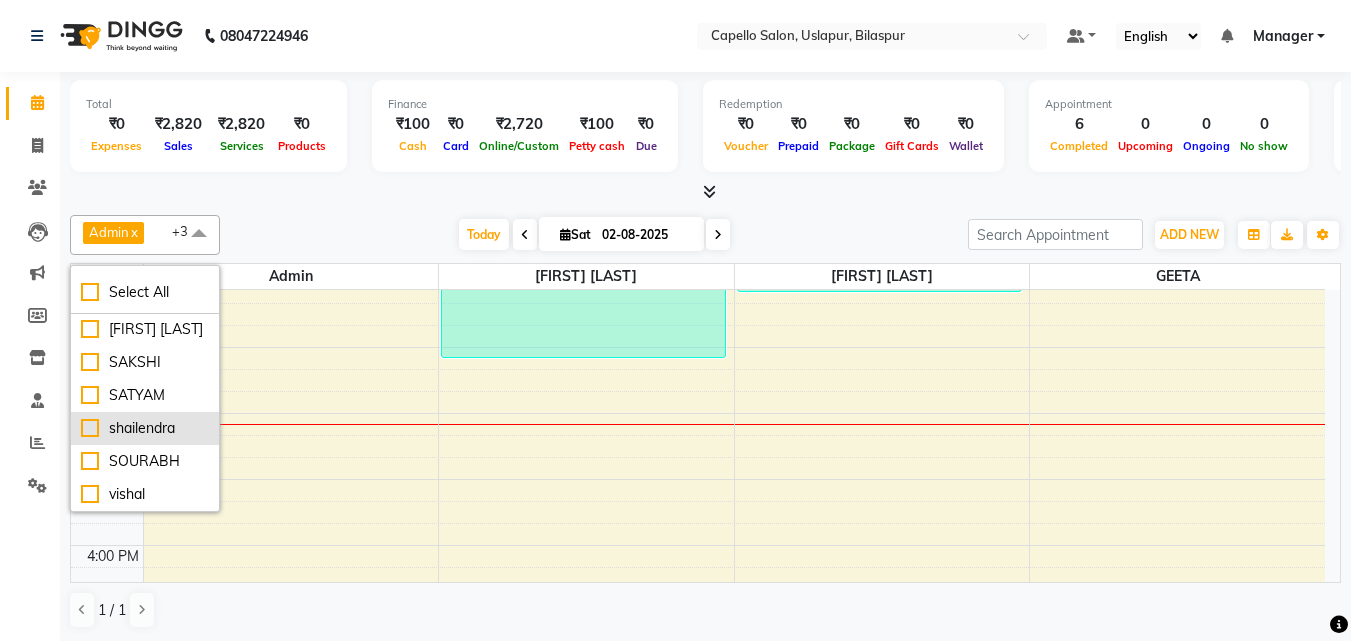 click on "shailendra" at bounding box center (145, 428) 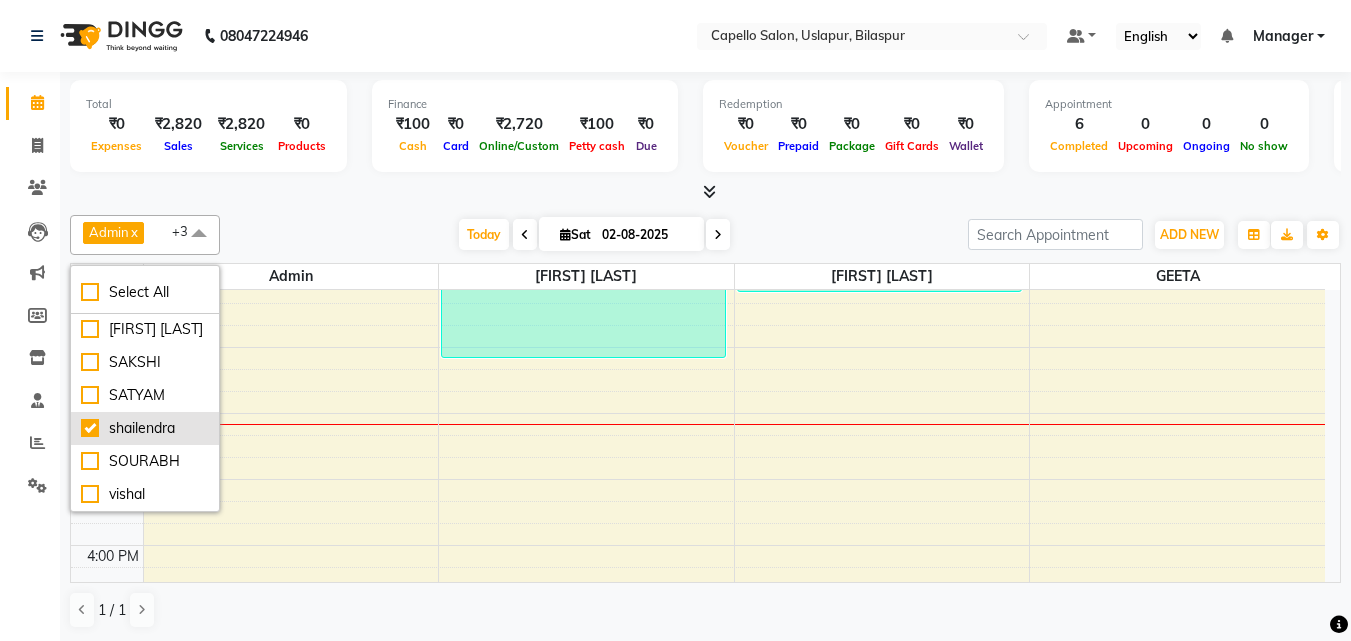 checkbox on "true" 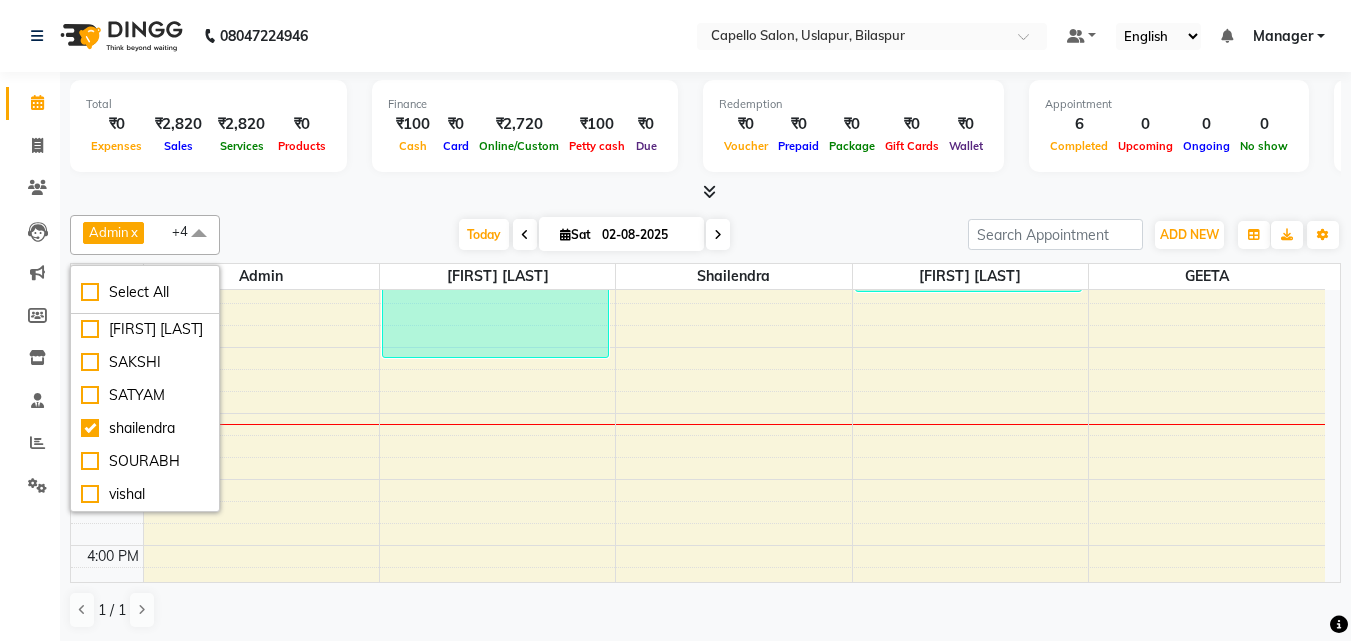 click on "Admin  x [FIRST] [LAST]  x [FIRST] [LAST]  x [FIRST]  x [FIRST]  x +4 Select All Admin [FIRST] [LAST] [FIRST] [LAST] [FIRST] [FIRST] [FIRST] Manager [FIRST] [FIRST] [LAST] [FIRST] [LAST] [FIRST] [FIRST] [FIRST] [FIRST] Group By  Staff View   Room View  View as Vertical  Vertical - Week View  Horizontal  Horizontal - Week View  List  Toggle Dropdown Calendar Settings Manage Tags   Arrange Stylists   Reset Stylists  Full Screen  Show Available Stylist  Appointment Form 9" at bounding box center (705, 235) 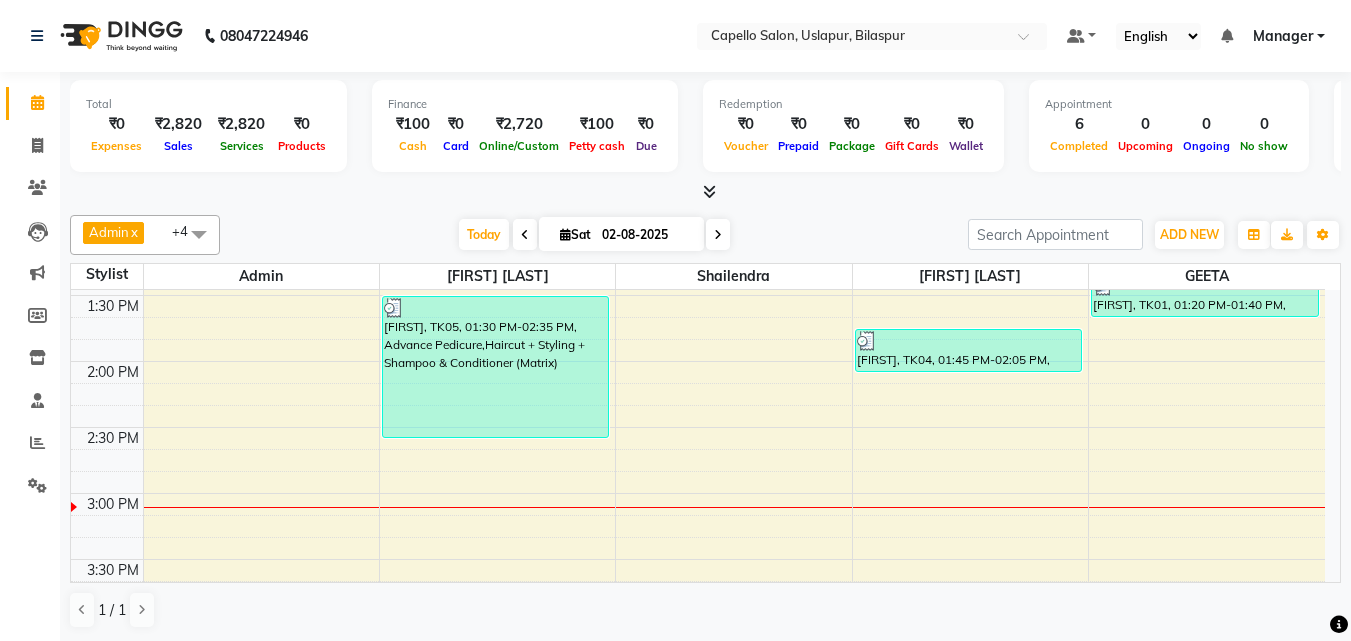 scroll, scrollTop: 600, scrollLeft: 0, axis: vertical 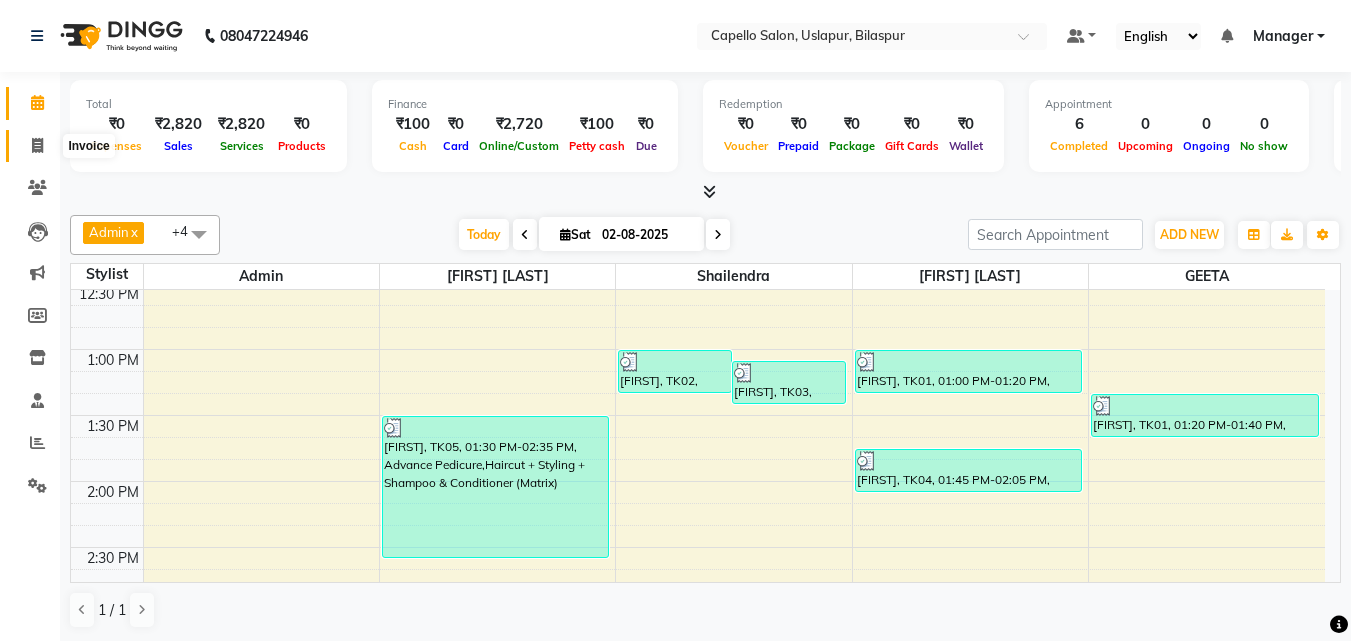 click 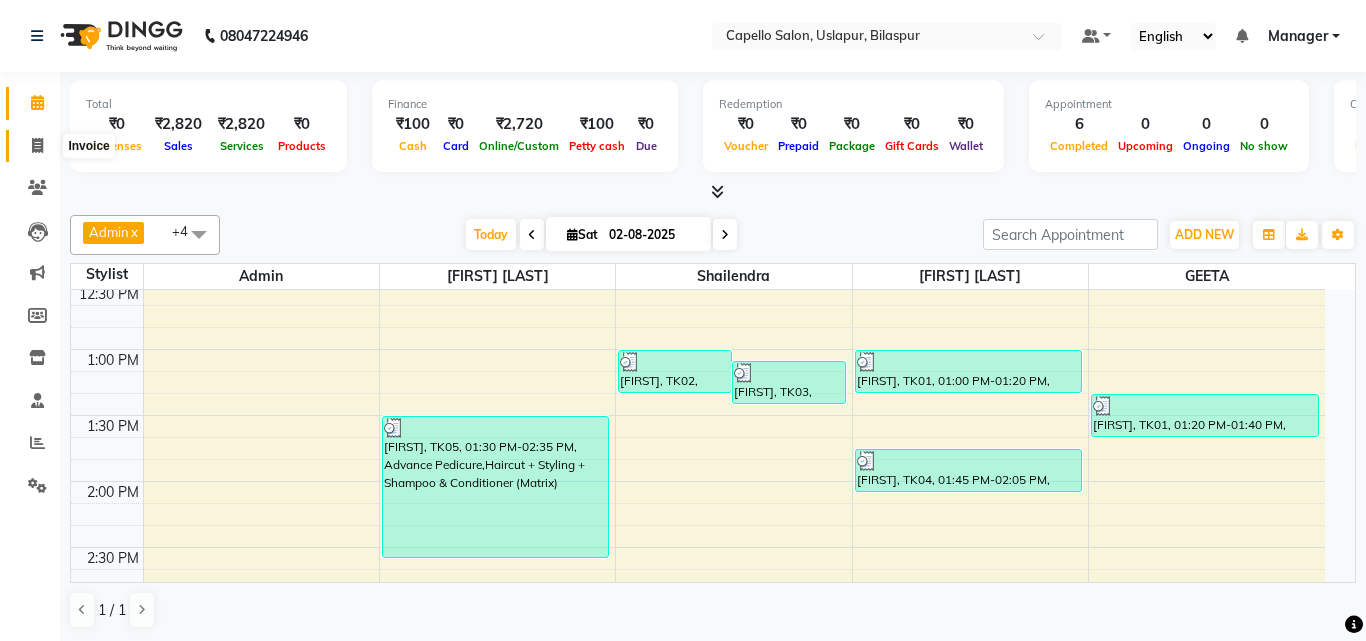 select on "service" 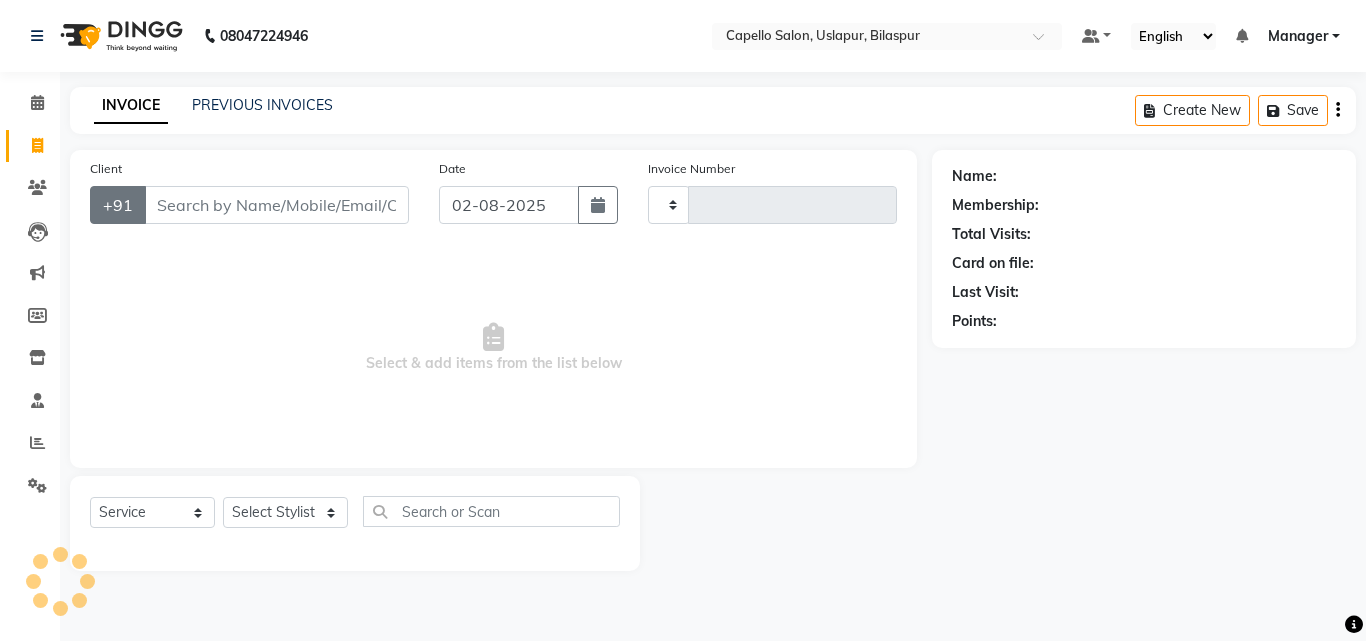 type on "1445" 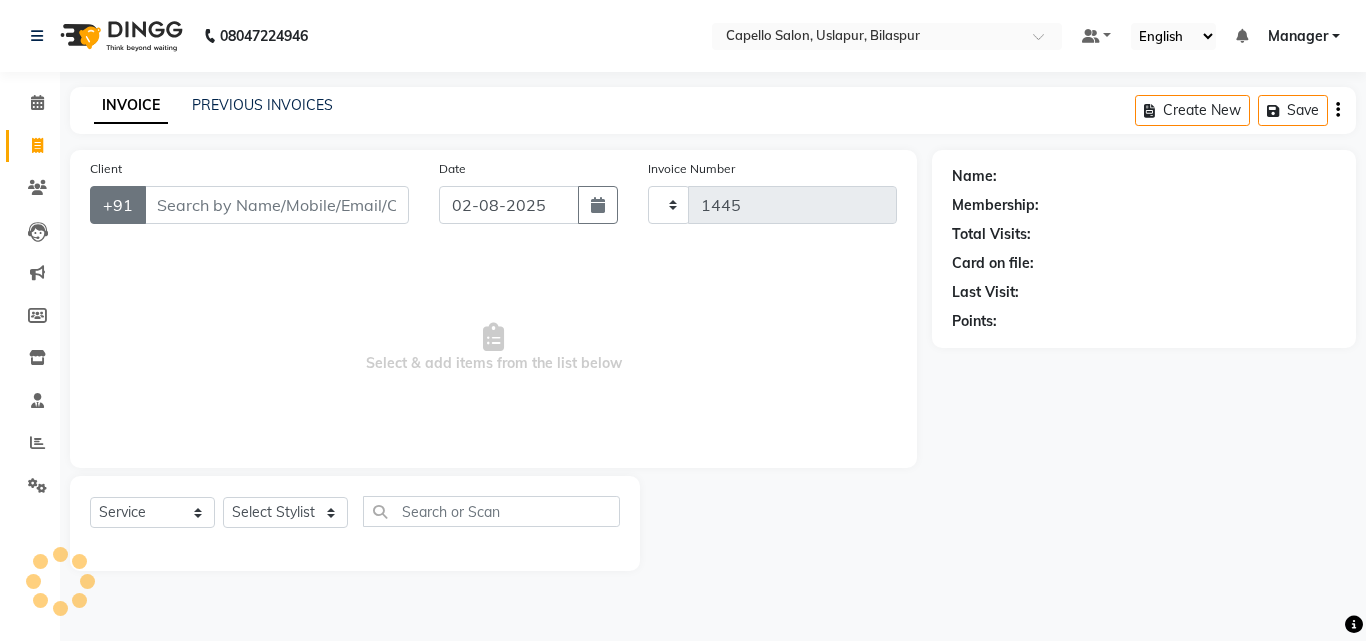 select on "4763" 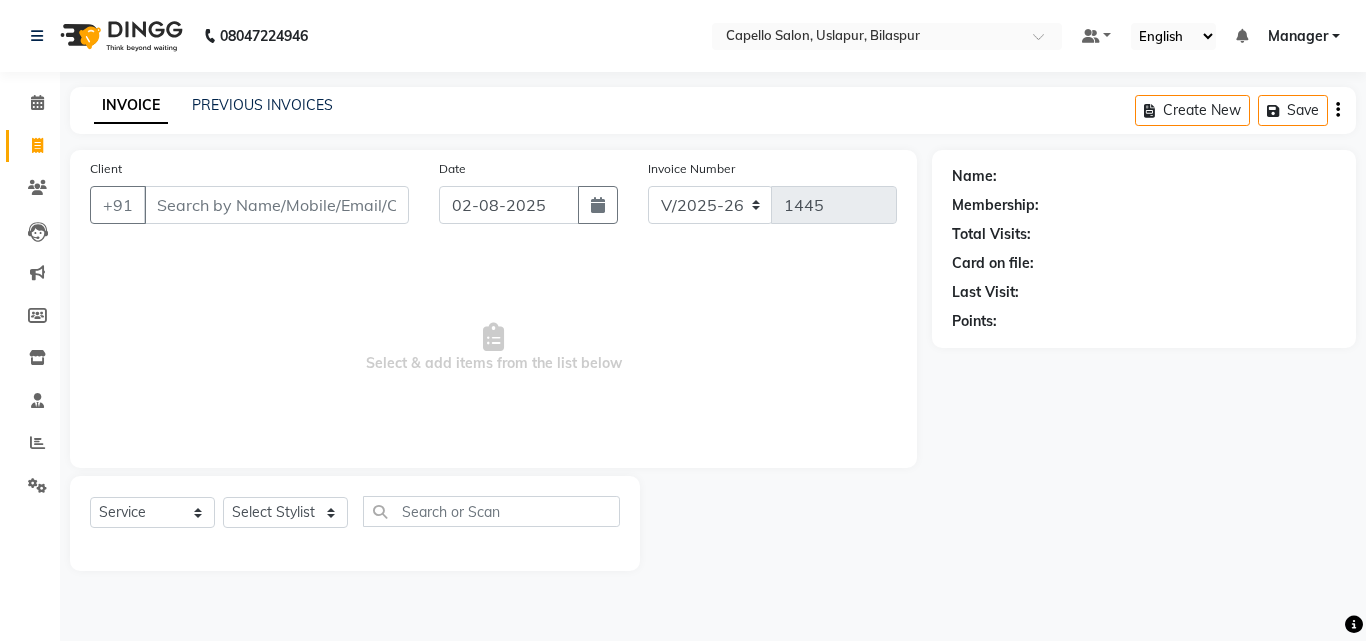 drag, startPoint x: 267, startPoint y: 212, endPoint x: 248, endPoint y: 210, distance: 19.104973 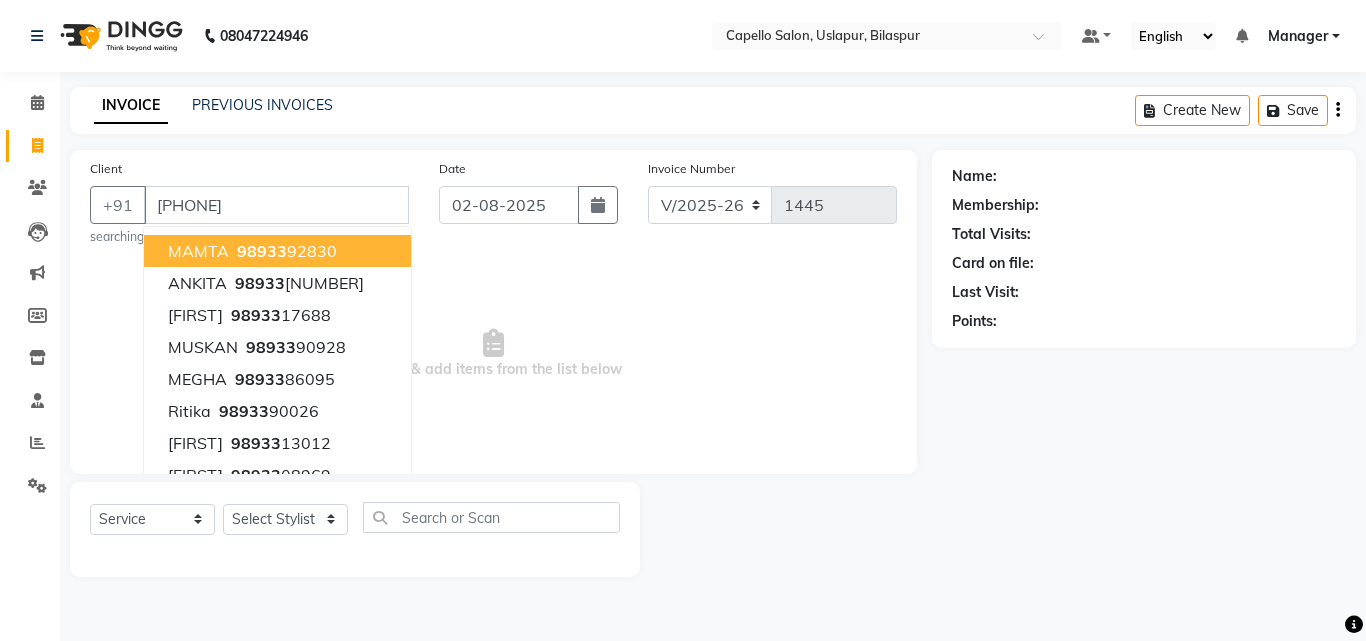 type on "[PHONE]" 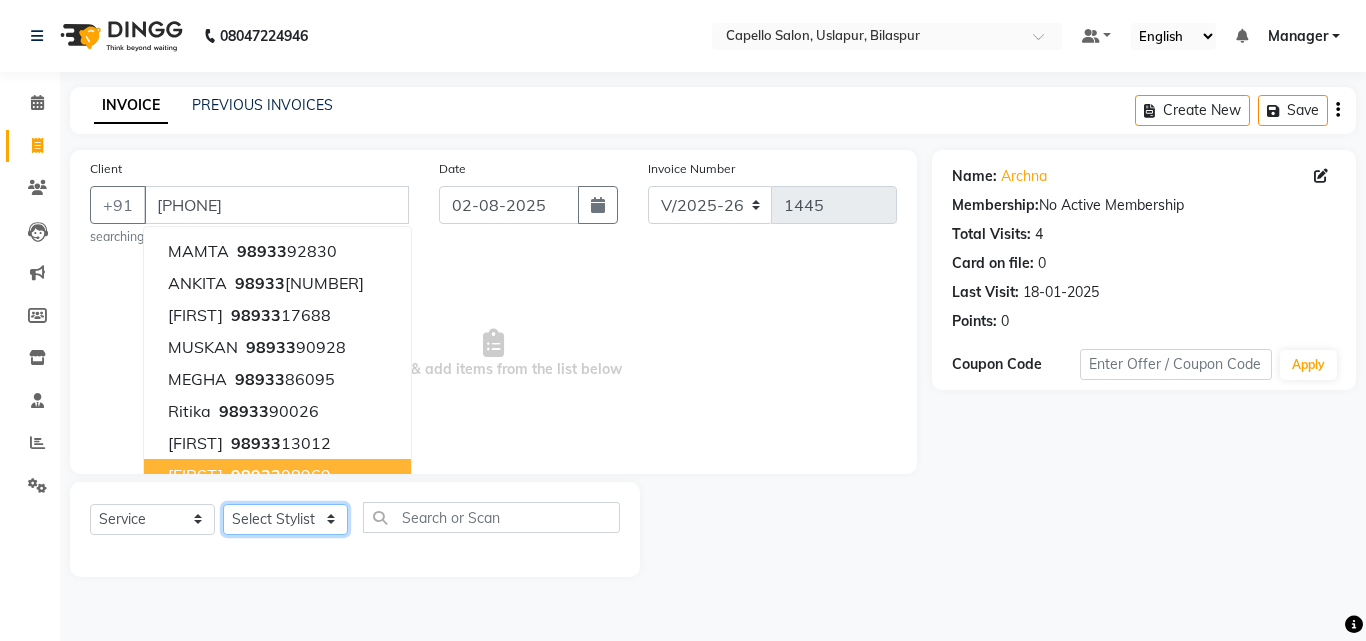 click on "Select Stylist Admin [FIRST] [LAST] [FIRST] [LAST] [FIRST] [FIRST] [FIRST] Manager [FIRST] [FIRST] [LAST] [FIRST] [LAST] [FIRST] [FIRST] [FIRST] [FIRST]" 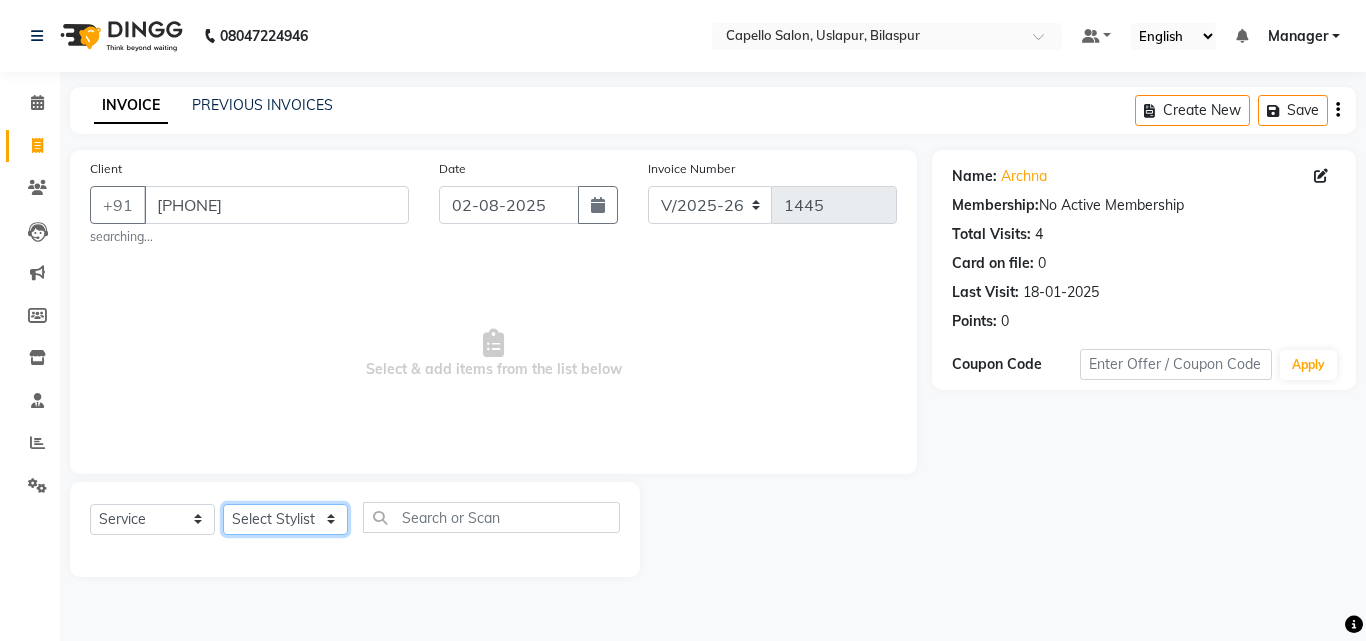 select on "61948" 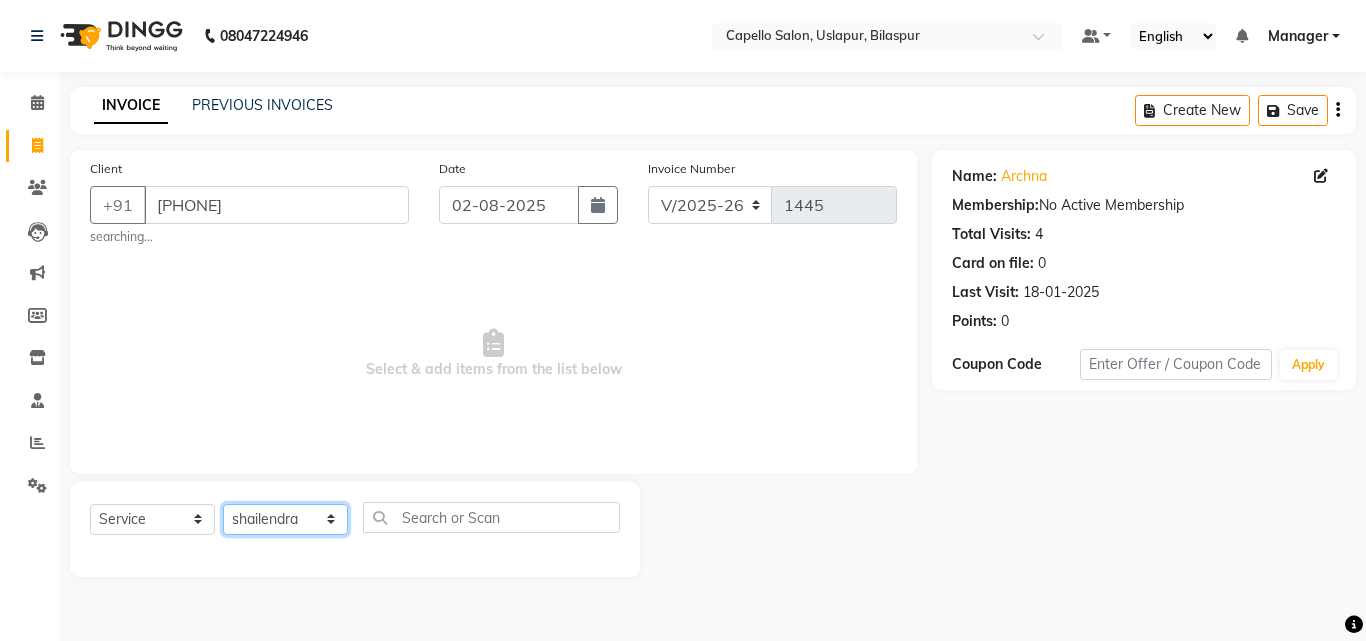 click on "Select Stylist Admin [FIRST] [LAST] [FIRST] [LAST] [FIRST] [FIRST] [FIRST] Manager [FIRST] [FIRST] [LAST] [FIRST] [LAST] [FIRST] [FIRST] [FIRST] [FIRST]" 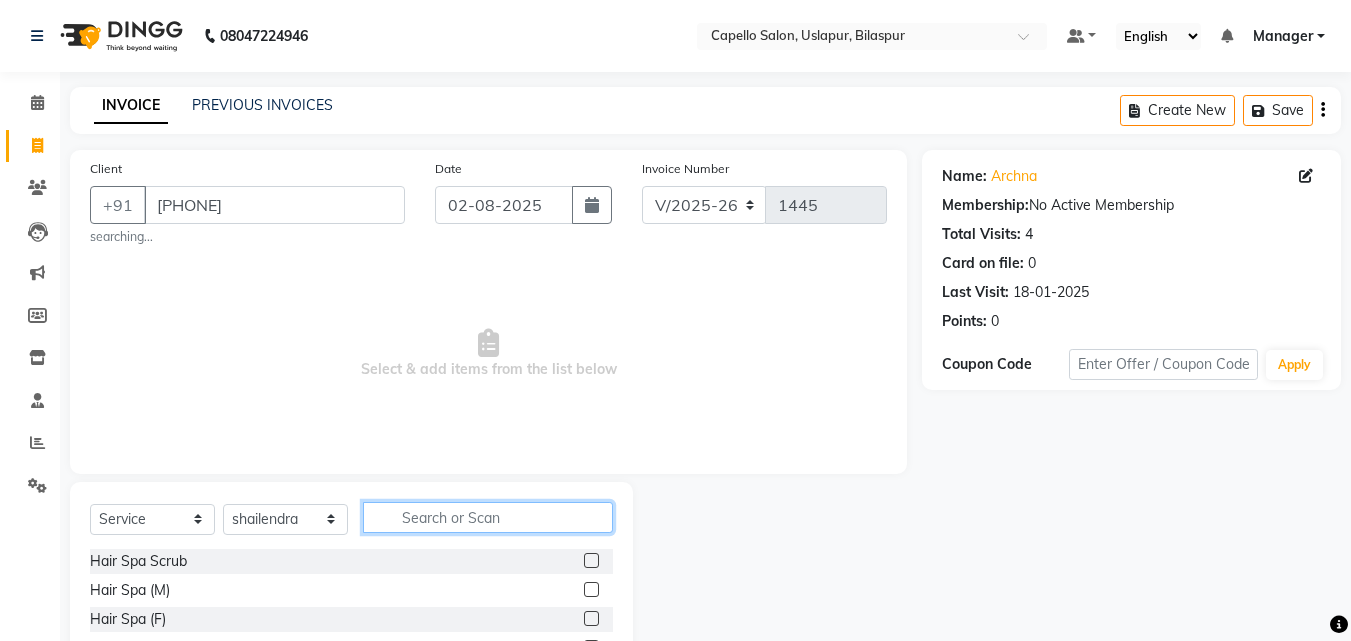 click 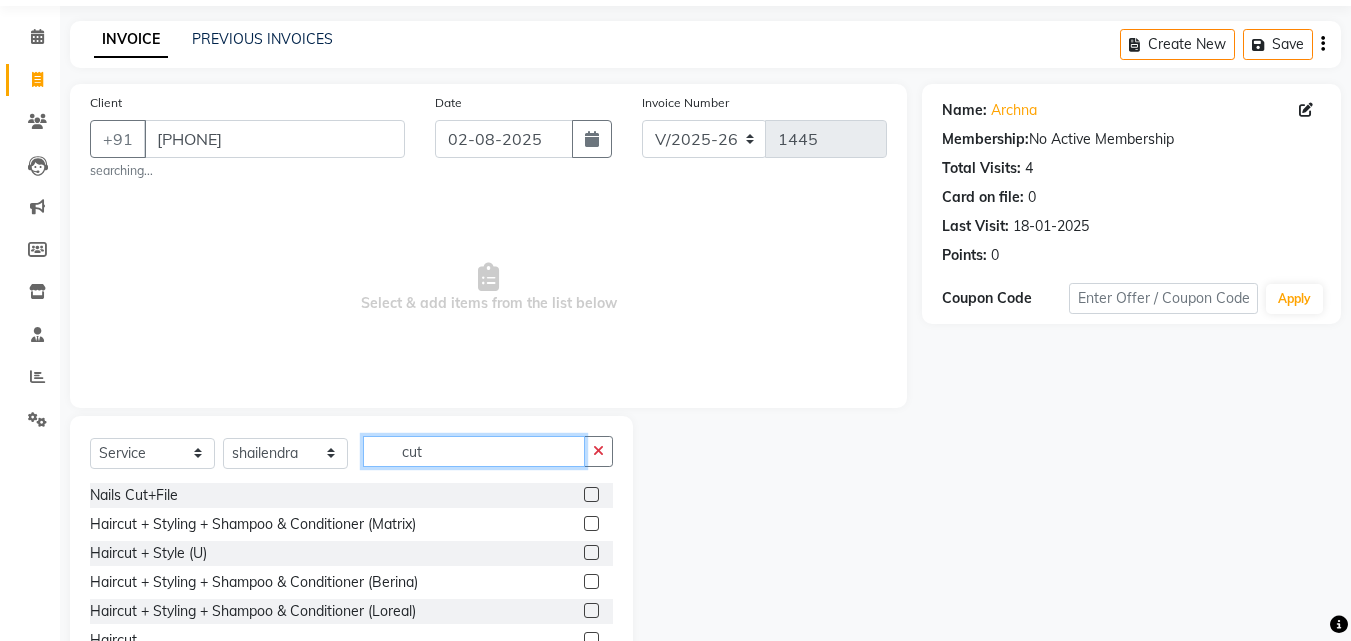 scroll, scrollTop: 166, scrollLeft: 0, axis: vertical 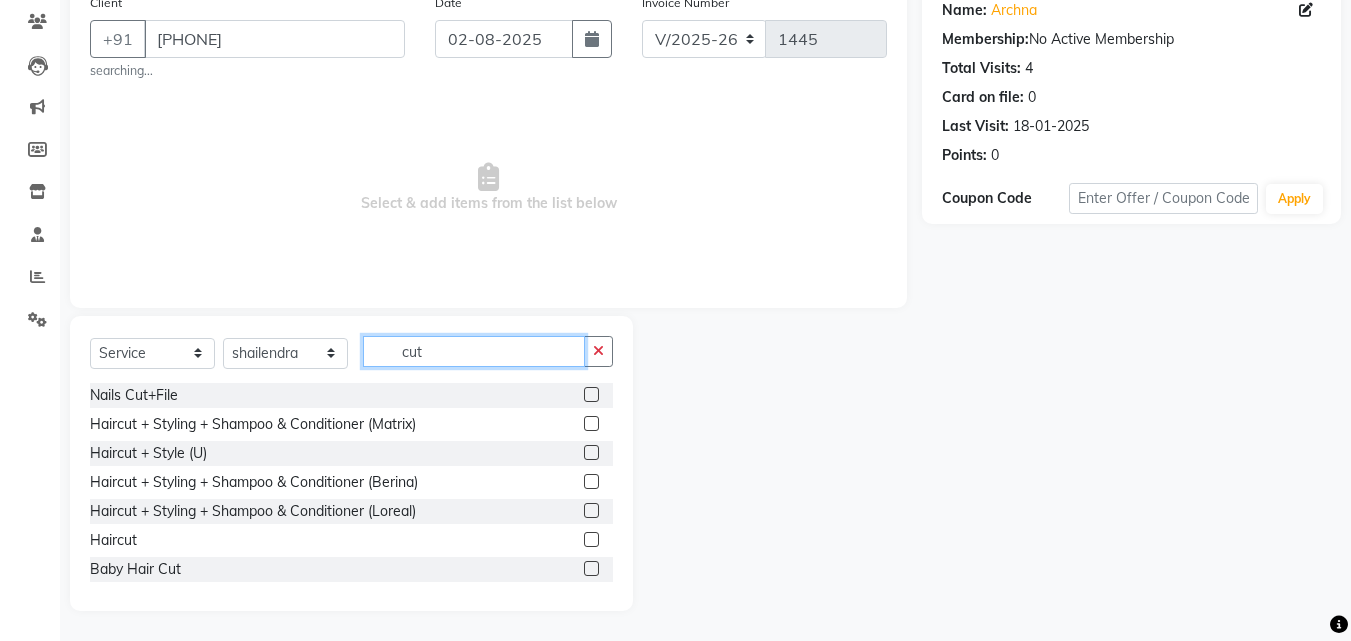 type on "cut" 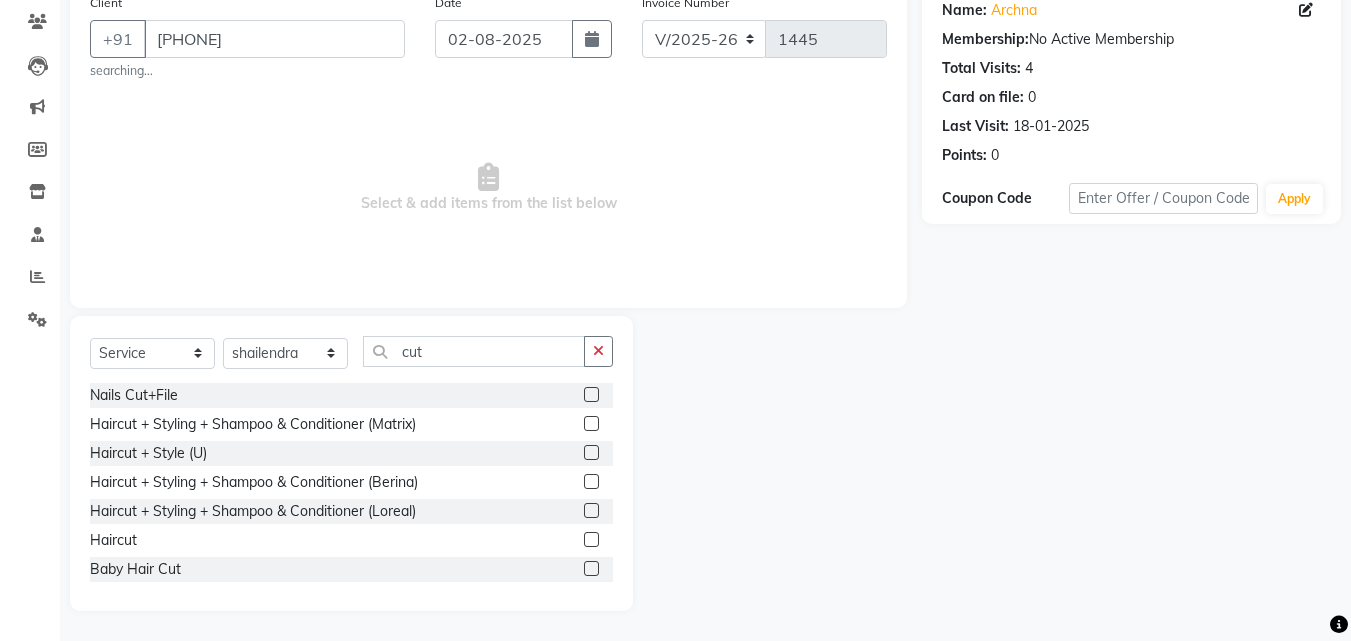 click 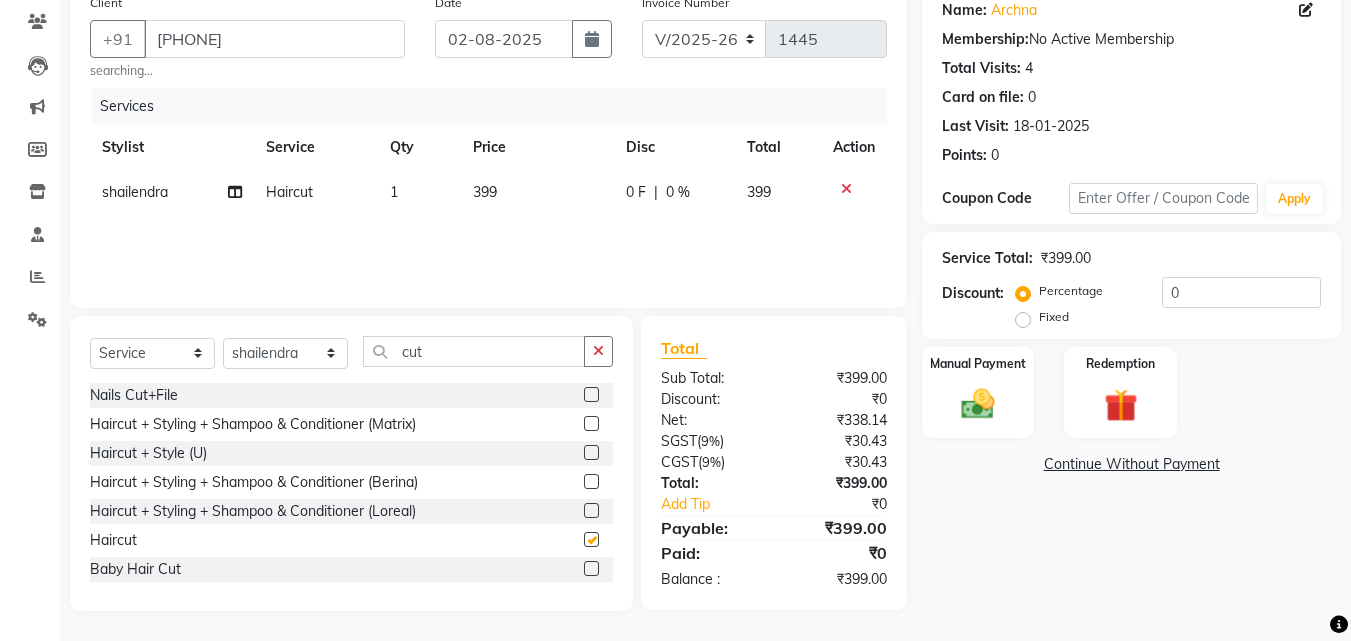 checkbox on "false" 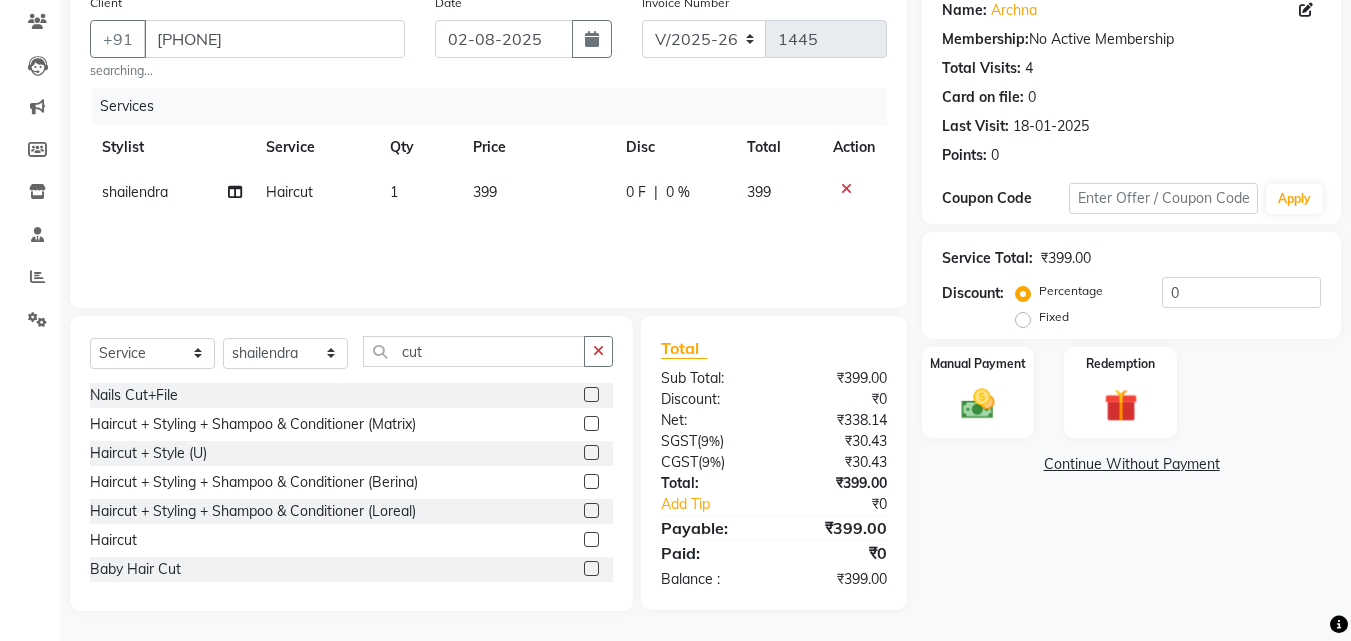 click on "399" 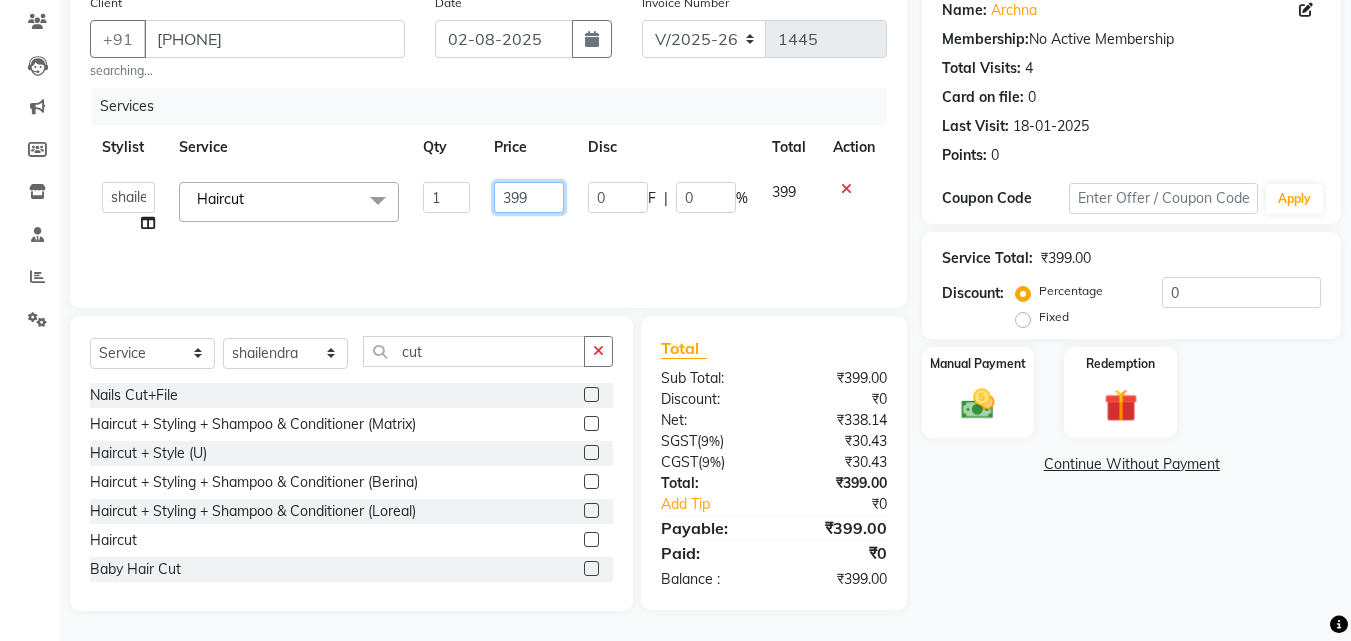 click on "399" 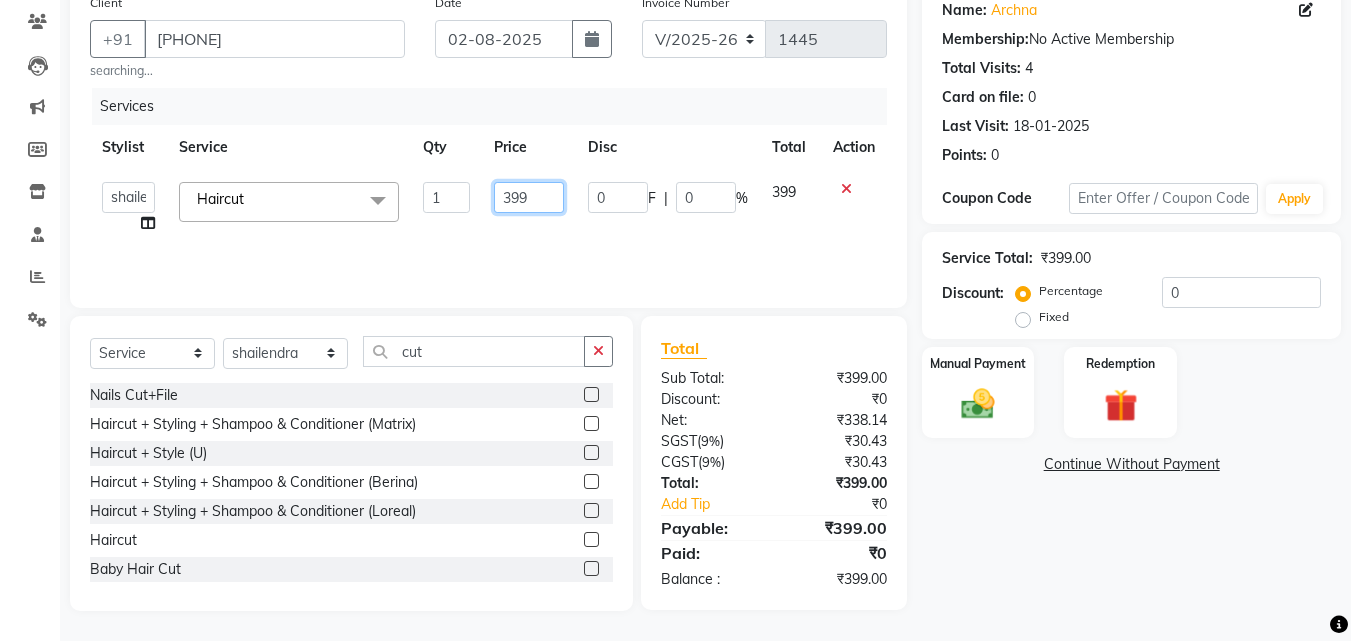 click on "399" 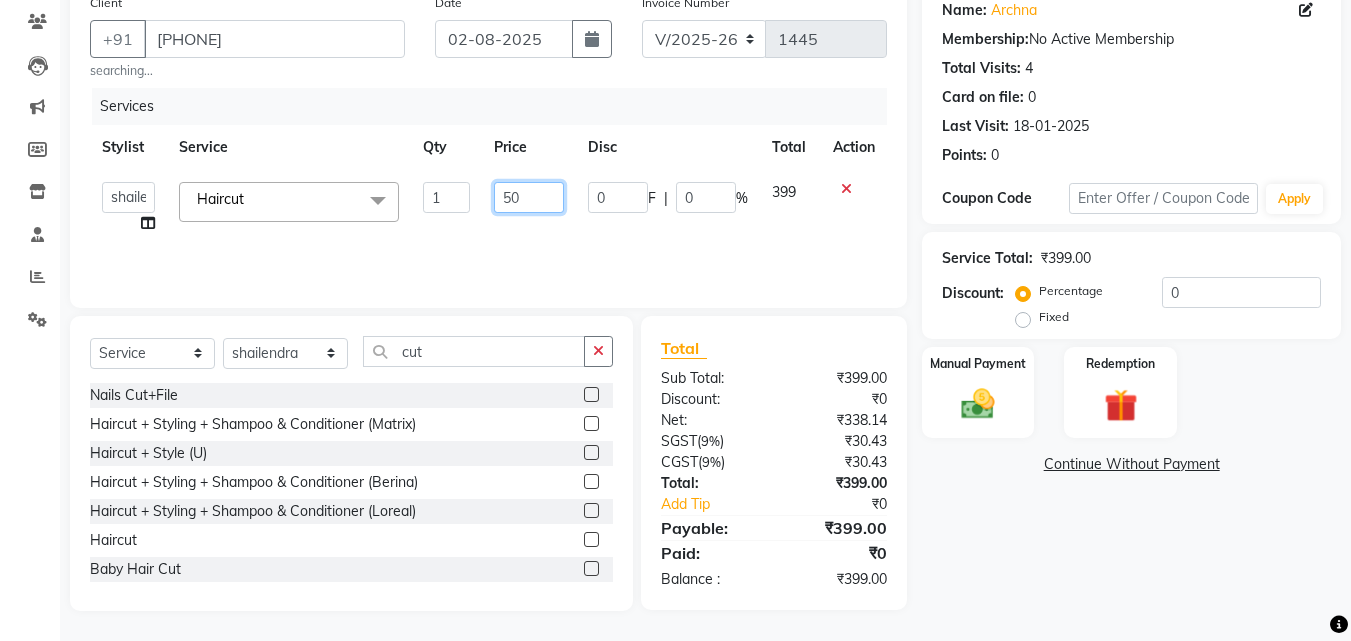 type on "500" 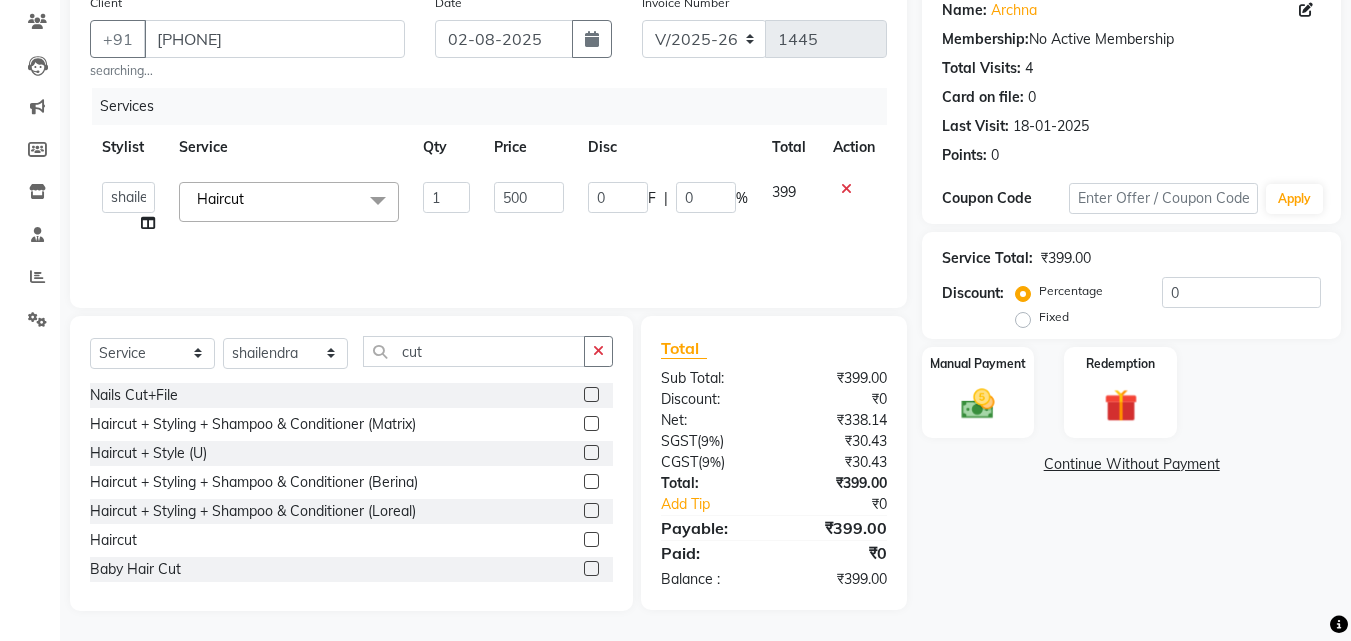 click on "Services Stylist Service Qty Price Disc Total Action  Admin   [FIRST] [LAST]   [FIRST] [LAST]   [FIRST] [LAST]   [FIRST]   [FIRST] [LAST]   [FIRST]   Manager   [FIRST]   [FIRST] [LAST]   [FIRST] [LAST]   [FIRST]   [FIRST]   [FIRST]   [FIRST]   [FIRST]  Haircut  x Hair Spa Scrub Hair Spa (M) Hair Spa (F) Keratin Spa Hair Treatment Hair Treatment Smartbond Hair Smoothing Hair Straightening Hair Rebonding Hair Keratin Cadiveu Head Massage L Hair Keratin Keramelon Hair Botox Keramelon Scalp Advance (F) Scalp Advance (M) Nanoplastia treatment Brillare Anti-Dandruff oil (F) Brillare Hairfall Control oil (F) Brillare Anti-Dandruff oil (M) Brillare Hairfall Control oil (M) Reflexology (U lux) 1400 Face Bleach Face D-Tan Face Clean Up Clean-up (Shine beauty) Facial Actiblend Glass Facial Mask Signature Facial Deluxe Facial Luxury Facial Magical Facial Premium Facial Royal Treatment Skinora Age Control F Treatment ( Snow Algae&Saffron) Skinora Calming Treatment (Avacado & Oat) Skinora Hydra Treatment (Butter&Coconut Milk) Haircut" 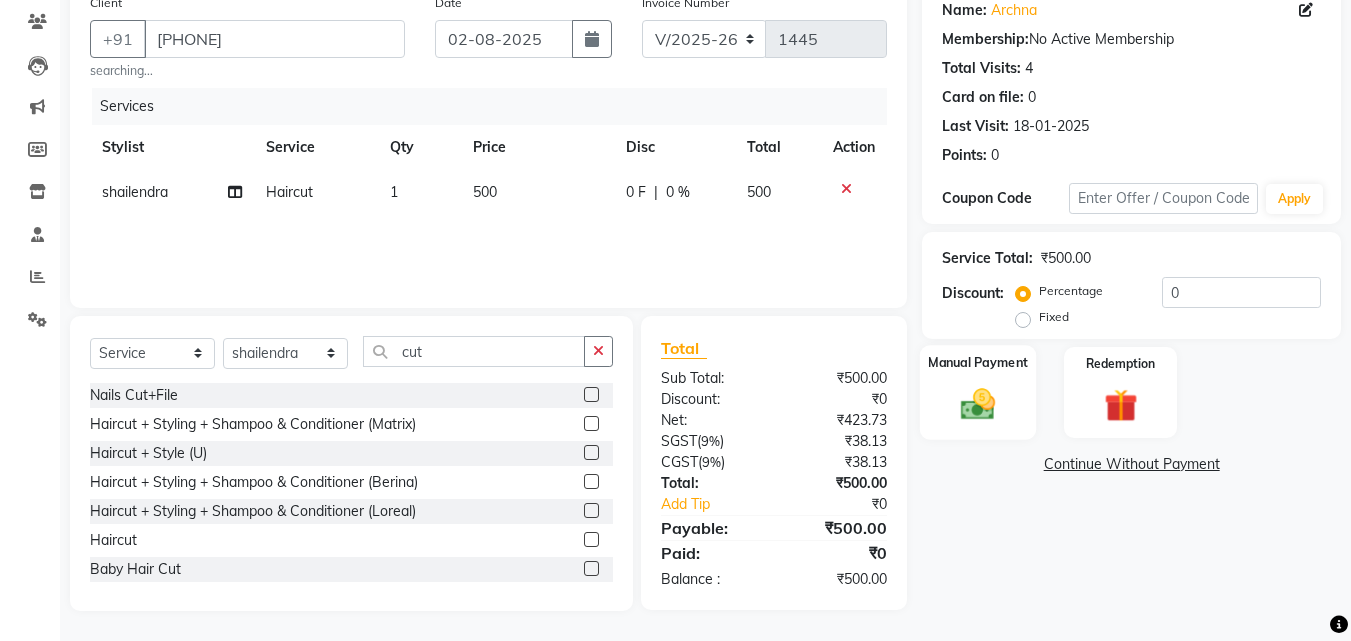 click 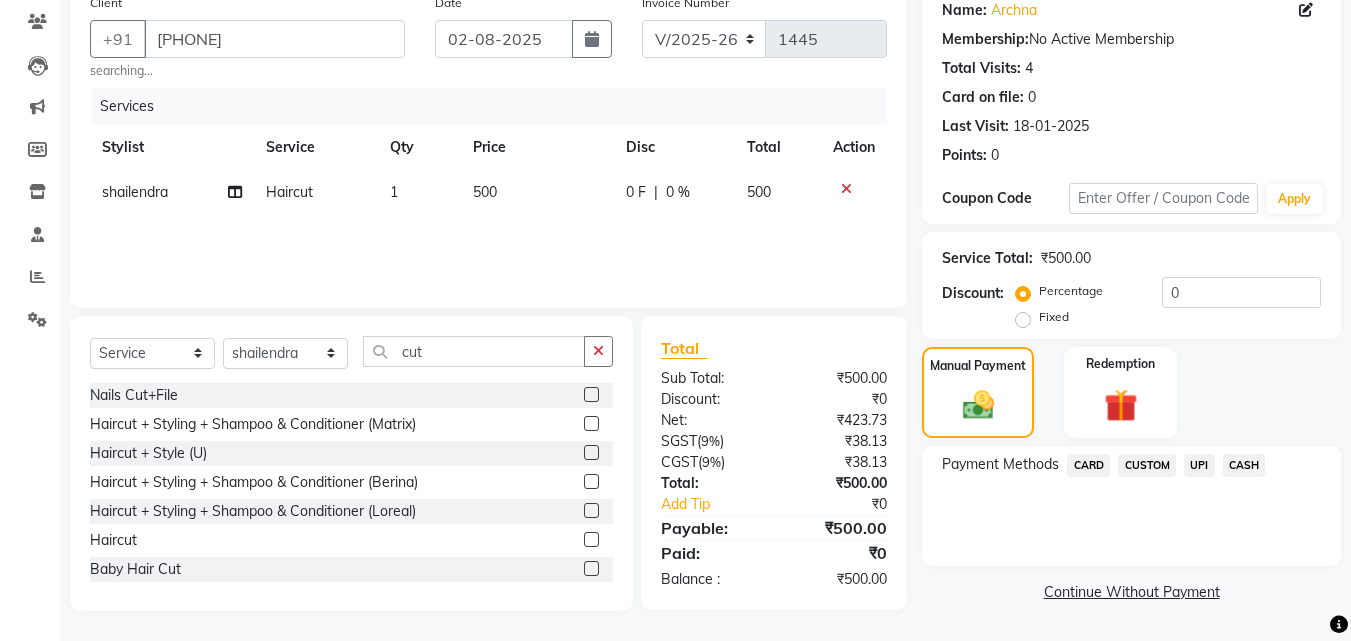 click on "CASH" 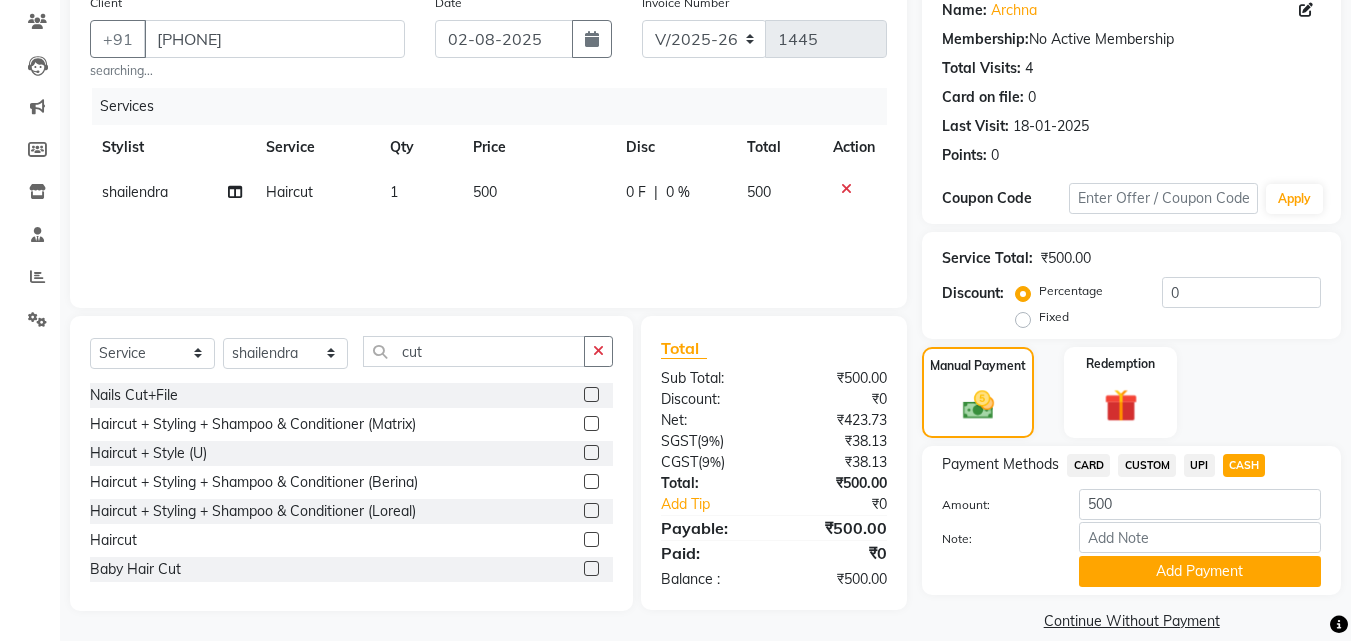 scroll, scrollTop: 191, scrollLeft: 0, axis: vertical 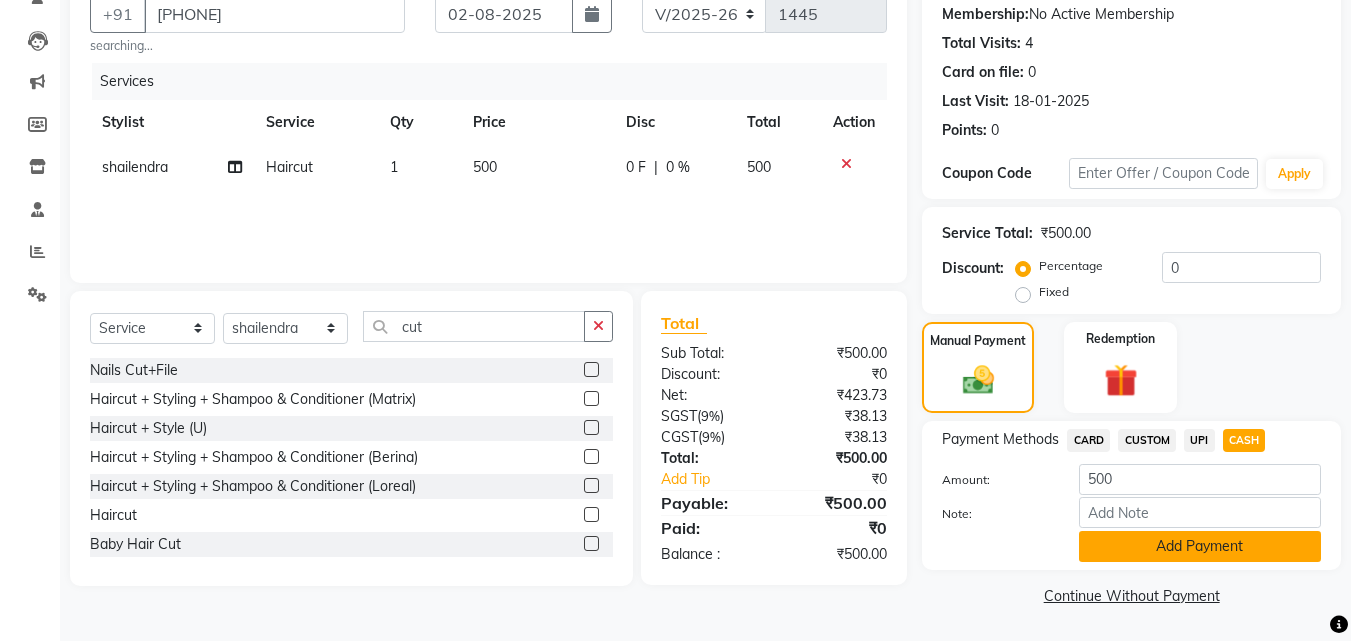 click on "Add Payment" 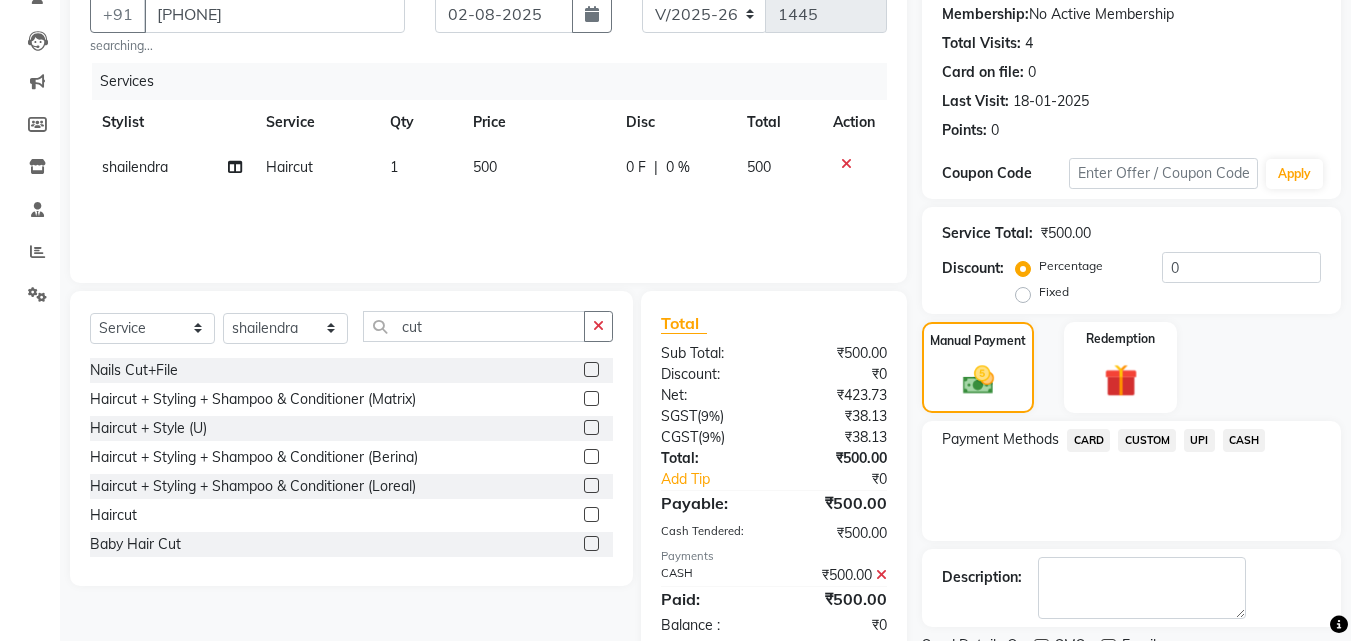 scroll, scrollTop: 275, scrollLeft: 0, axis: vertical 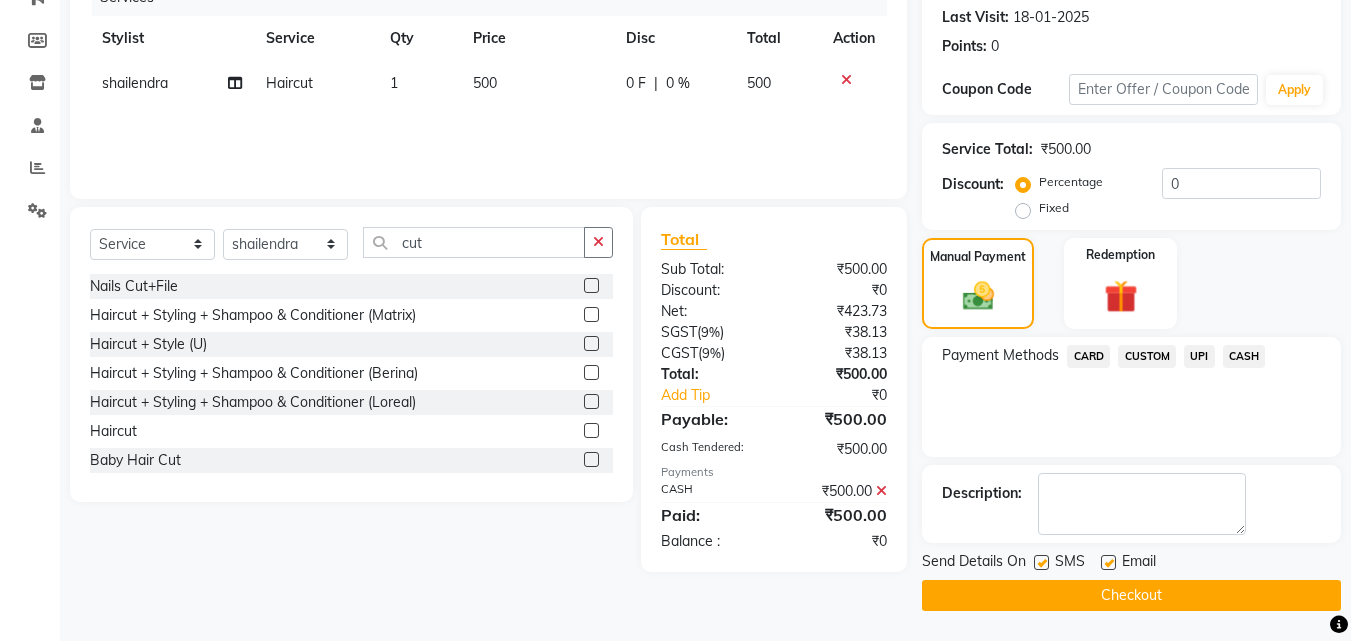 click on "Checkout" 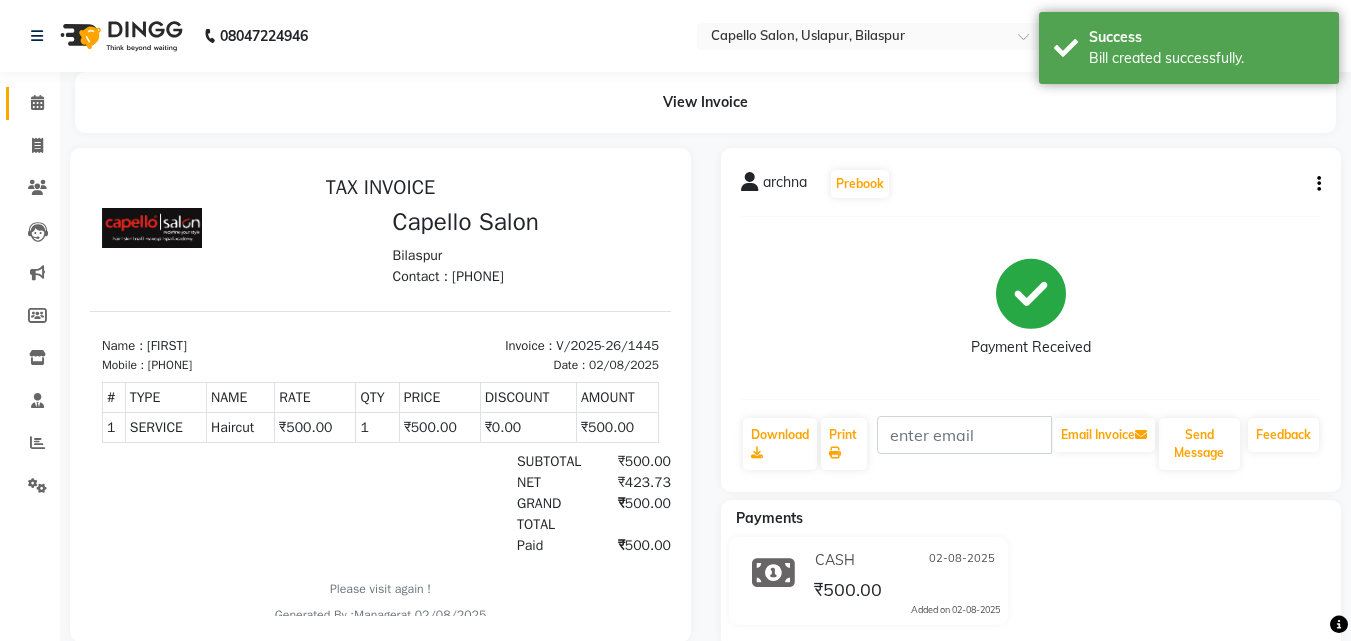 scroll, scrollTop: 0, scrollLeft: 0, axis: both 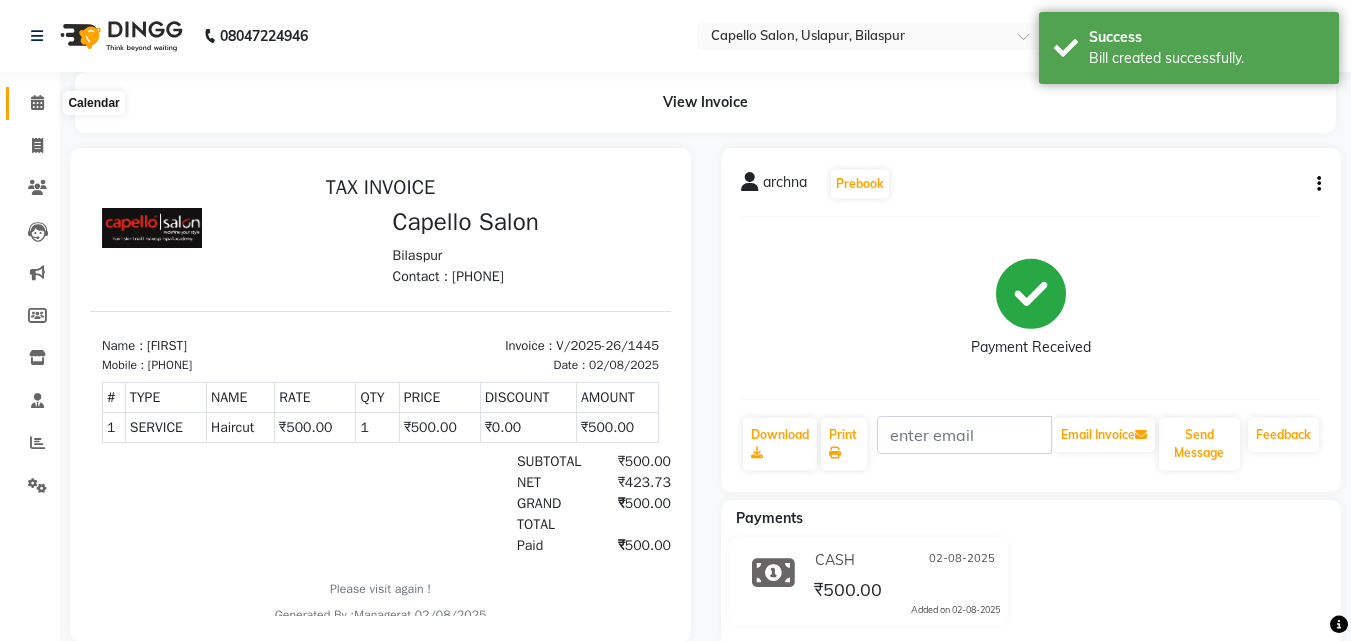 drag, startPoint x: 45, startPoint y: 112, endPoint x: 50, endPoint y: 103, distance: 10.29563 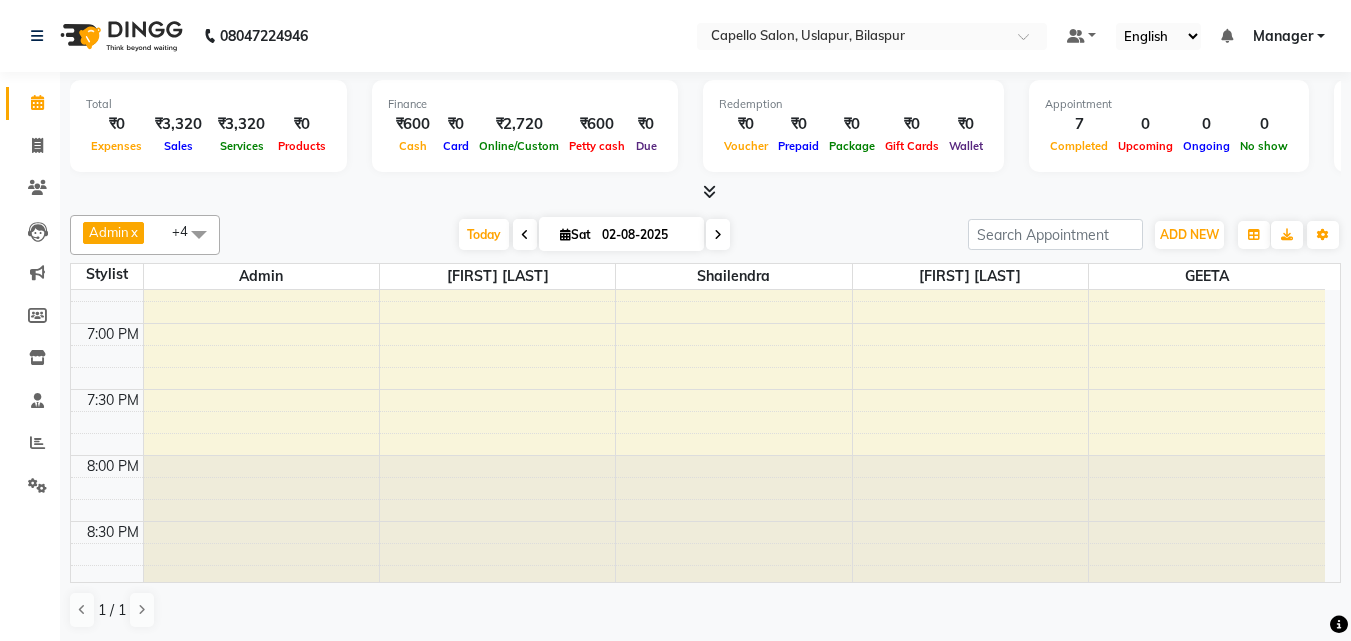 scroll, scrollTop: 1423, scrollLeft: 0, axis: vertical 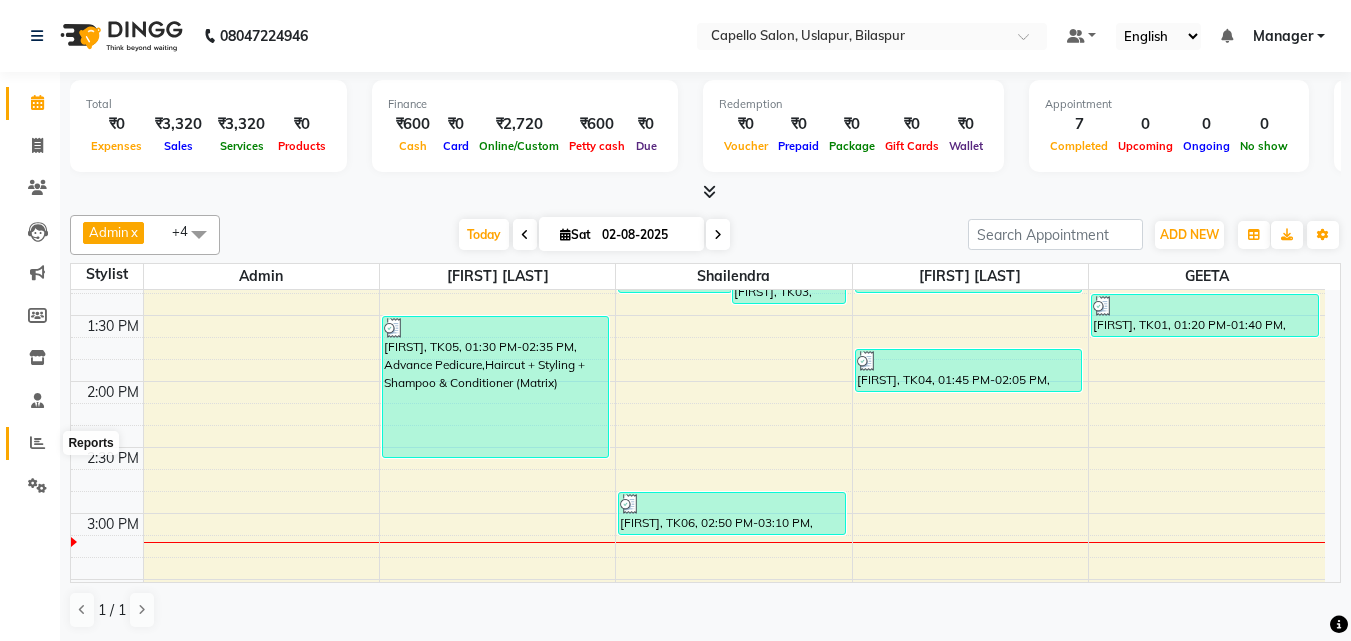 click 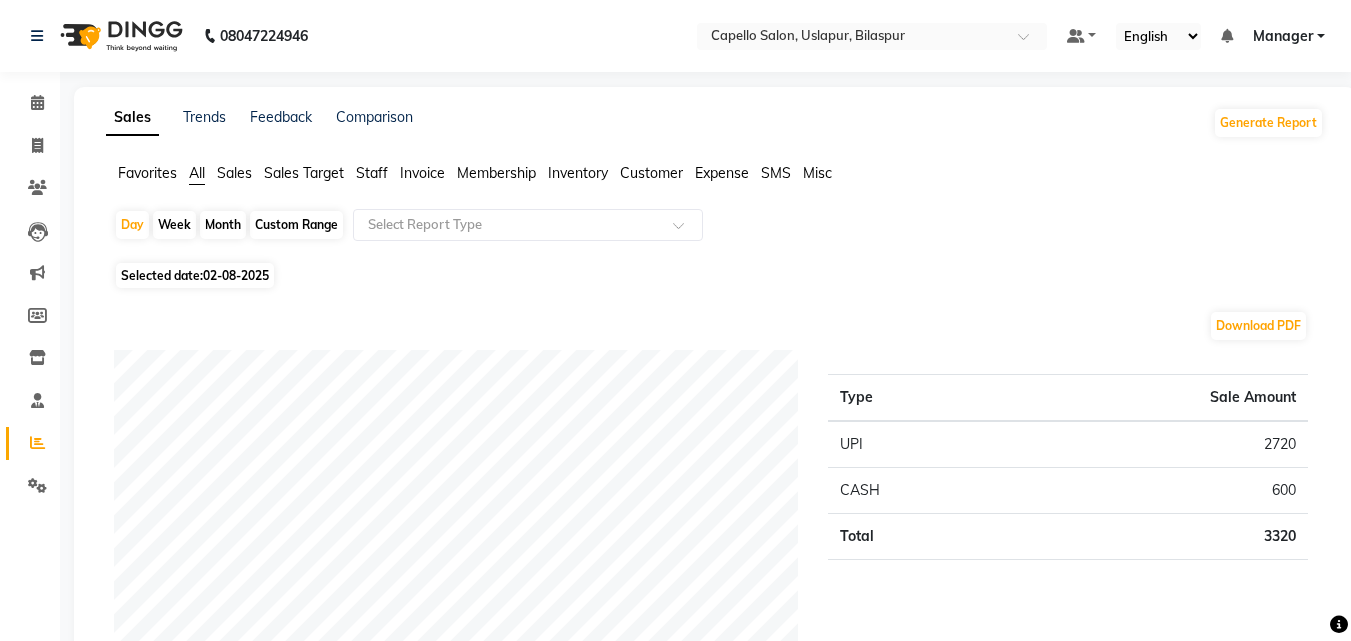 drag, startPoint x: 370, startPoint y: 167, endPoint x: 374, endPoint y: 187, distance: 20.396078 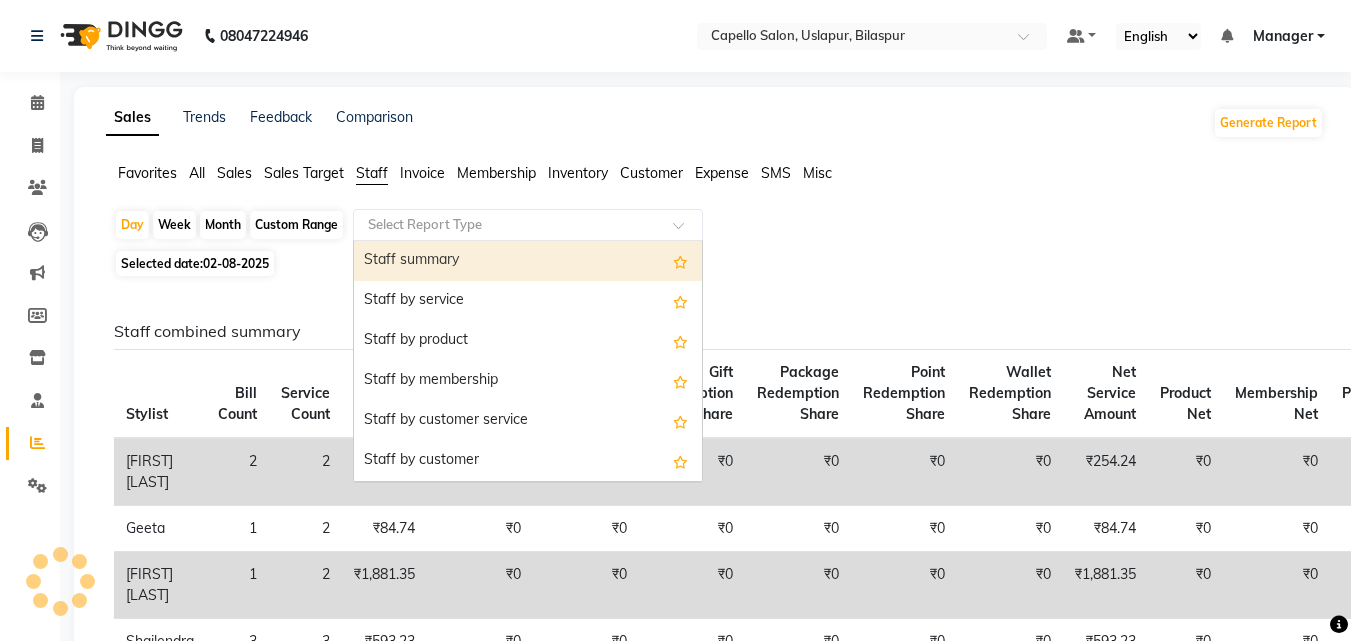 click on "Select Report Type" 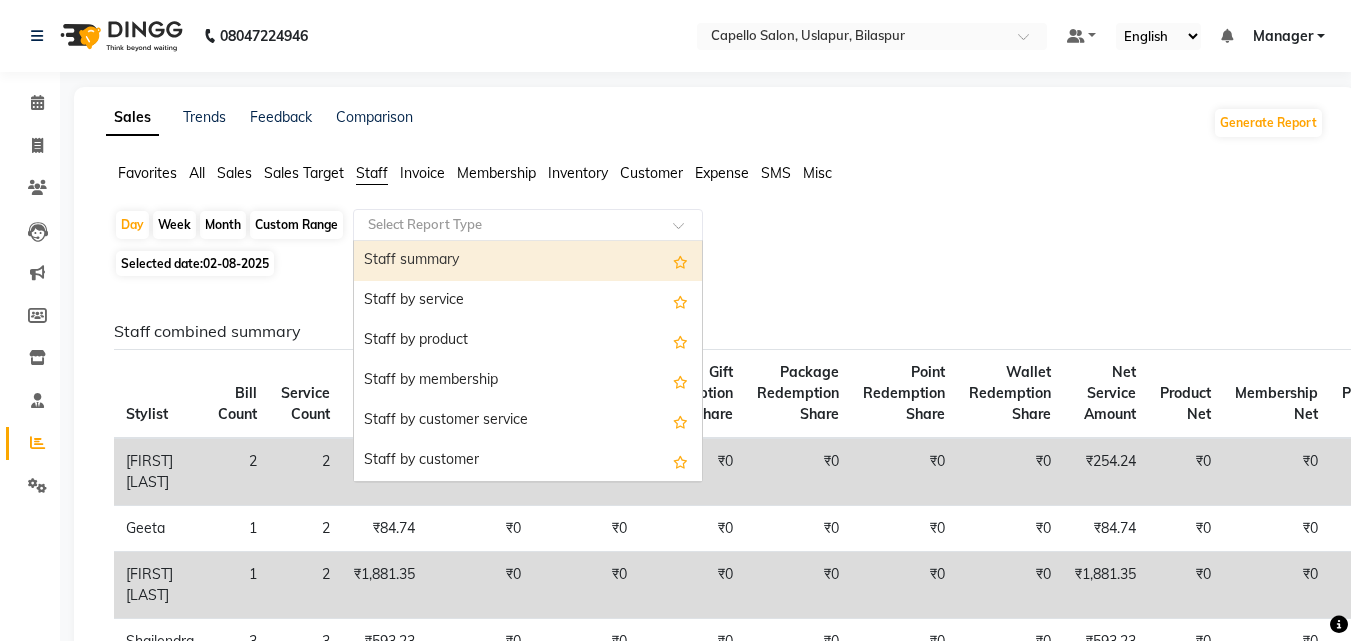 click on "Staff summary" at bounding box center (528, 261) 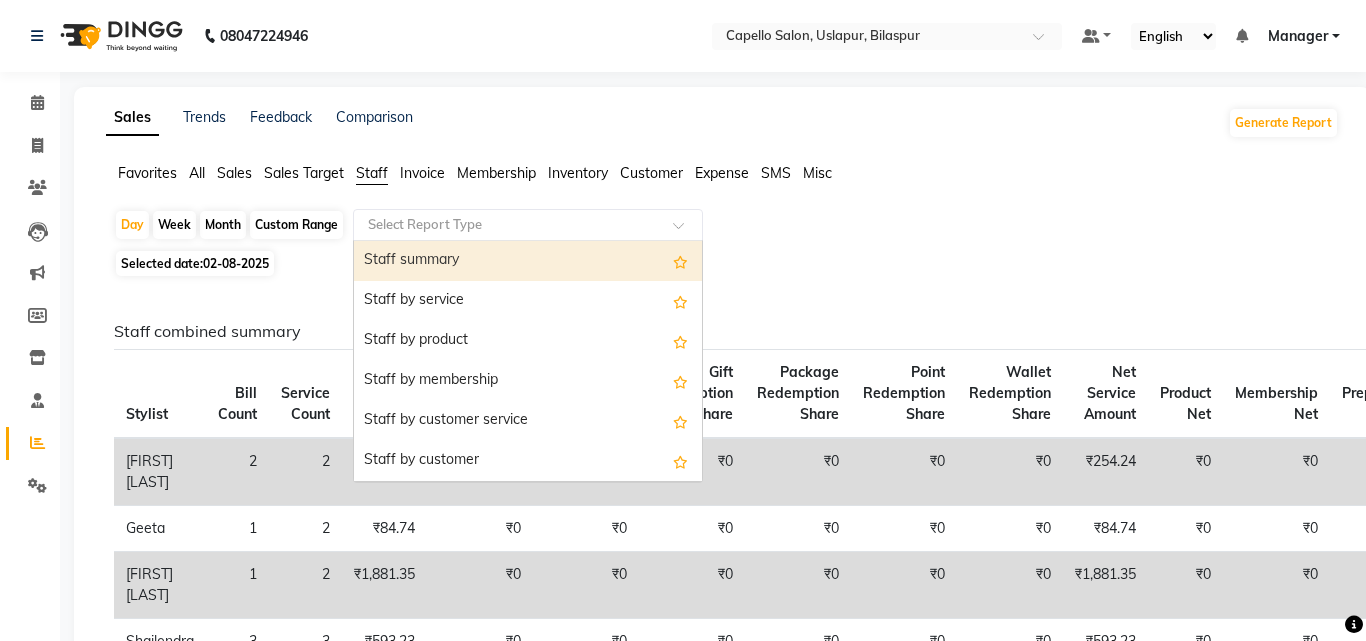 select on "full_report" 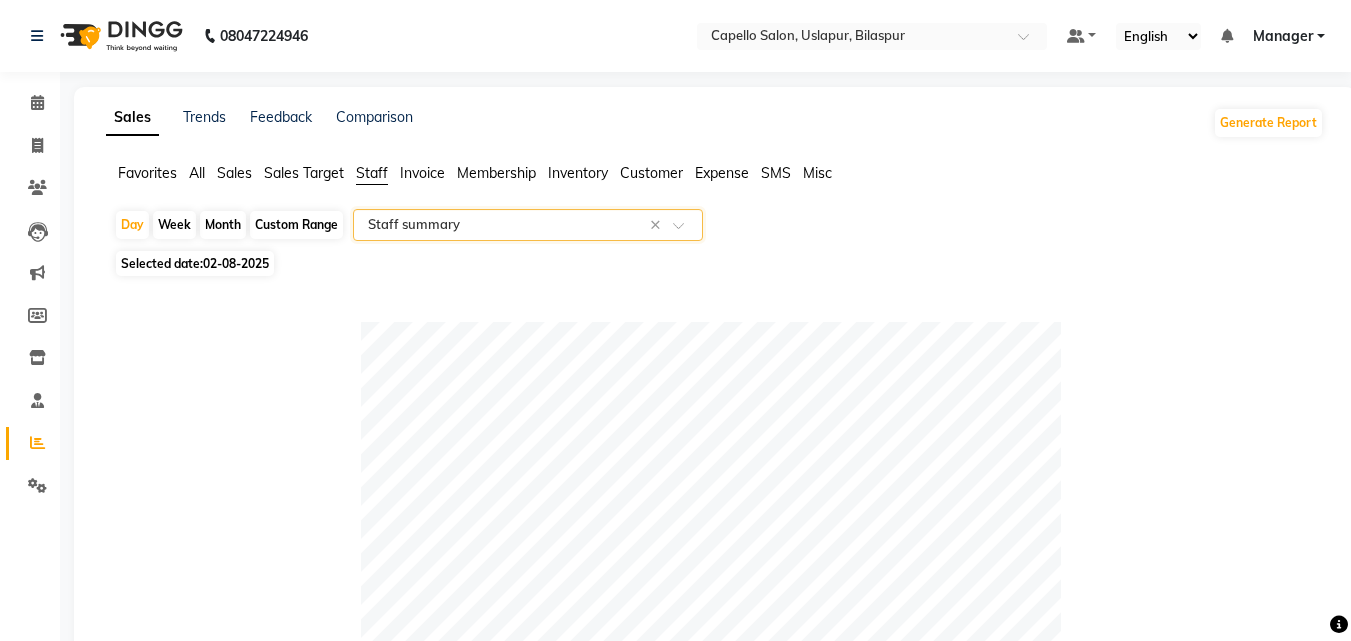 click on "Month" 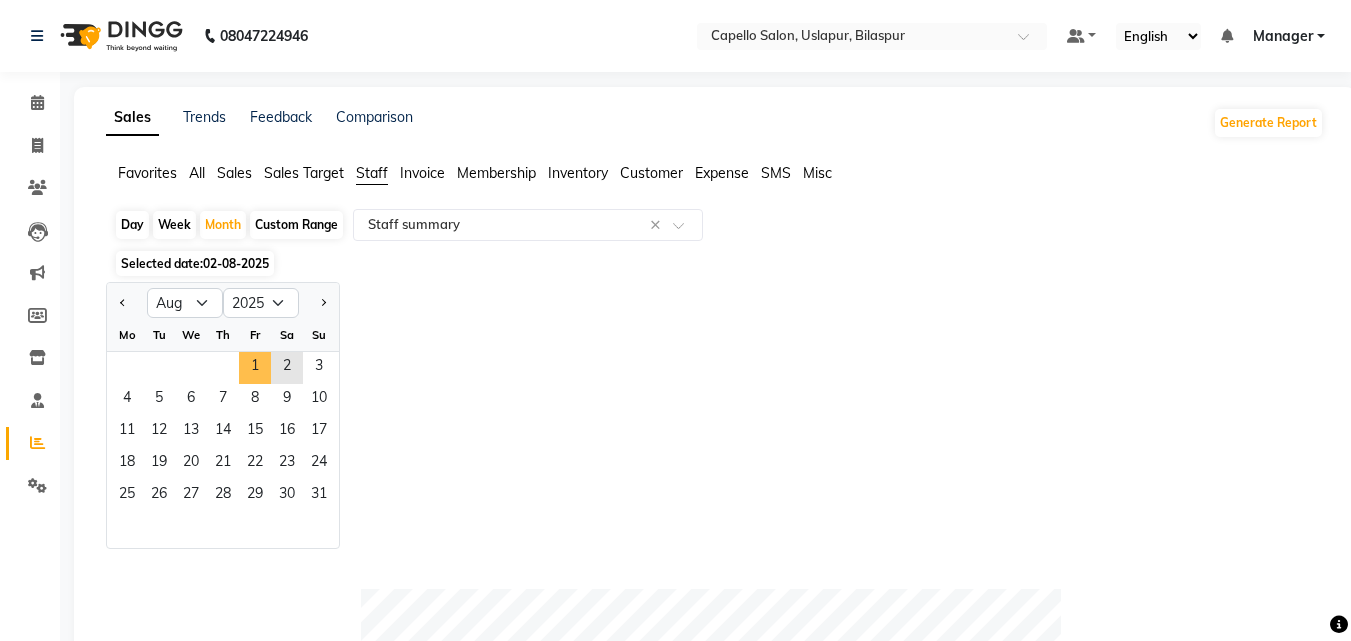 drag, startPoint x: 259, startPoint y: 353, endPoint x: 253, endPoint y: 337, distance: 17.088007 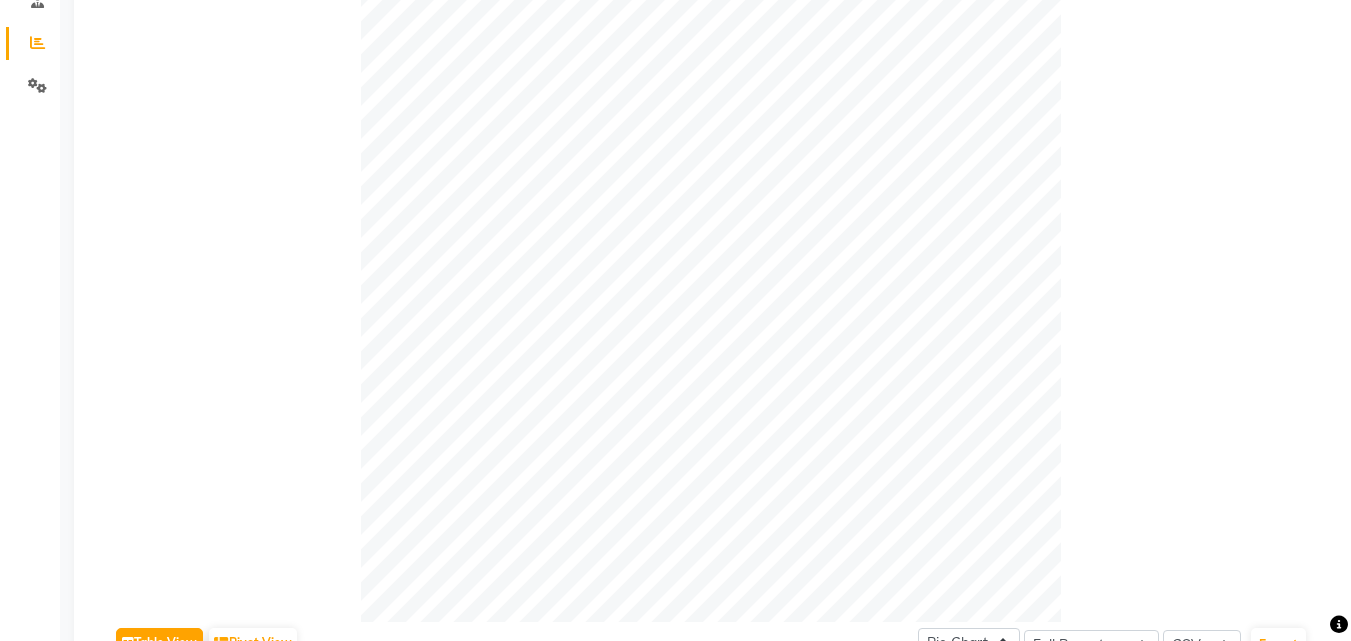 scroll, scrollTop: 0, scrollLeft: 0, axis: both 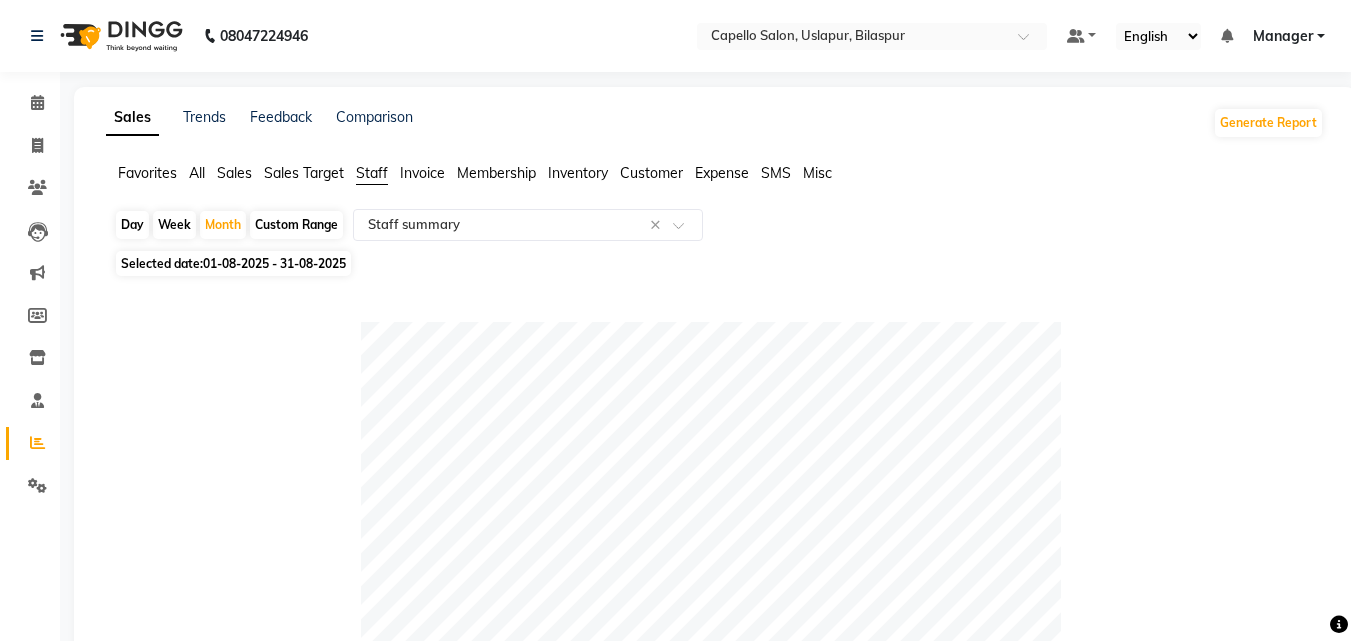 click on "Day   Week   Month   Custom Range  Select Report Type × Staff summary ×" 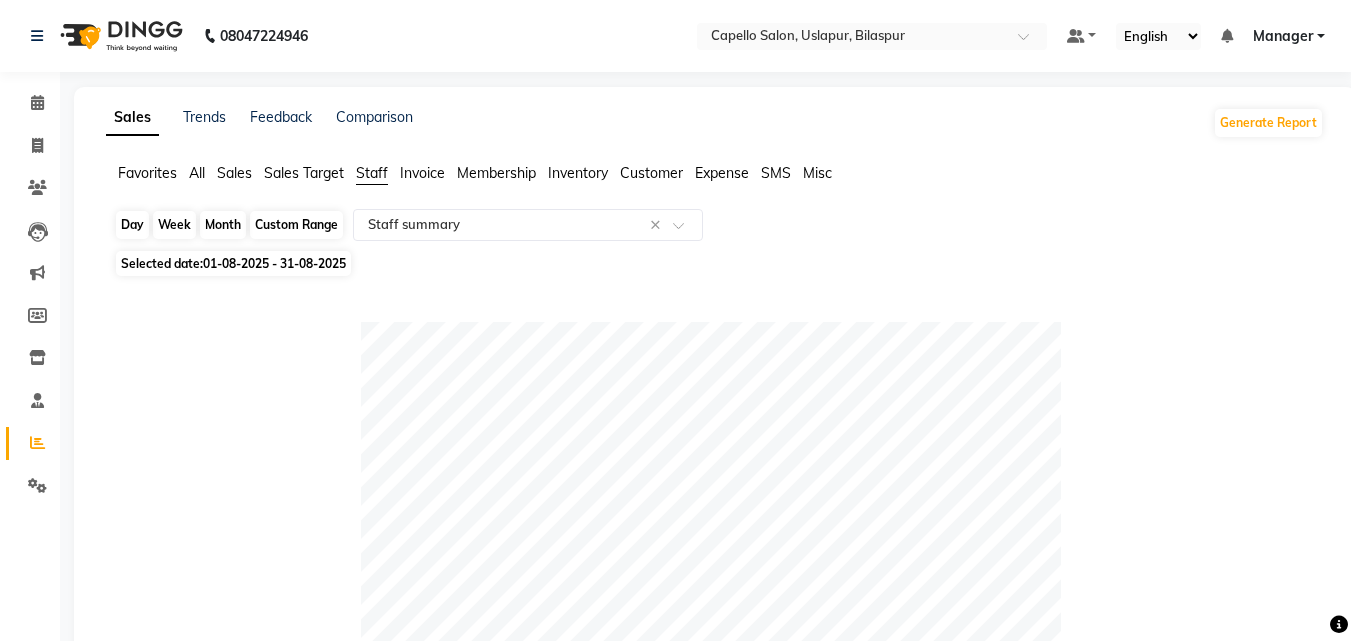 click on "Month" 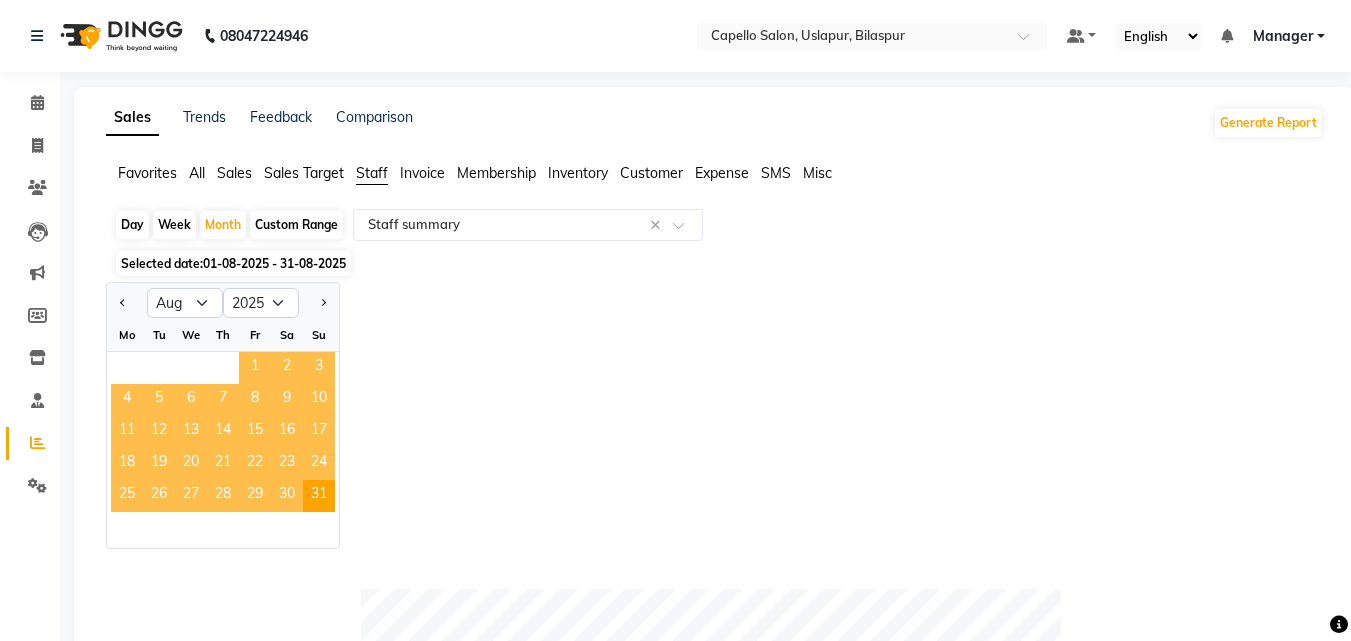click on "1" 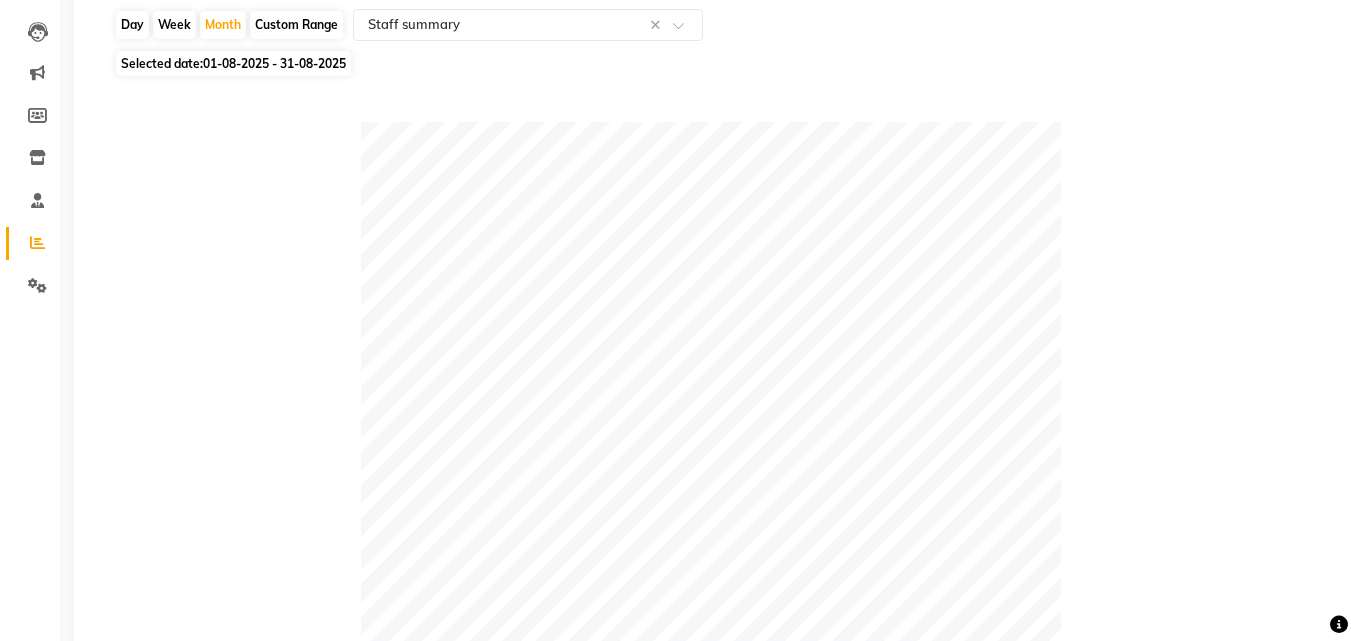 scroll, scrollTop: 0, scrollLeft: 0, axis: both 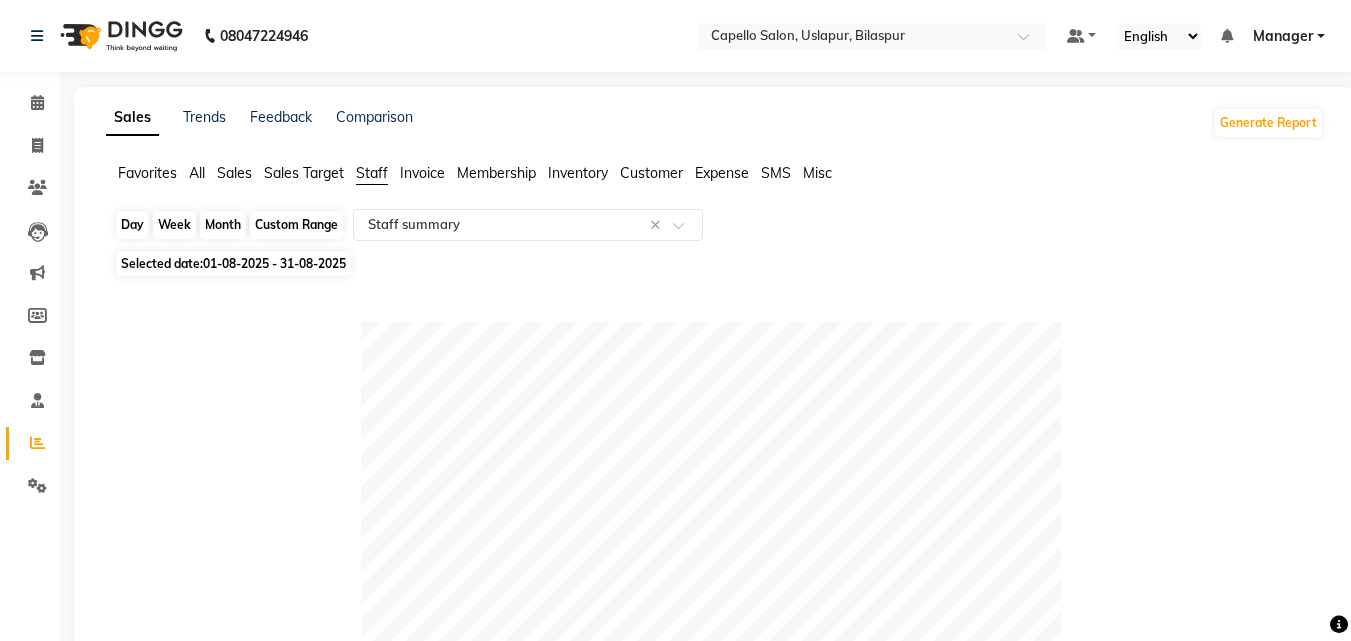 click on "Month" 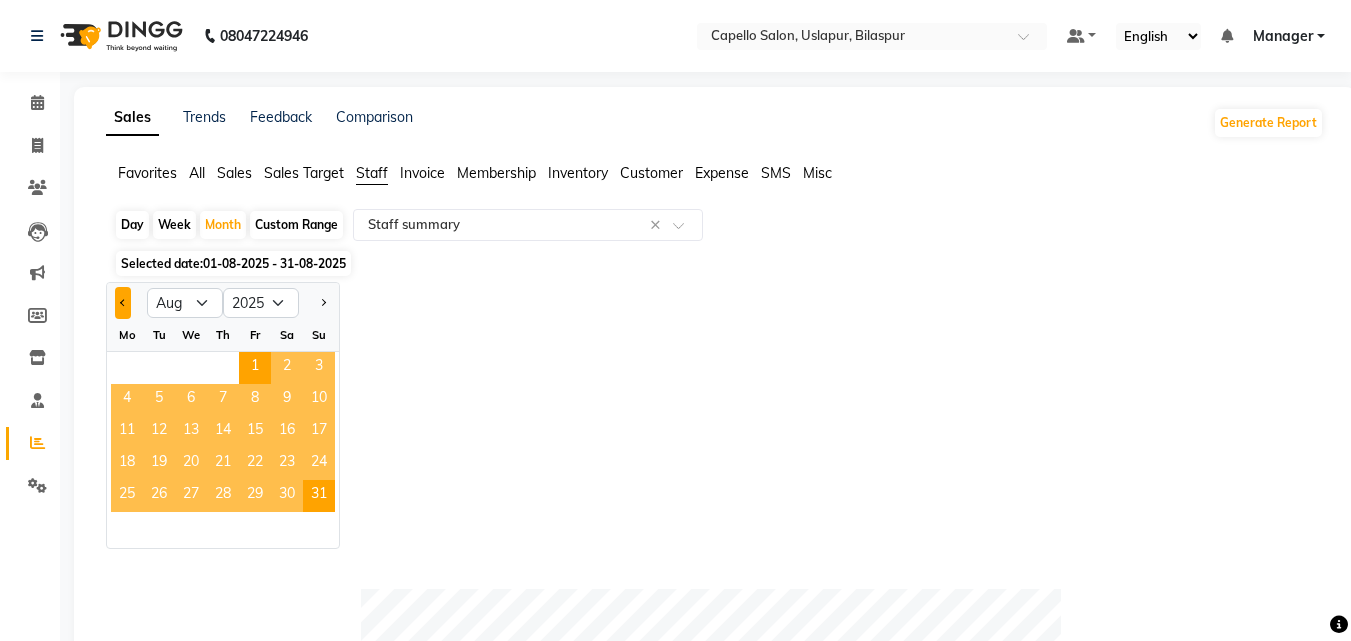click 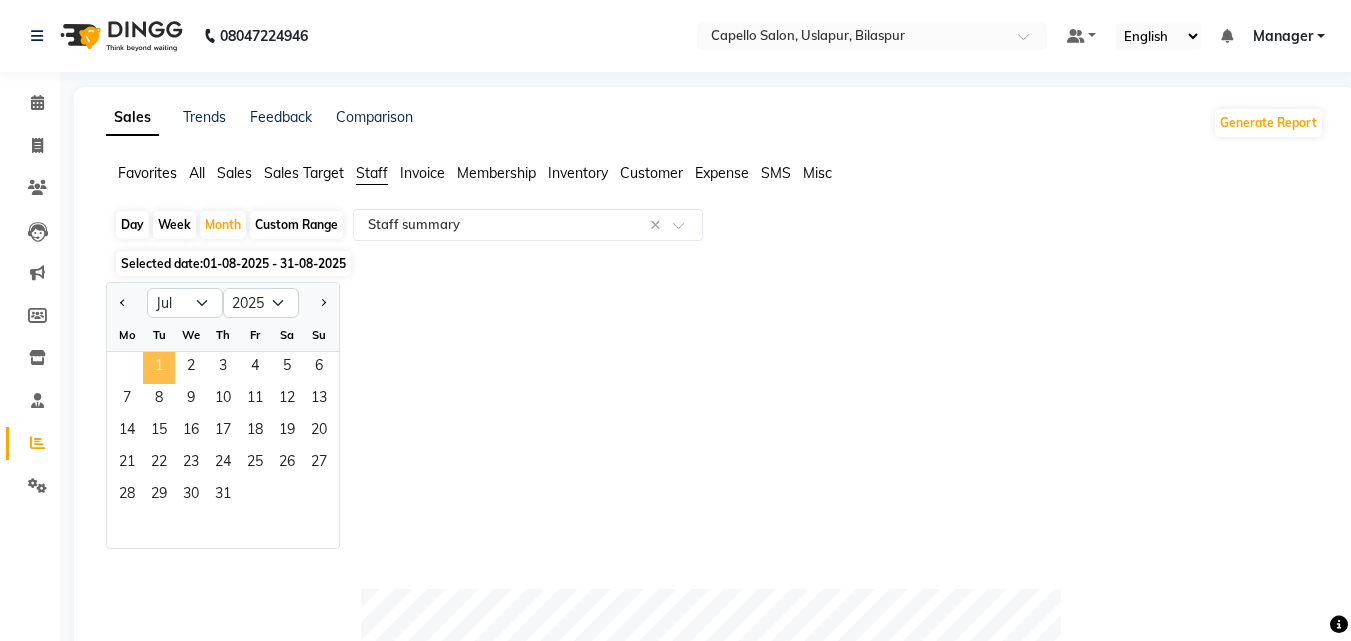 click on "1" 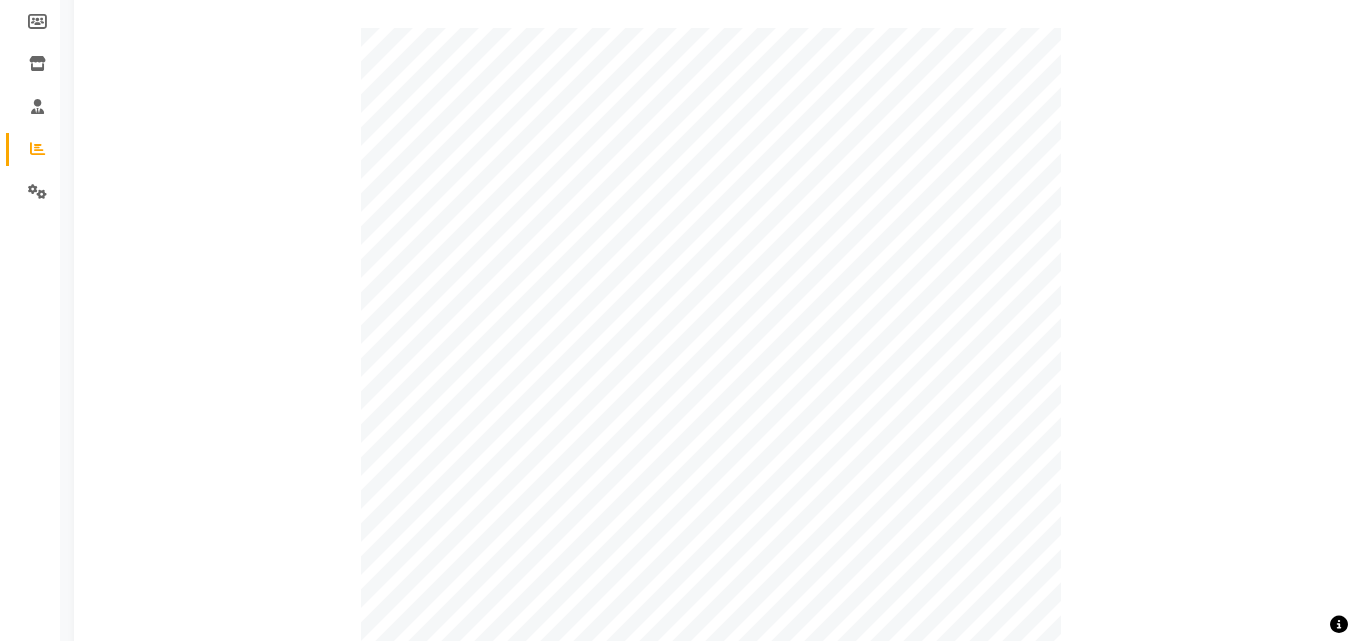 scroll, scrollTop: 0, scrollLeft: 0, axis: both 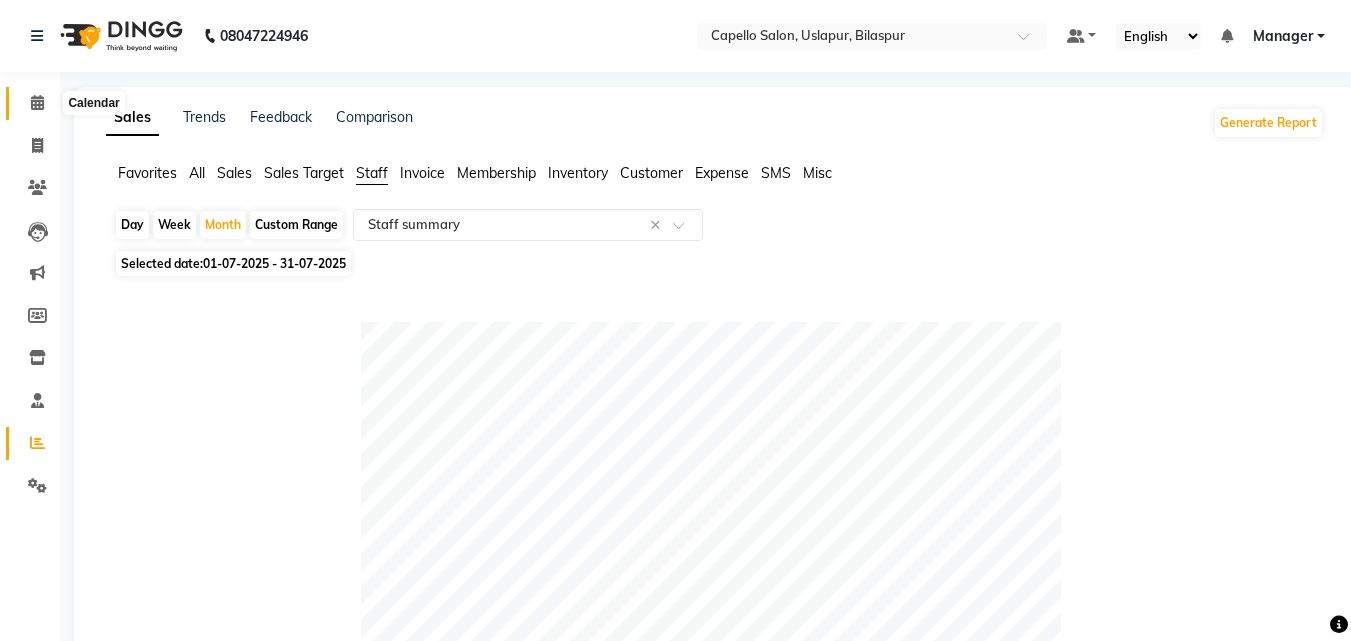 click 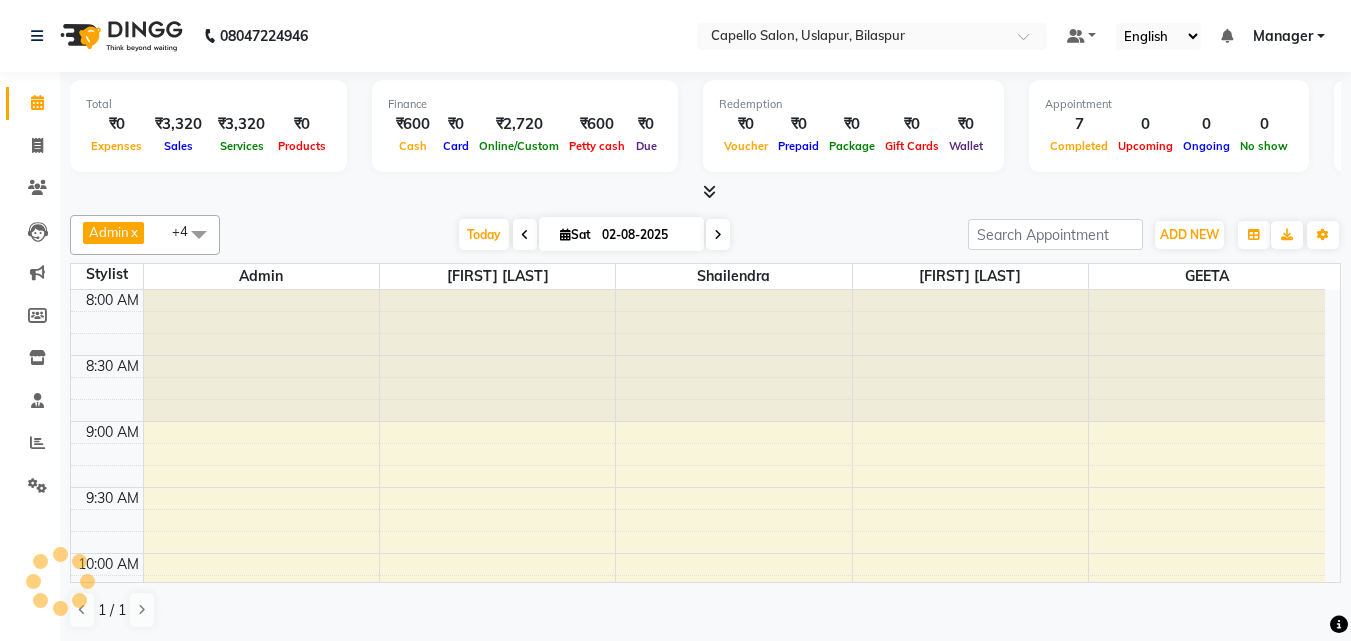 scroll, scrollTop: 0, scrollLeft: 0, axis: both 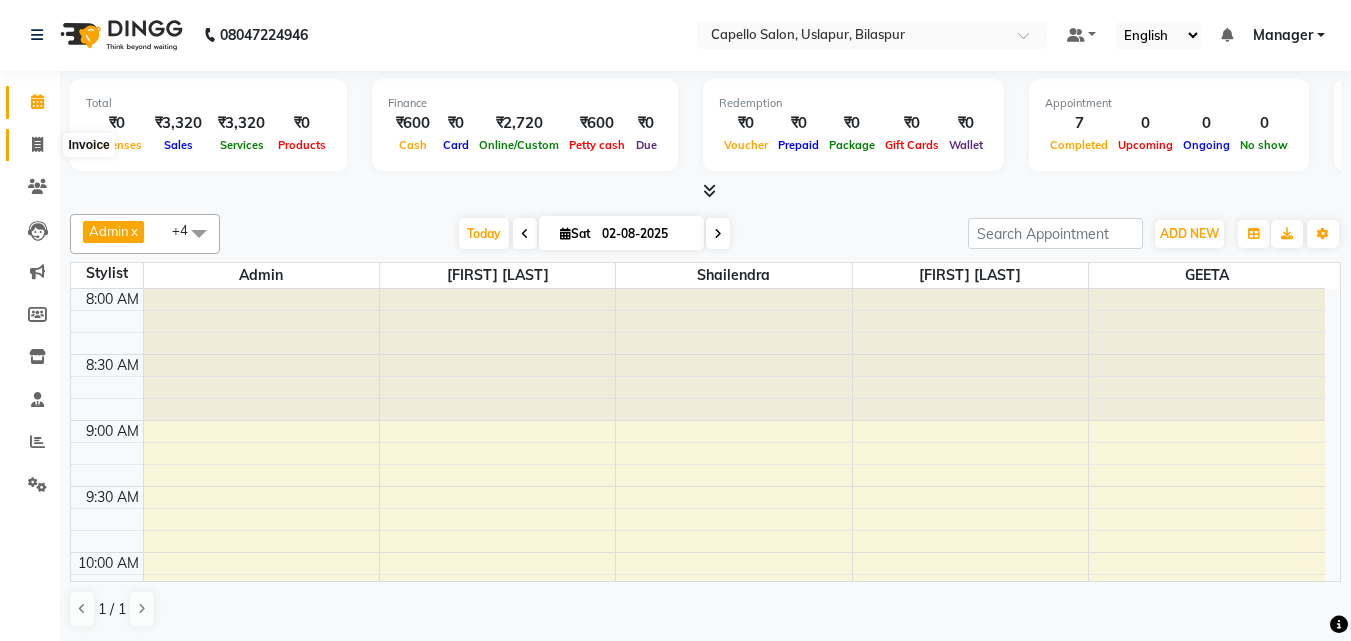 click 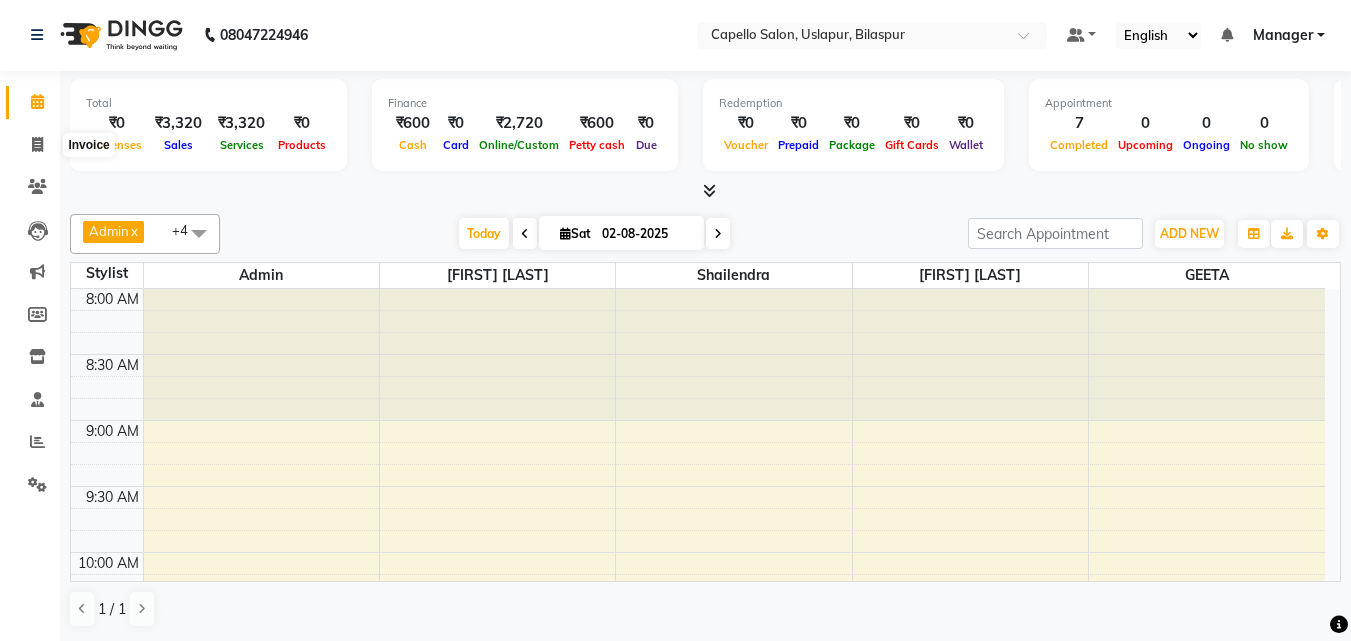 select on "service" 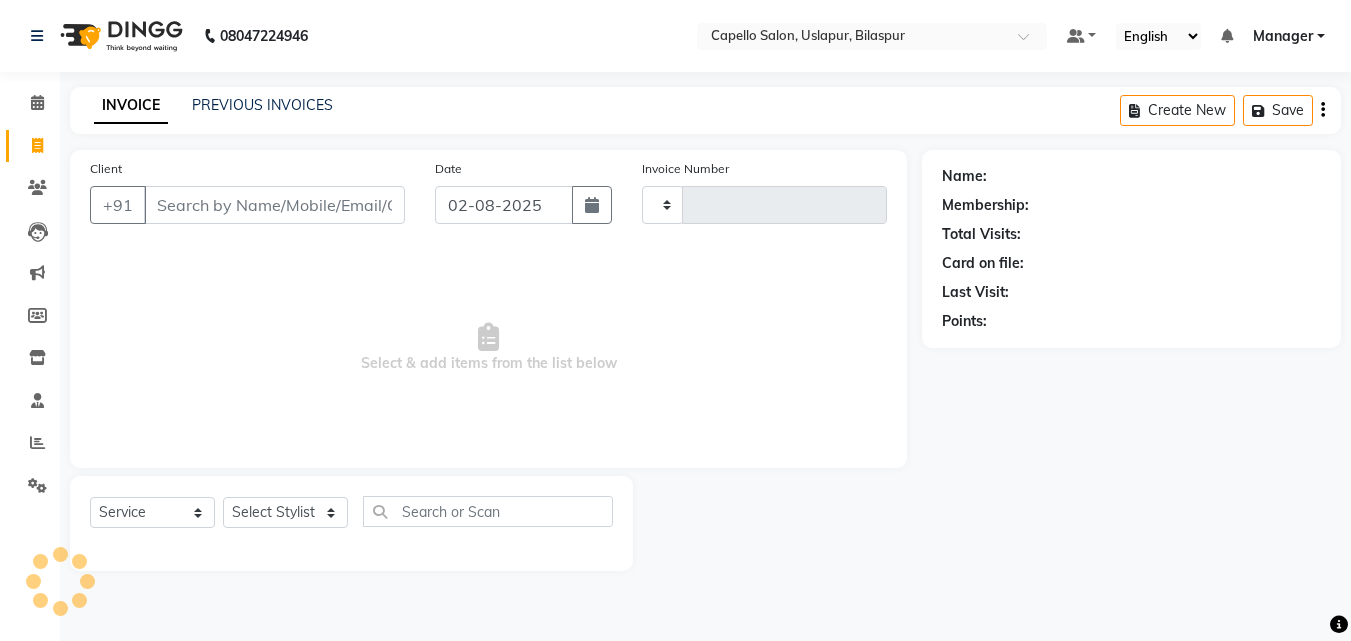 scroll, scrollTop: 0, scrollLeft: 0, axis: both 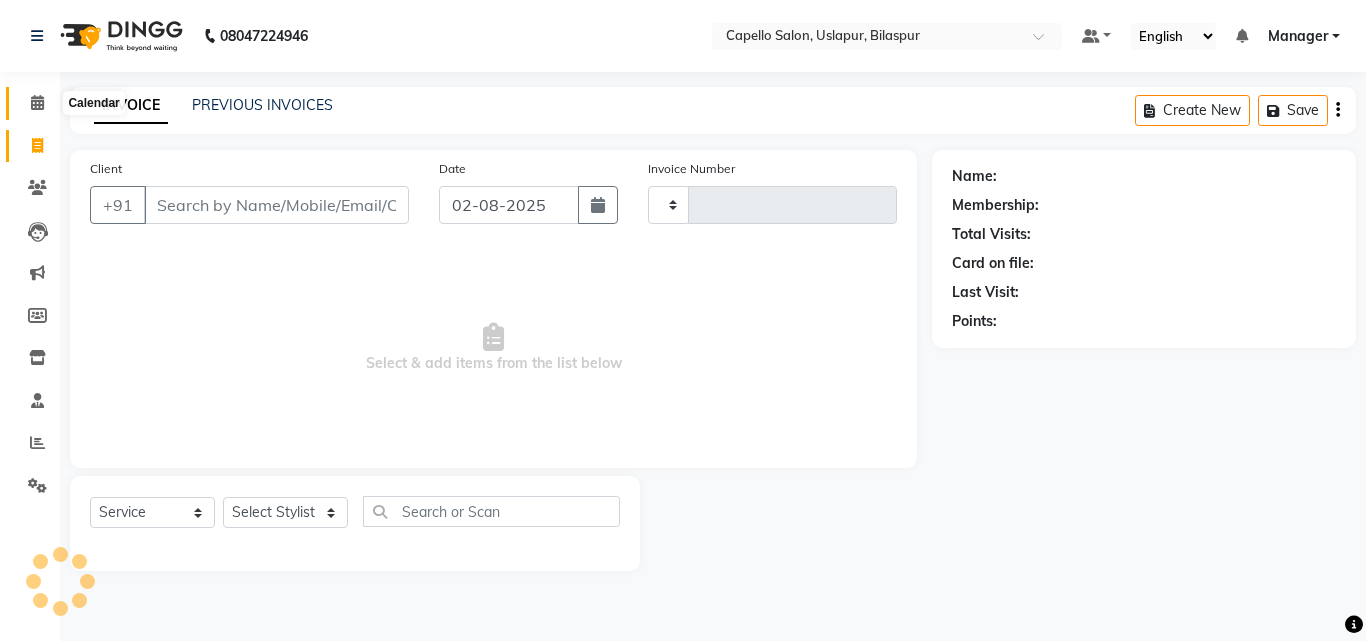 click 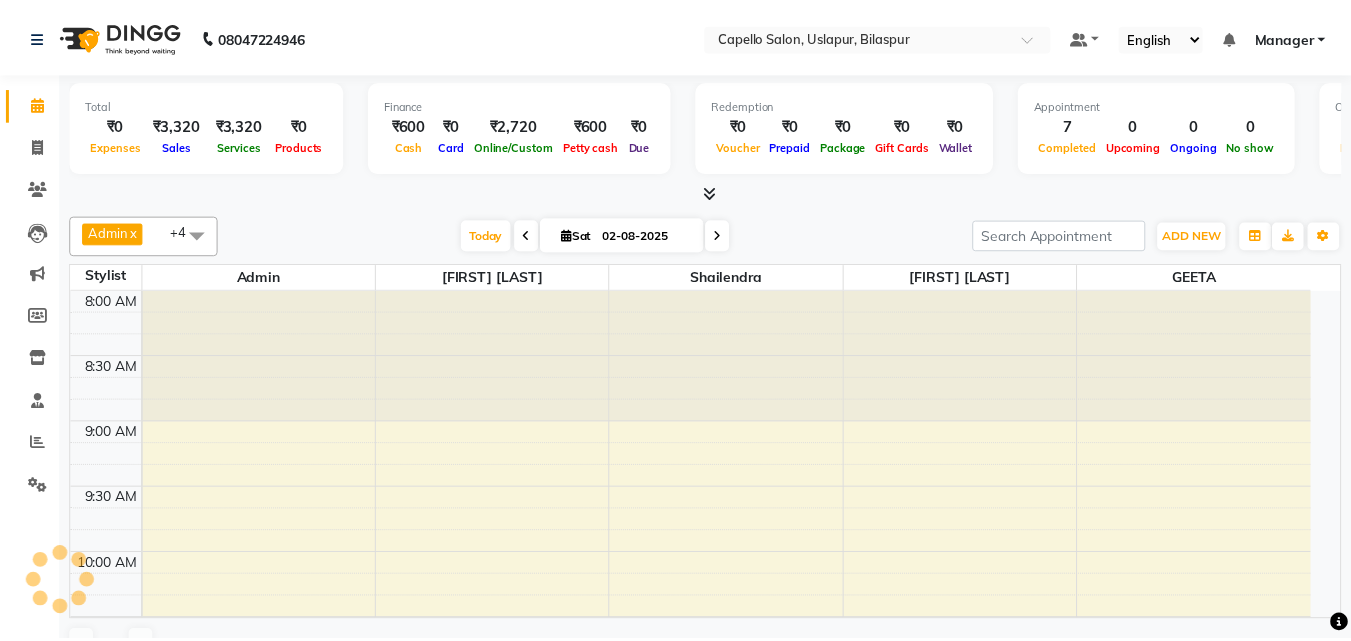 scroll, scrollTop: 0, scrollLeft: 0, axis: both 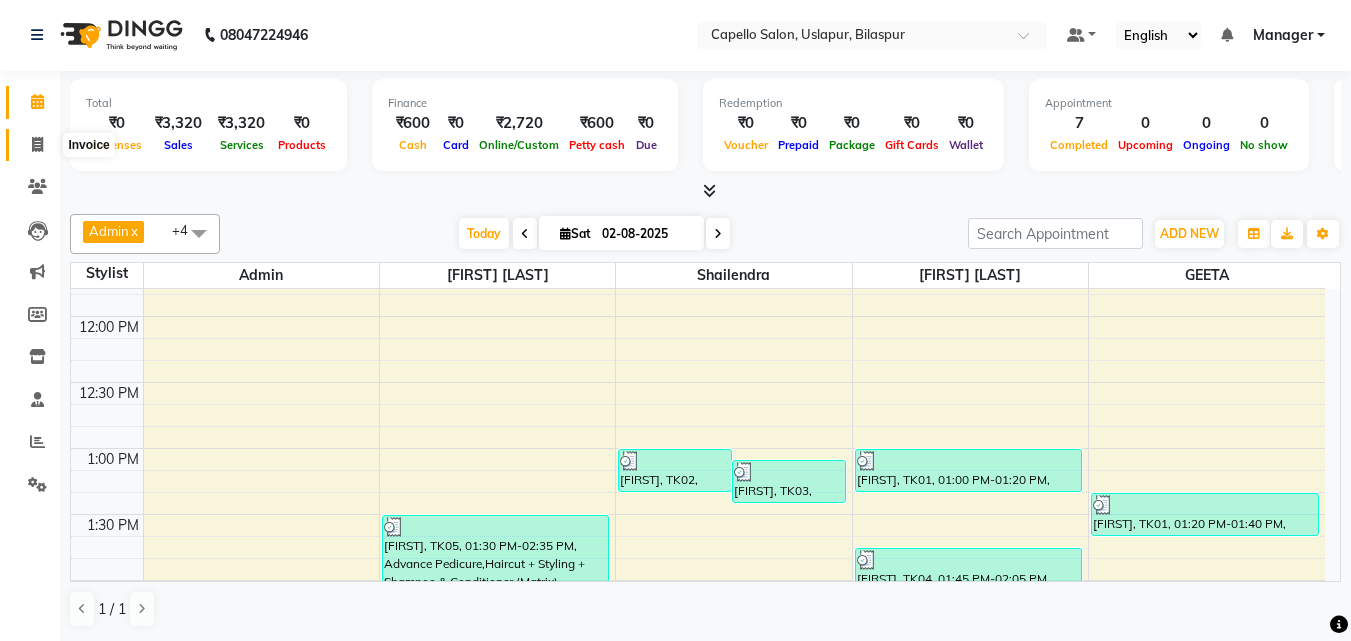 click 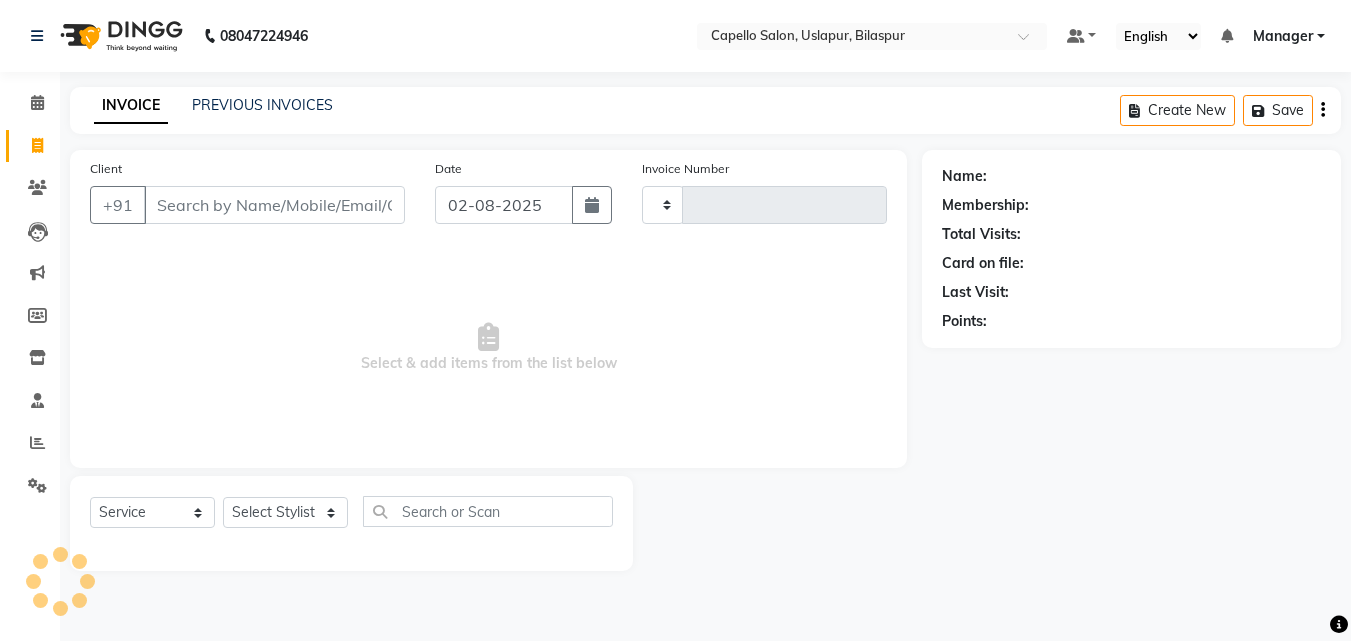 scroll, scrollTop: 0, scrollLeft: 0, axis: both 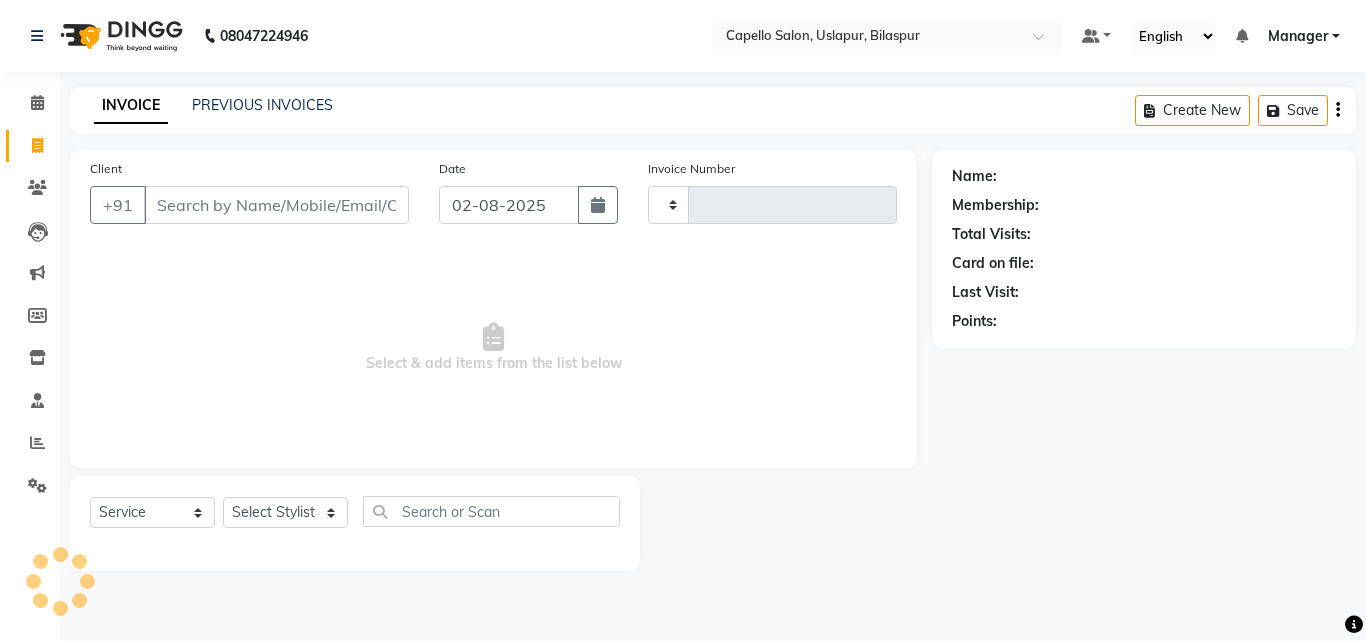 type on "1446" 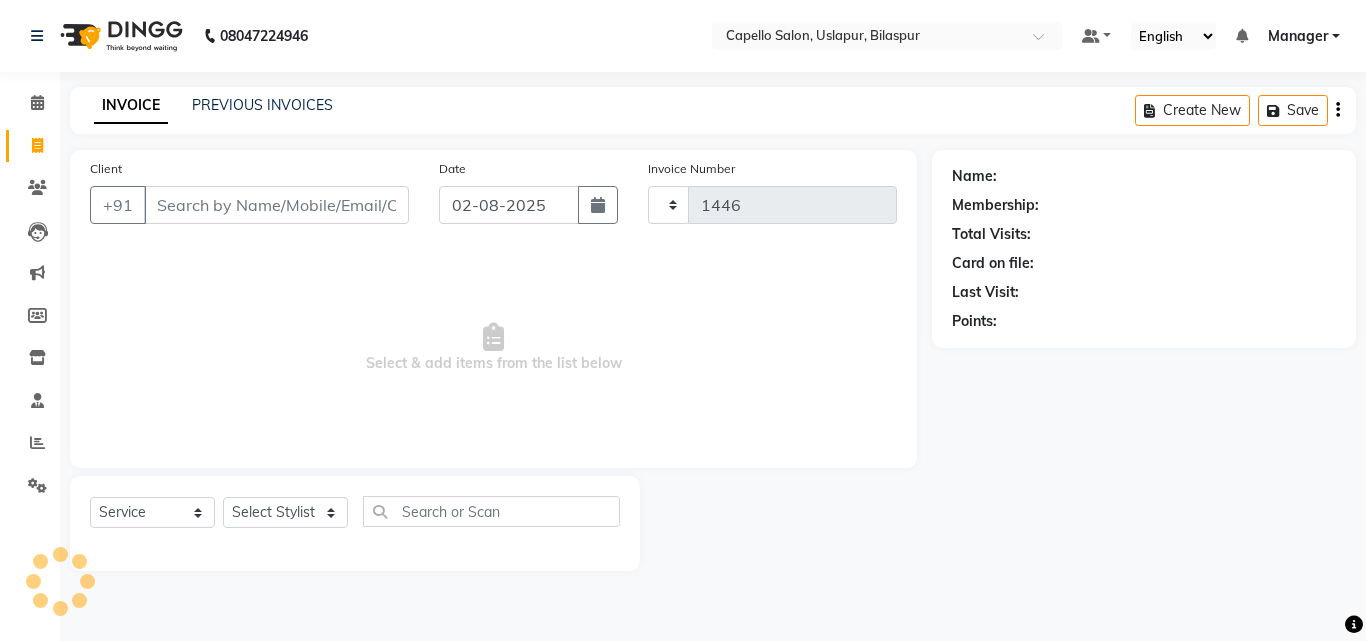 select on "4763" 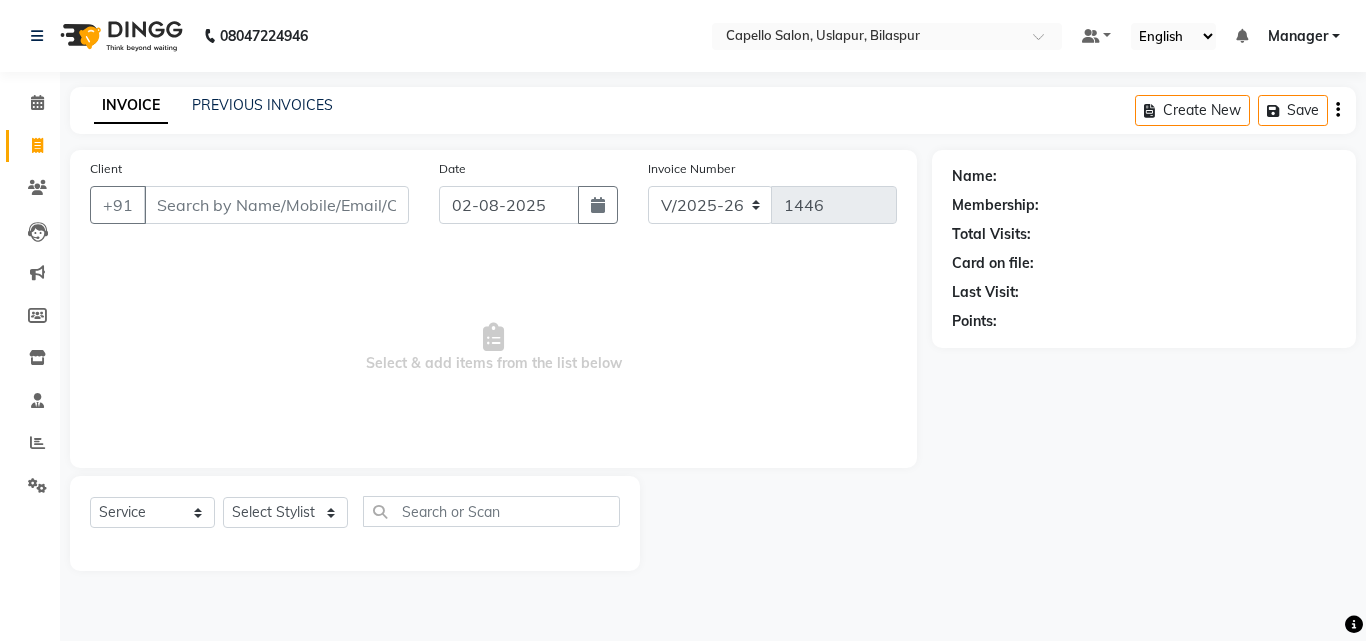 click on "Client" at bounding box center [276, 205] 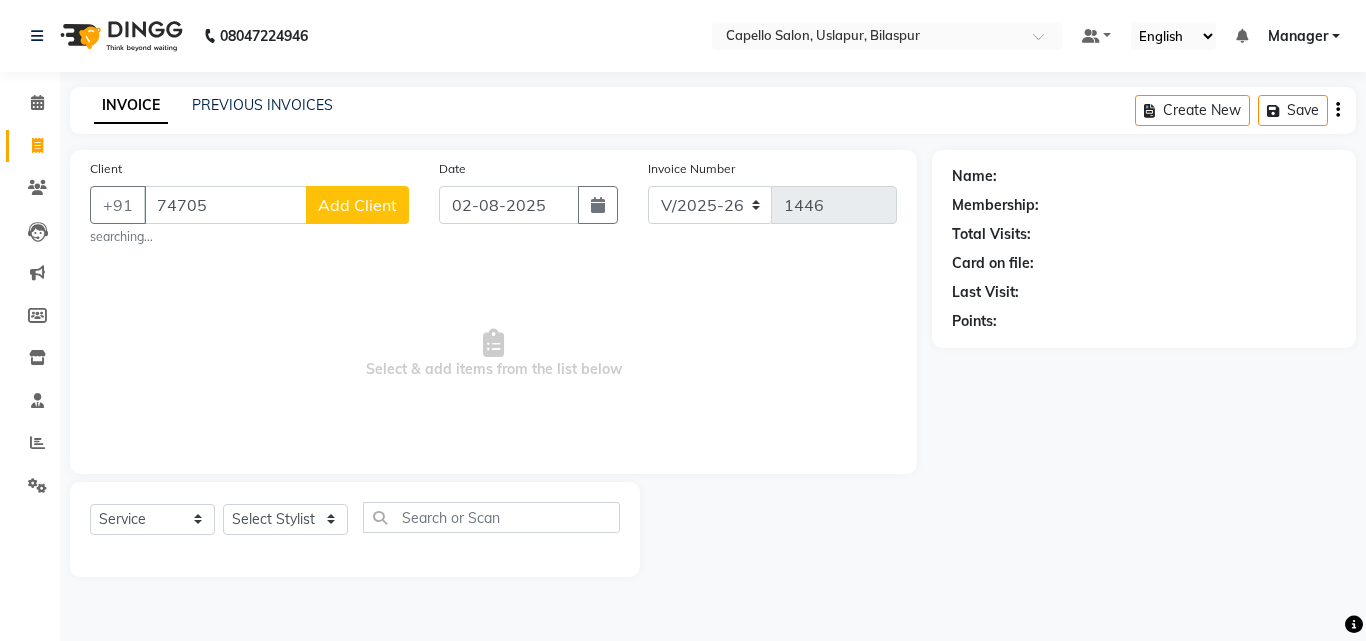 click on "Select & add items from the list below" at bounding box center [493, 354] 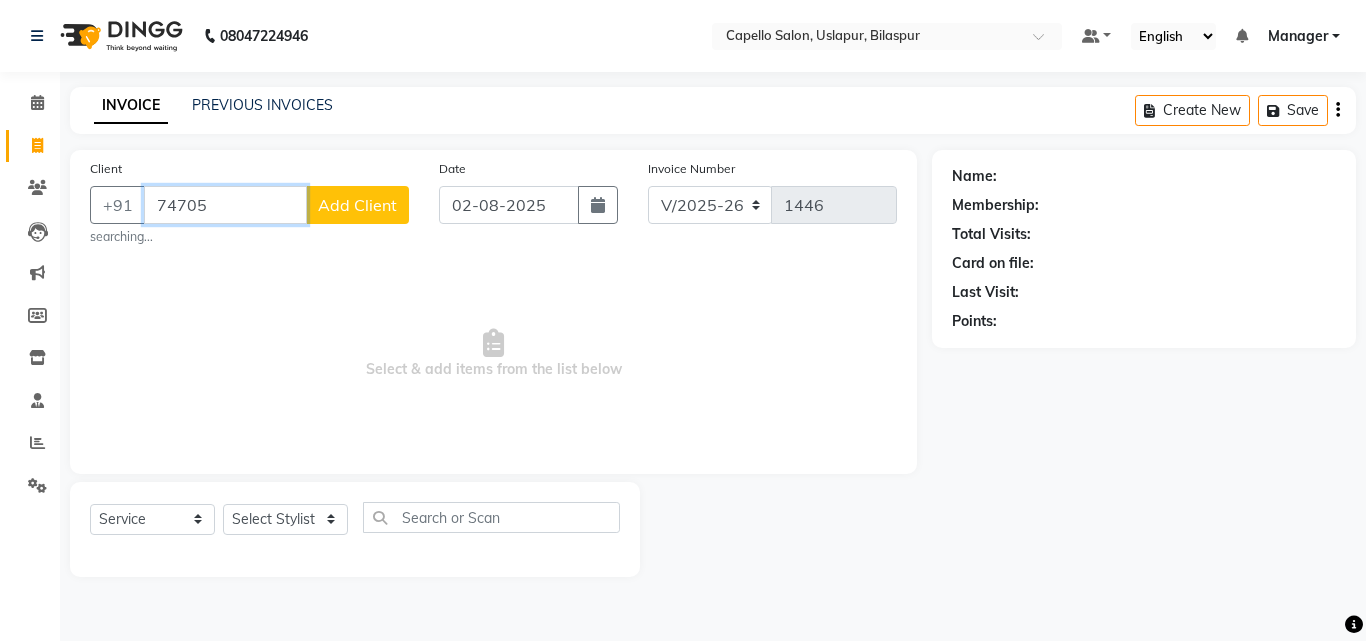 click on "74705" at bounding box center (225, 205) 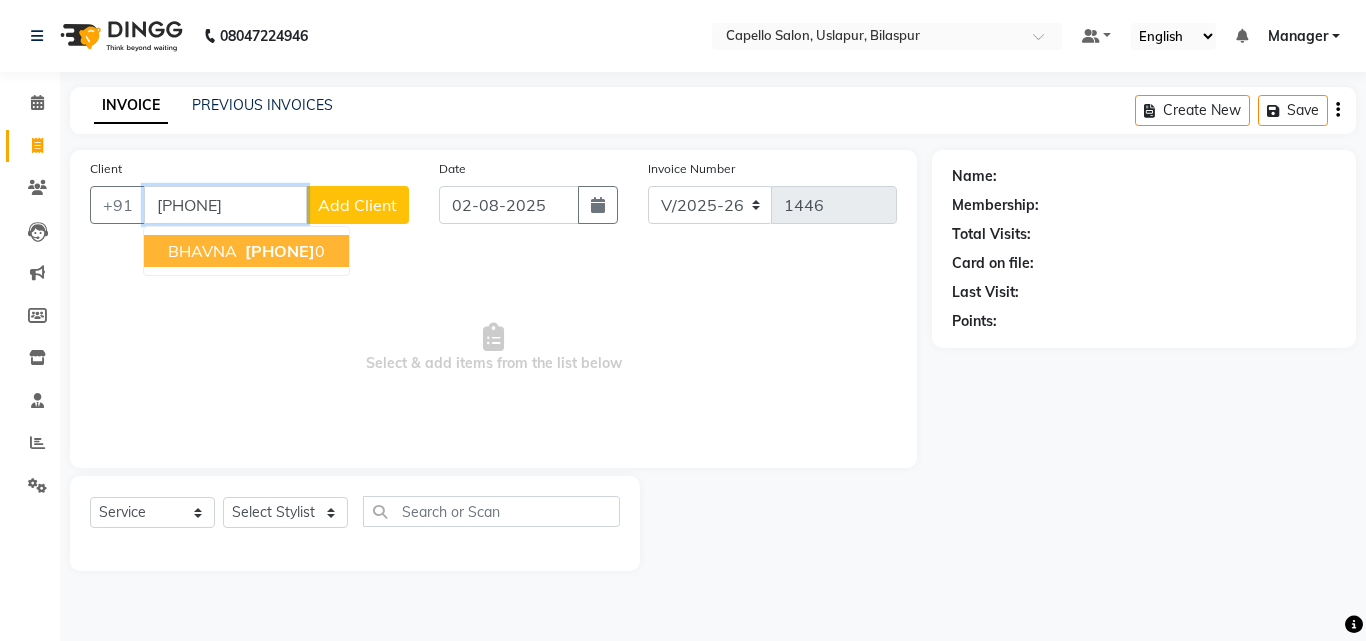 click on "[PHONE]" at bounding box center (280, 251) 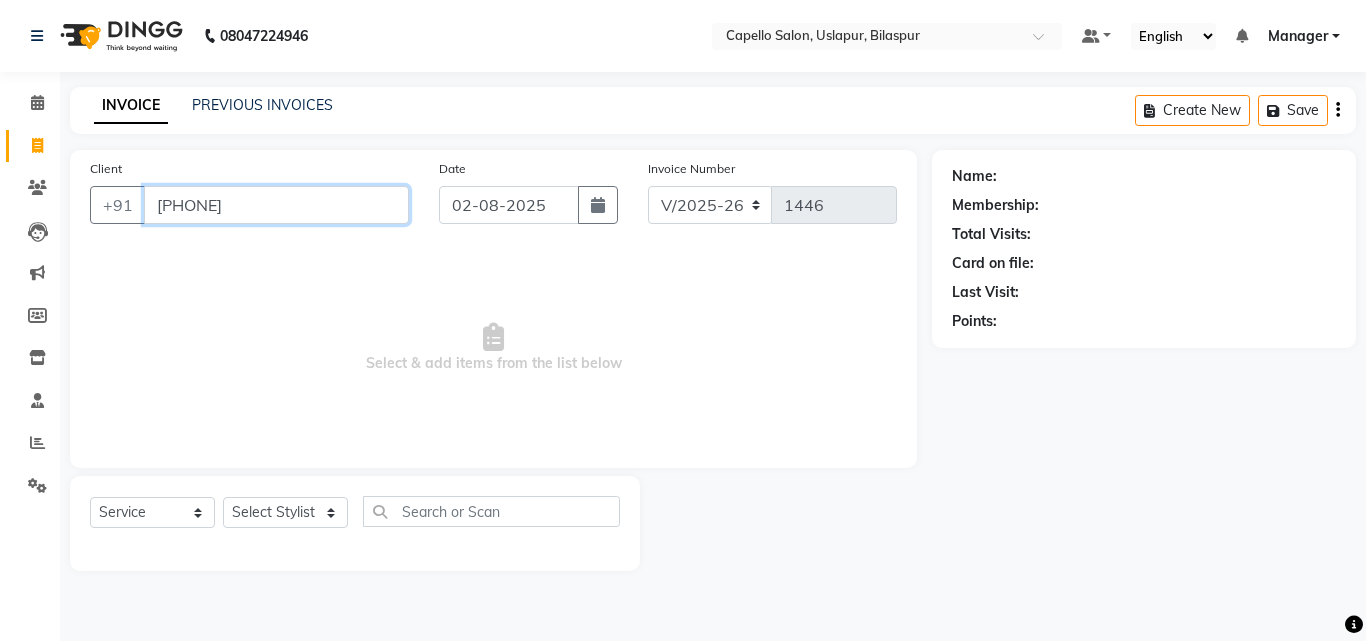 type on "[PHONE]" 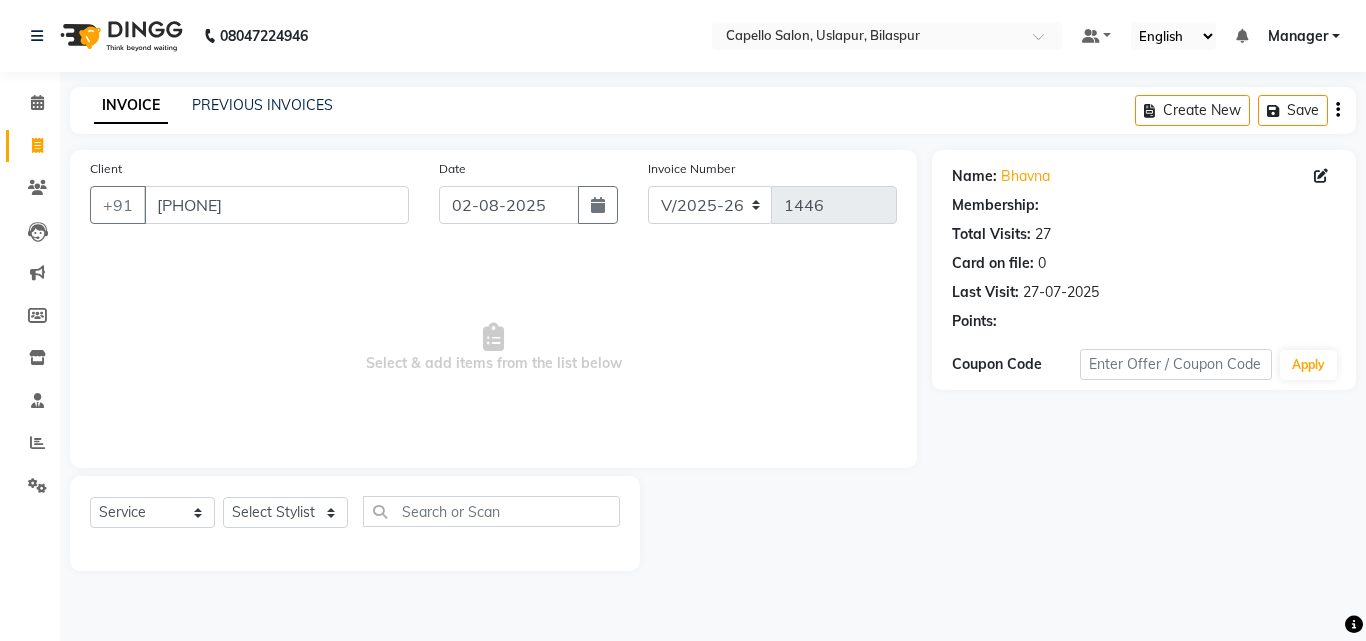 select on "1: Object" 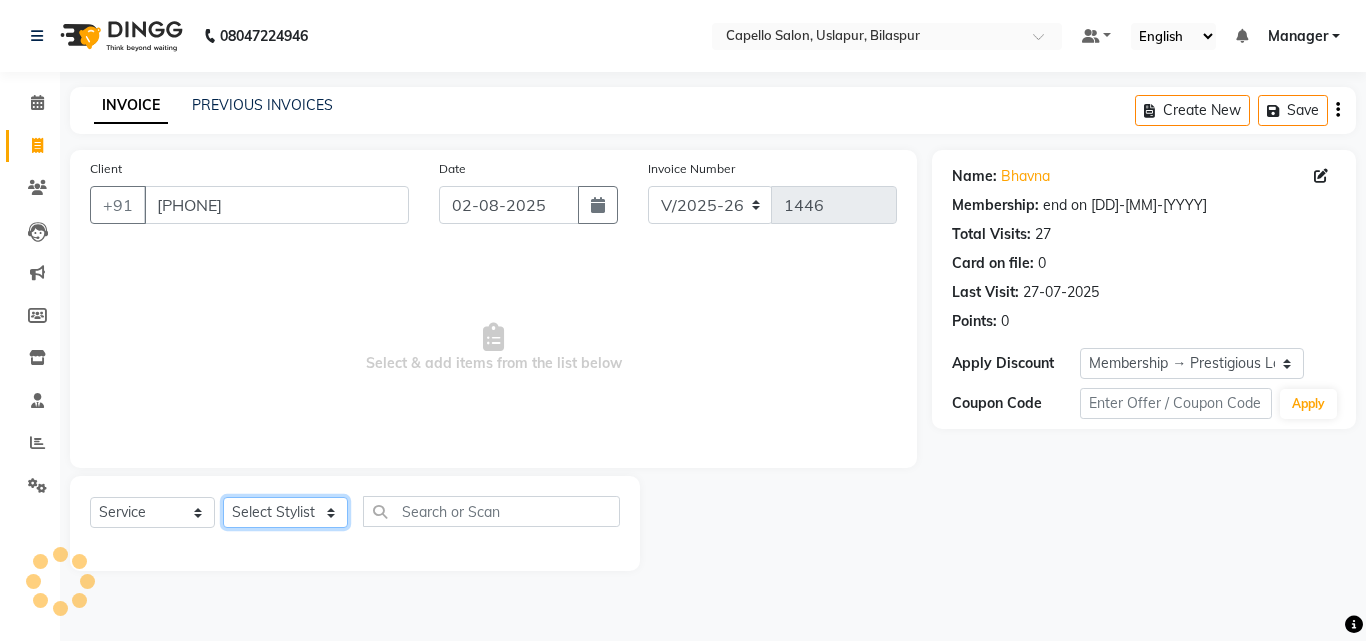 click on "Select Stylist Admin [FIRST] [LAST] [FIRST] [LAST] [FIRST] [FIRST] [FIRST] Manager [FIRST] [FIRST] [LAST] [FIRST] [LAST] [FIRST] [FIRST] [FIRST] [FIRST]" 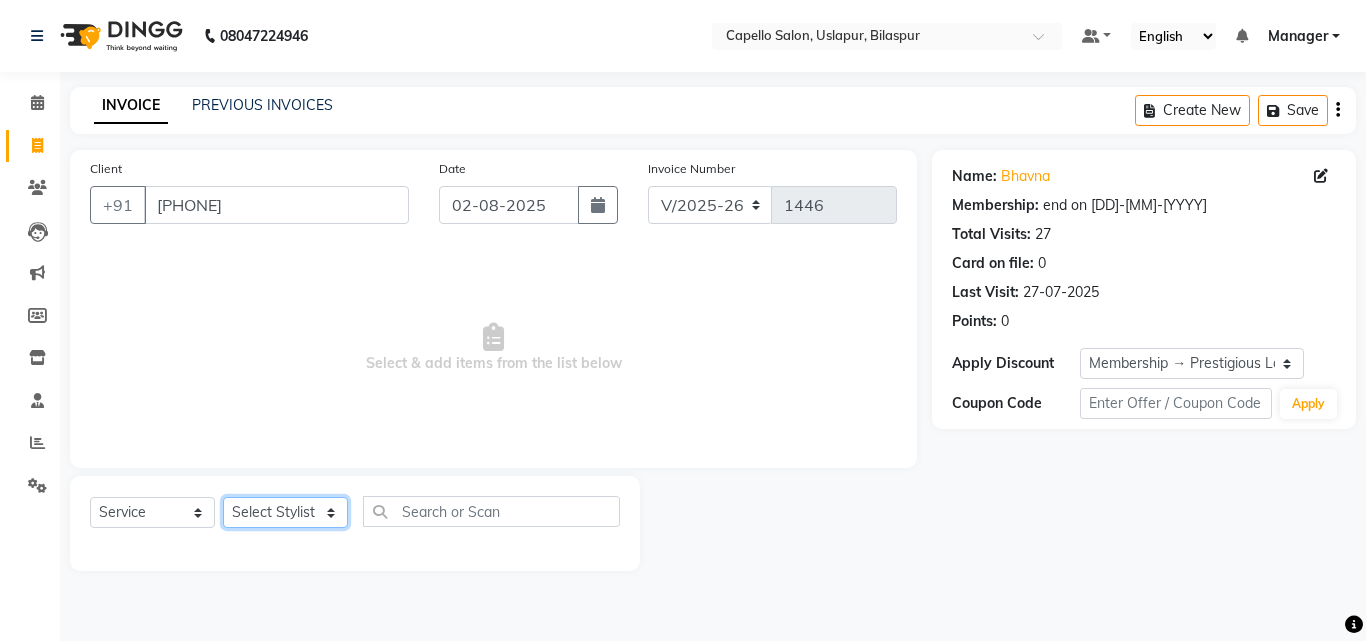 select on "66516" 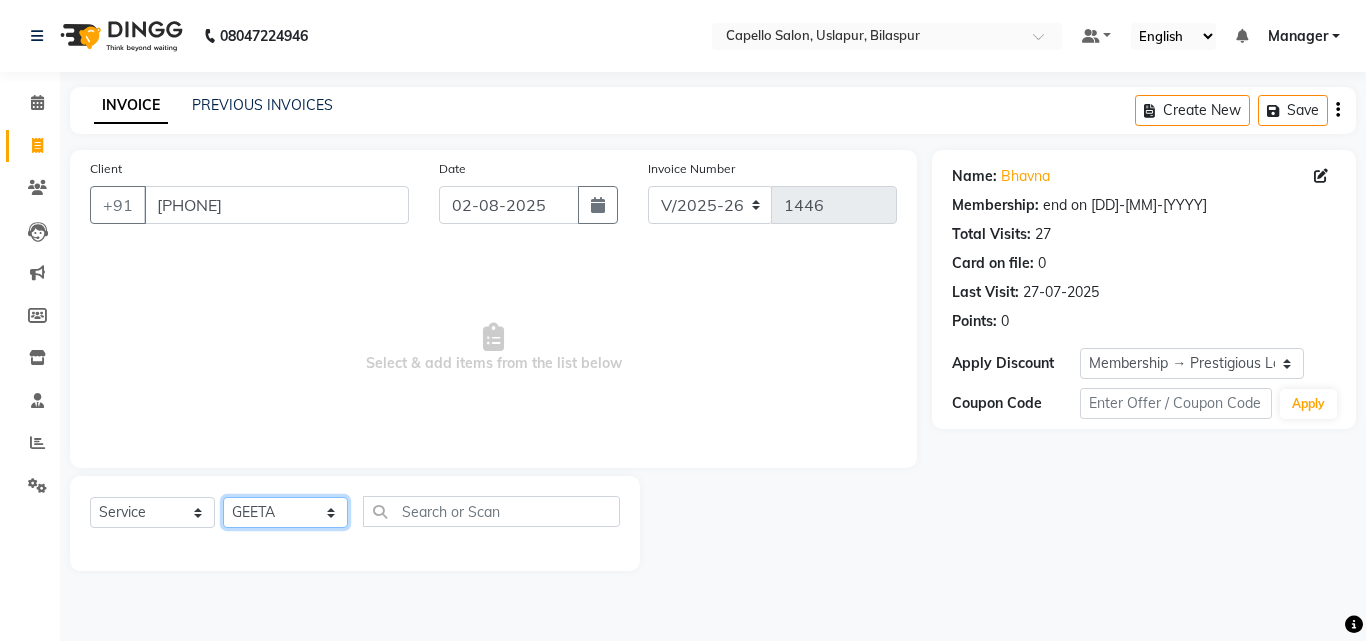 click on "Select Stylist Admin [FIRST] [LAST] [FIRST] [LAST] [FIRST] [FIRST] [FIRST] Manager [FIRST] [FIRST] [LAST] [FIRST] [LAST] [FIRST] [FIRST] [FIRST] [FIRST]" 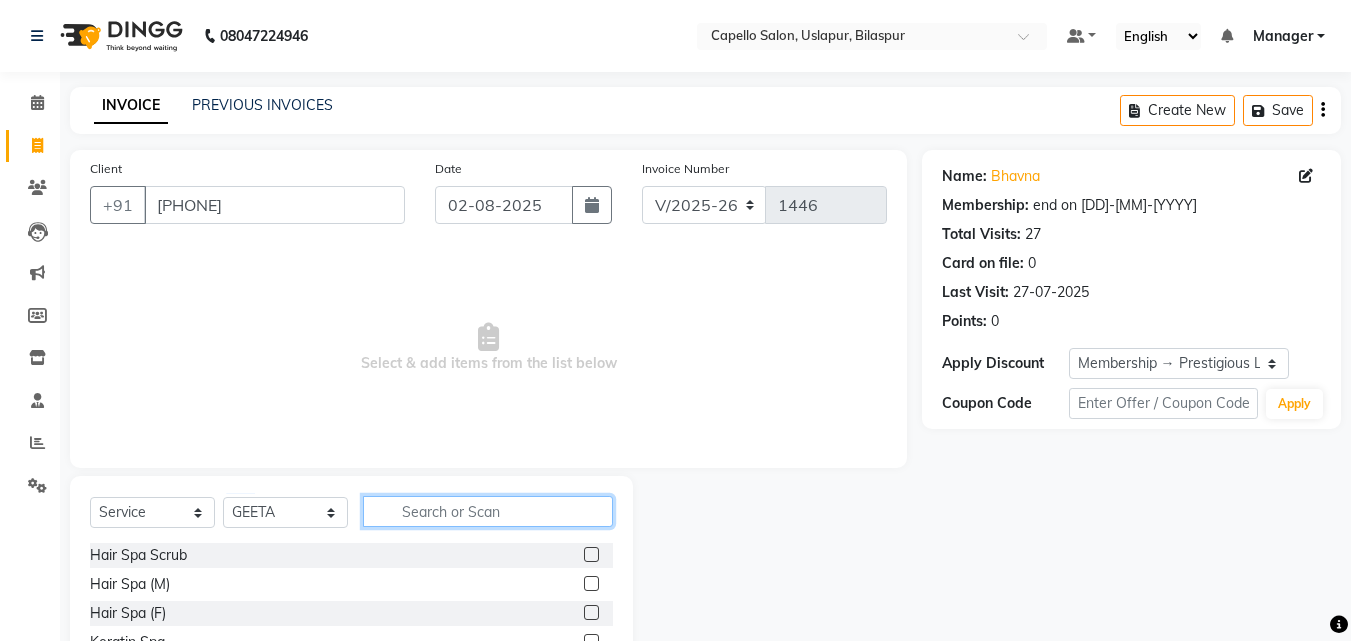 click 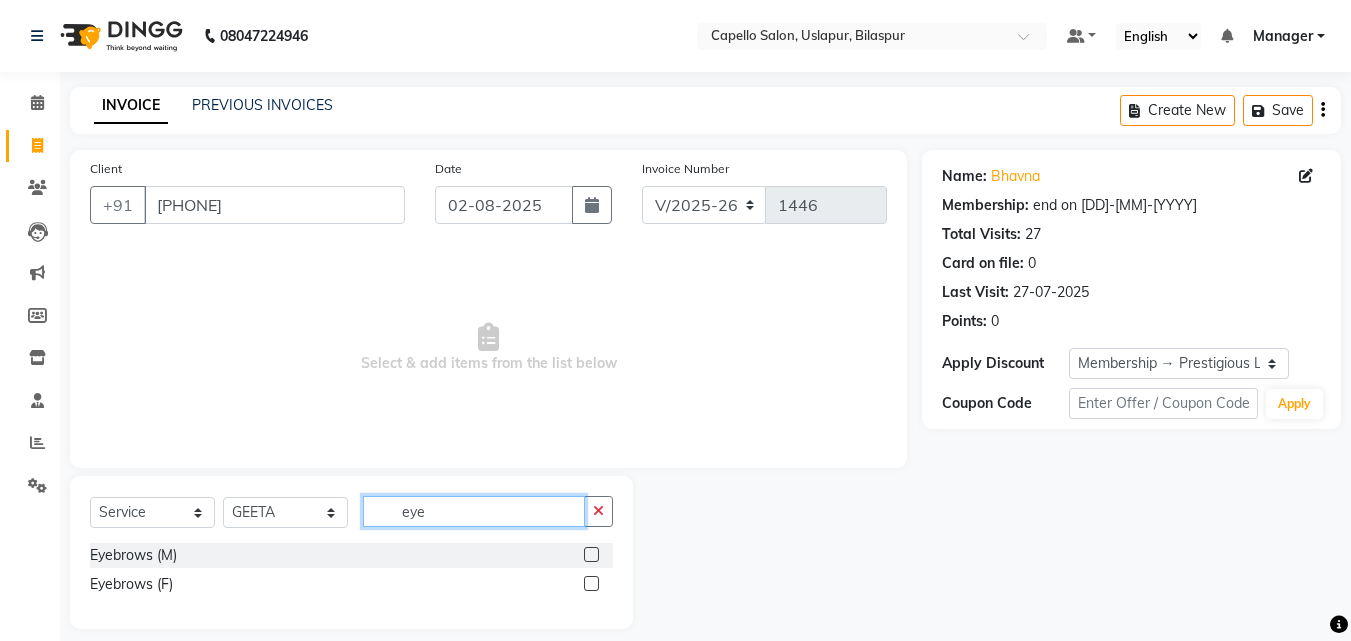 type on "eye" 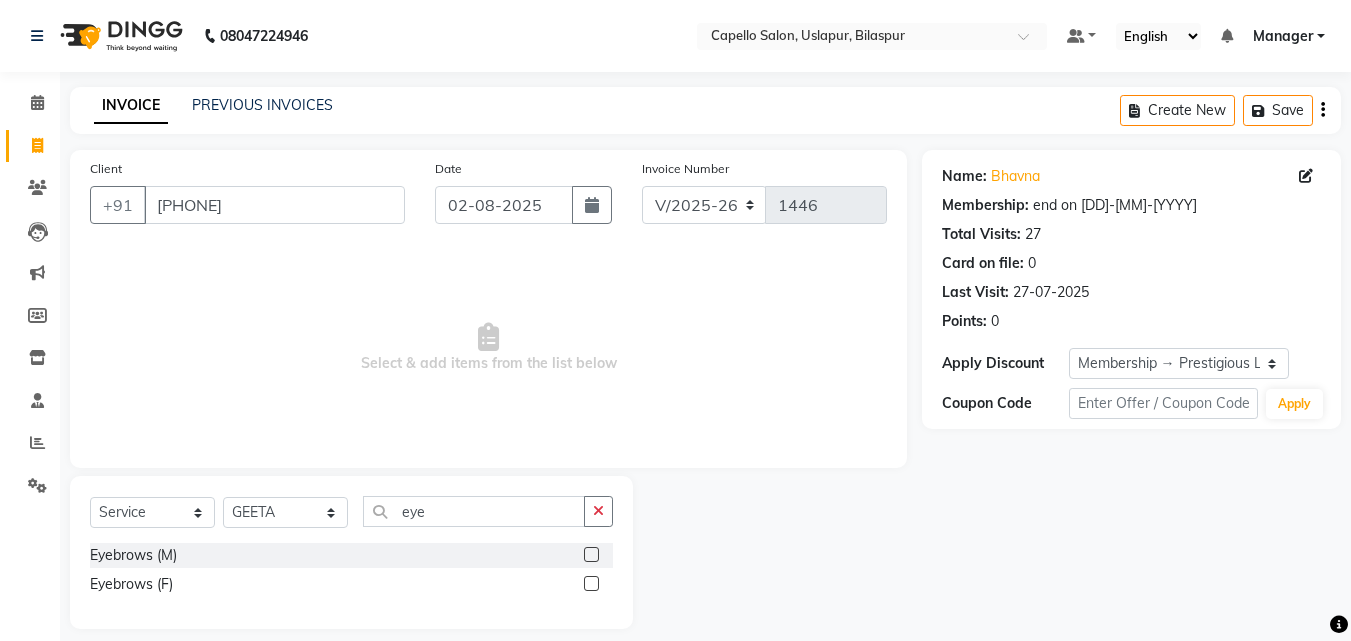 click 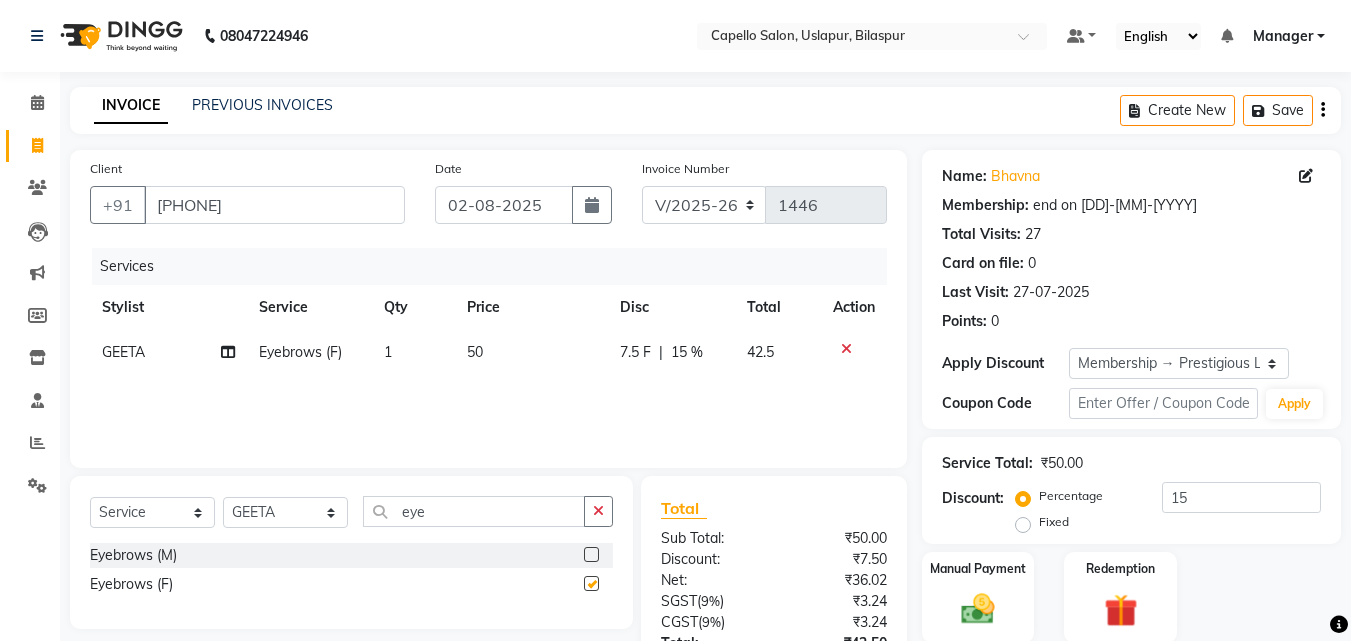 checkbox on "false" 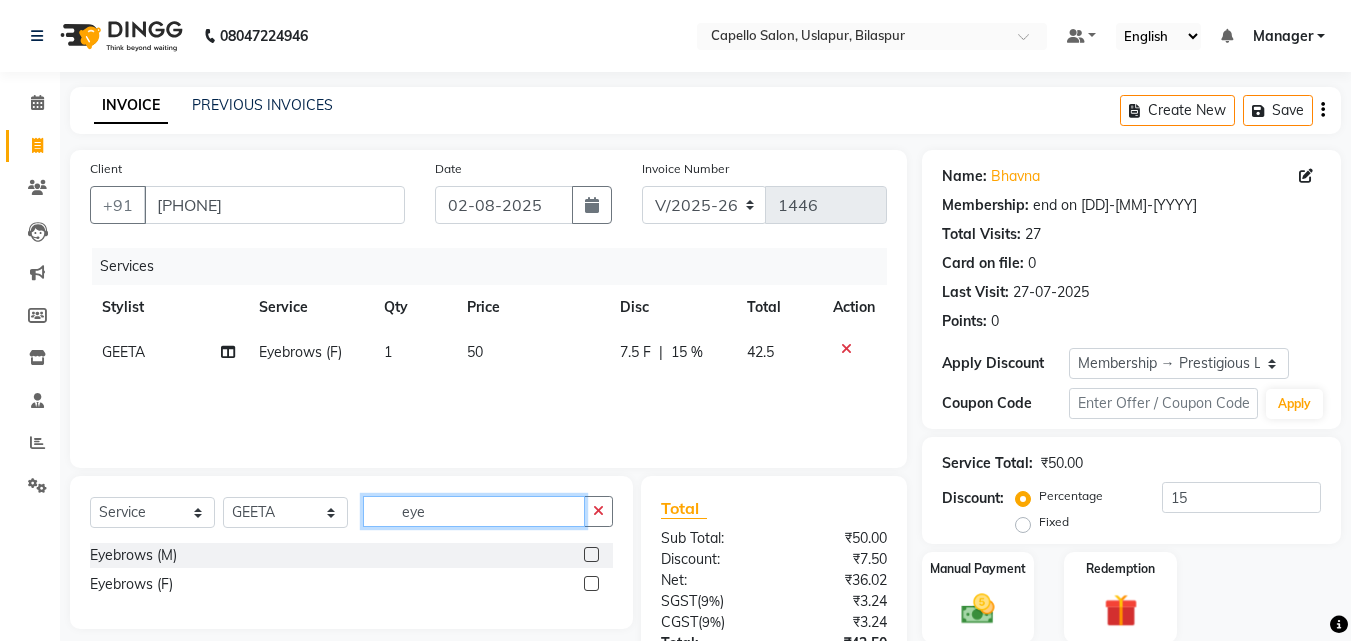 click on "eye" 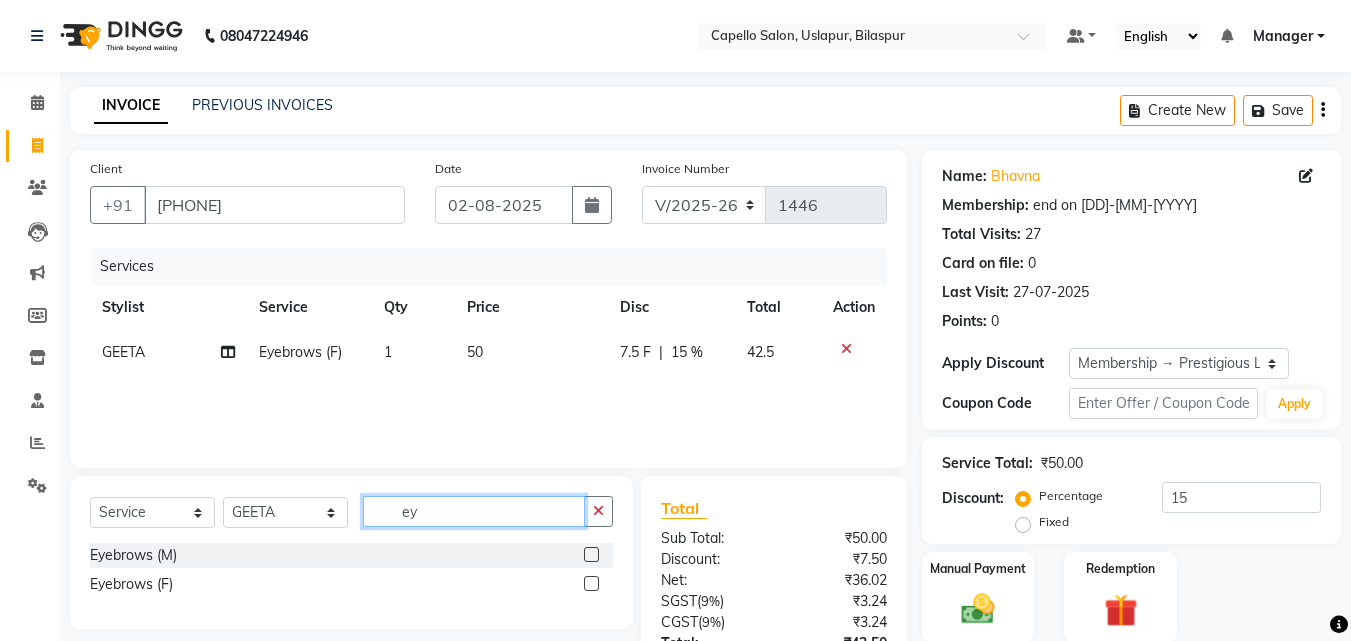 type on "e" 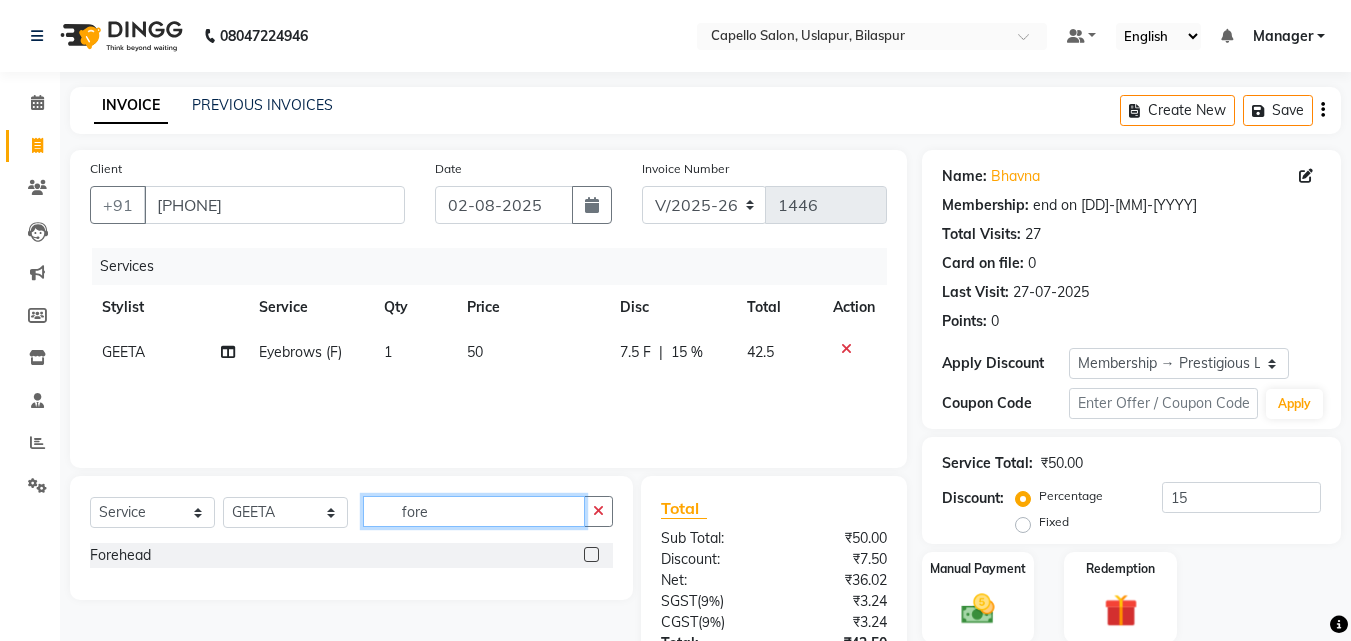 type on "fore" 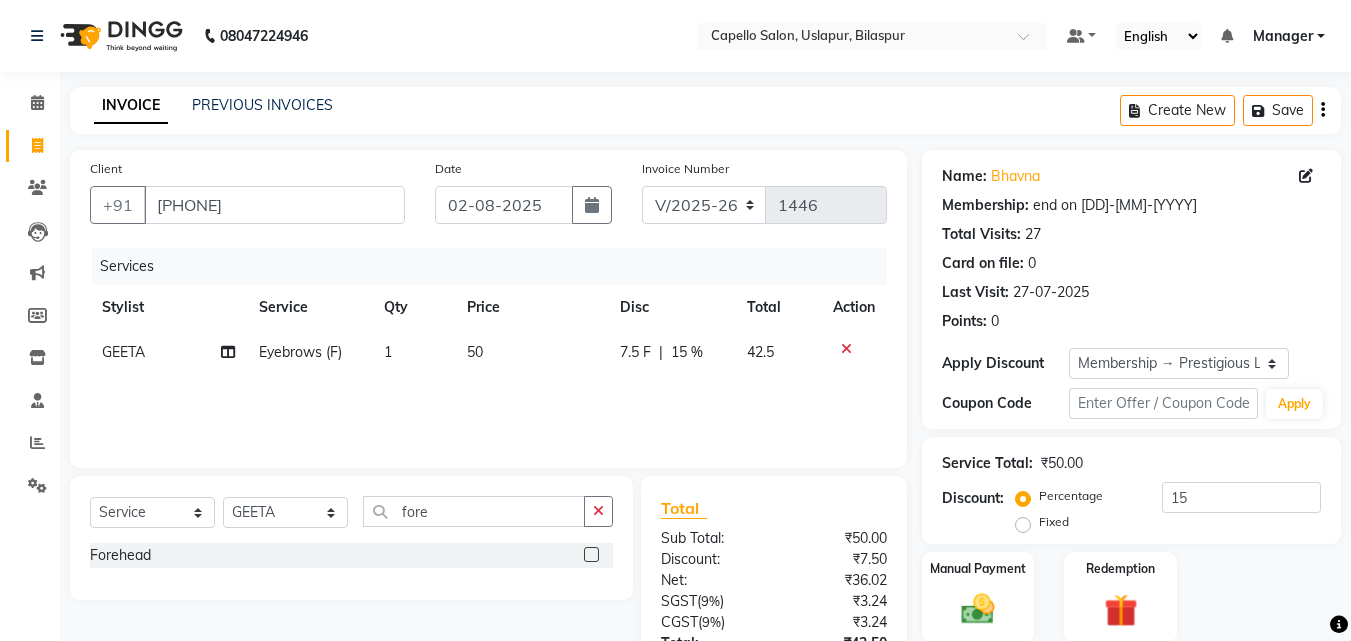click 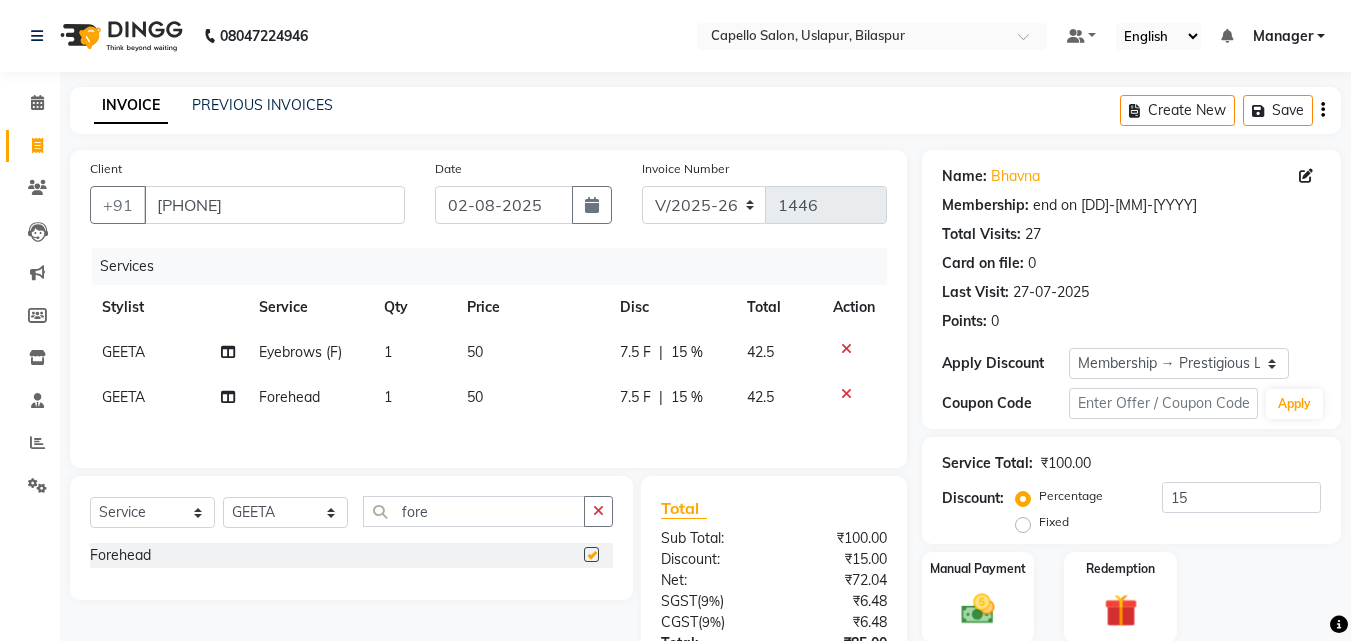 checkbox on "false" 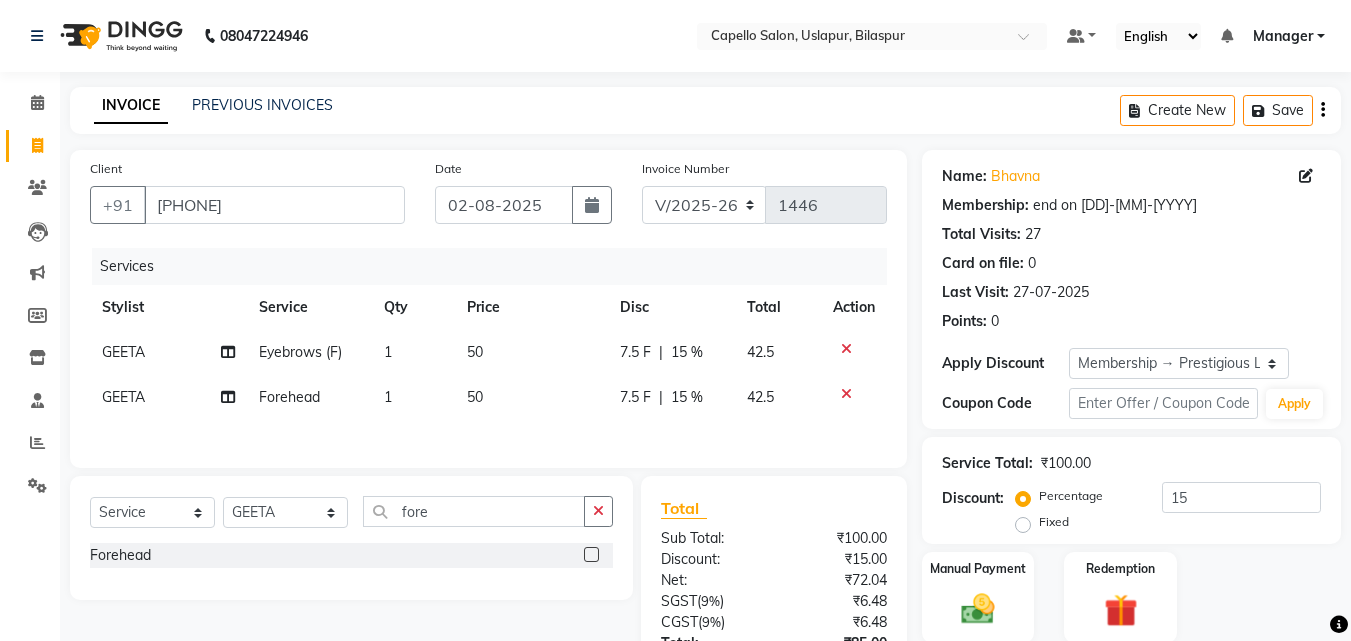 scroll, scrollTop: 162, scrollLeft: 0, axis: vertical 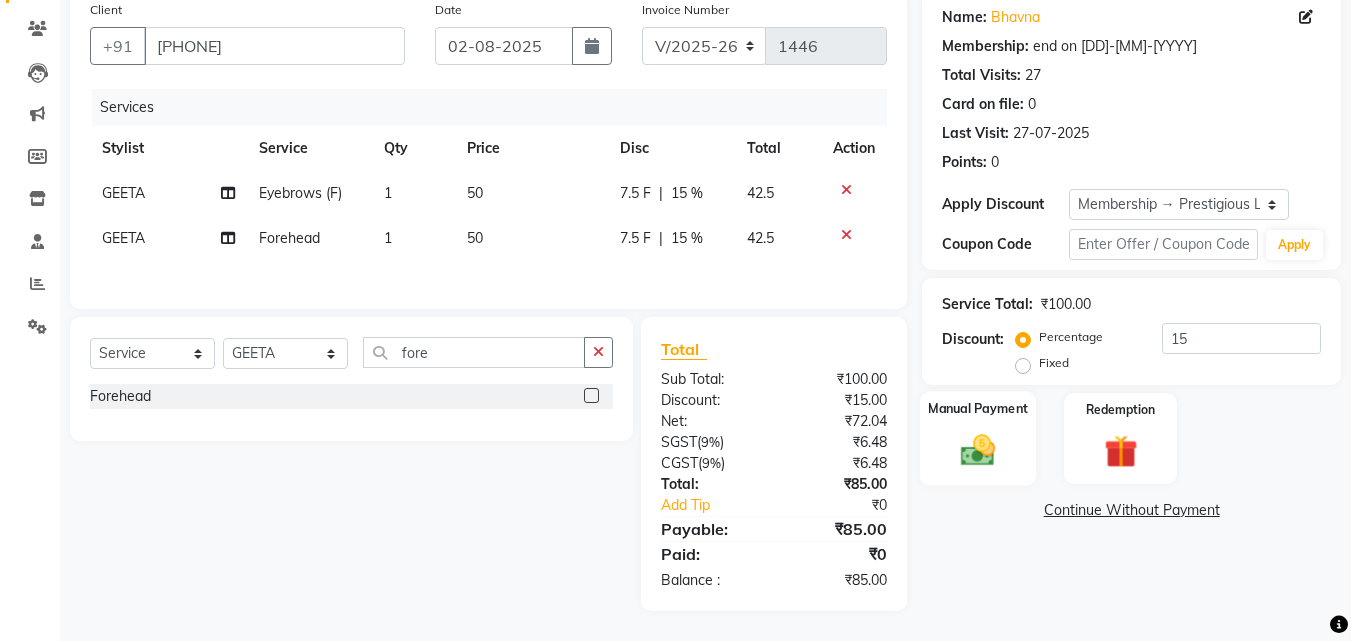 click 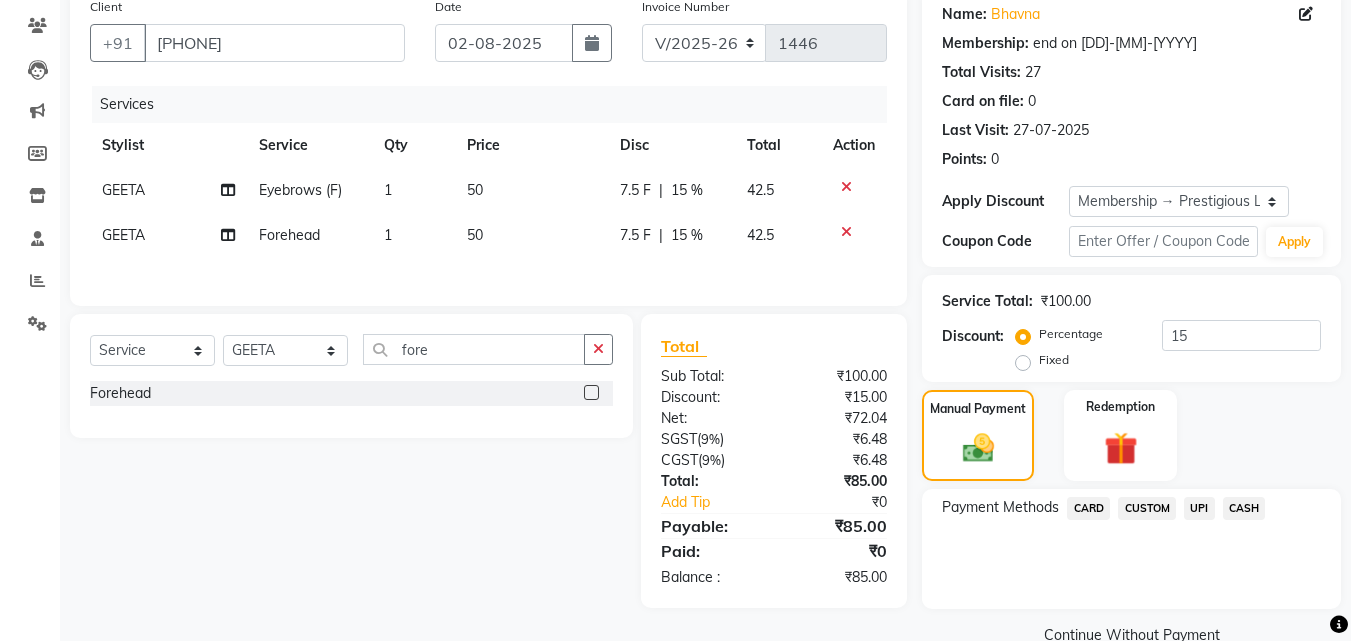 click on "UPI" 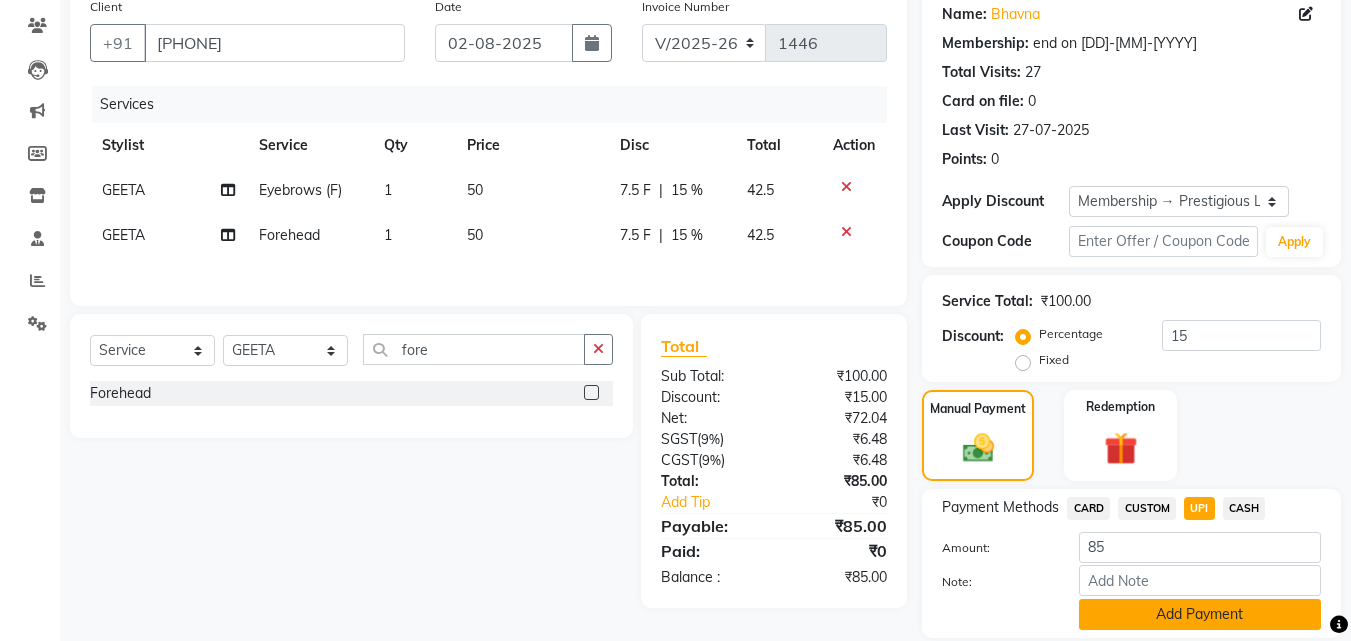 scroll, scrollTop: 230, scrollLeft: 0, axis: vertical 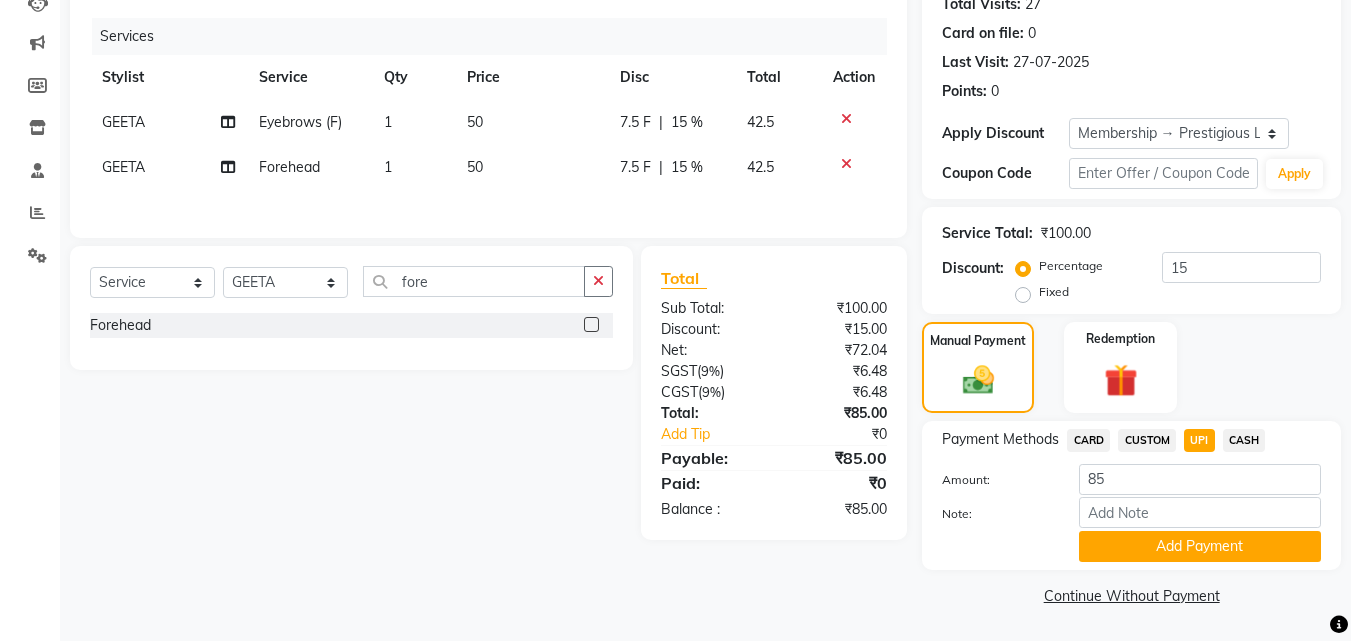 click on "Add Payment" 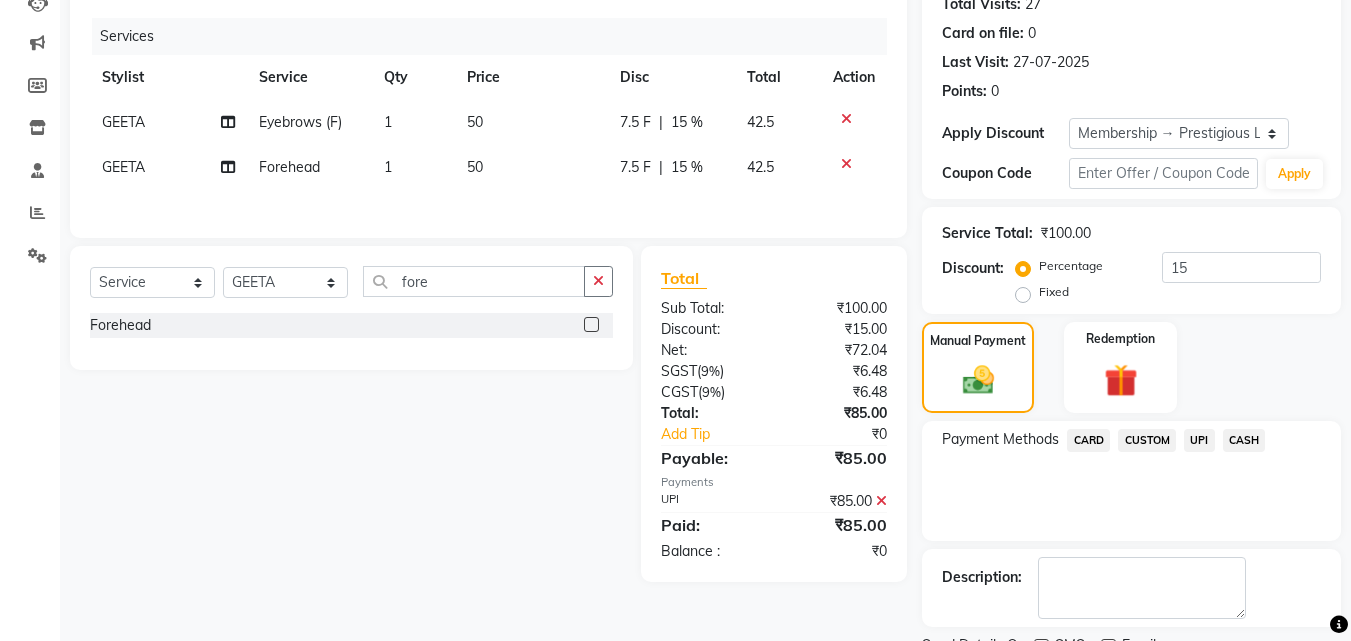 scroll, scrollTop: 314, scrollLeft: 0, axis: vertical 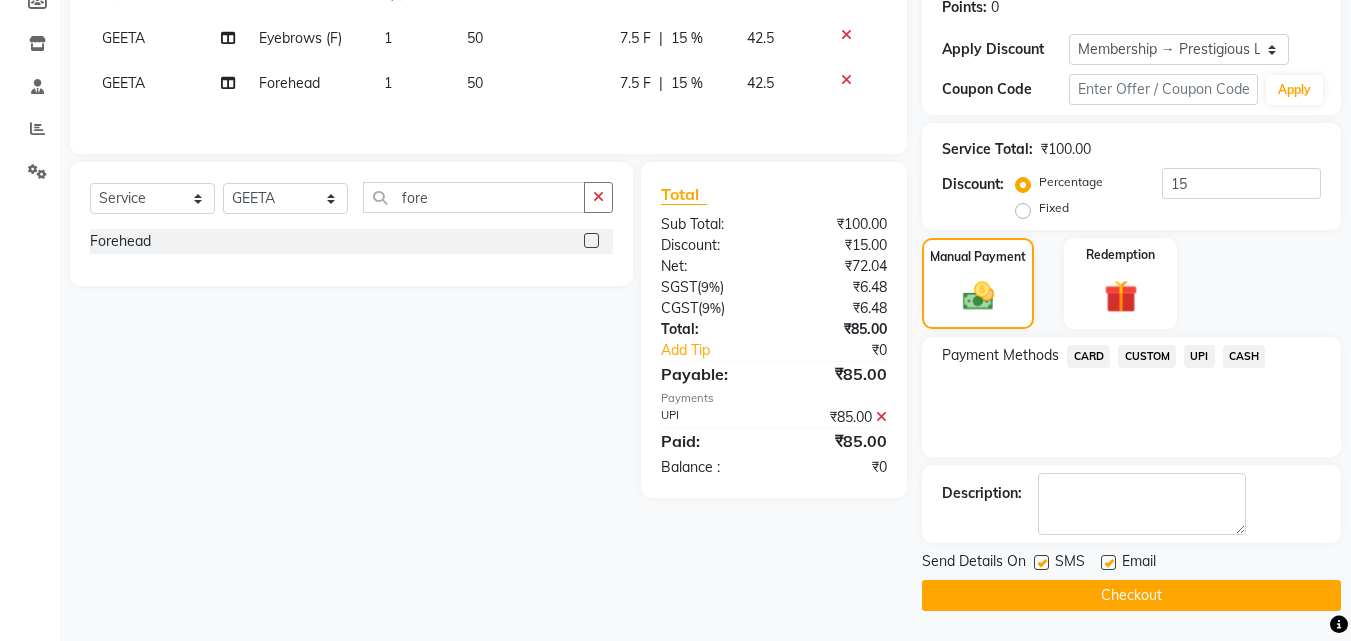 click on "Checkout" 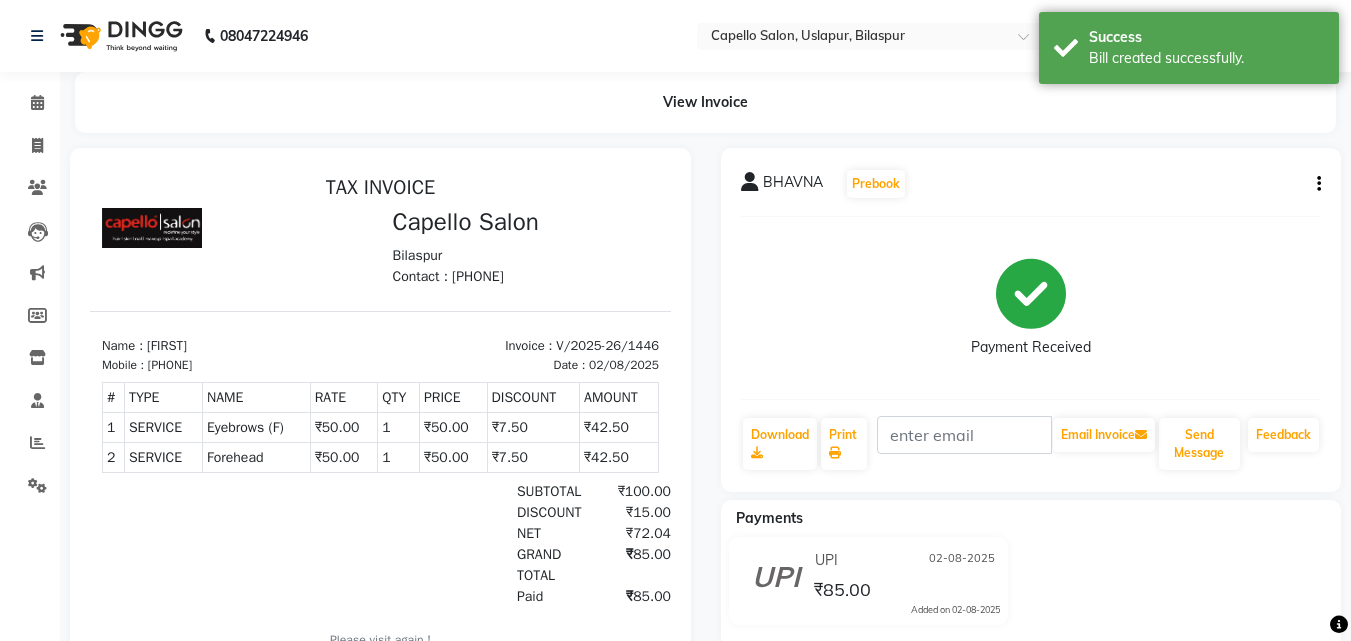 scroll, scrollTop: 0, scrollLeft: 0, axis: both 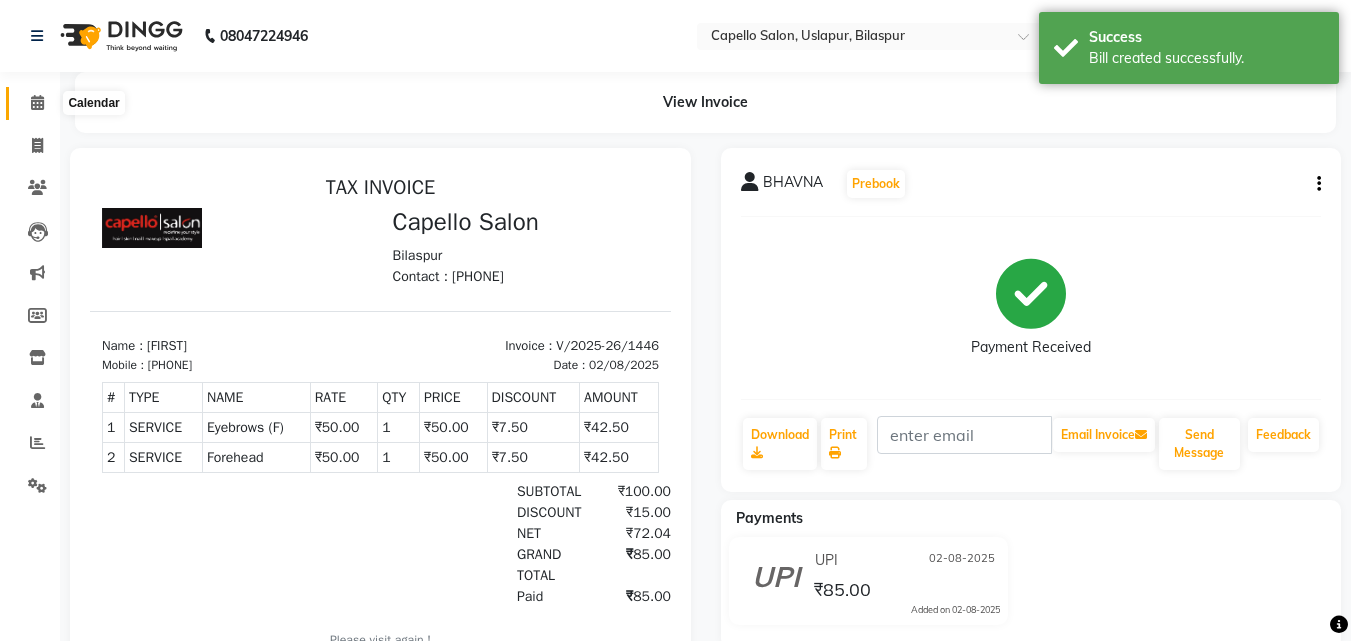 click 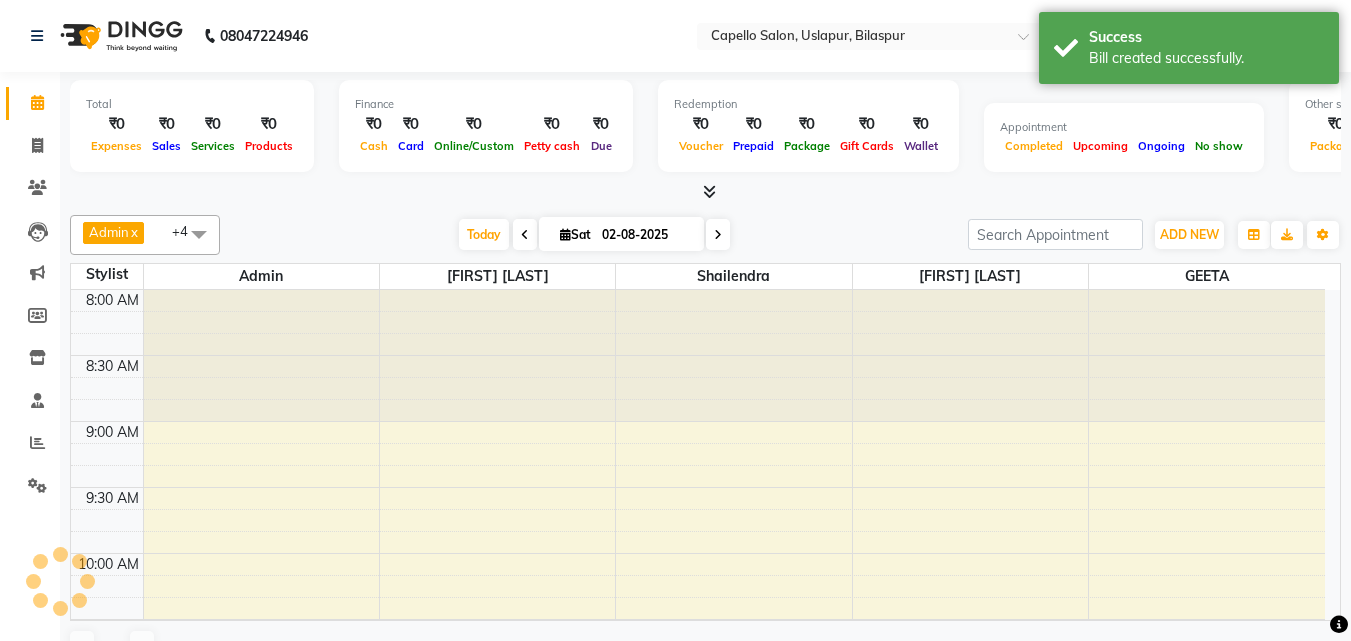 scroll, scrollTop: 0, scrollLeft: 0, axis: both 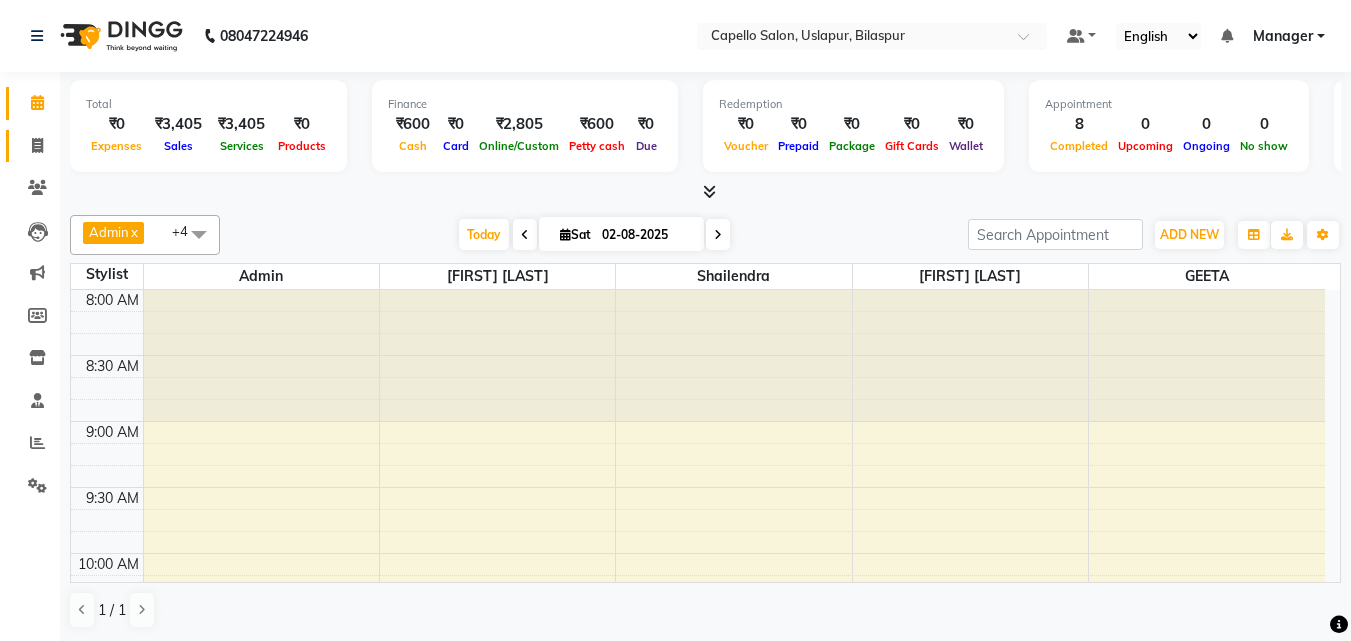 click on "Invoice" 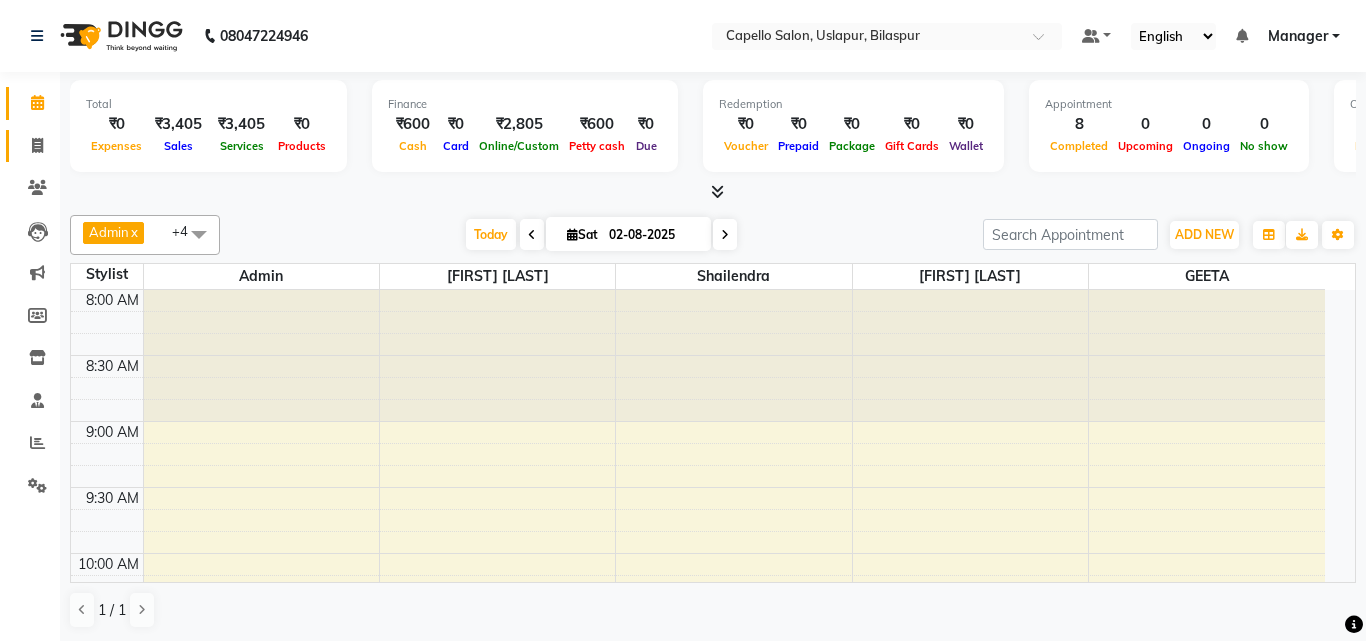 select on "service" 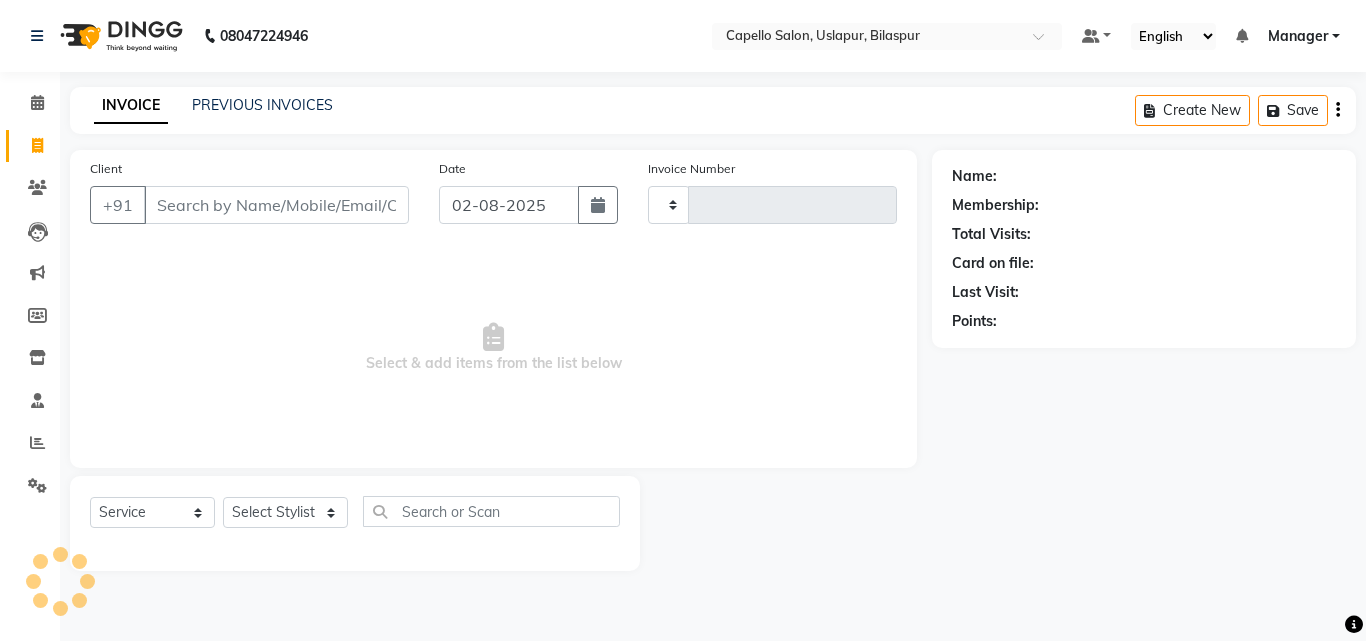 type on "1447" 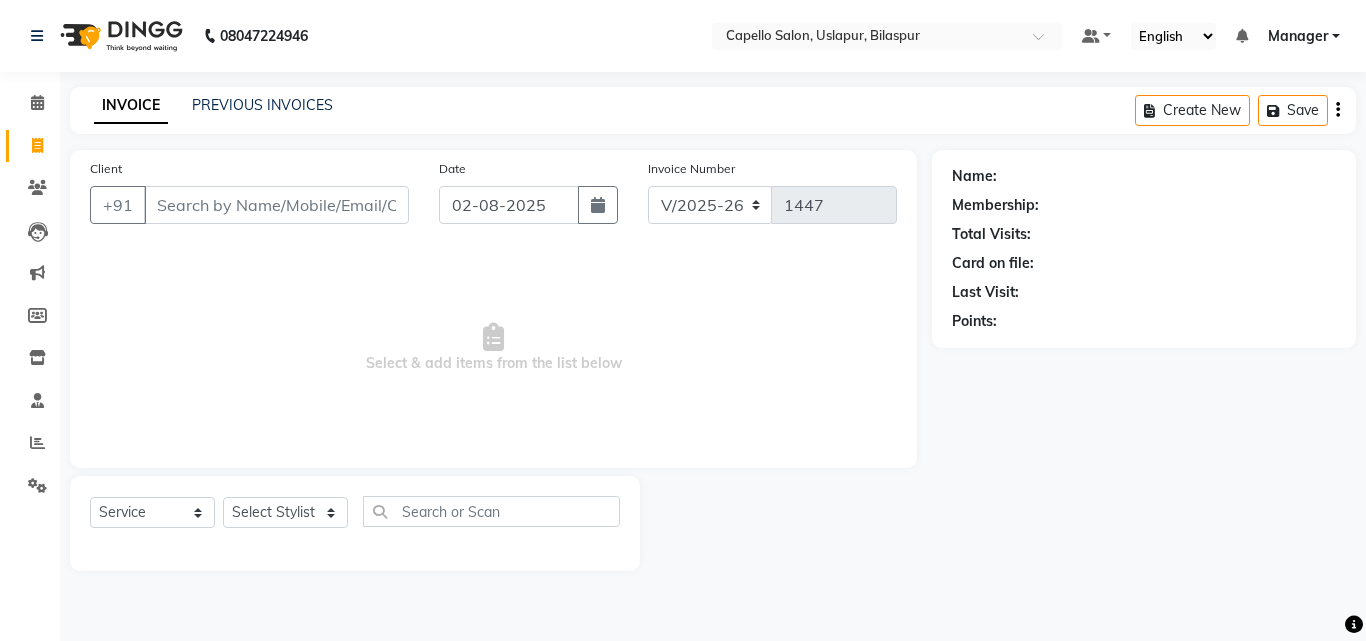 click on "Client" at bounding box center (276, 205) 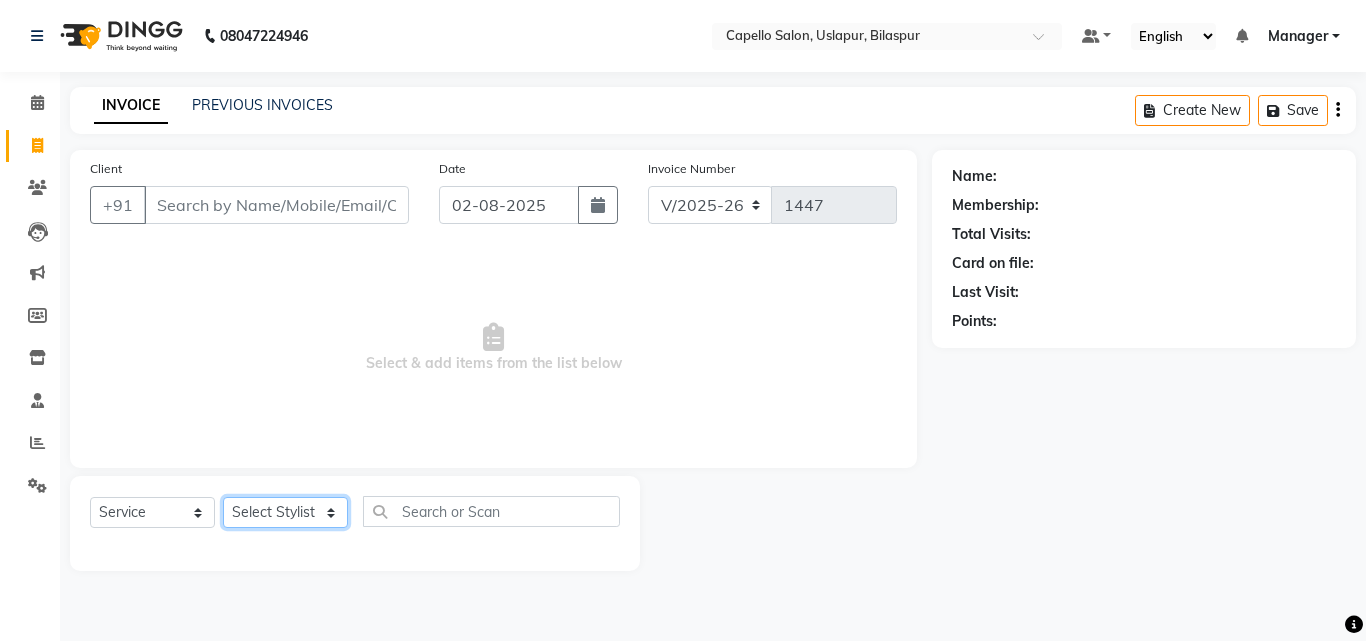 click on "Select Stylist Admin [FIRST] [LAST] [FIRST] [LAST] [FIRST] [FIRST] [FIRST] Manager [FIRST] [FIRST] [LAST] [FIRST] [LAST] [FIRST] [FIRST] [FIRST] [FIRST]" 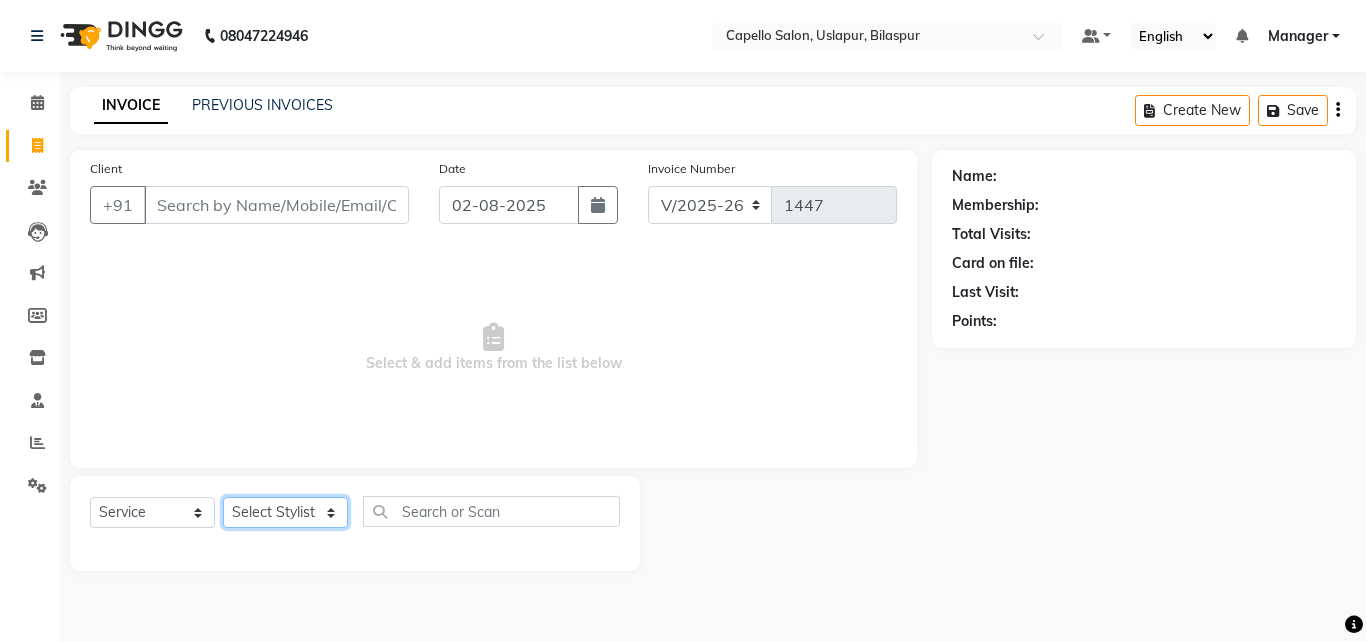 select on "61948" 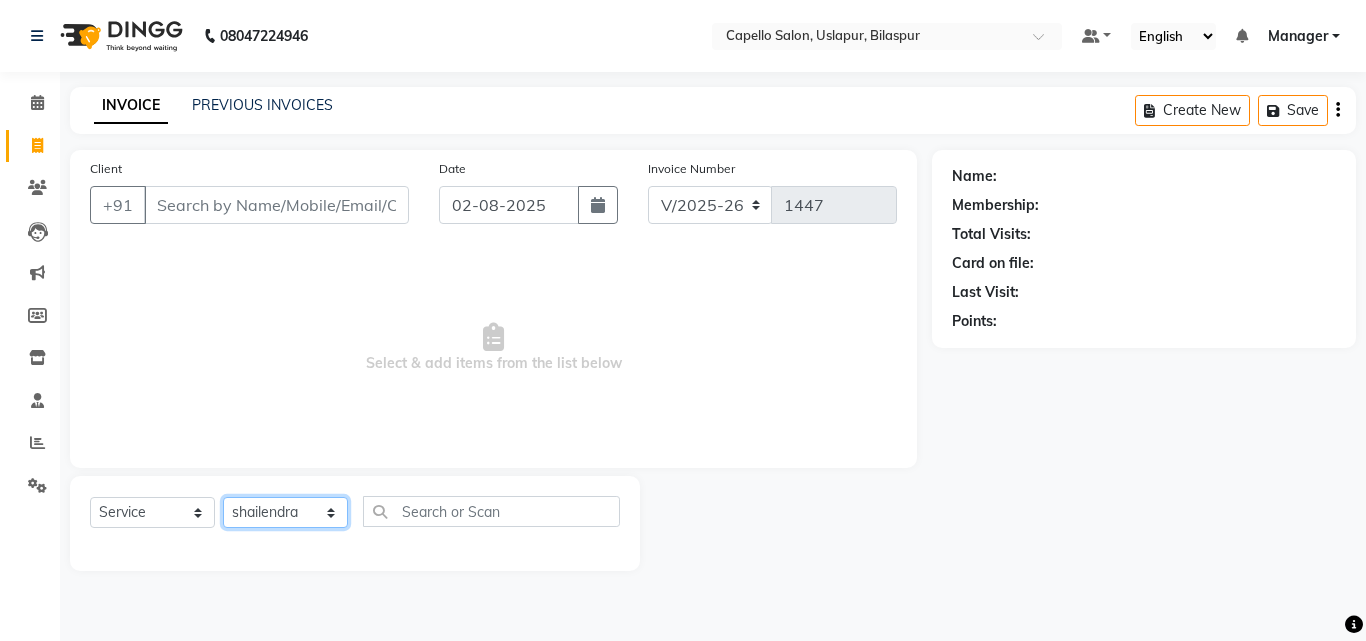 click on "Select Stylist Admin [FIRST] [LAST] [FIRST] [LAST] [FIRST] [FIRST] [FIRST] Manager [FIRST] [FIRST] [LAST] [FIRST] [LAST] [FIRST] [FIRST] [FIRST] [FIRST]" 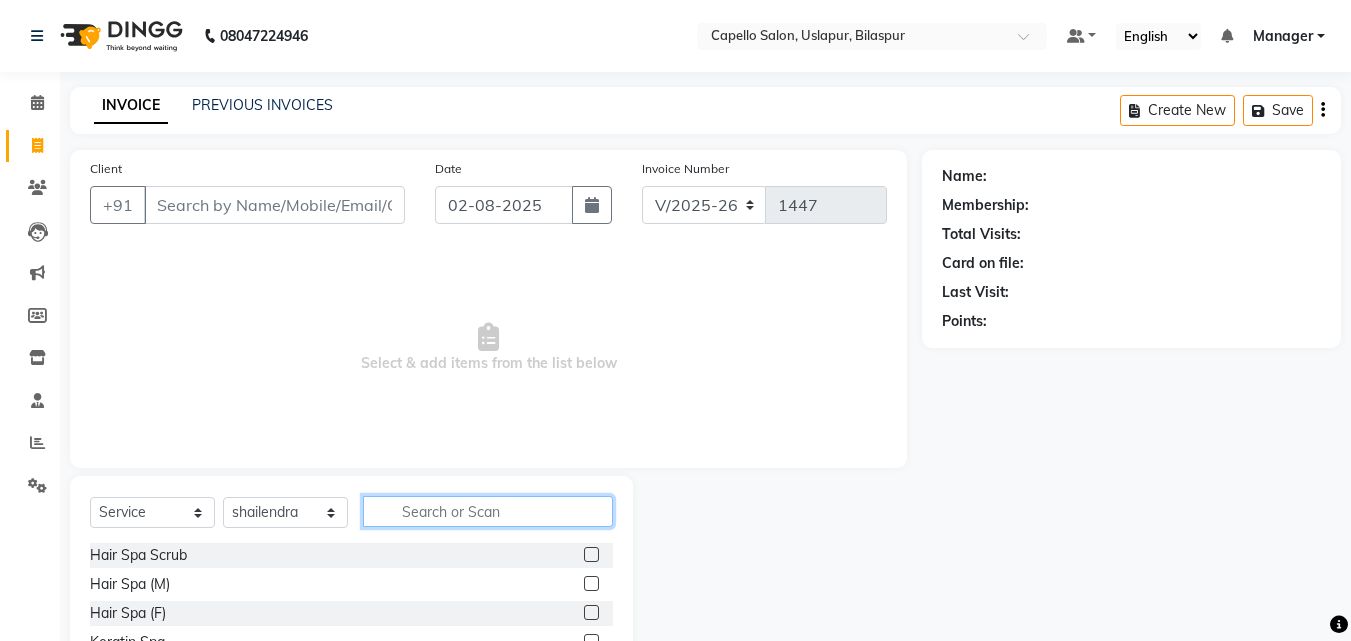 click 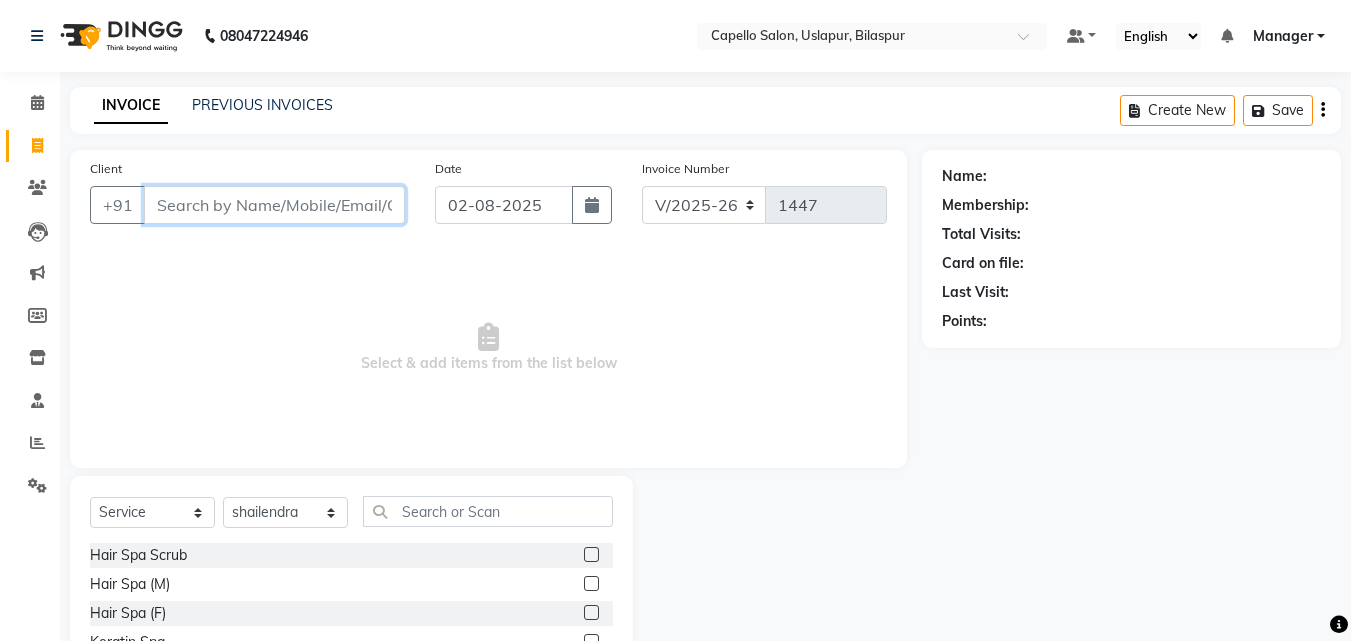 click on "Client" at bounding box center (274, 205) 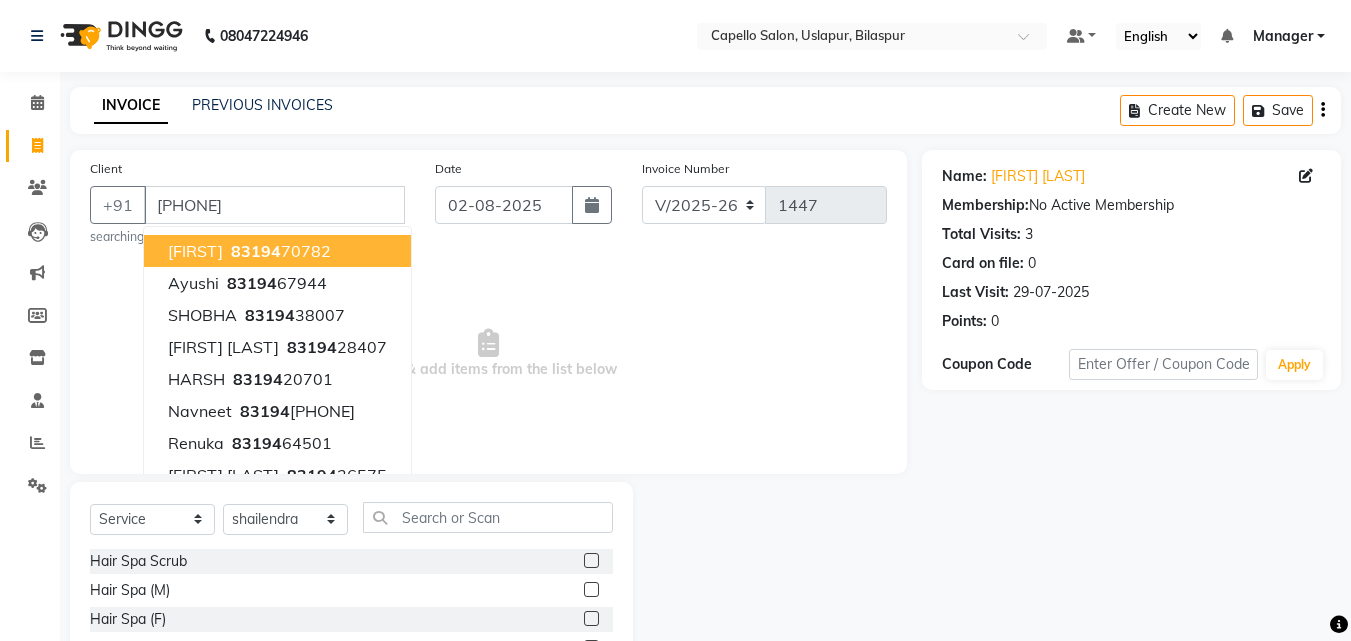 click on "Select & add items from the list below" at bounding box center (488, 354) 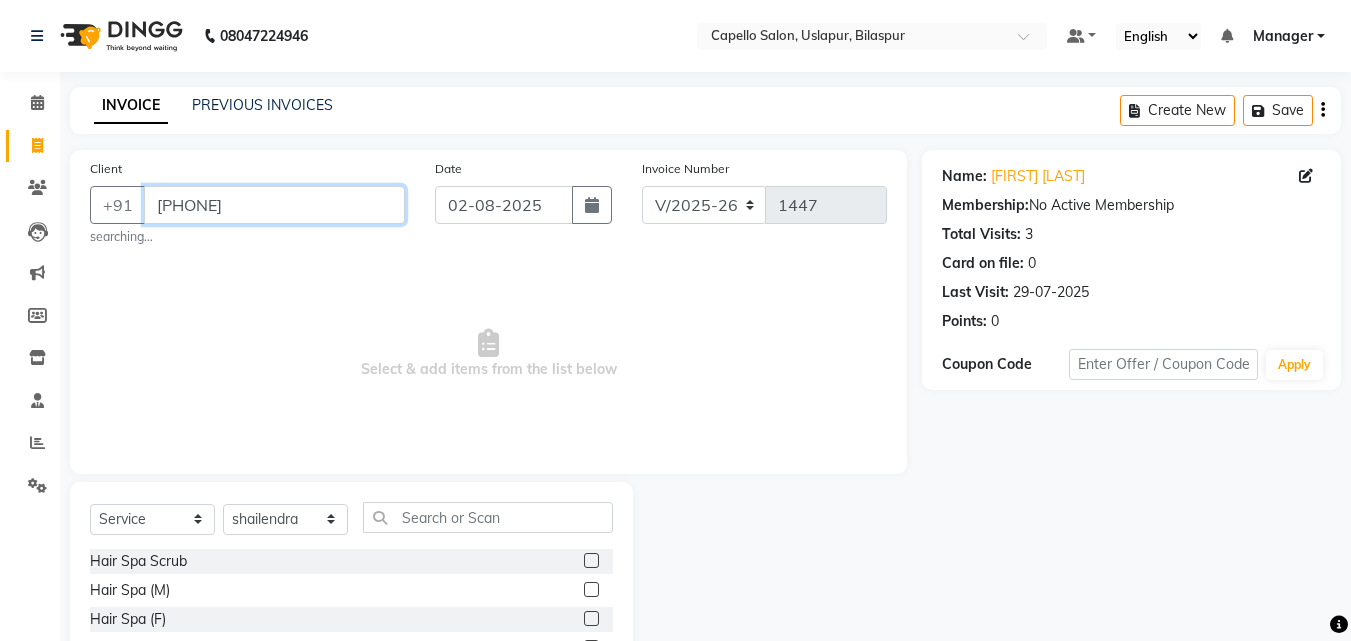 click on "[PHONE]" at bounding box center [274, 205] 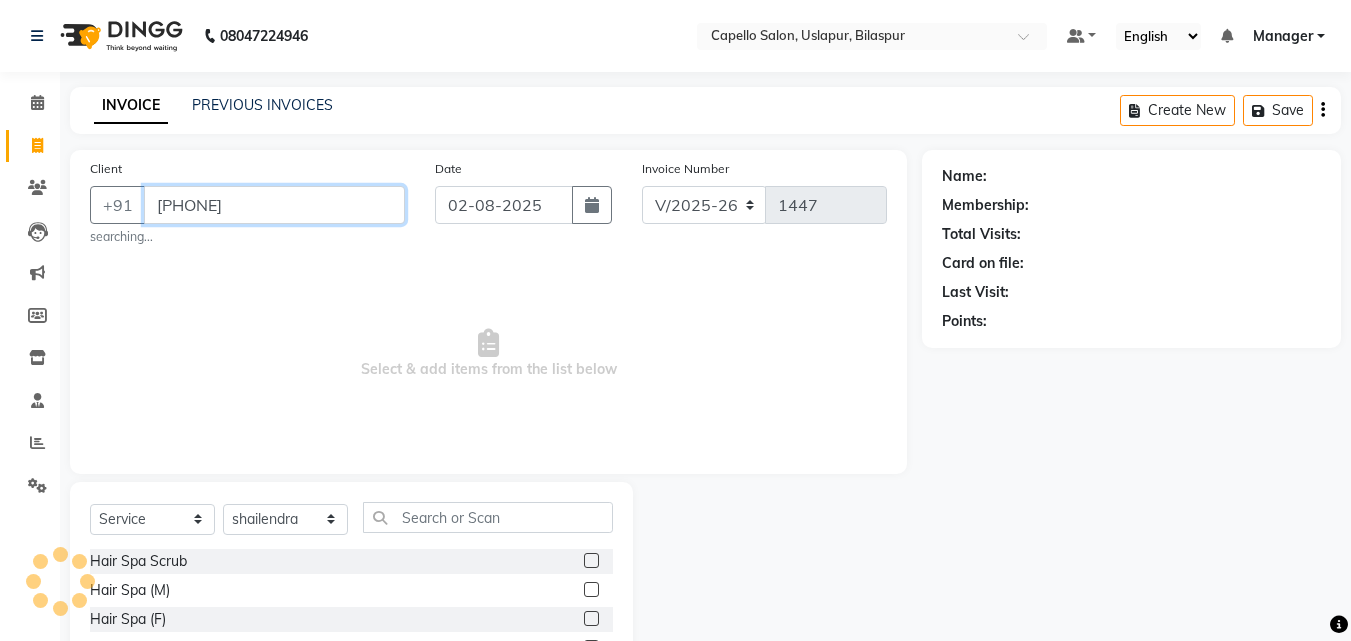type on "[PHONE]" 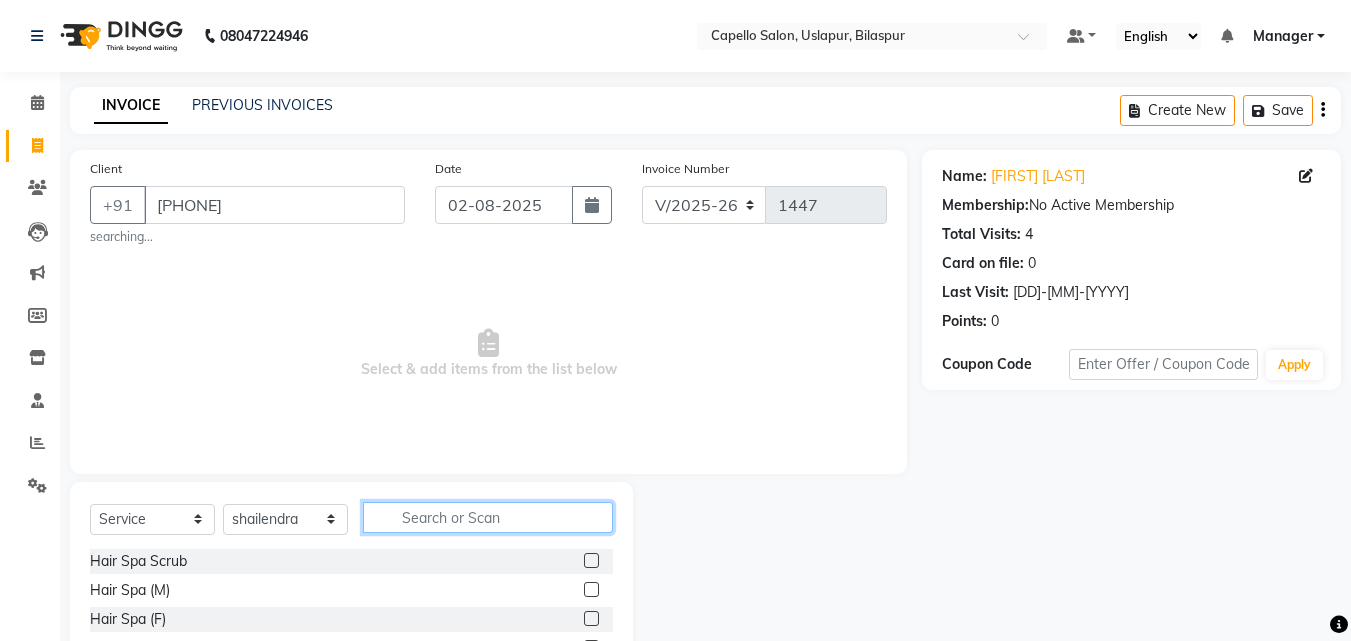 click 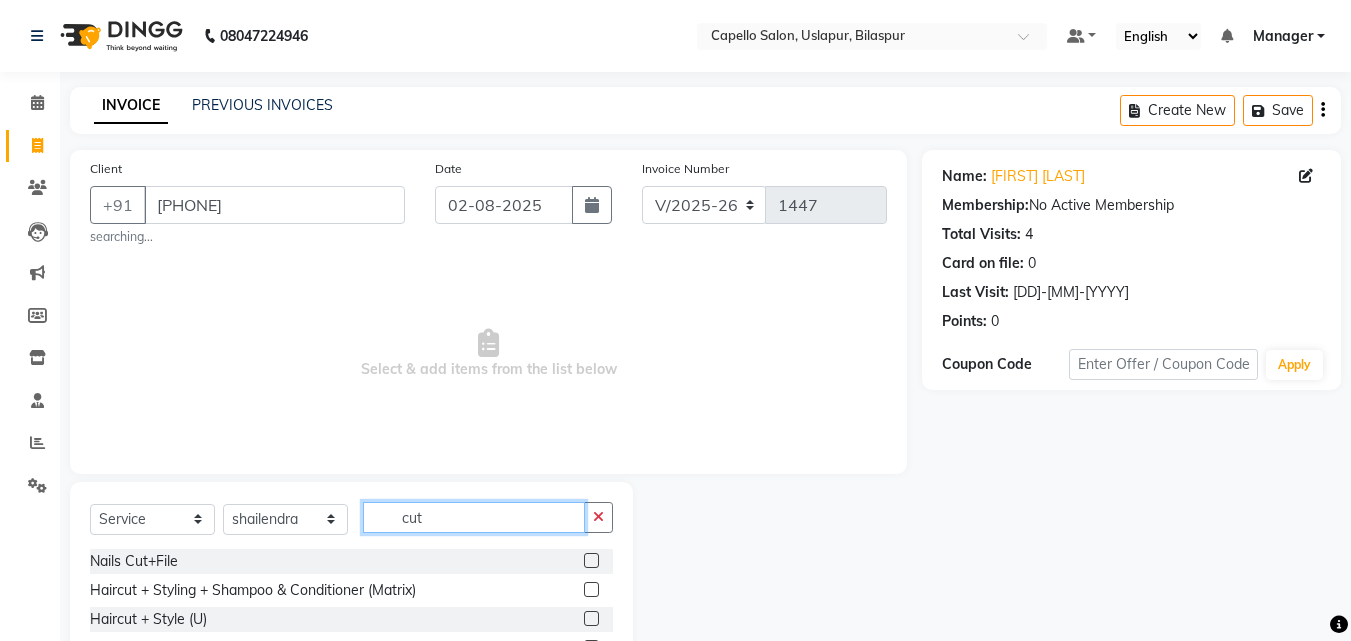 scroll, scrollTop: 166, scrollLeft: 0, axis: vertical 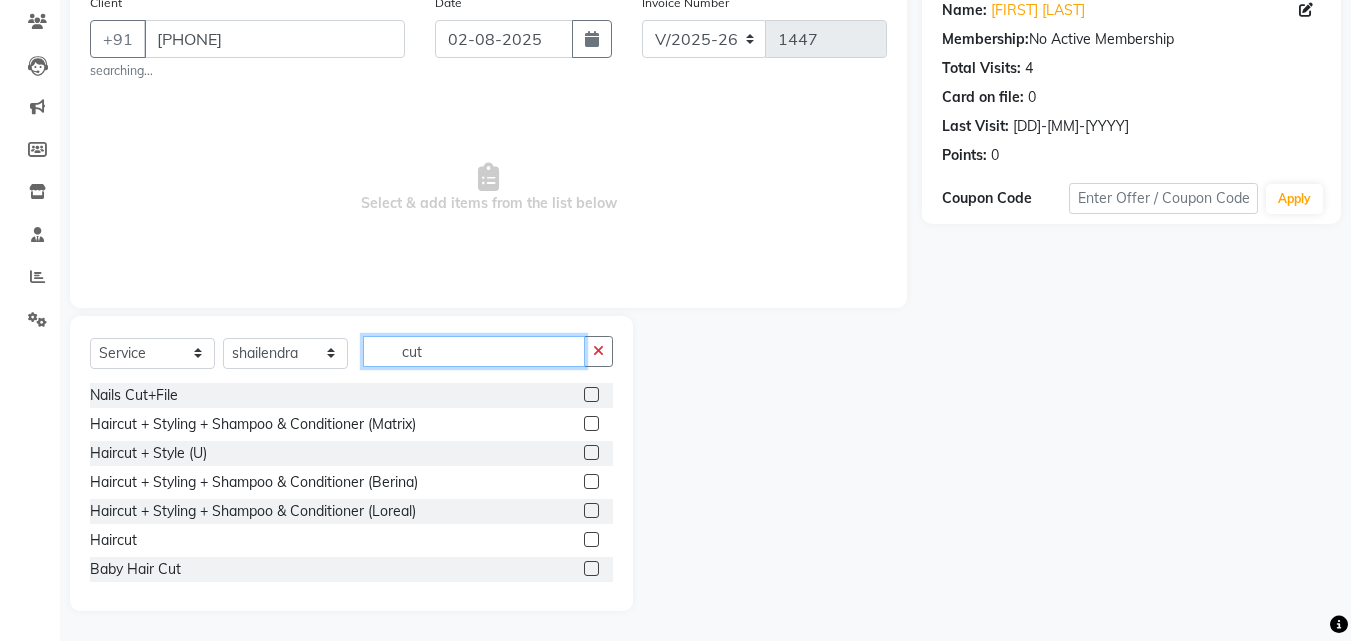 type on "cut" 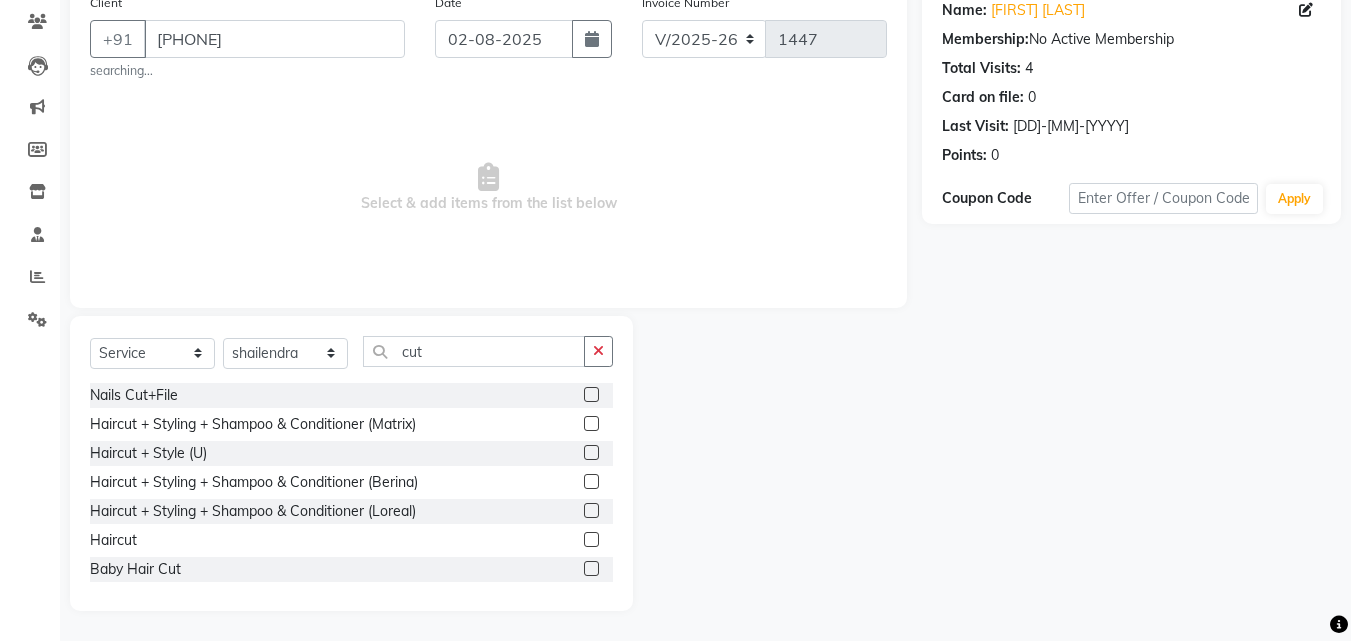 click 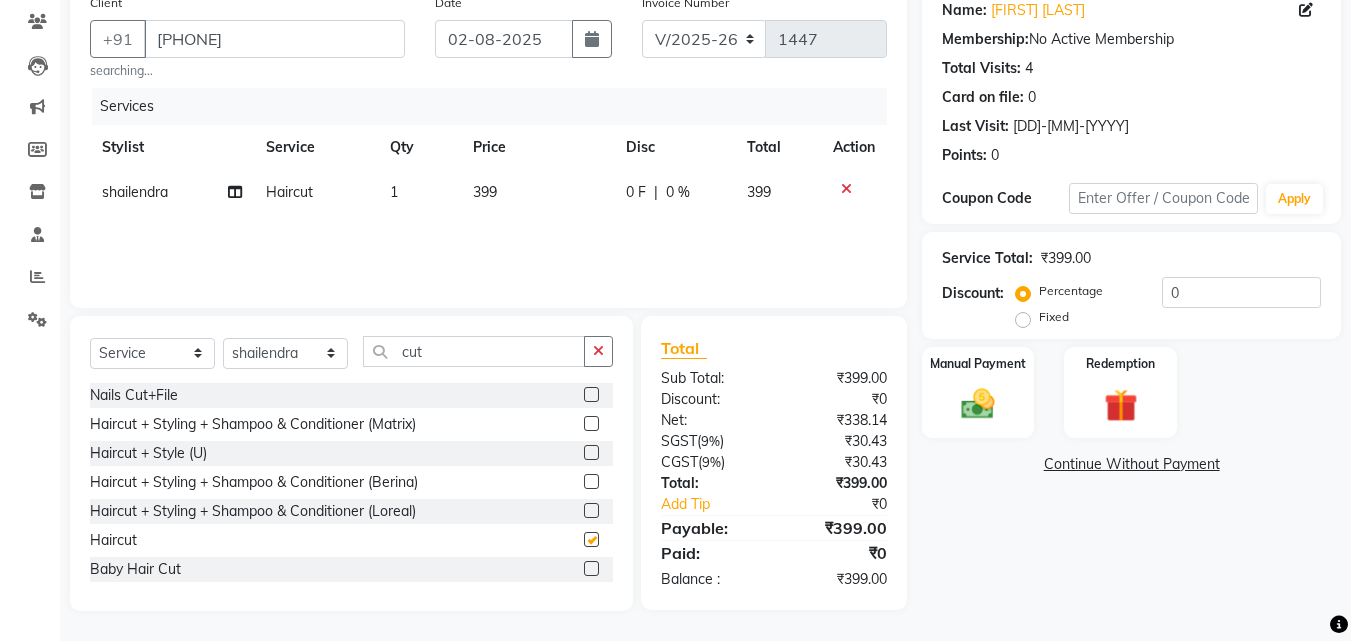 checkbox on "false" 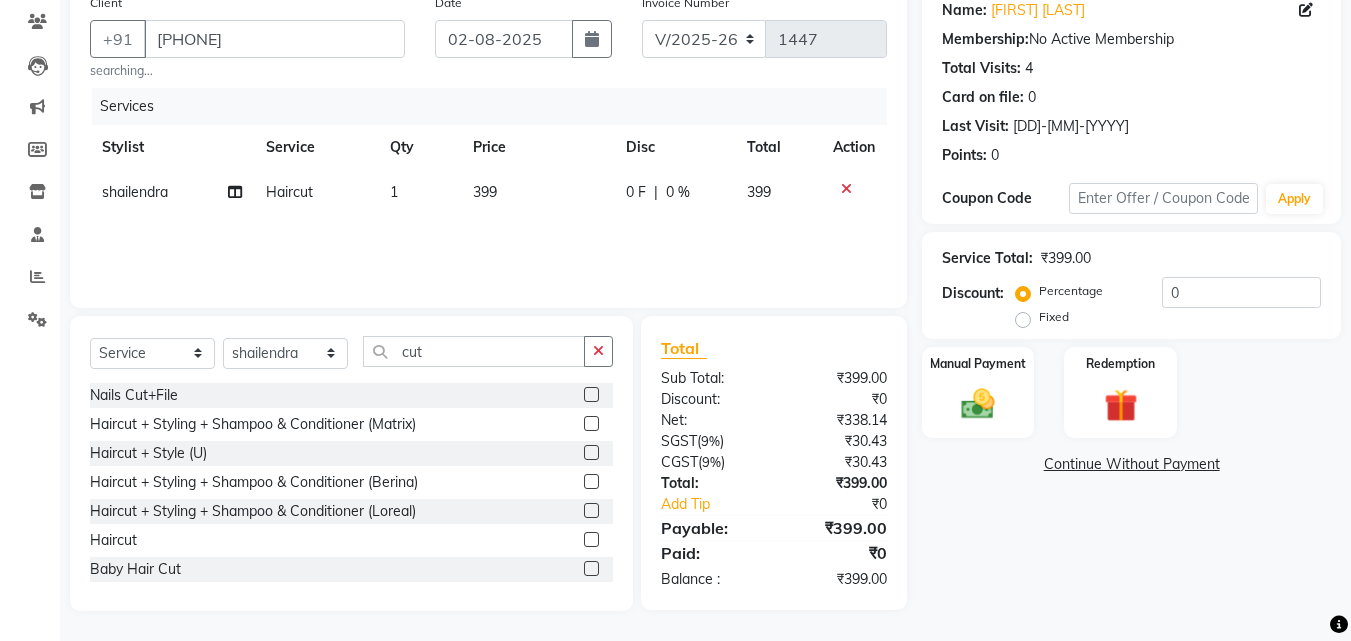 click on "399" 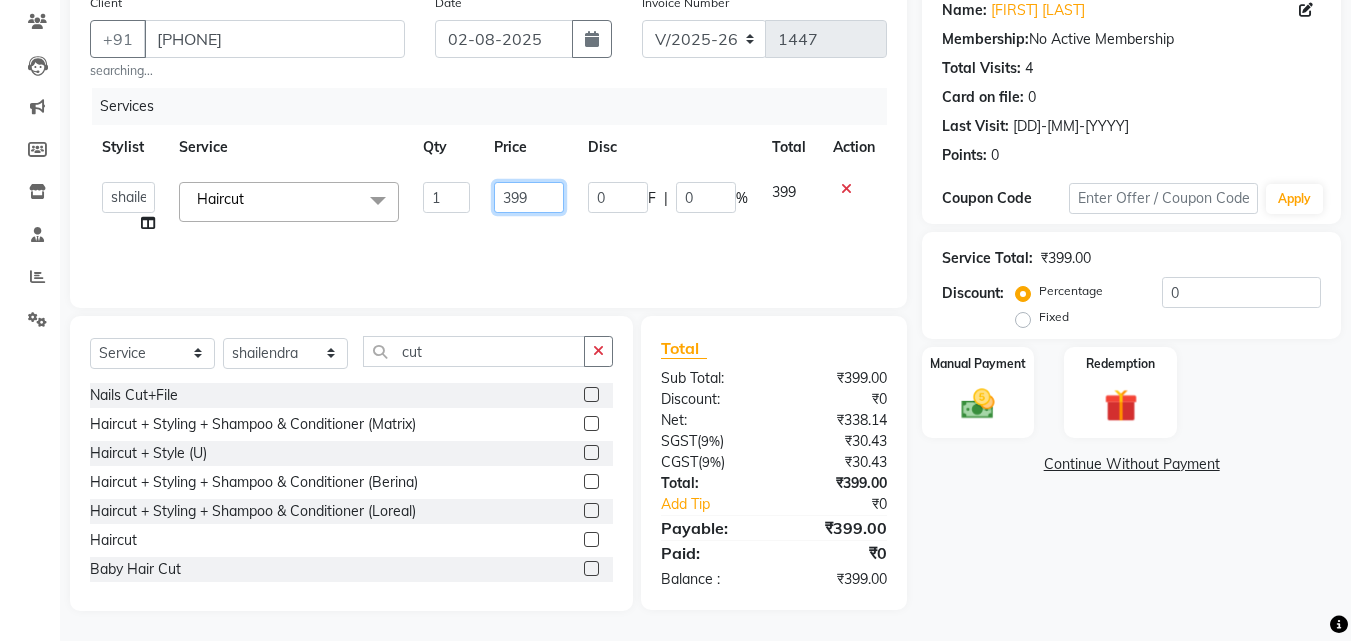 click on "399" 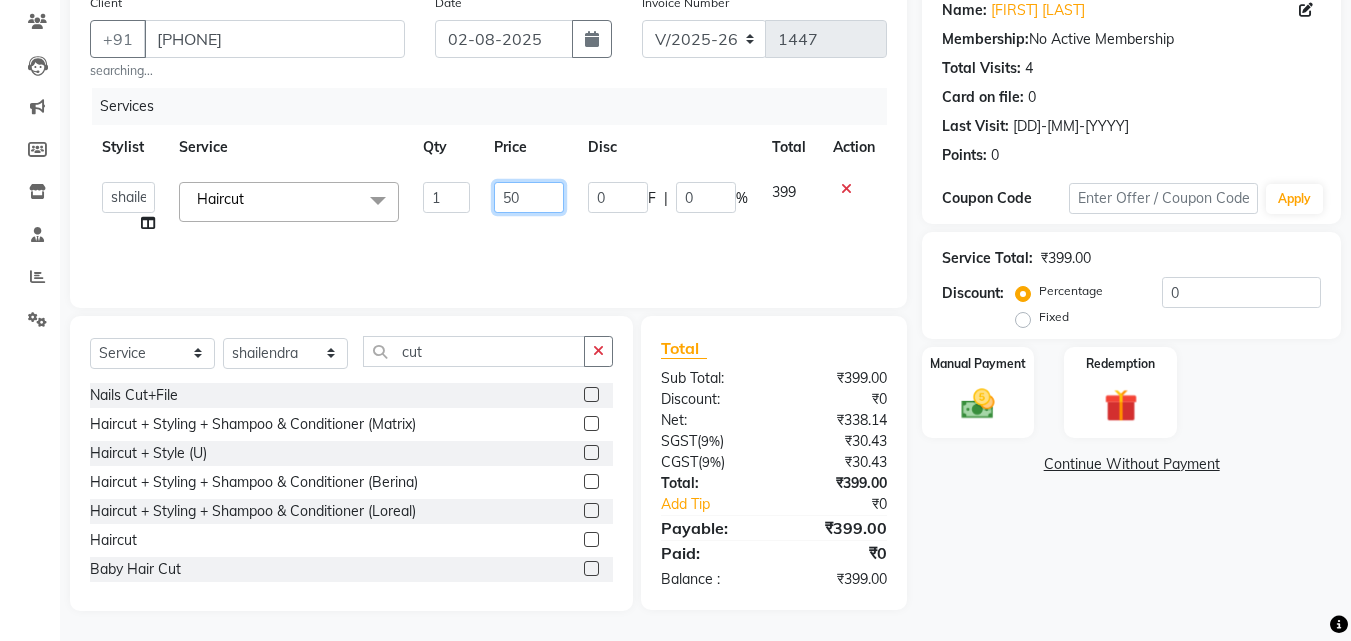 type on "500" 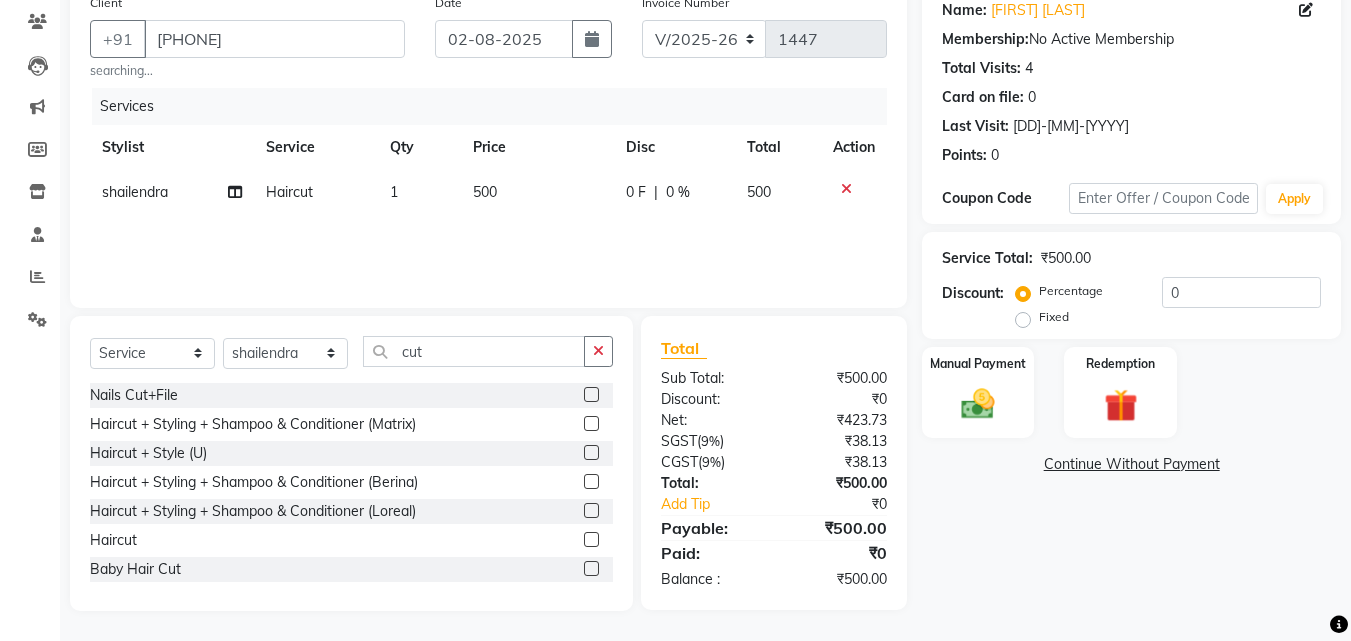 click on "Services Stylist Service Qty Price Disc Total Action [FIRST] Haircut 1 500 0 F | 0 % 500" 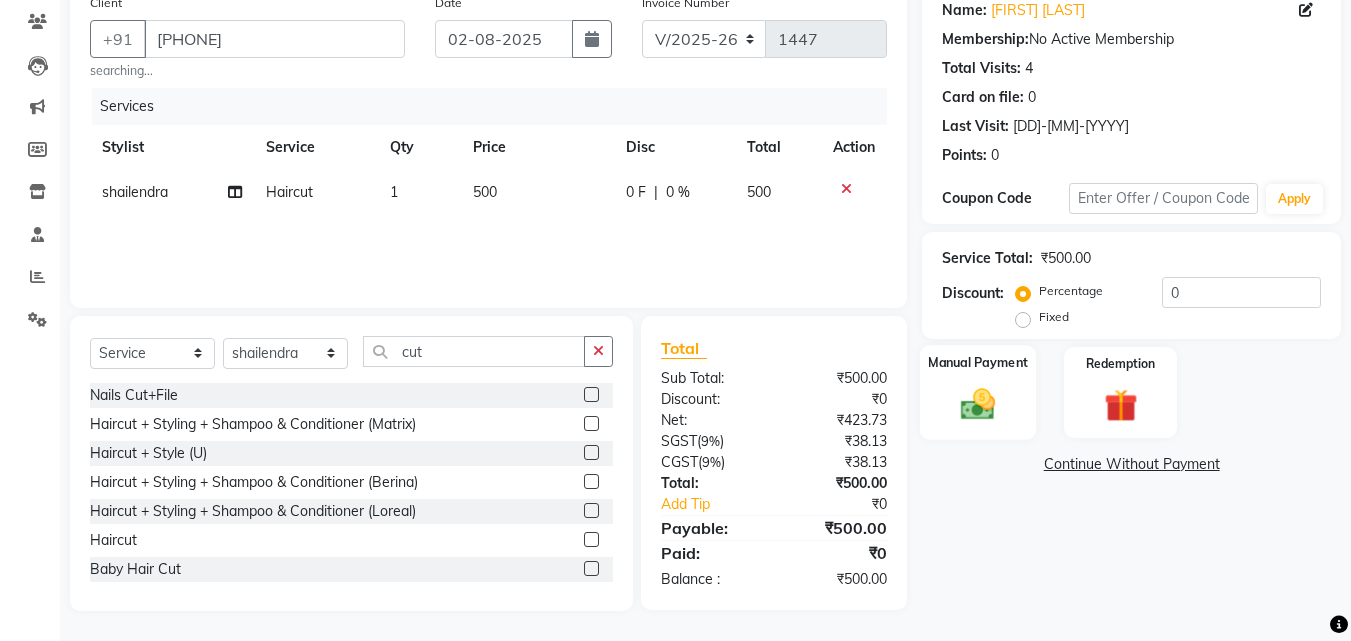 click 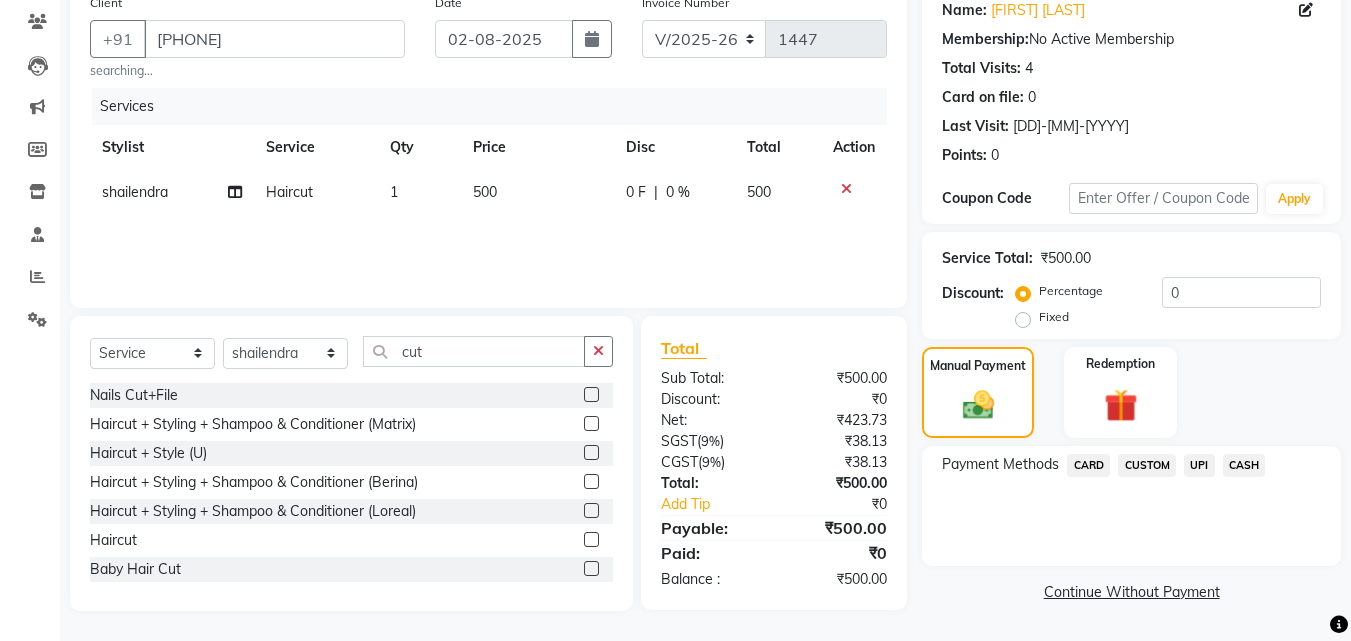 click on "CASH" 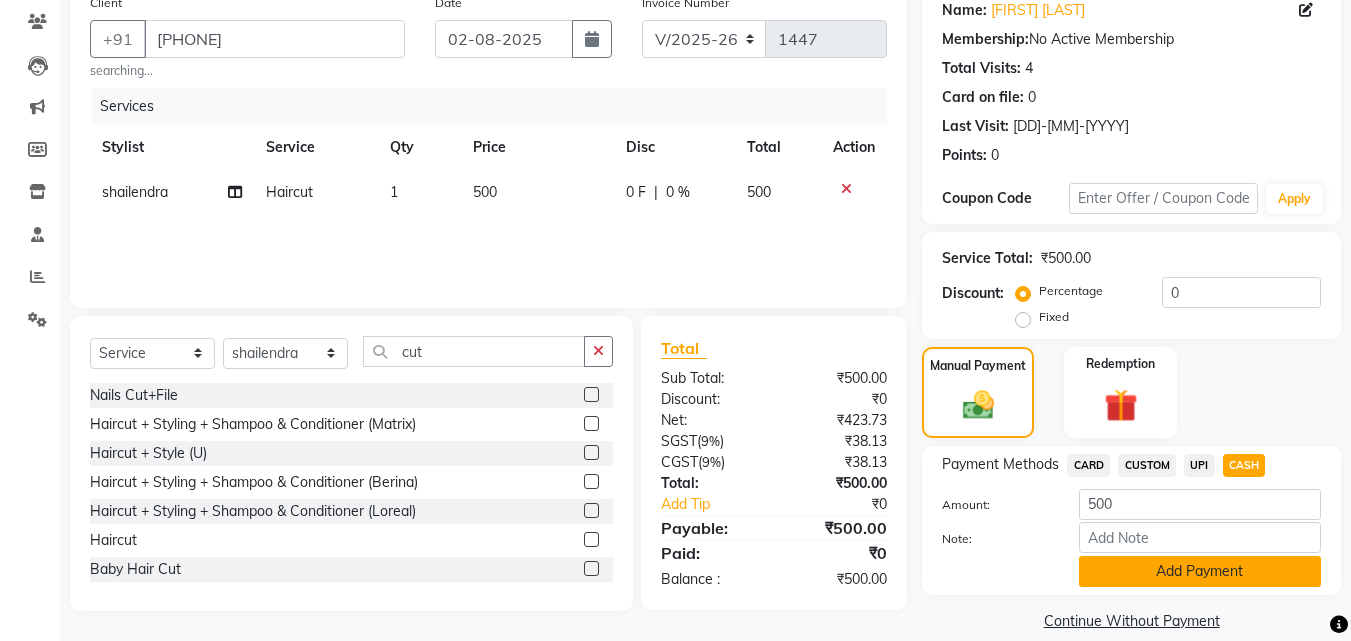scroll, scrollTop: 191, scrollLeft: 0, axis: vertical 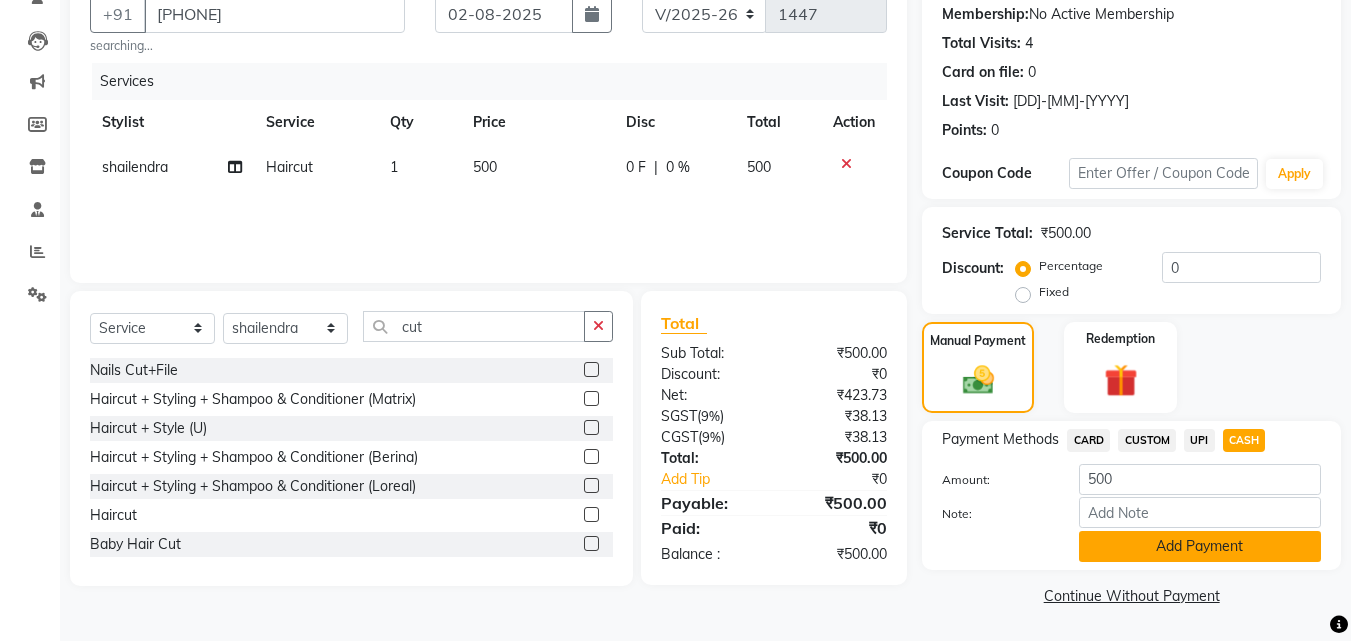 click on "Add Payment" 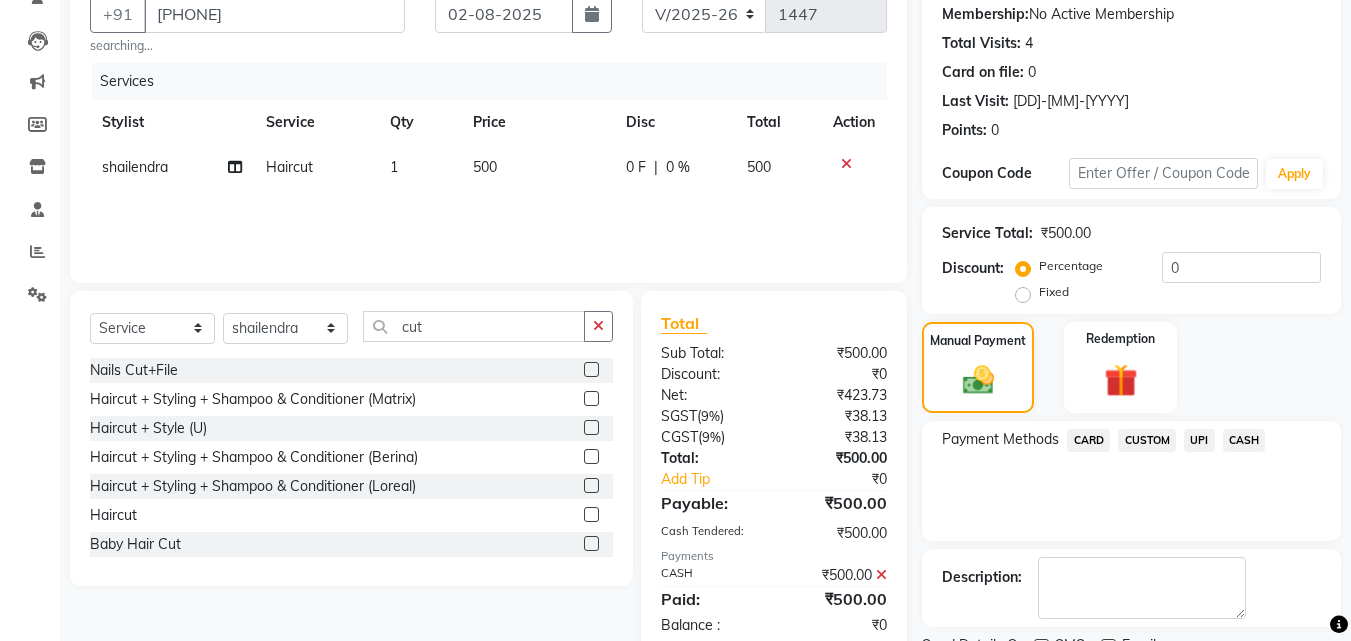 scroll, scrollTop: 275, scrollLeft: 0, axis: vertical 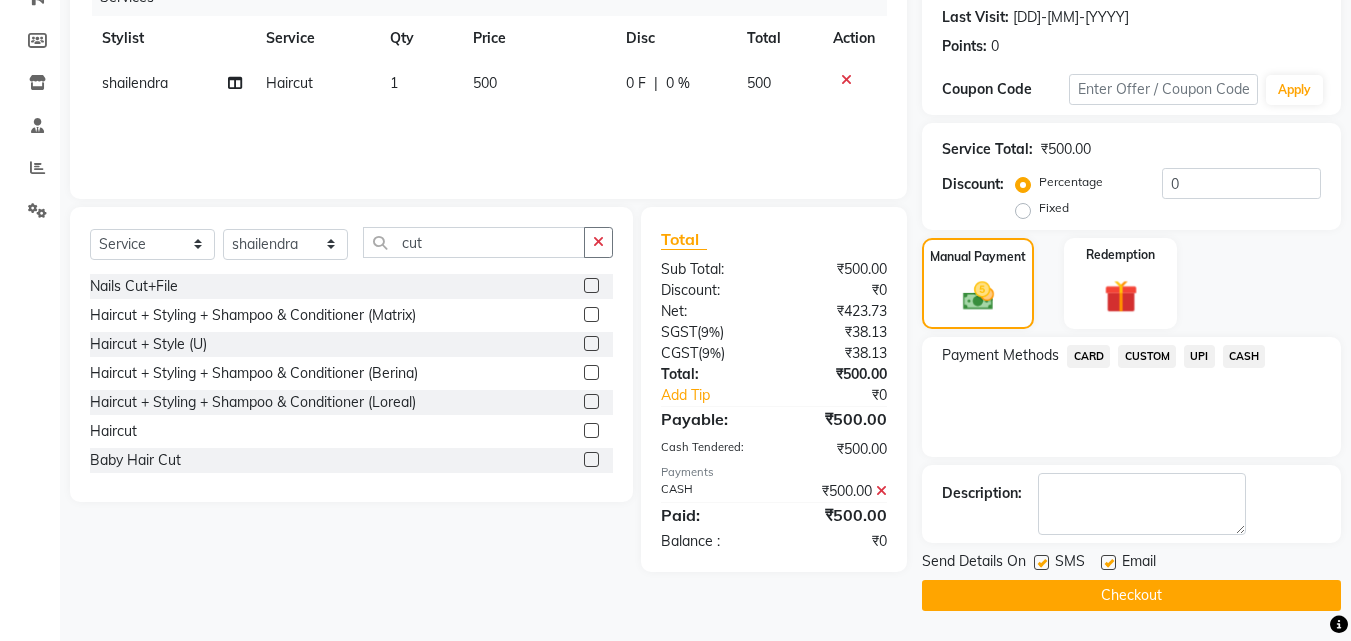 click on "Checkout" 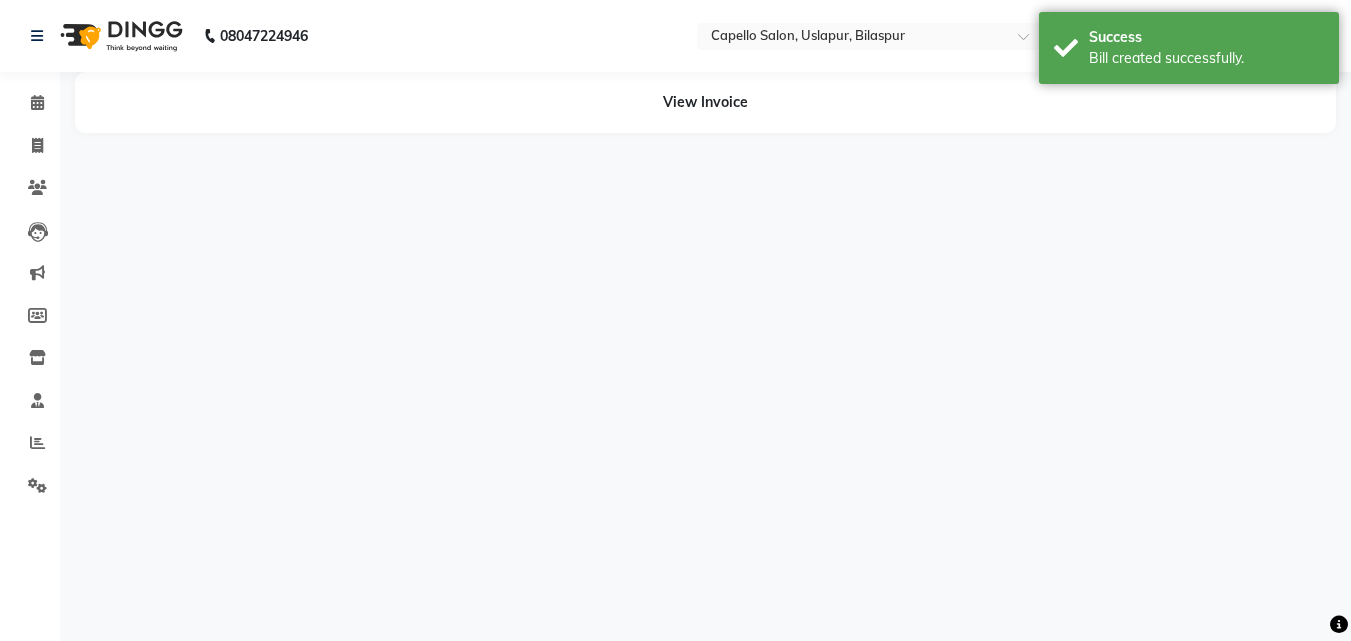 scroll, scrollTop: 0, scrollLeft: 0, axis: both 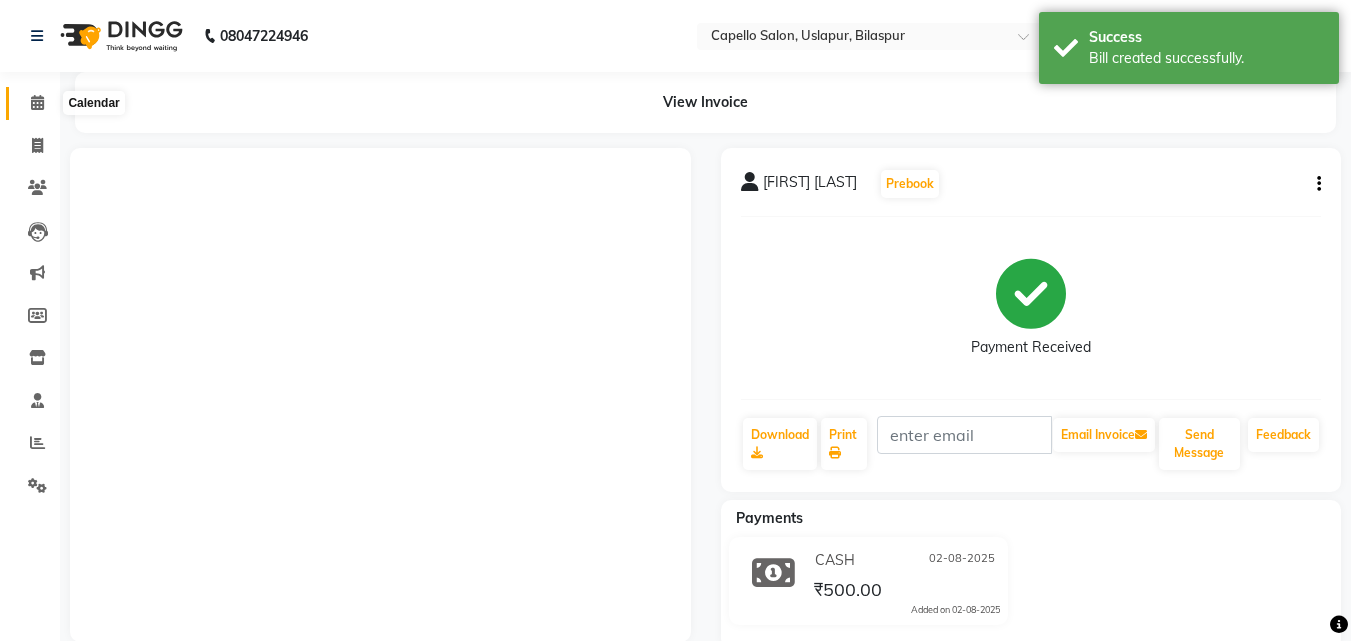 click 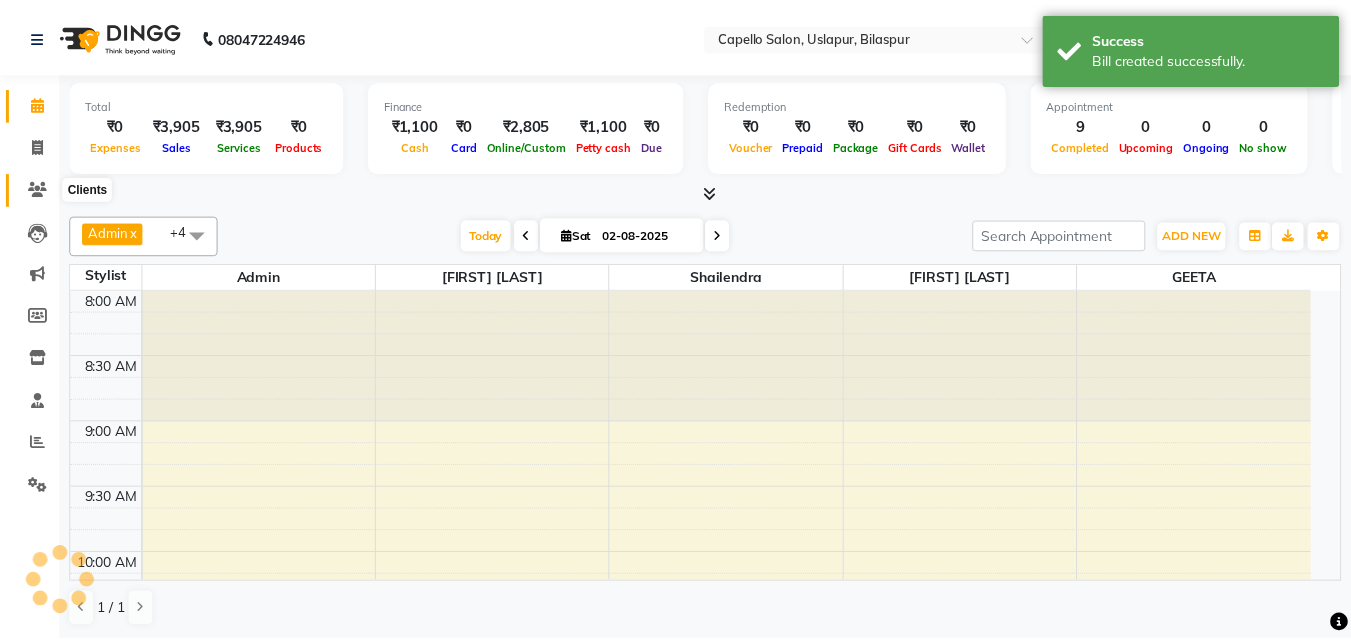 scroll, scrollTop: 0, scrollLeft: 0, axis: both 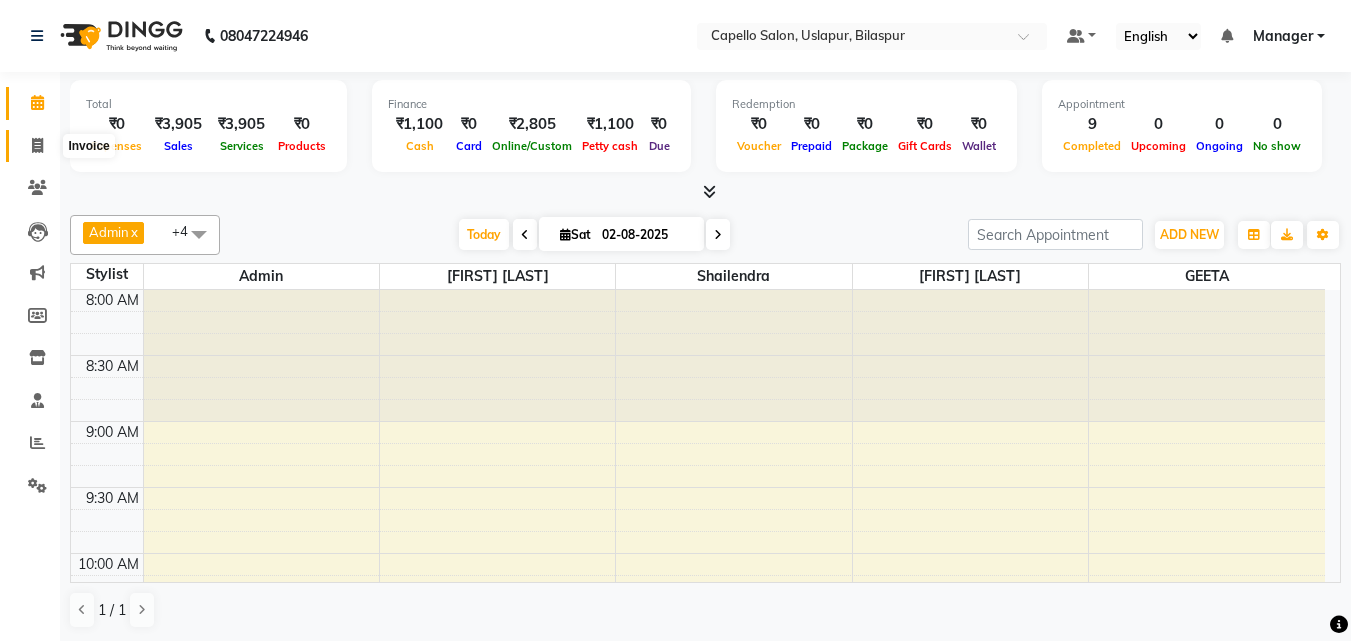 click 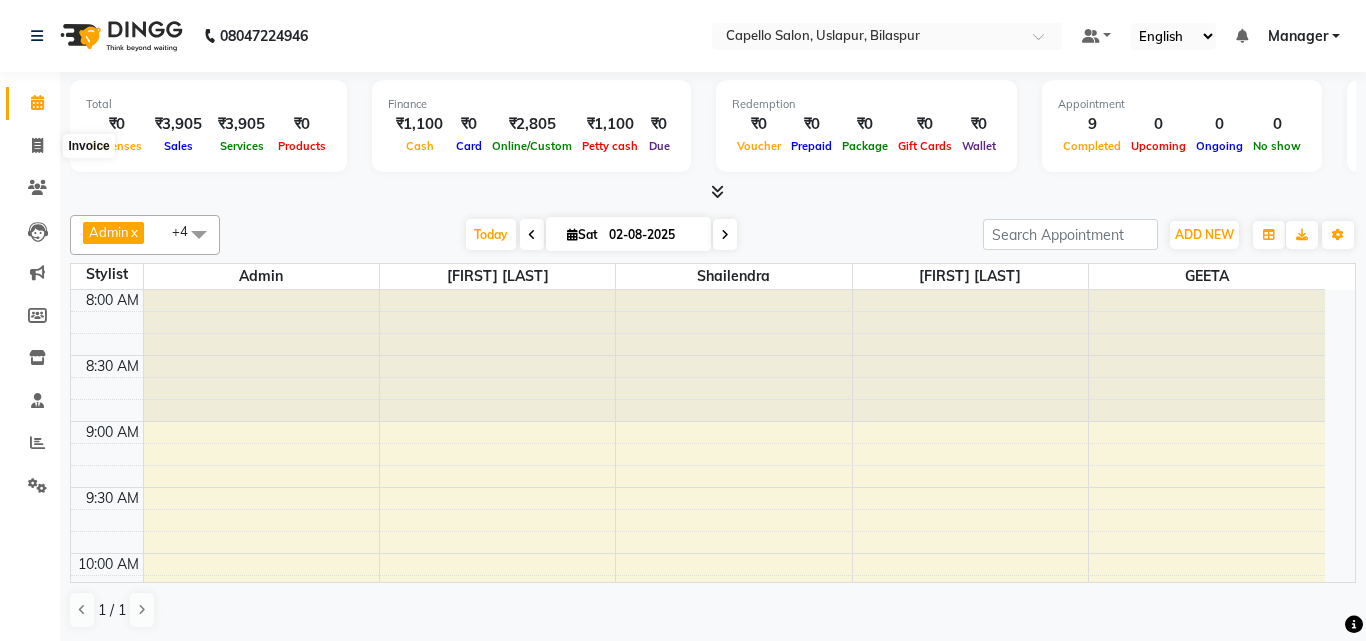 select on "service" 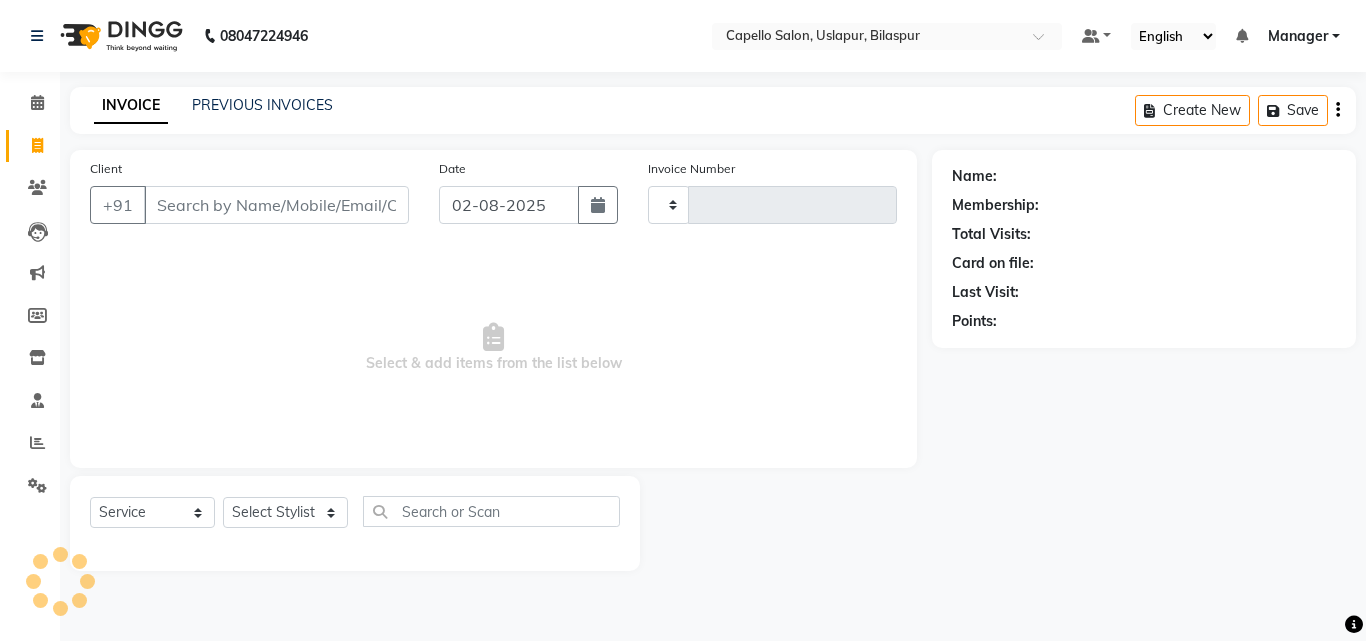 type on "1448" 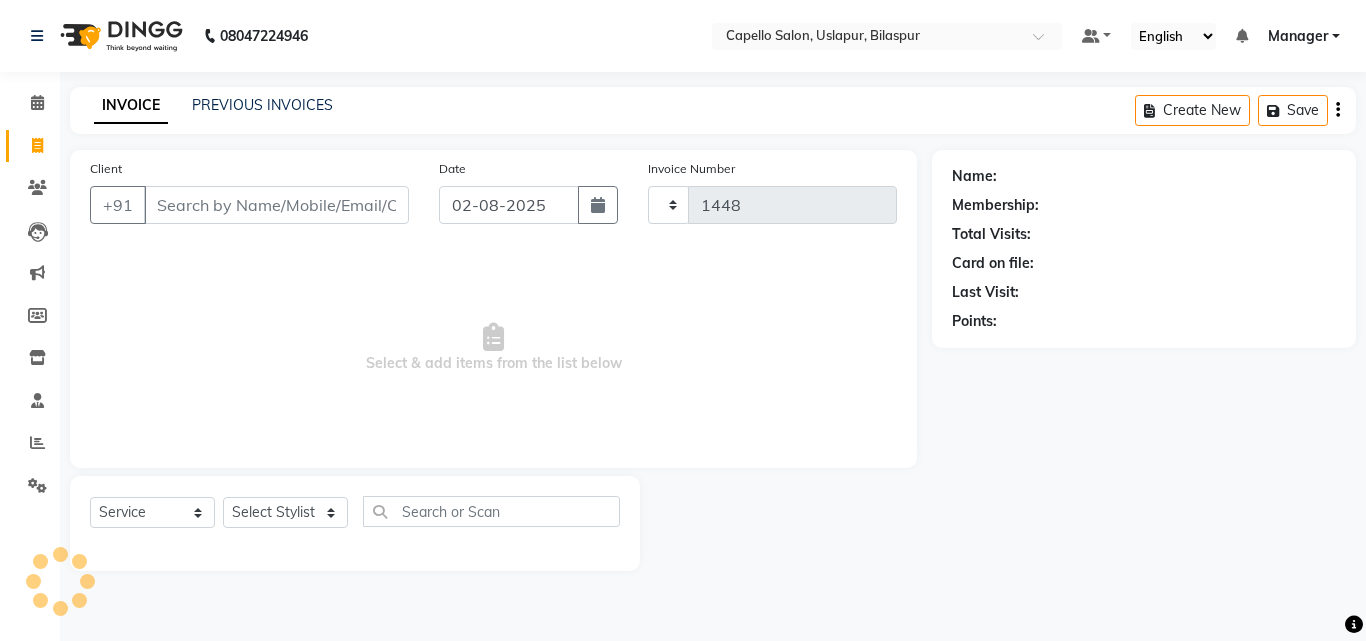 select on "4763" 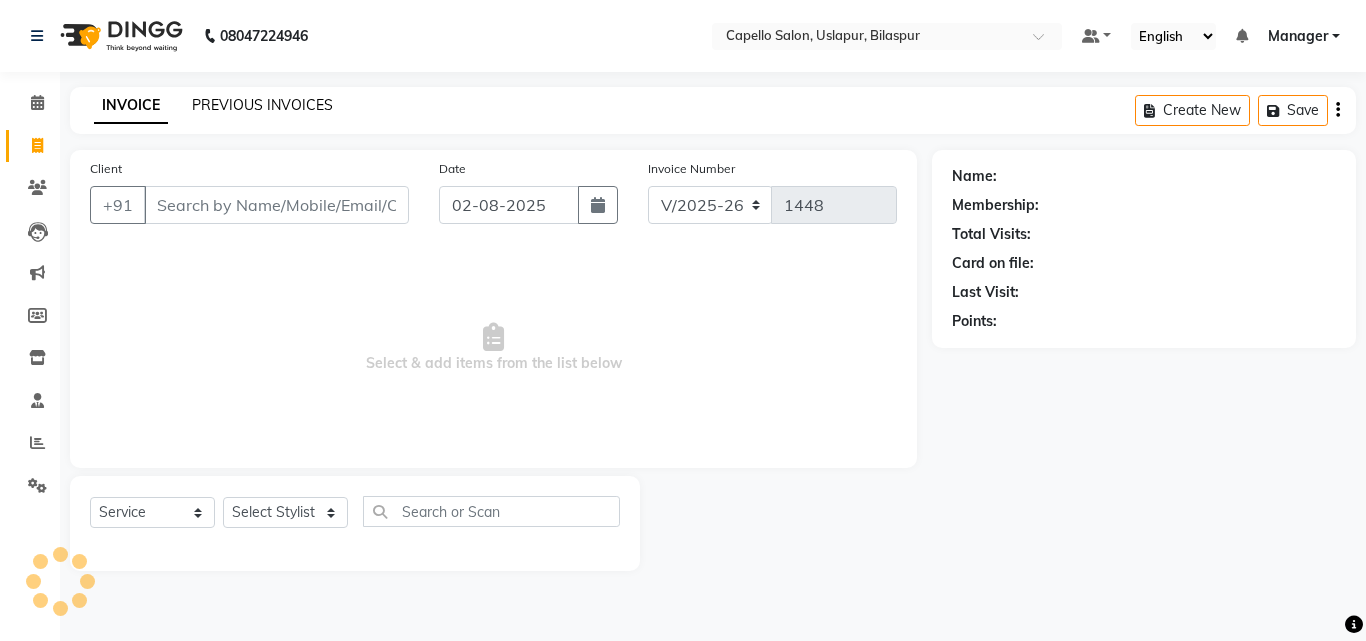 click on "PREVIOUS INVOICES" 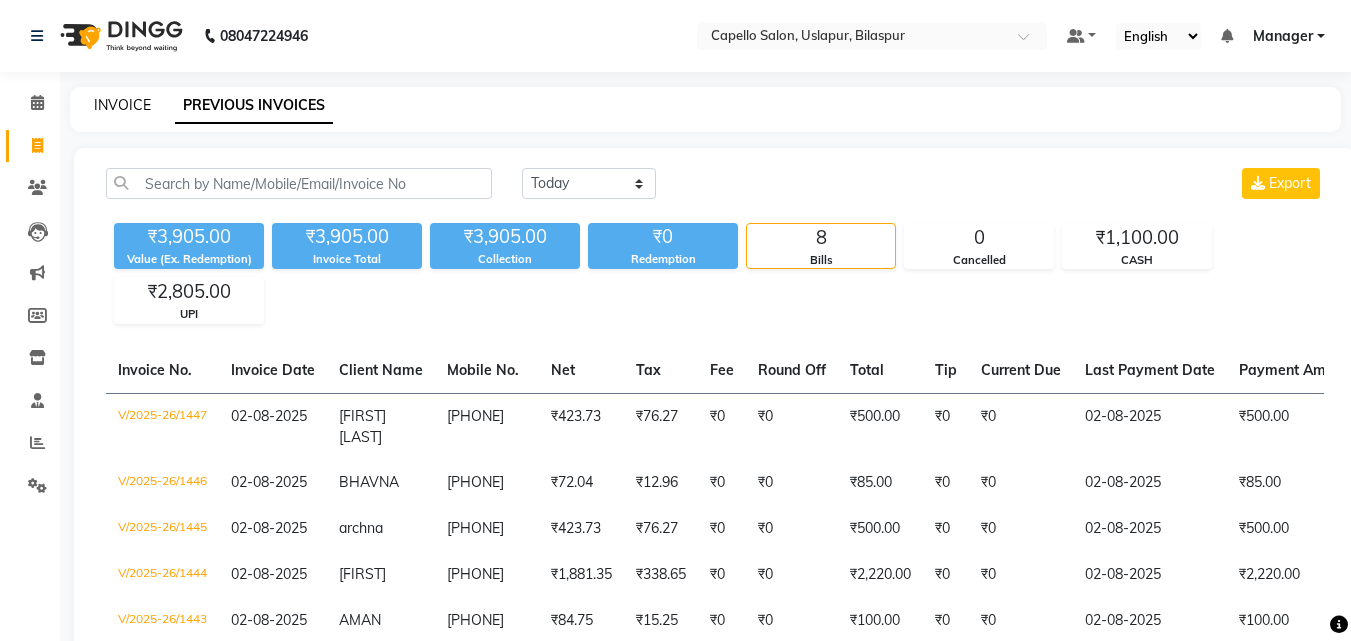 click on "INVOICE" 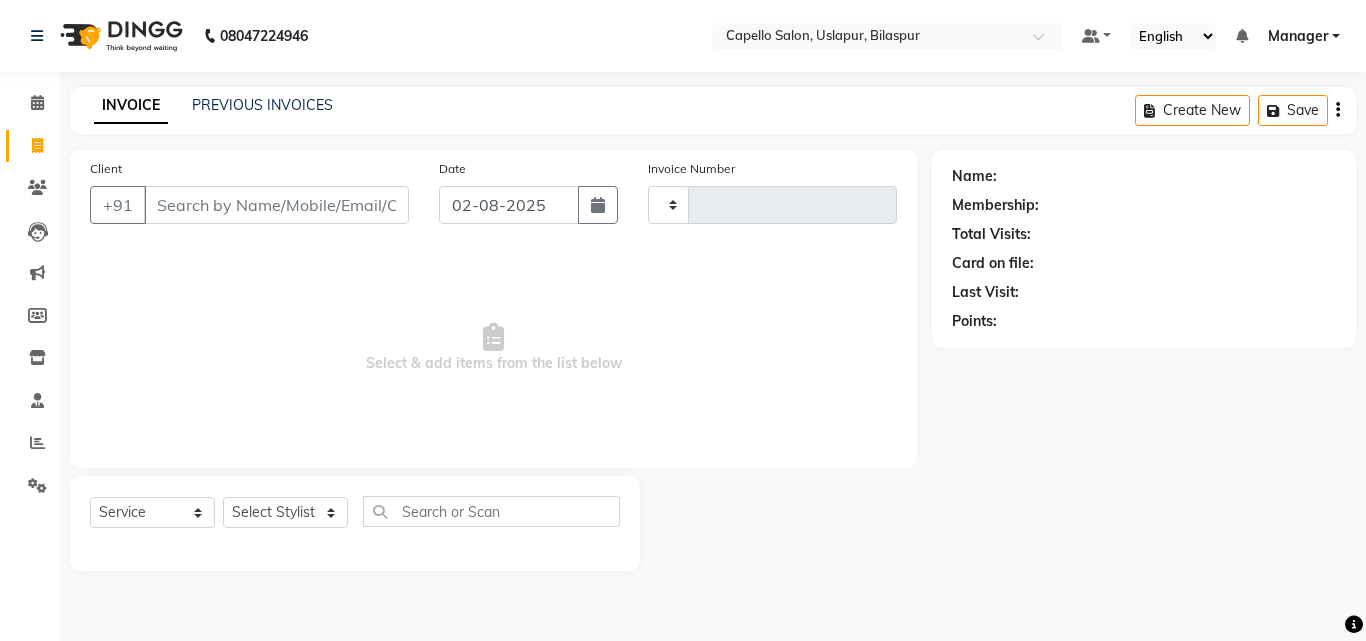 type on "1448" 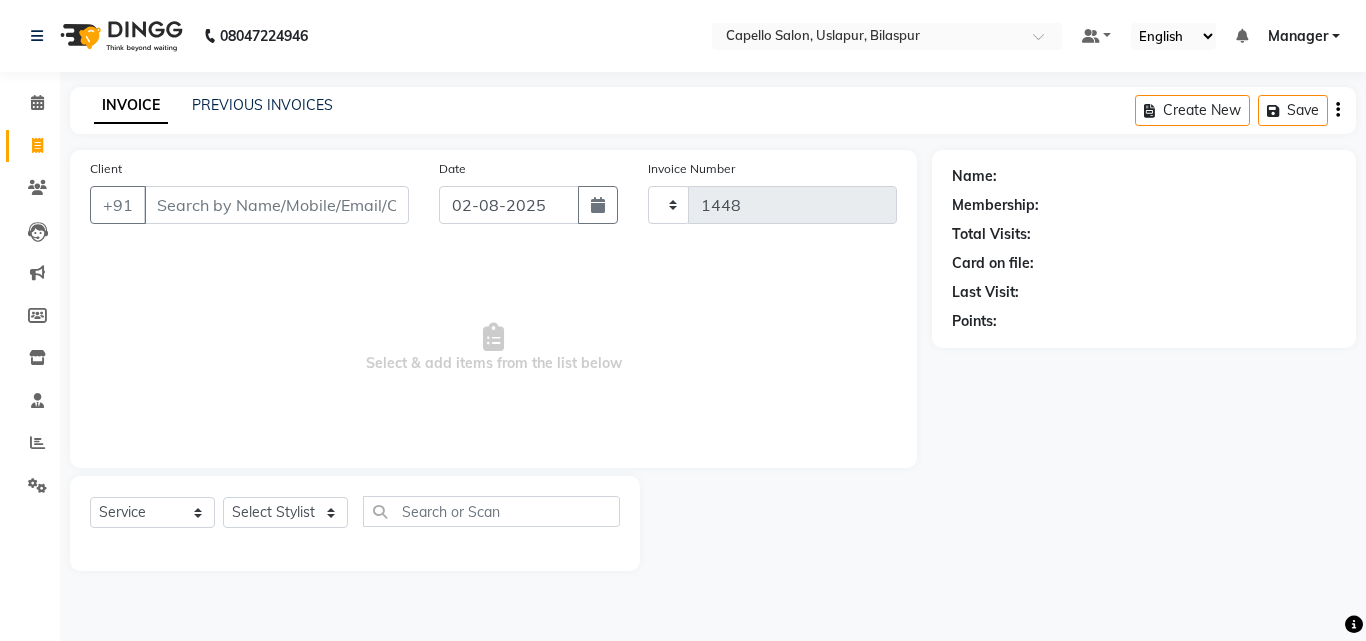 select on "4763" 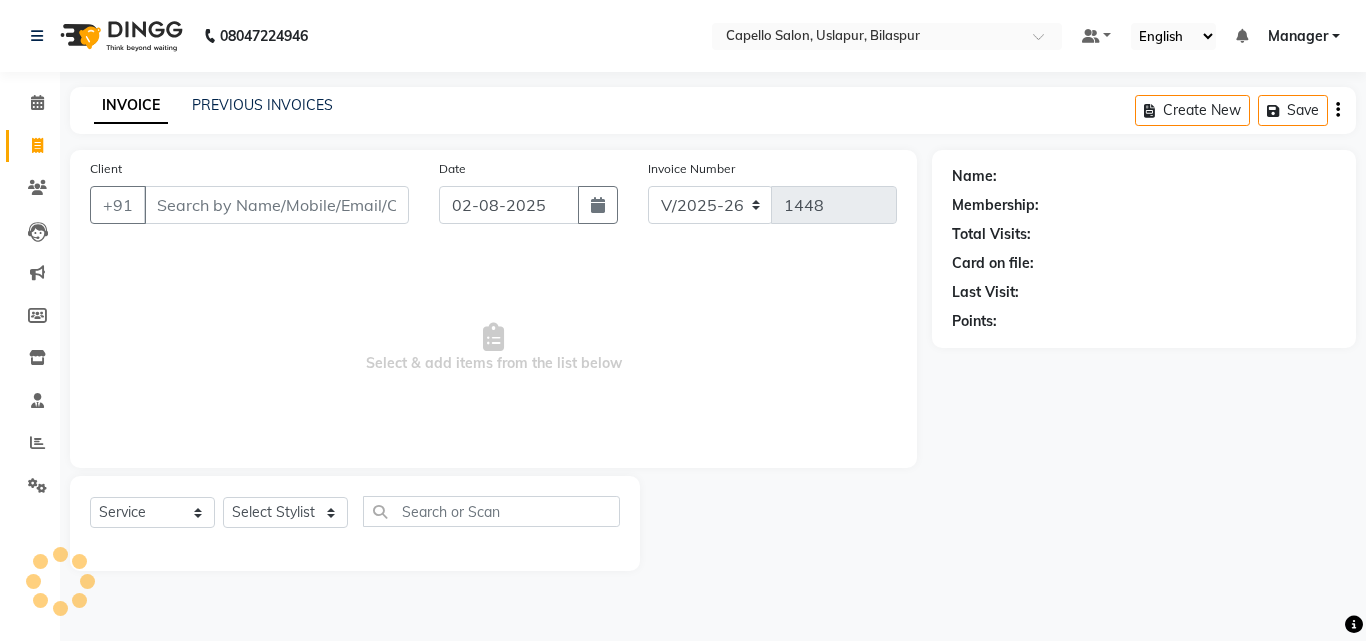 click on "Client" at bounding box center (276, 205) 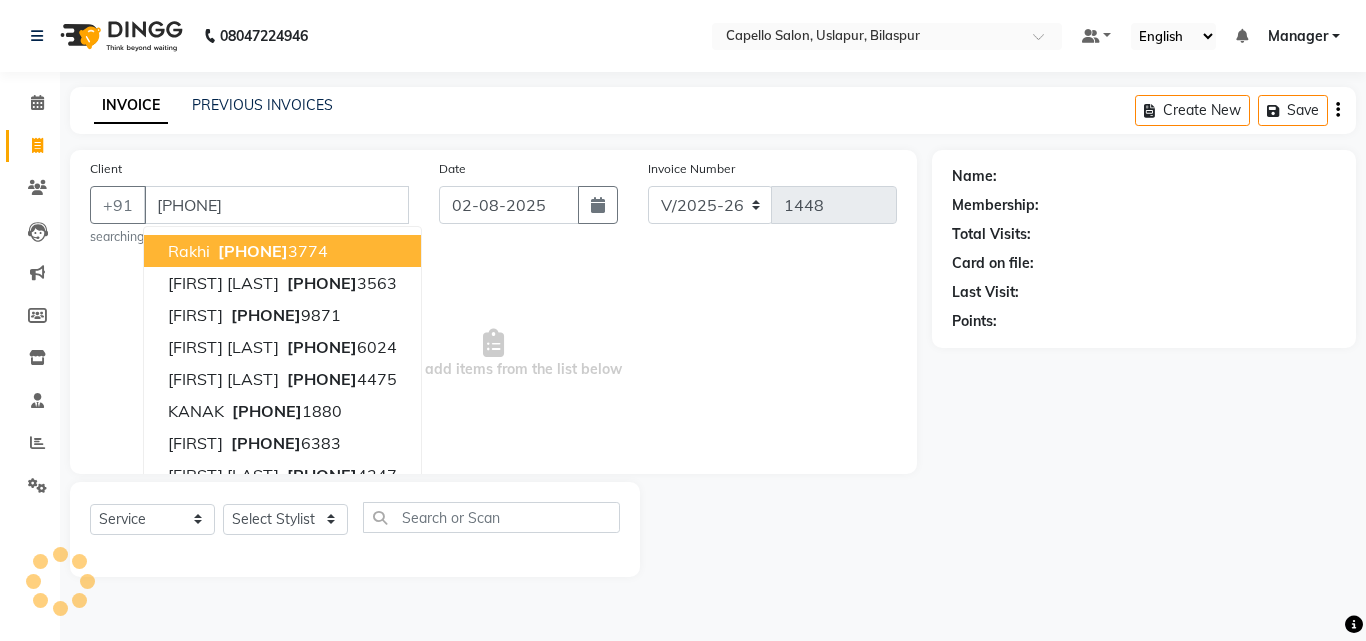 type on "[PHONE]" 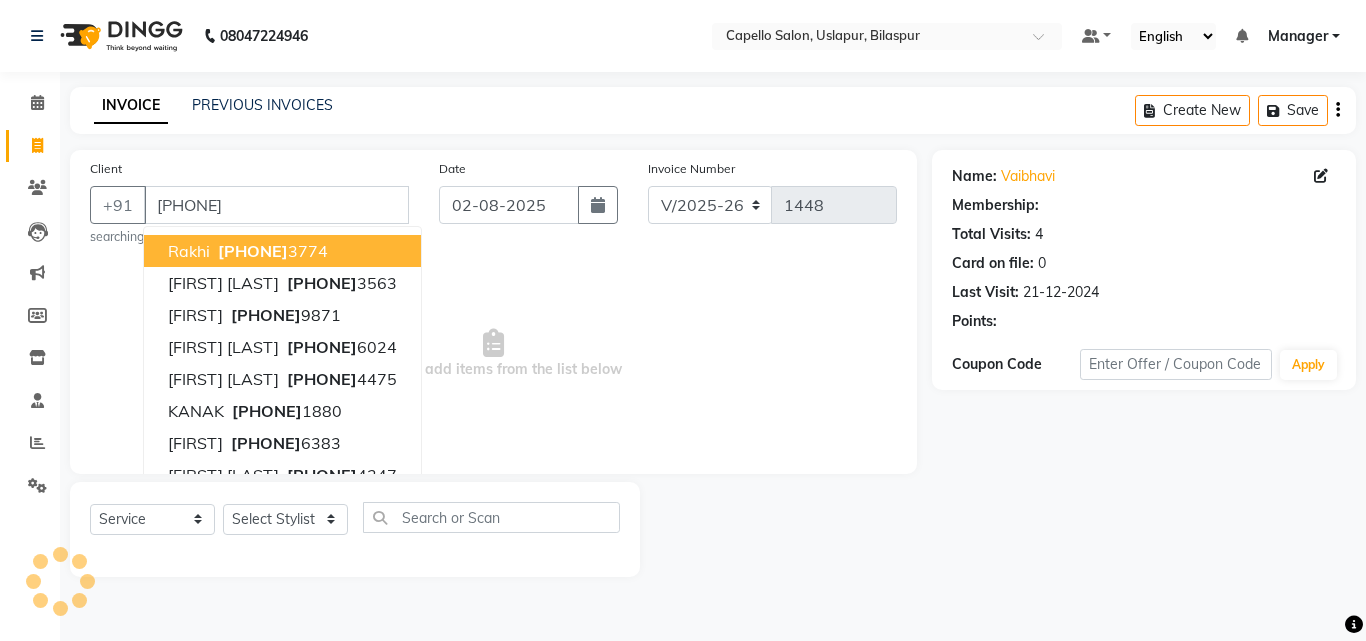 select on "1: Object" 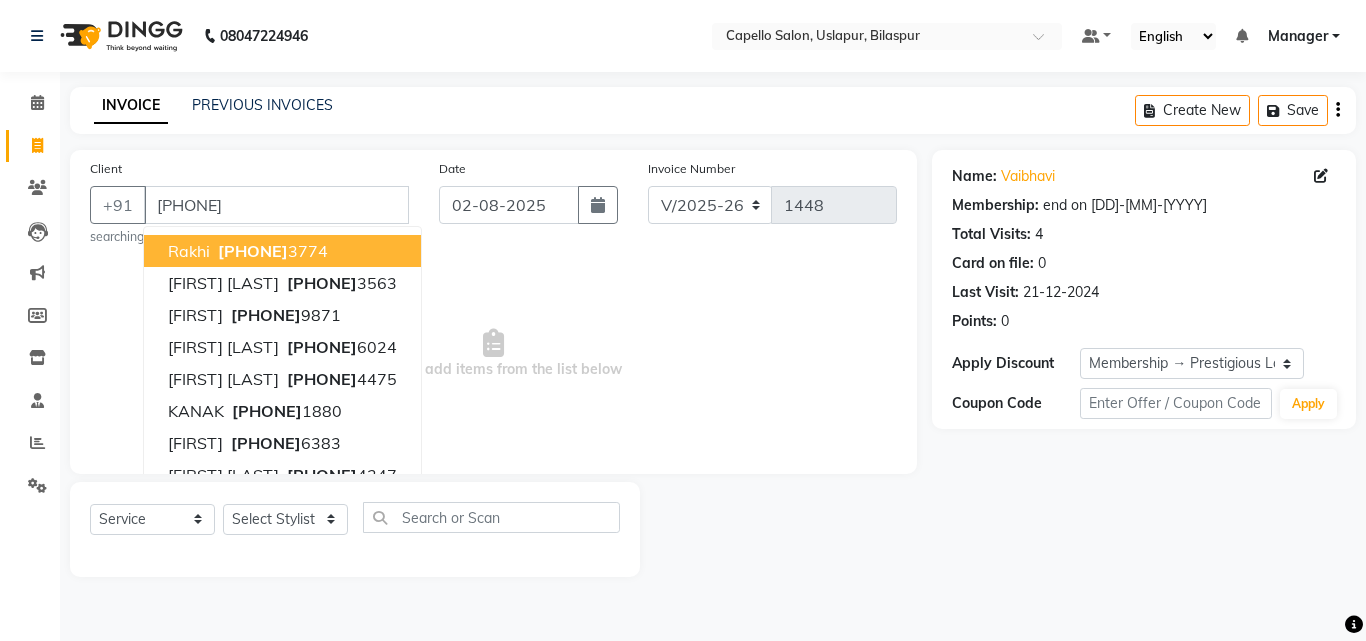 click on "Select & add items from the list below" at bounding box center (493, 354) 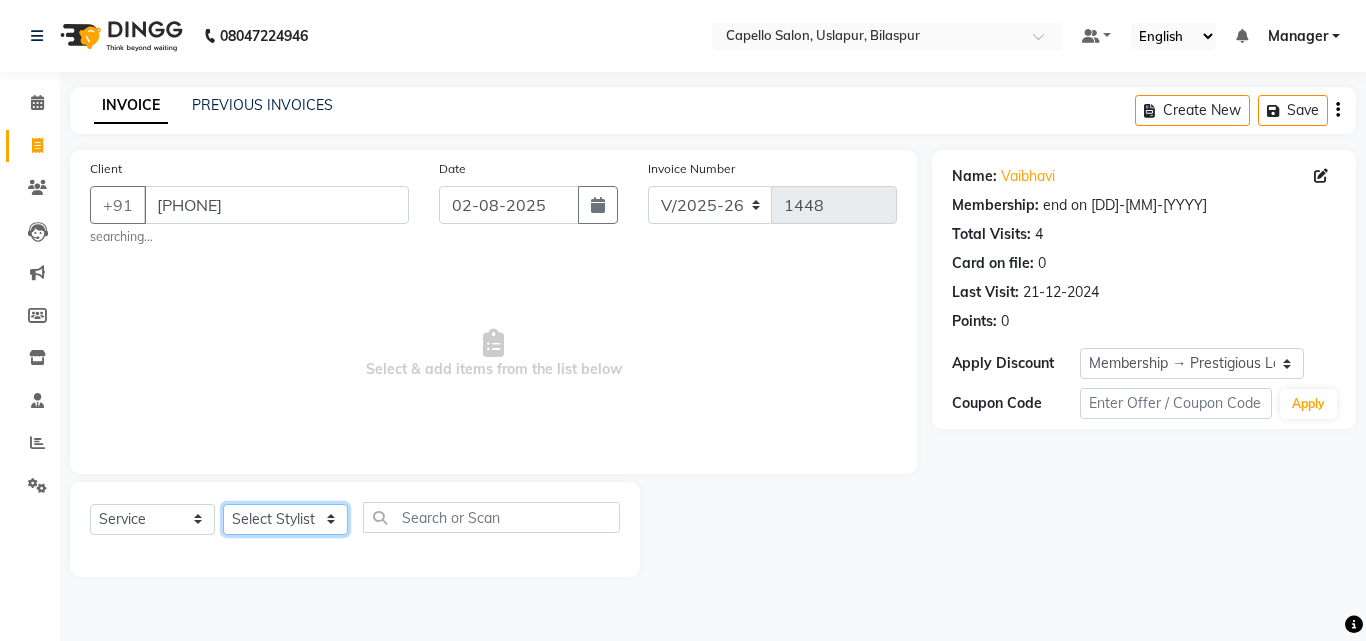 click on "Select Stylist Admin [FIRST] [LAST] [FIRST] [LAST] [FIRST] [FIRST] [FIRST] Manager [FIRST] [FIRST] [LAST] [FIRST] [LAST] [FIRST] [FIRST] [FIRST] [FIRST]" 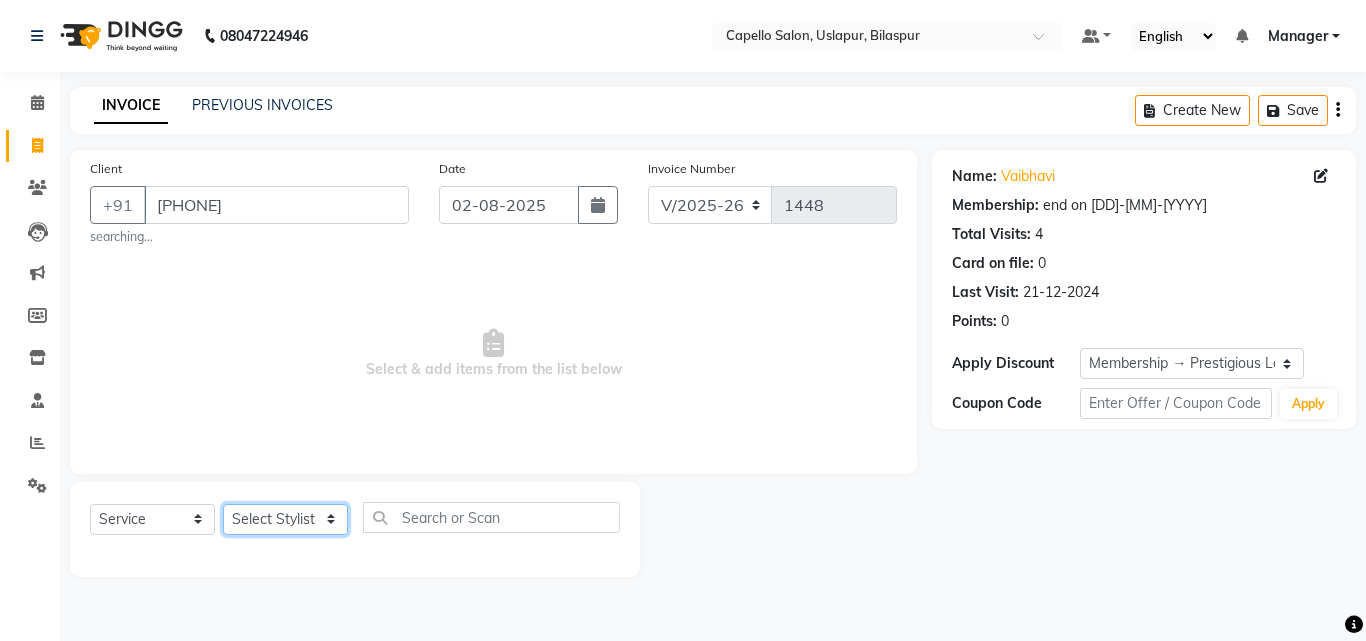 select on "43562" 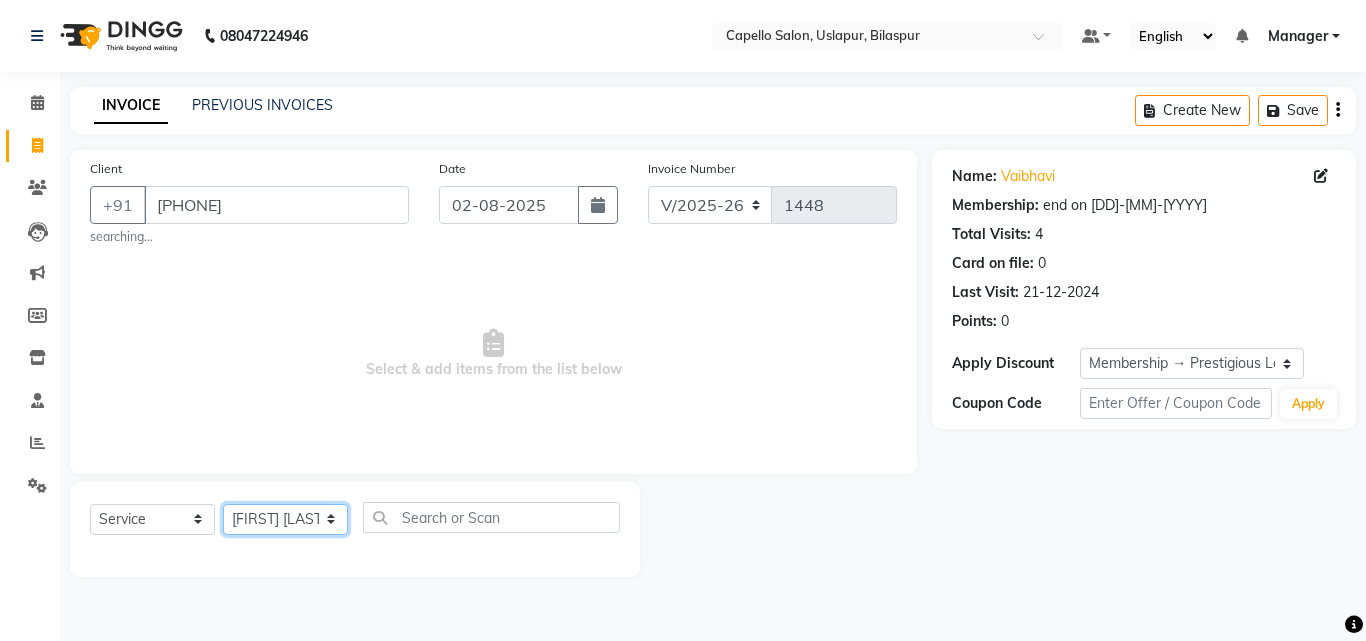 click on "Select Stylist Admin [FIRST] [LAST] [FIRST] [LAST] [FIRST] [FIRST] [FIRST] Manager [FIRST] [FIRST] [LAST] [FIRST] [LAST] [FIRST] [FIRST] [FIRST] [FIRST]" 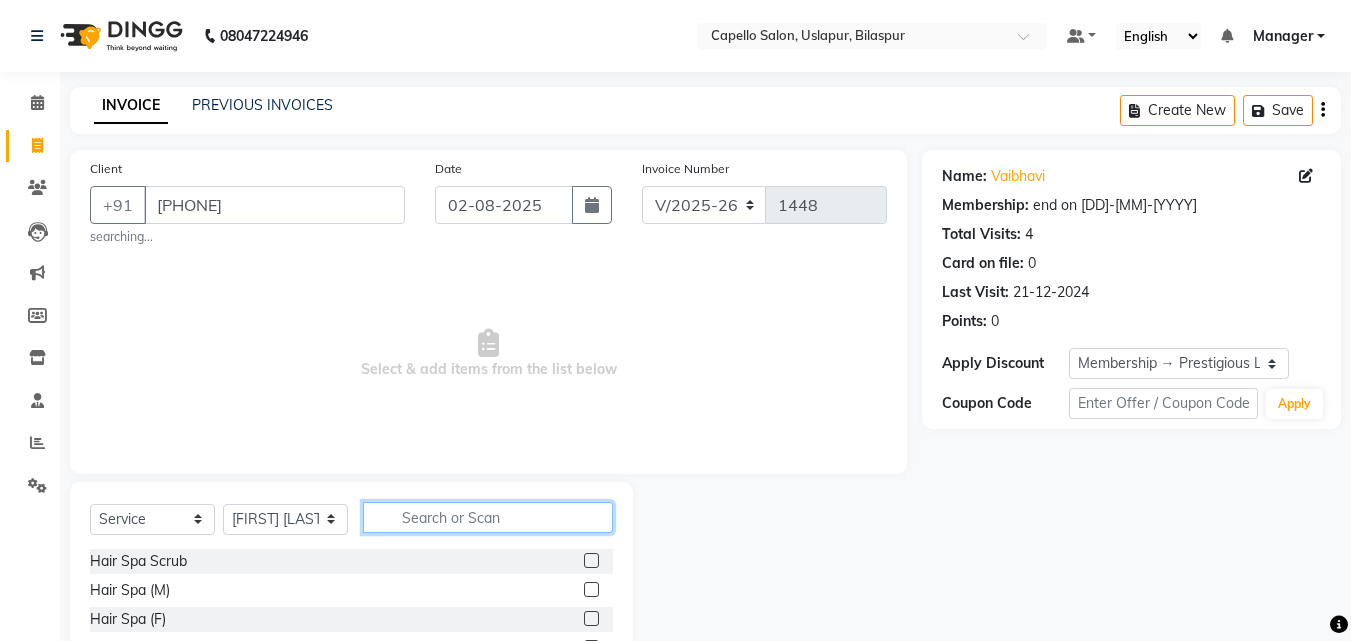click 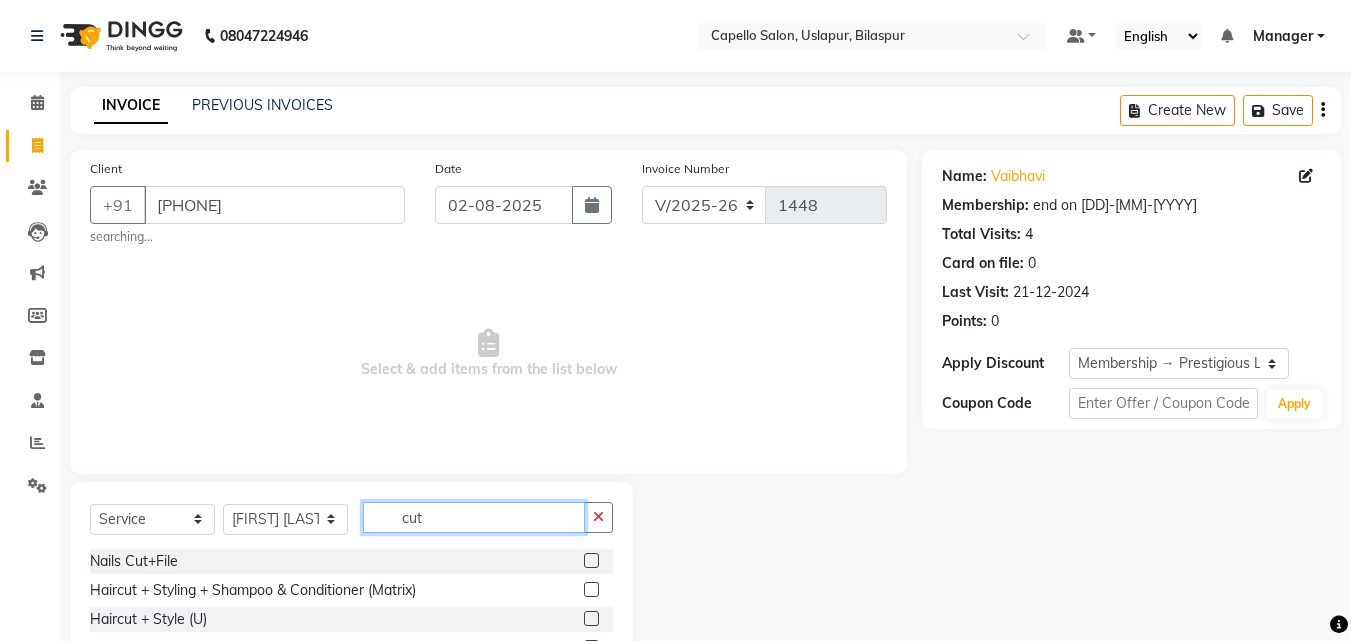 scroll, scrollTop: 166, scrollLeft: 0, axis: vertical 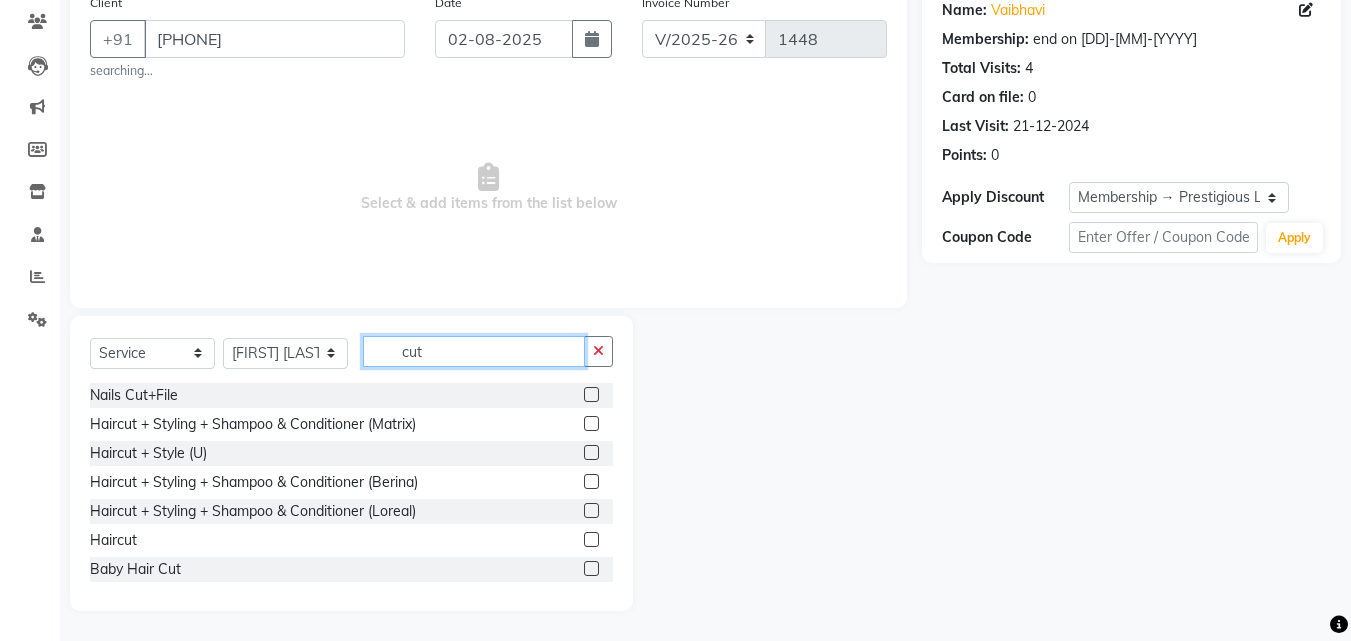 type on "cut" 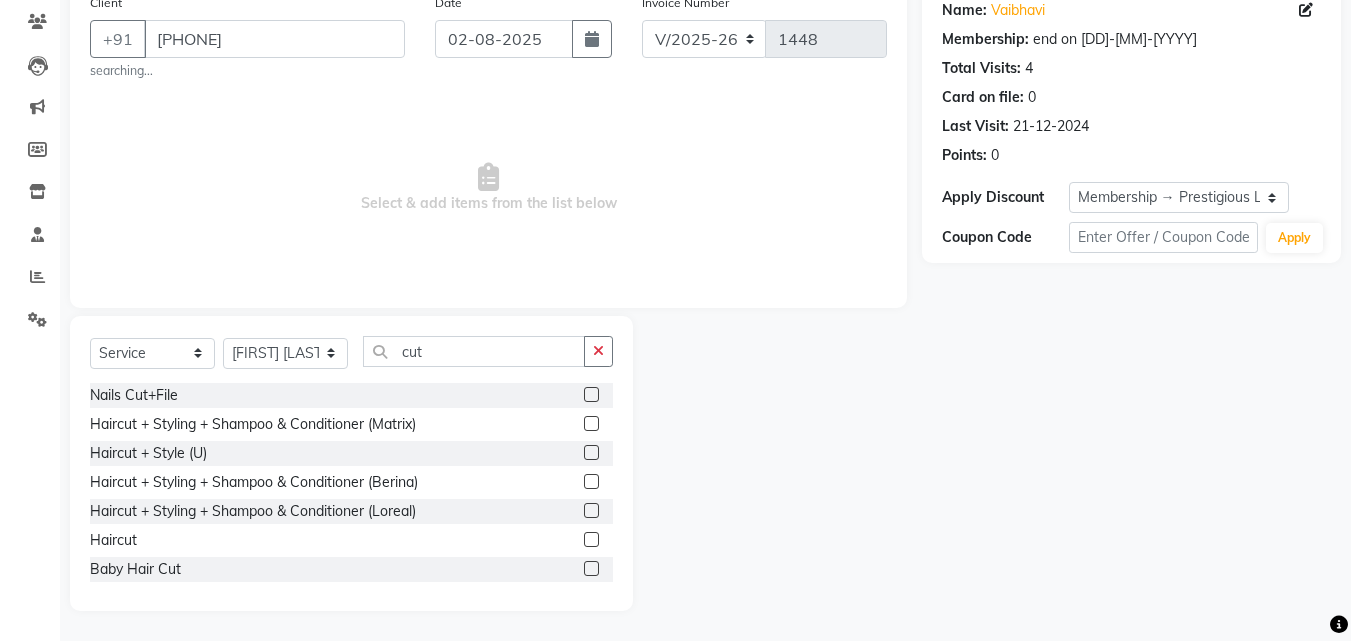 click 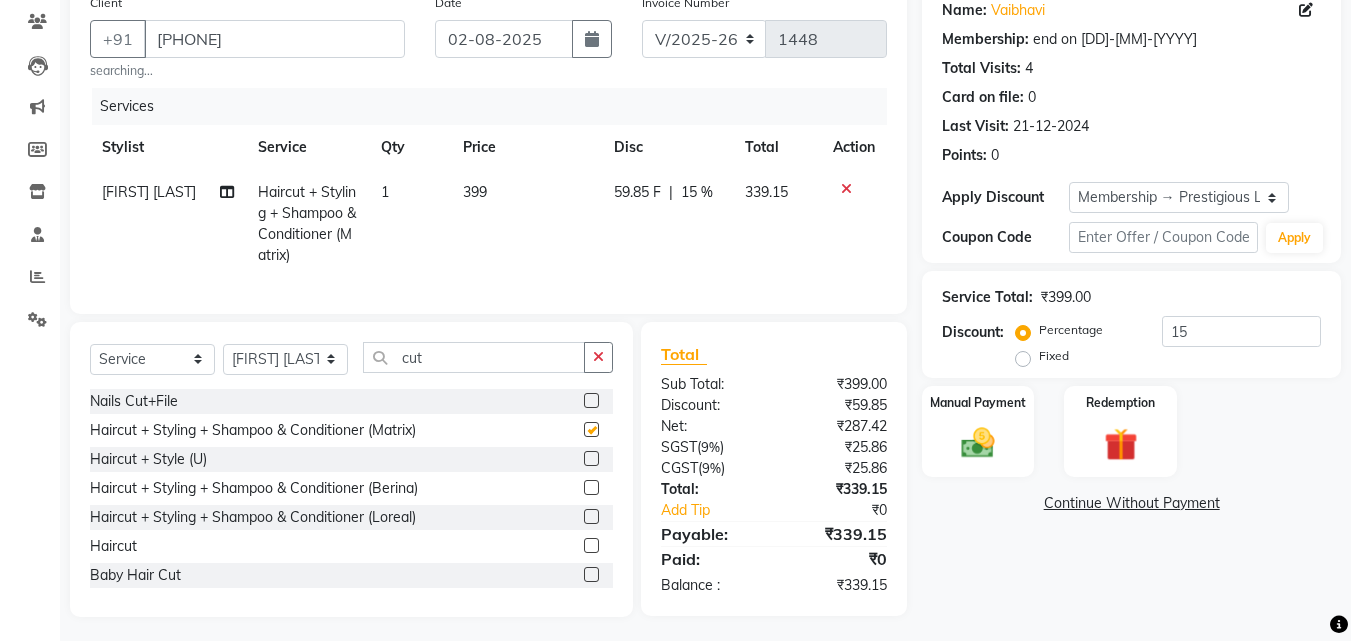checkbox on "false" 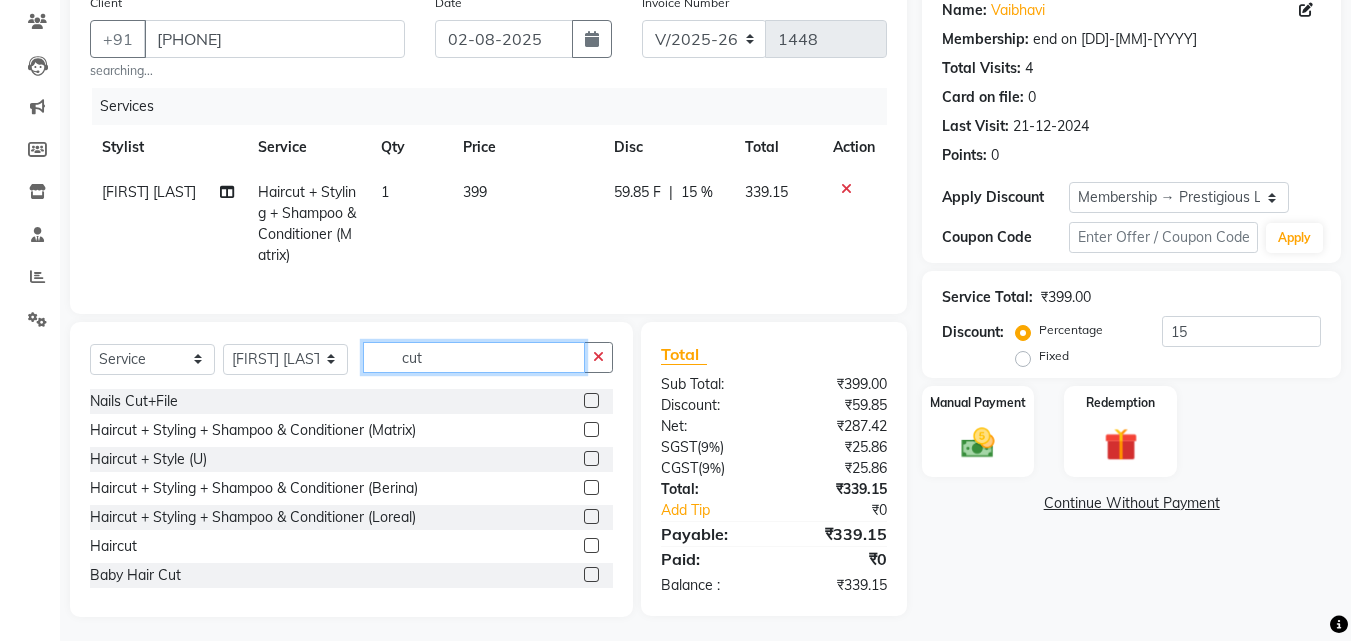 drag, startPoint x: 437, startPoint y: 359, endPoint x: 376, endPoint y: 368, distance: 61.66036 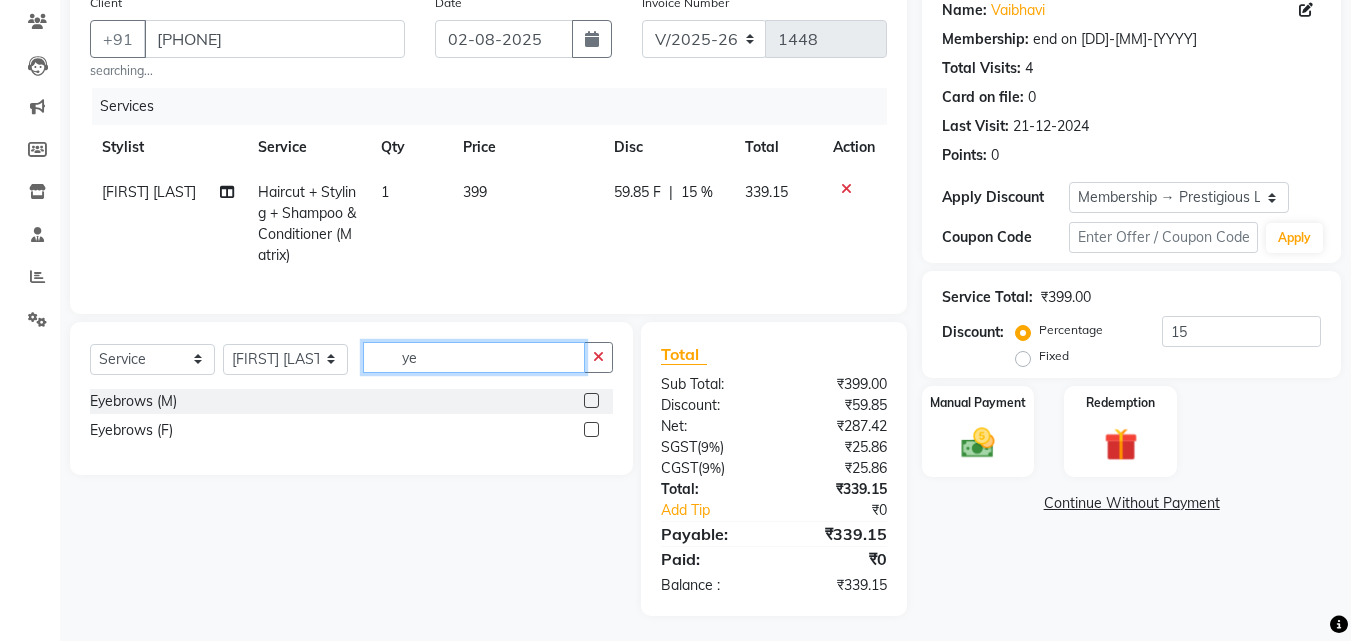 scroll, scrollTop: 186, scrollLeft: 0, axis: vertical 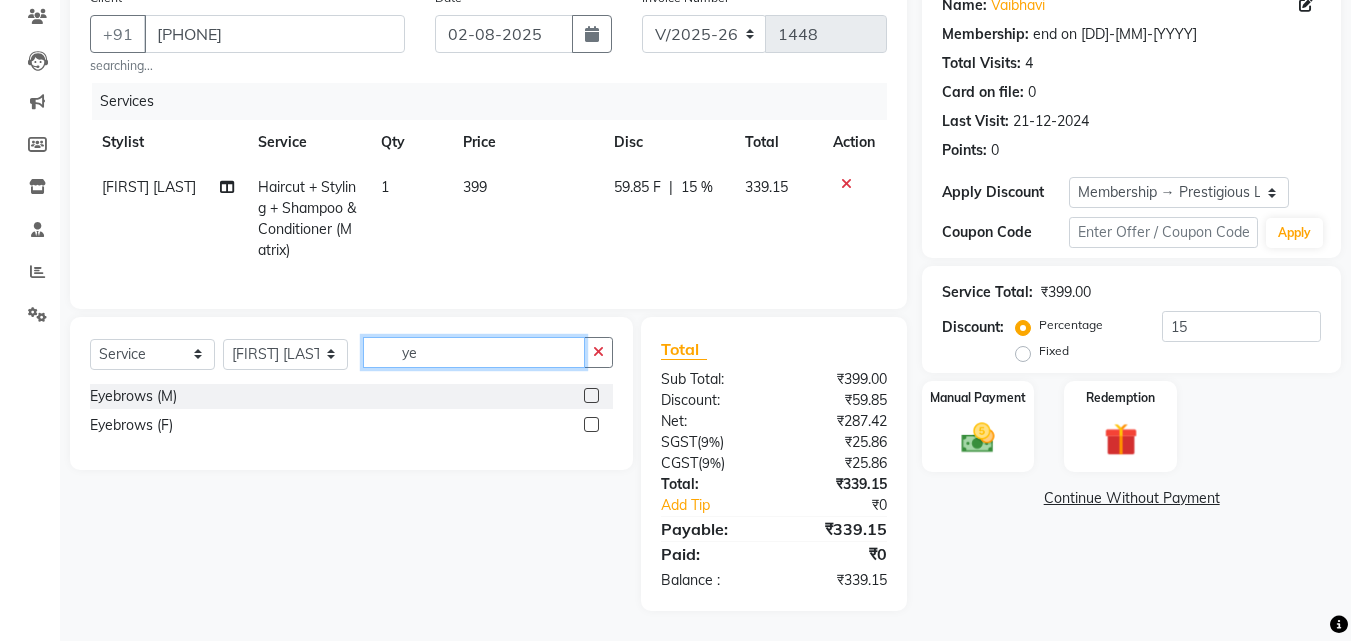 type on "ye" 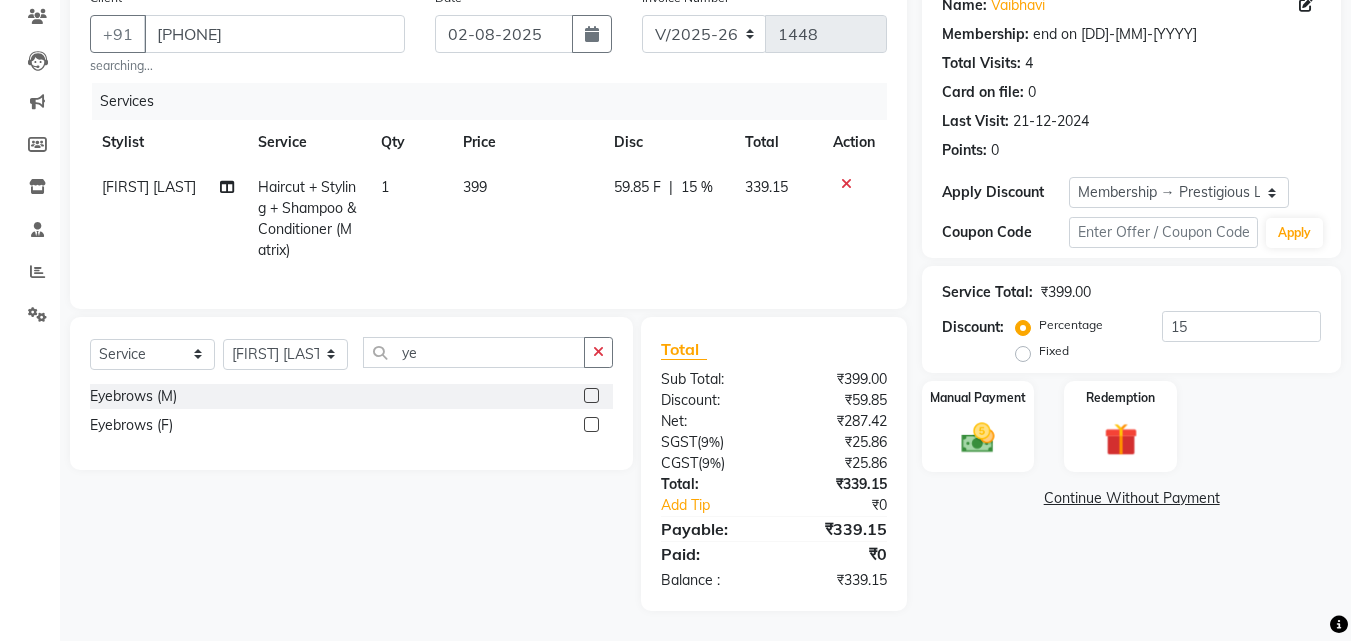click 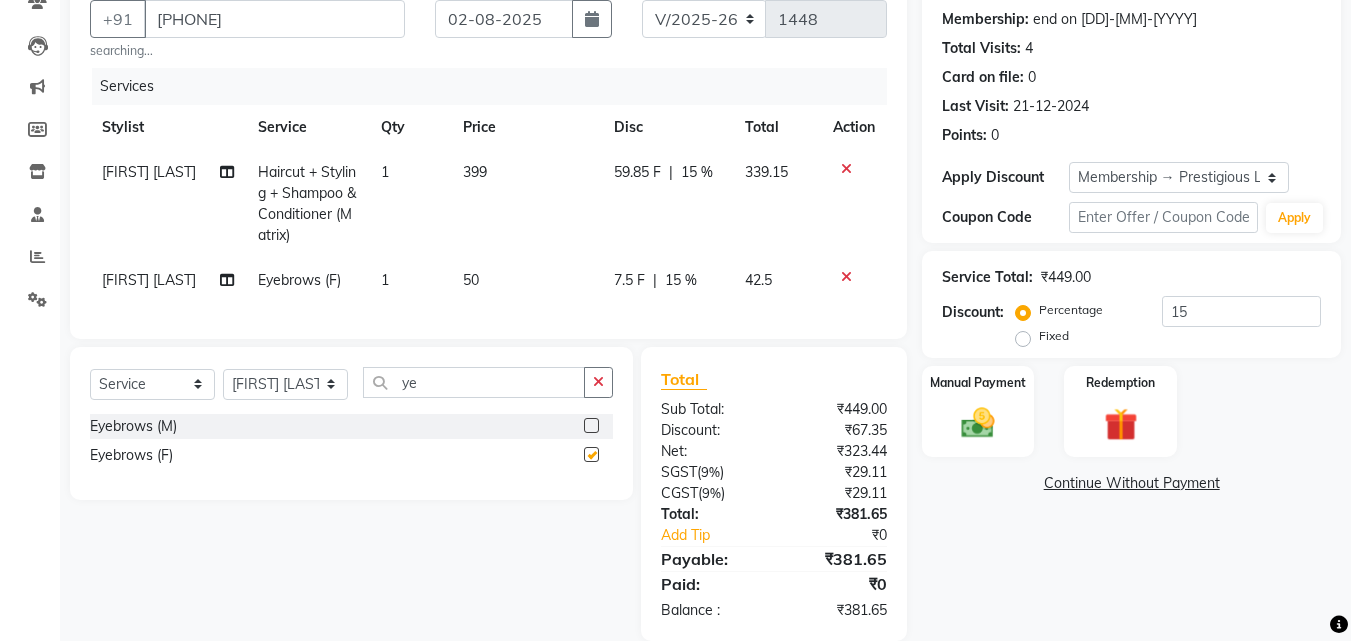 checkbox on "false" 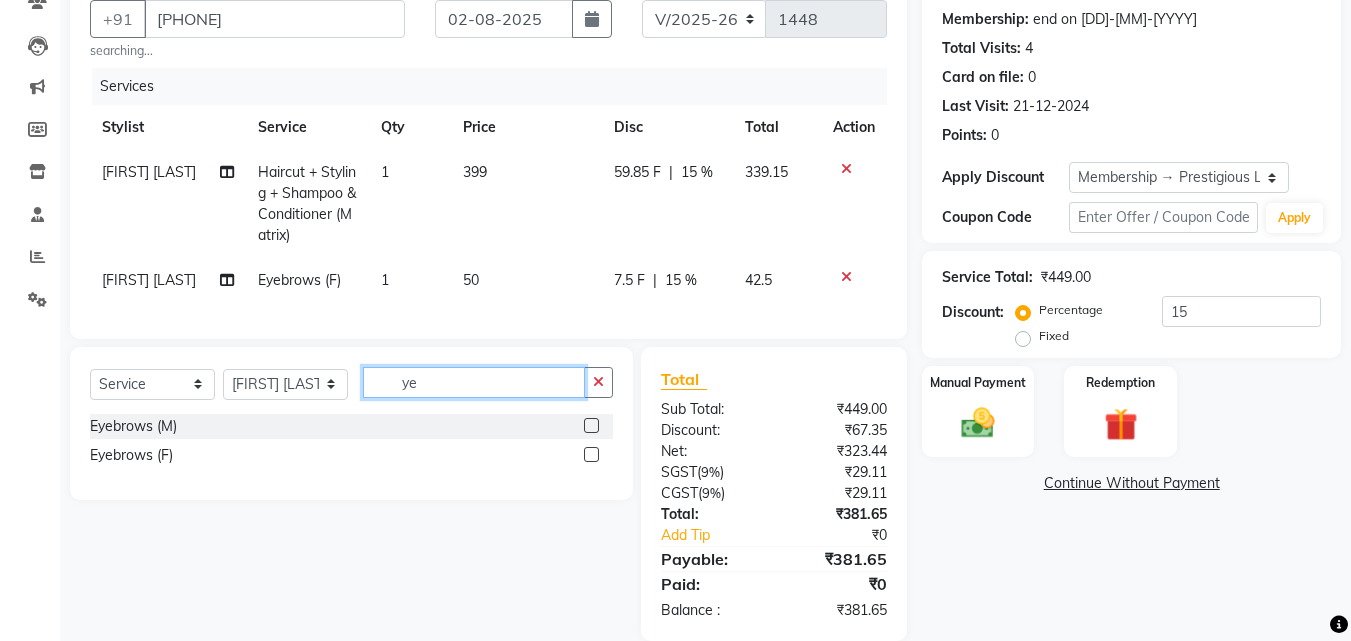 drag, startPoint x: 425, startPoint y: 403, endPoint x: 346, endPoint y: 399, distance: 79.101204 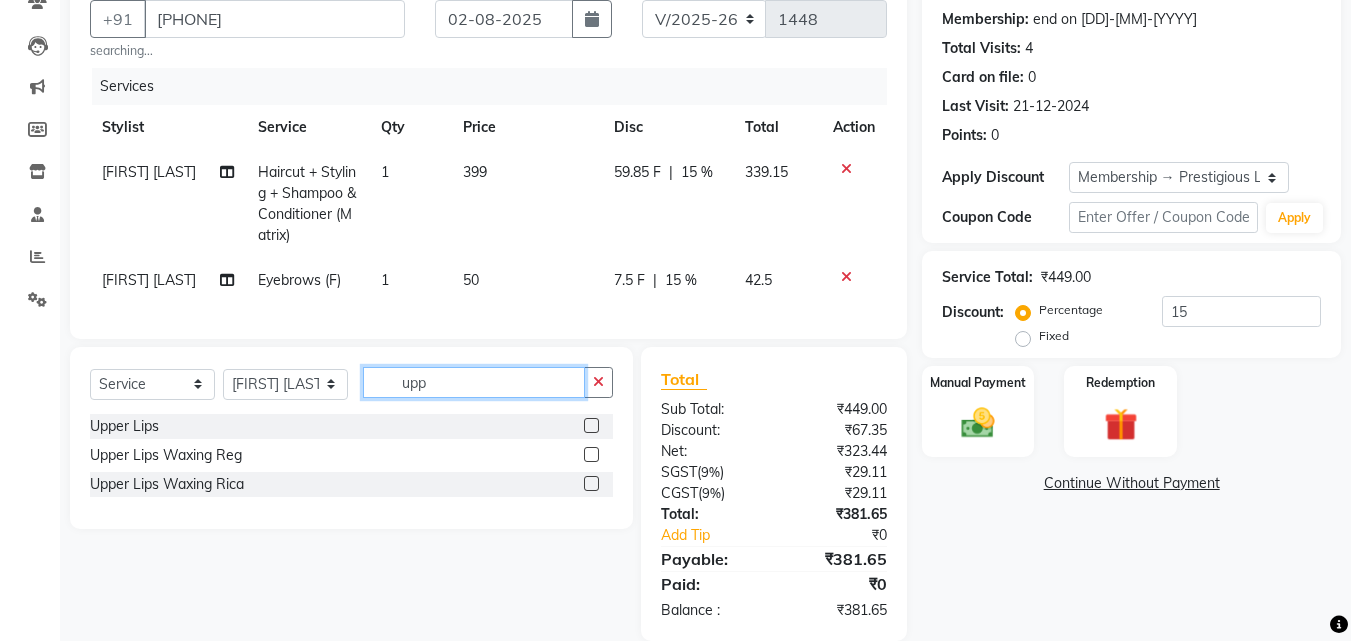 type on "upp" 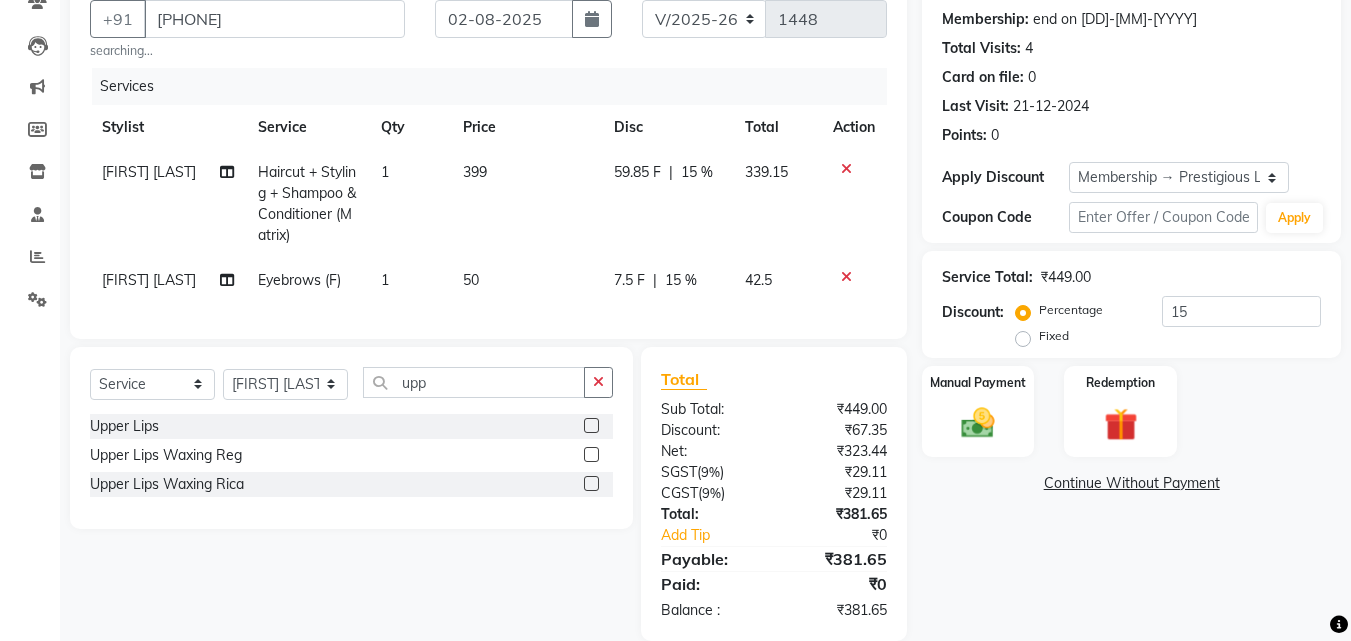 click on "Upper Lips" 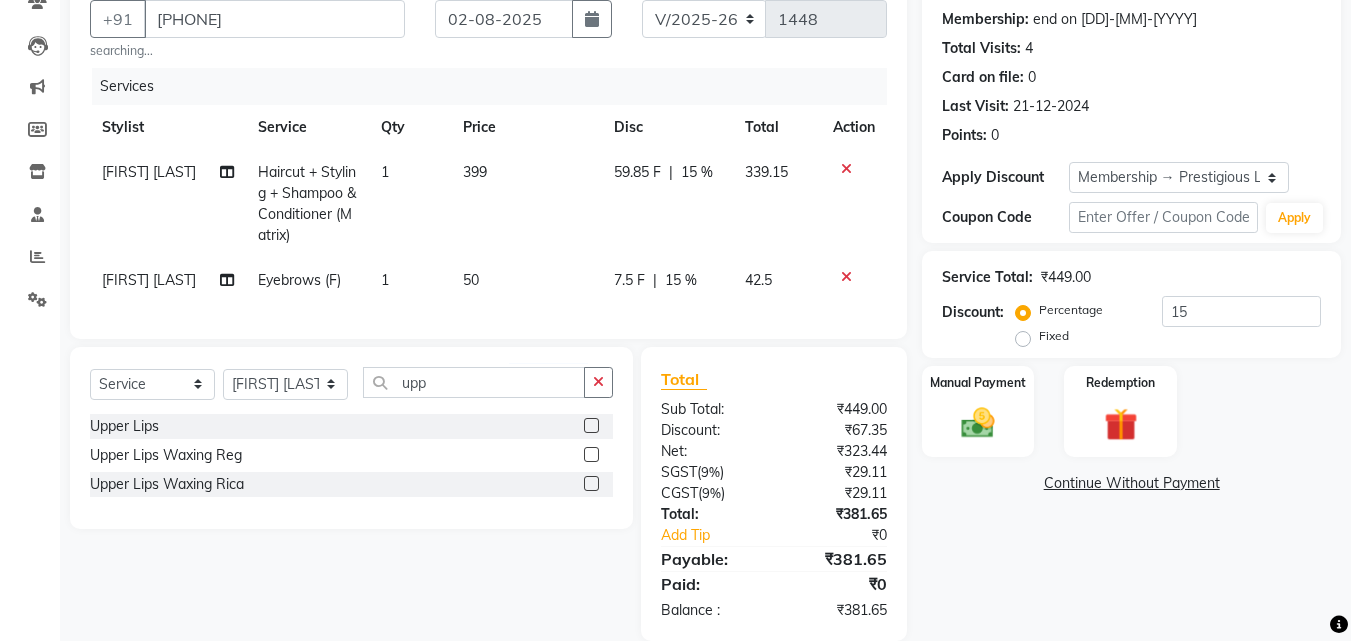 click 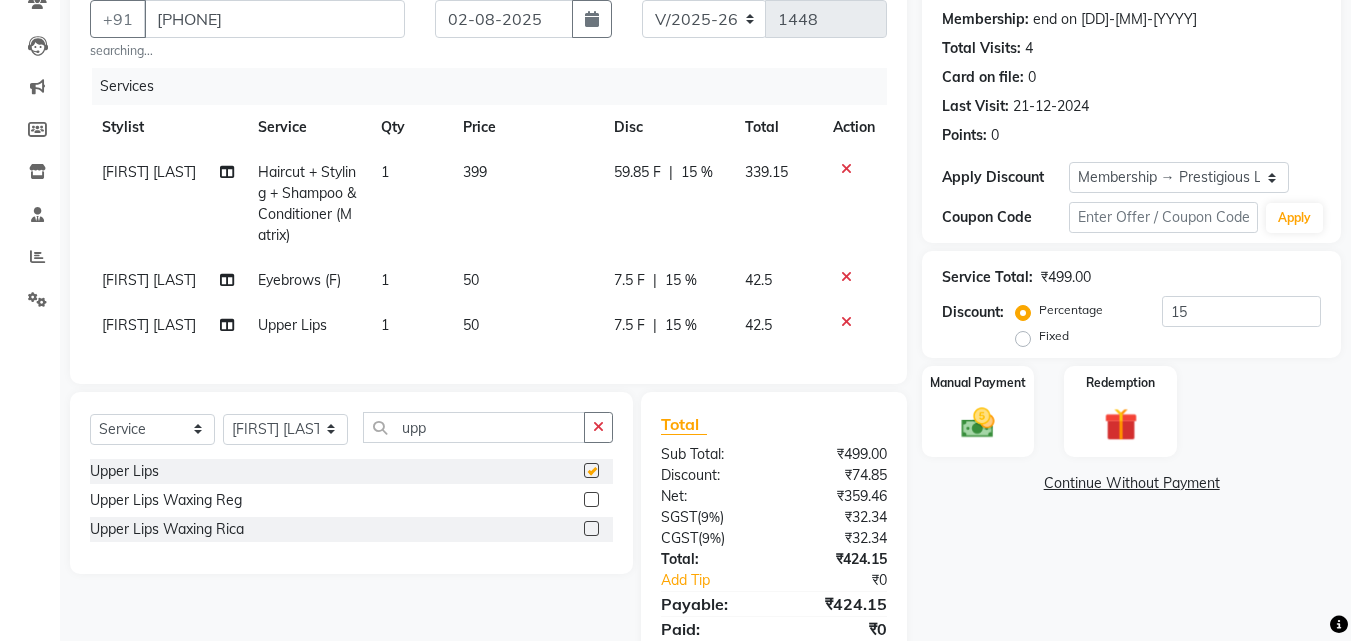 checkbox on "false" 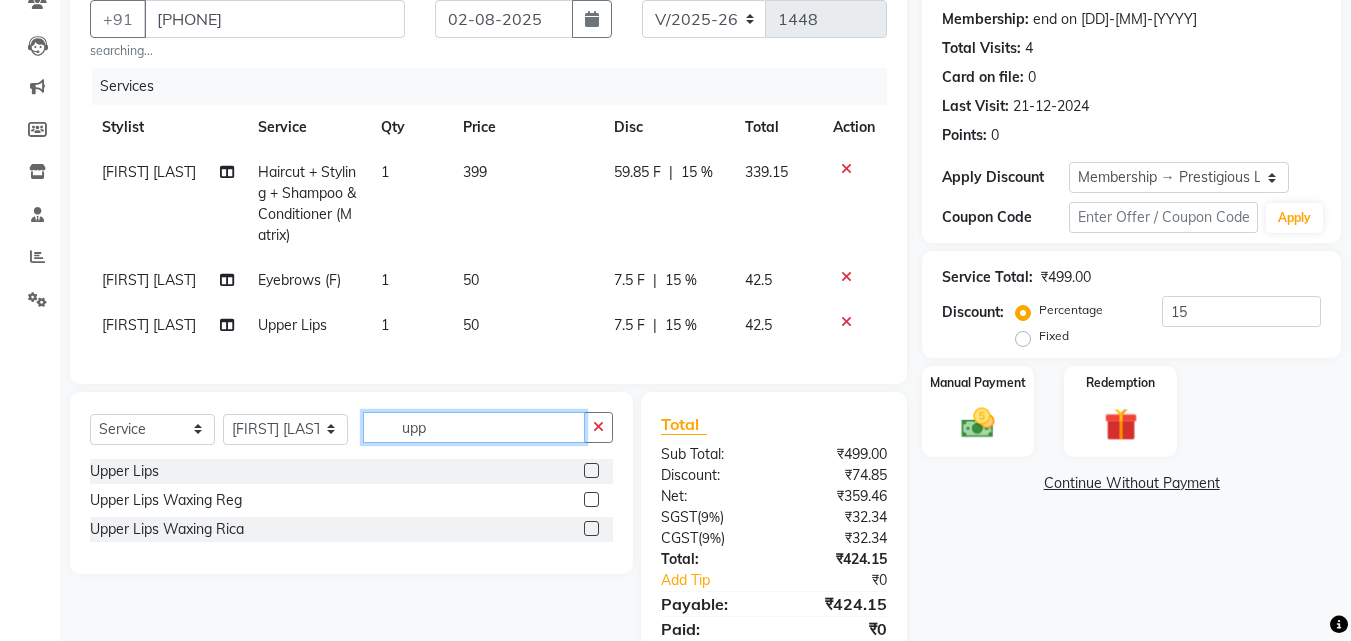 click on "upp" 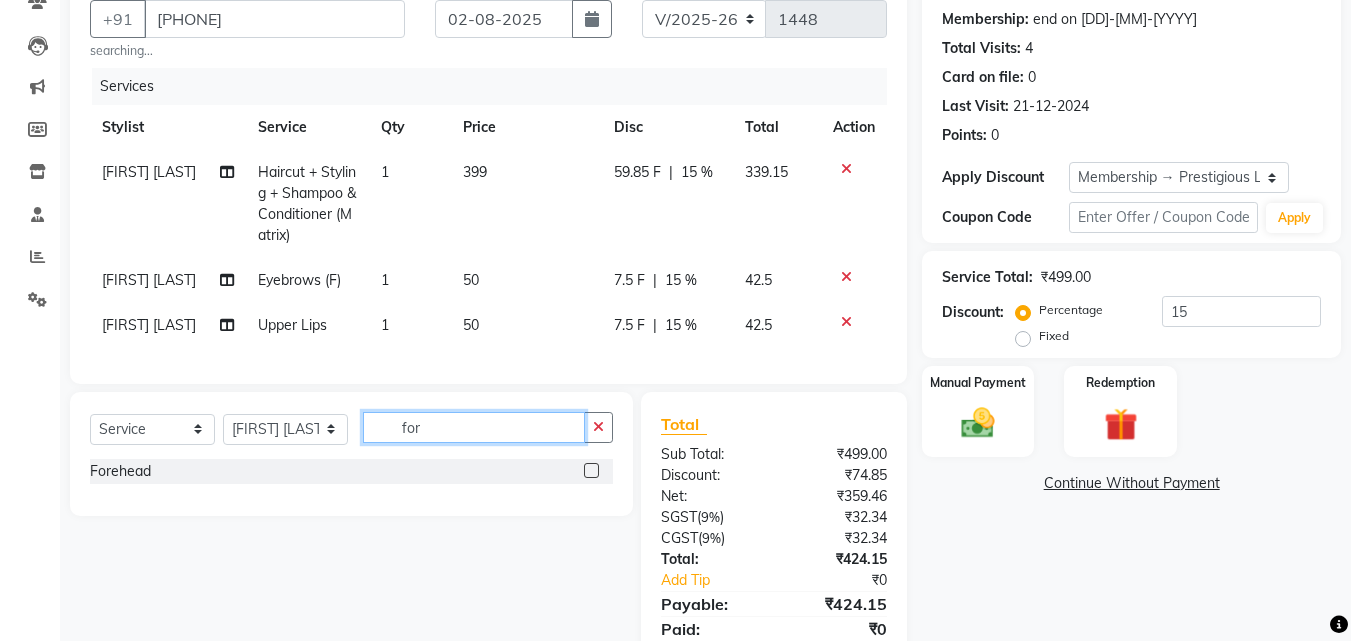 type on "for" 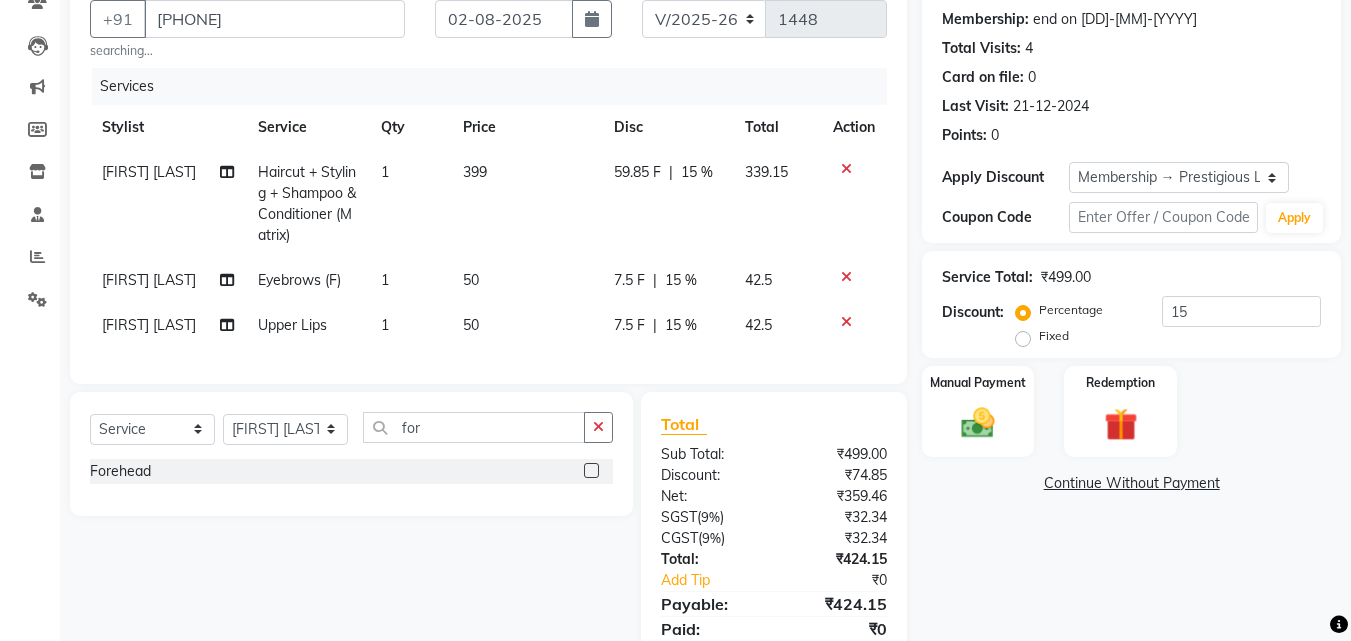 click 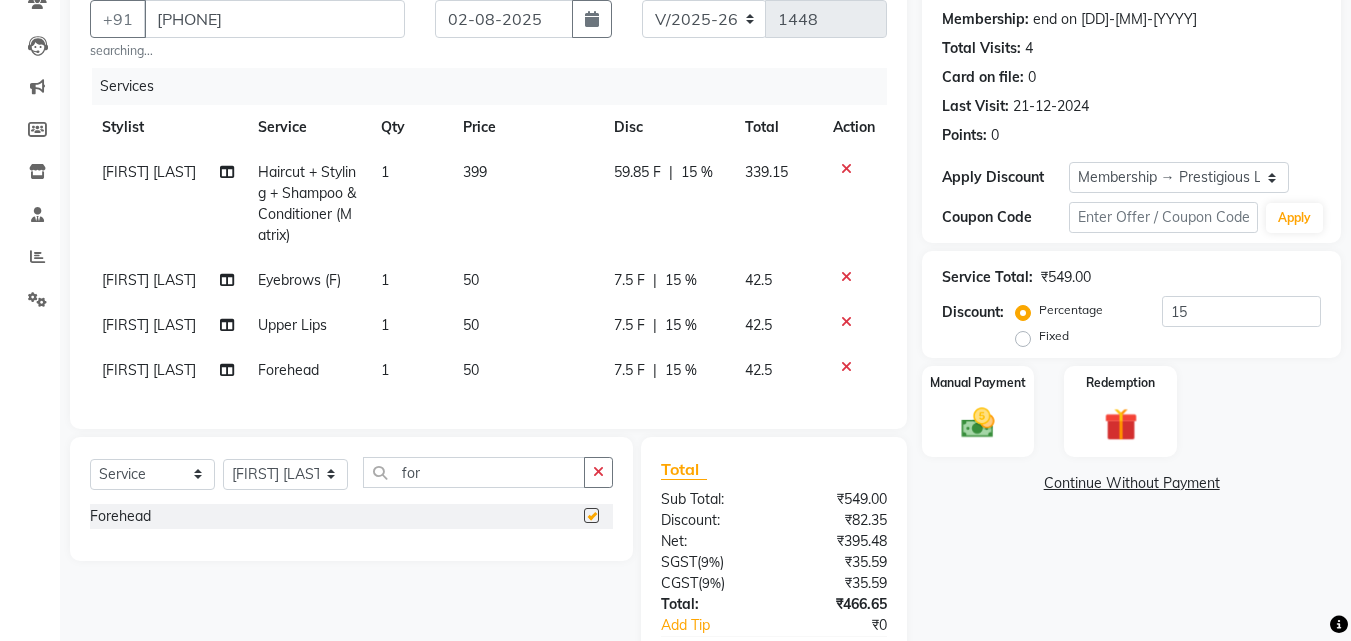 checkbox on "false" 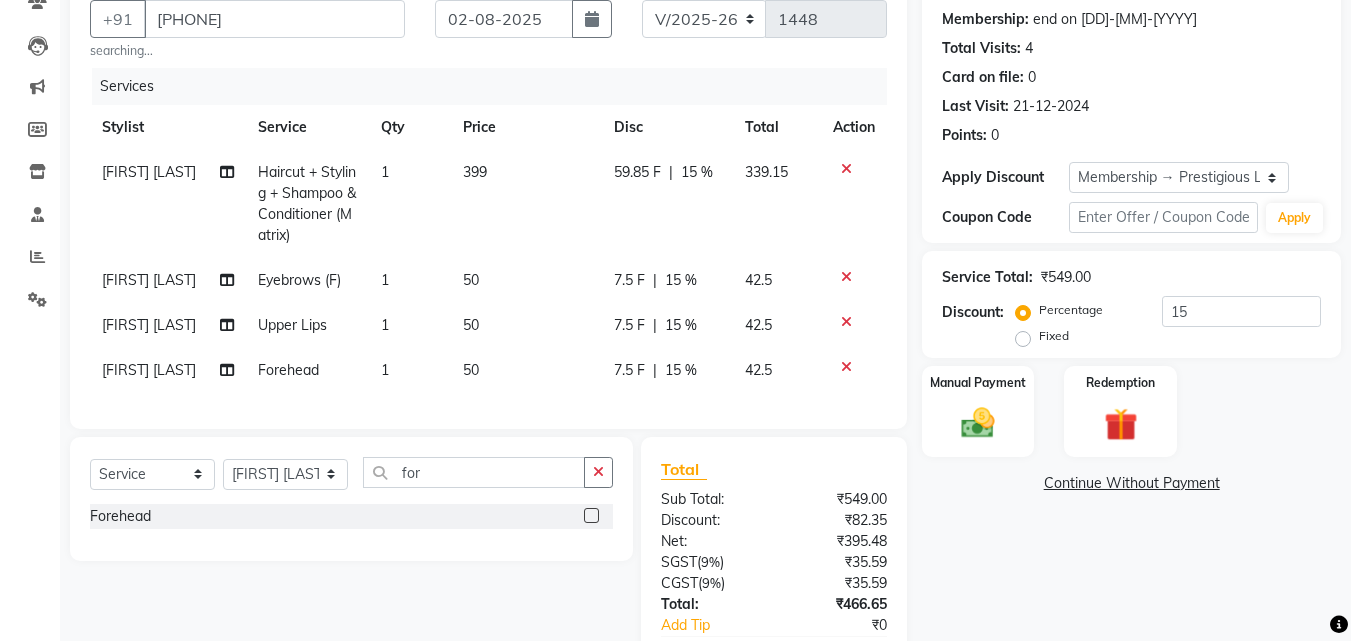 click on "399" 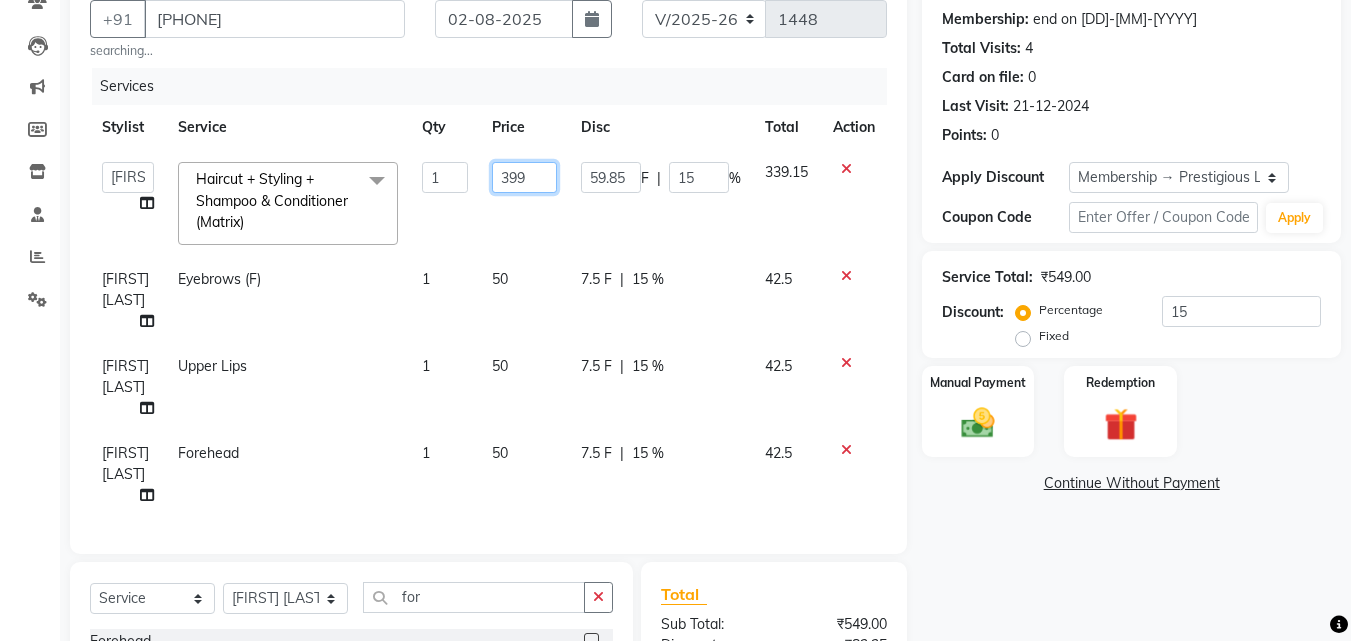 click on "399" 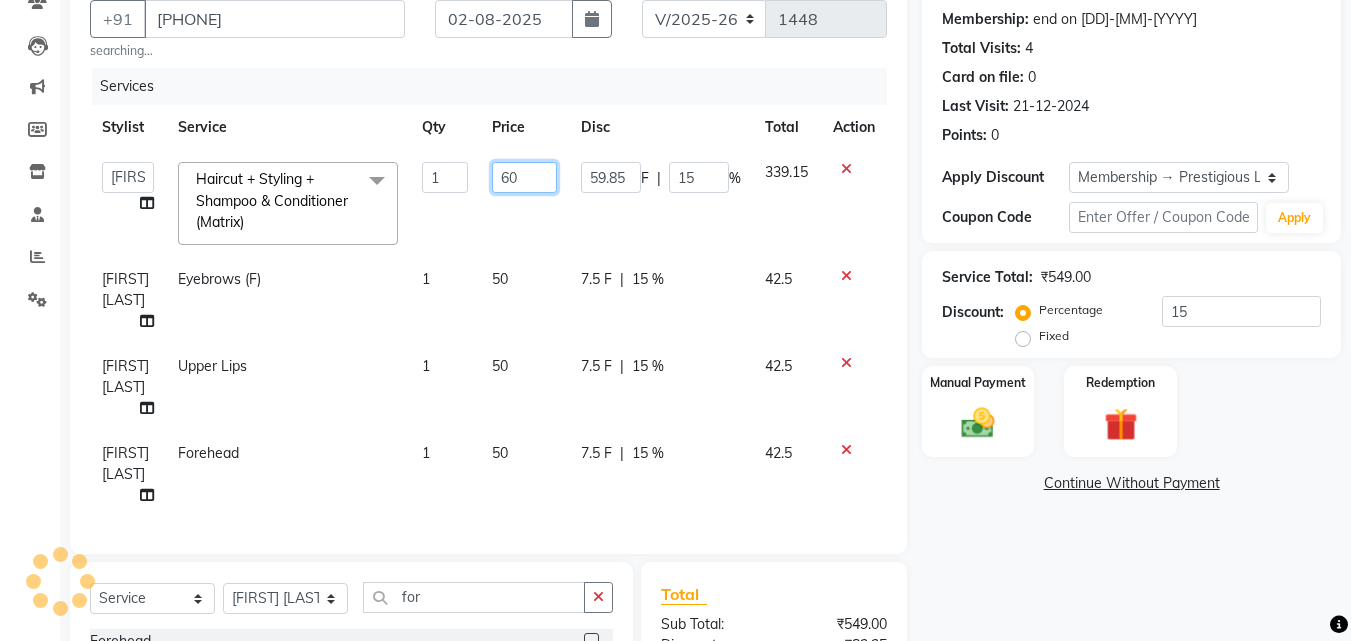 type on "600" 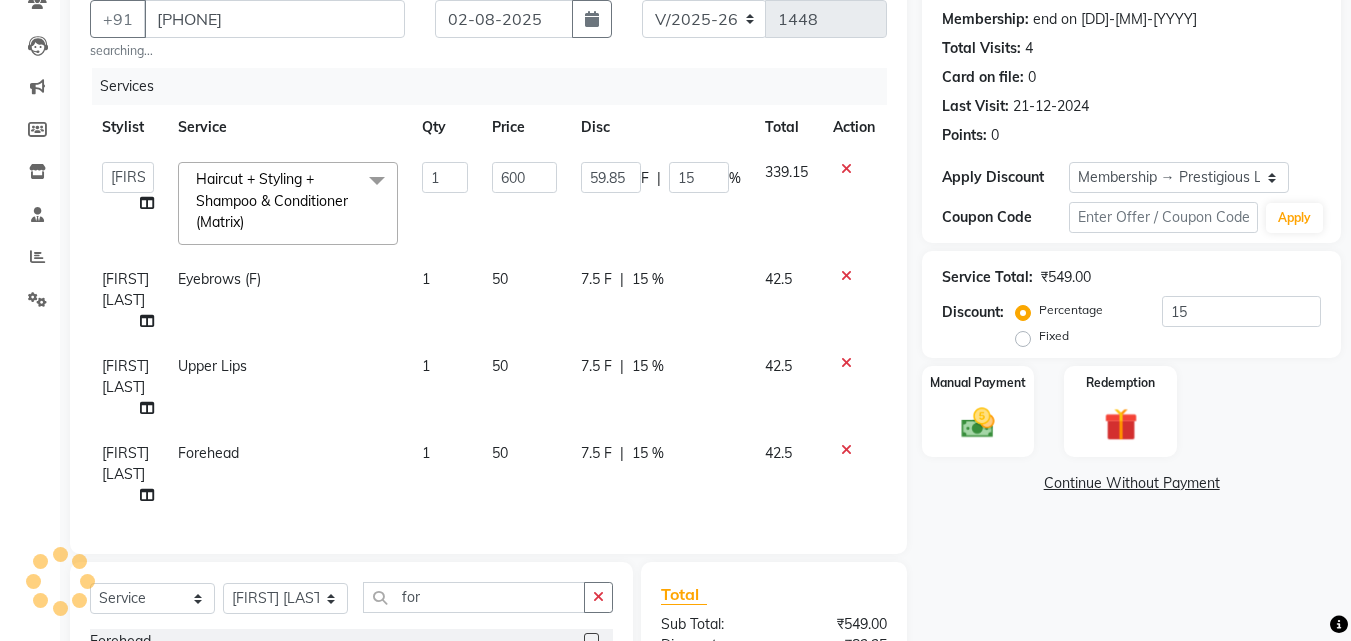 click on "Services" 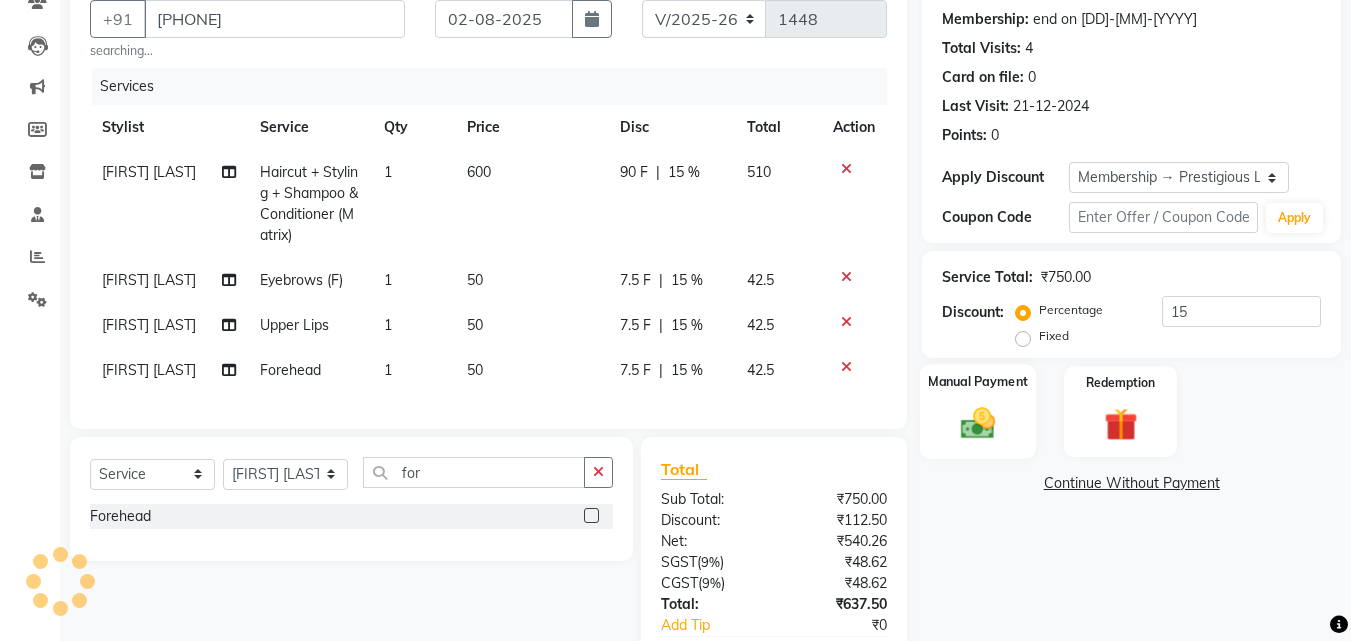 scroll, scrollTop: 321, scrollLeft: 0, axis: vertical 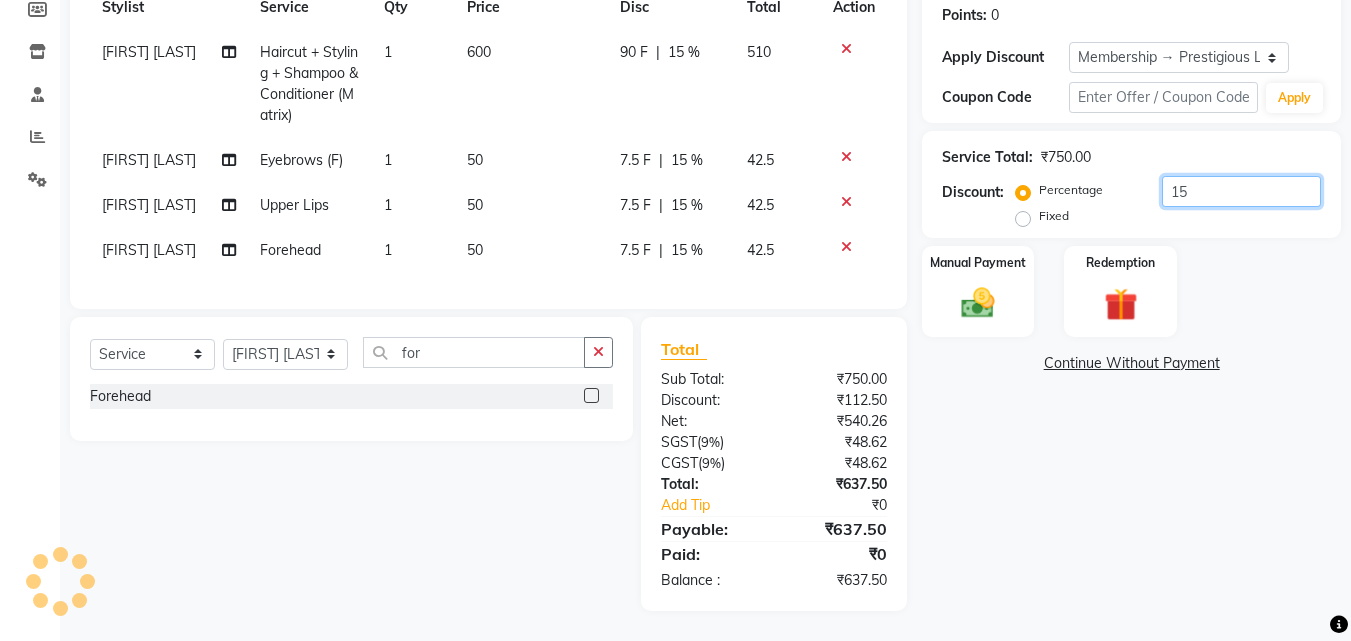 drag, startPoint x: 1204, startPoint y: 165, endPoint x: 1090, endPoint y: 171, distance: 114.15778 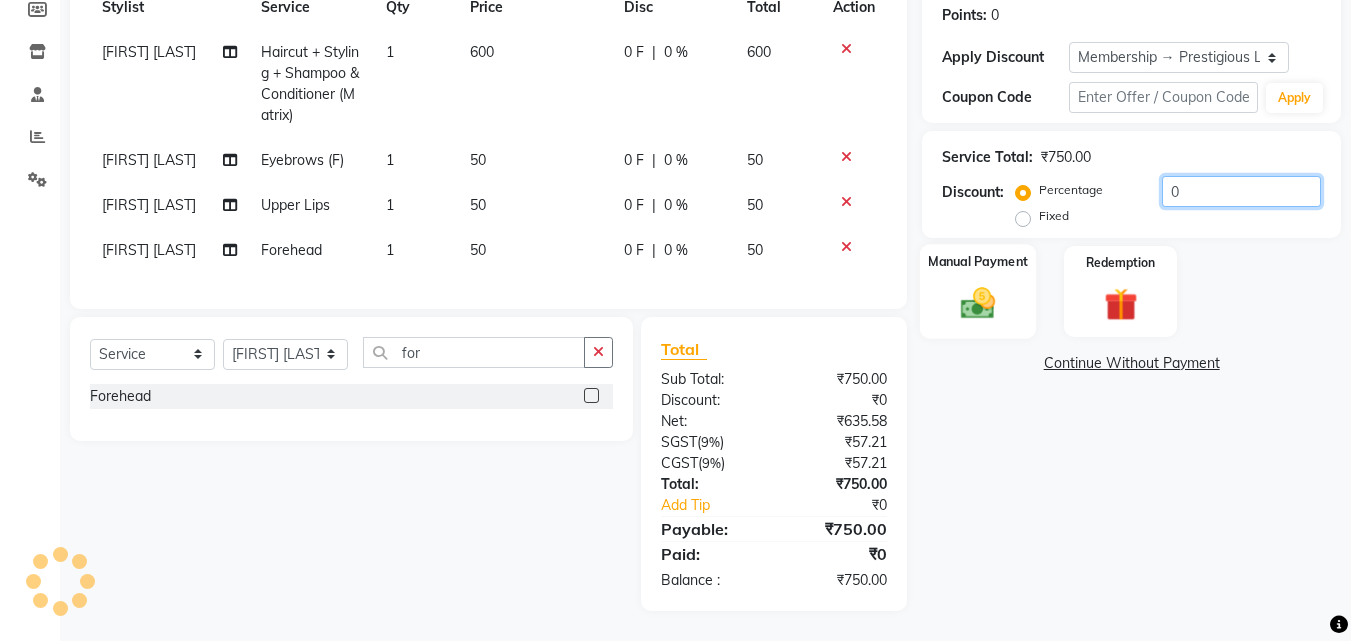 type on "0" 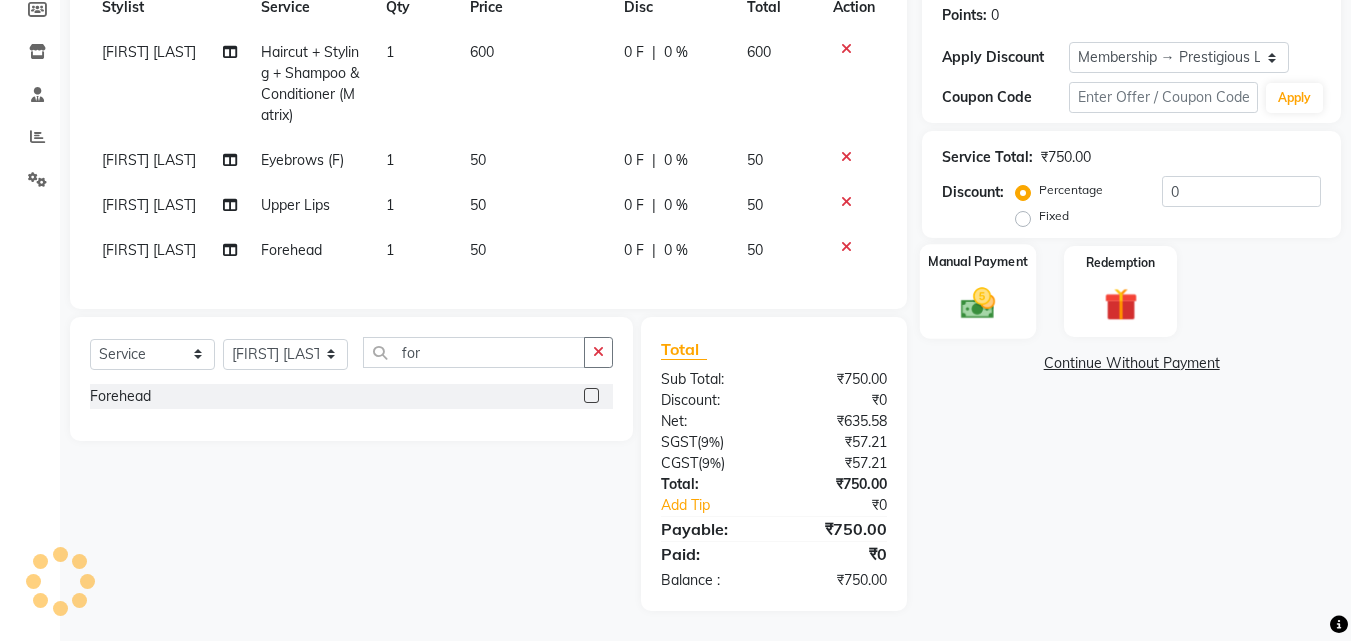 click 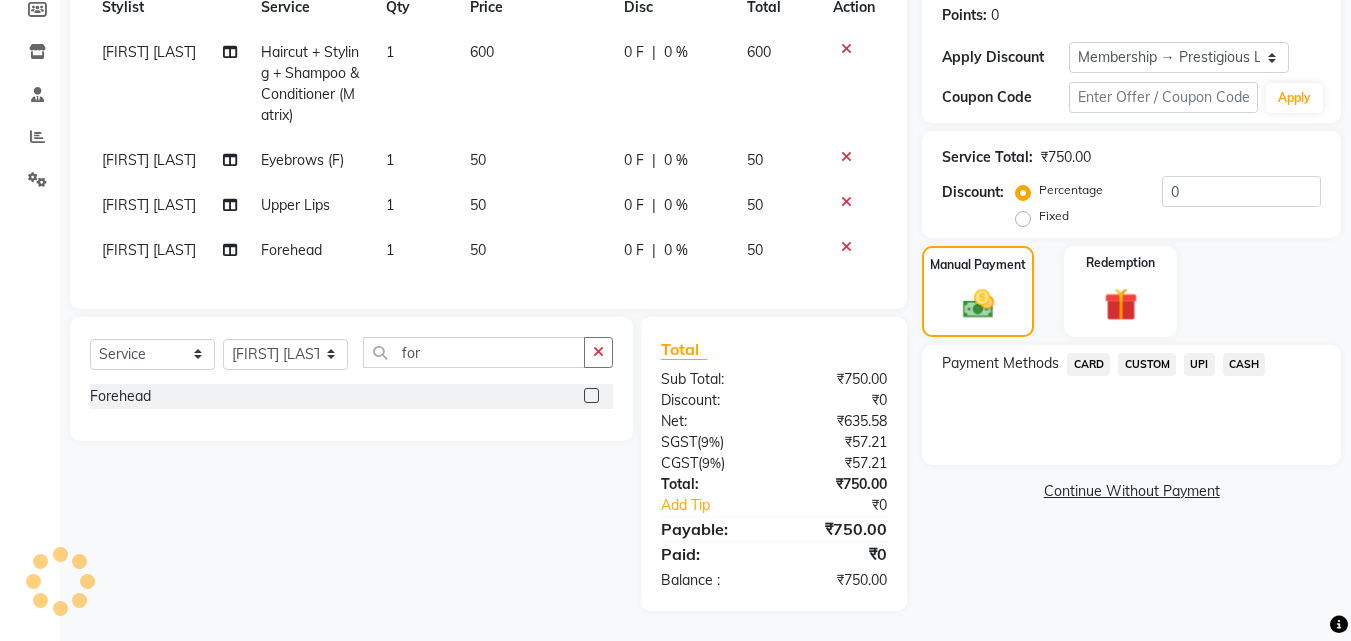 click on "CASH" 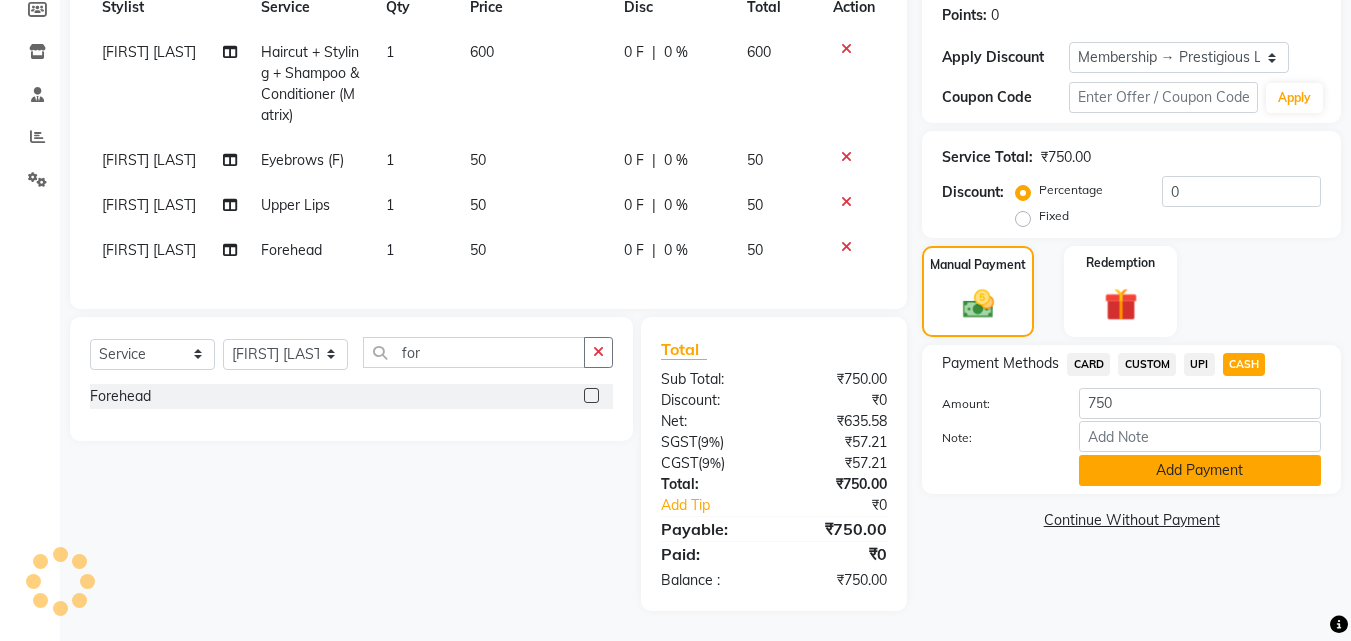 click on "Add Payment" 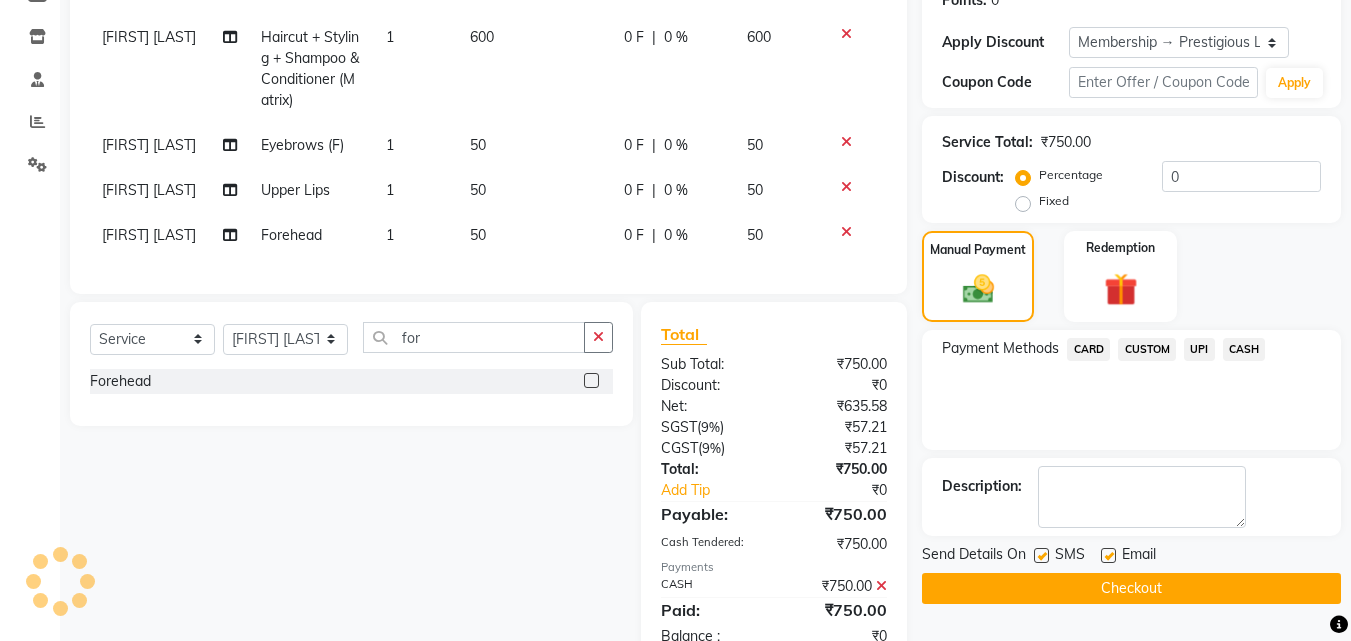 scroll, scrollTop: 392, scrollLeft: 0, axis: vertical 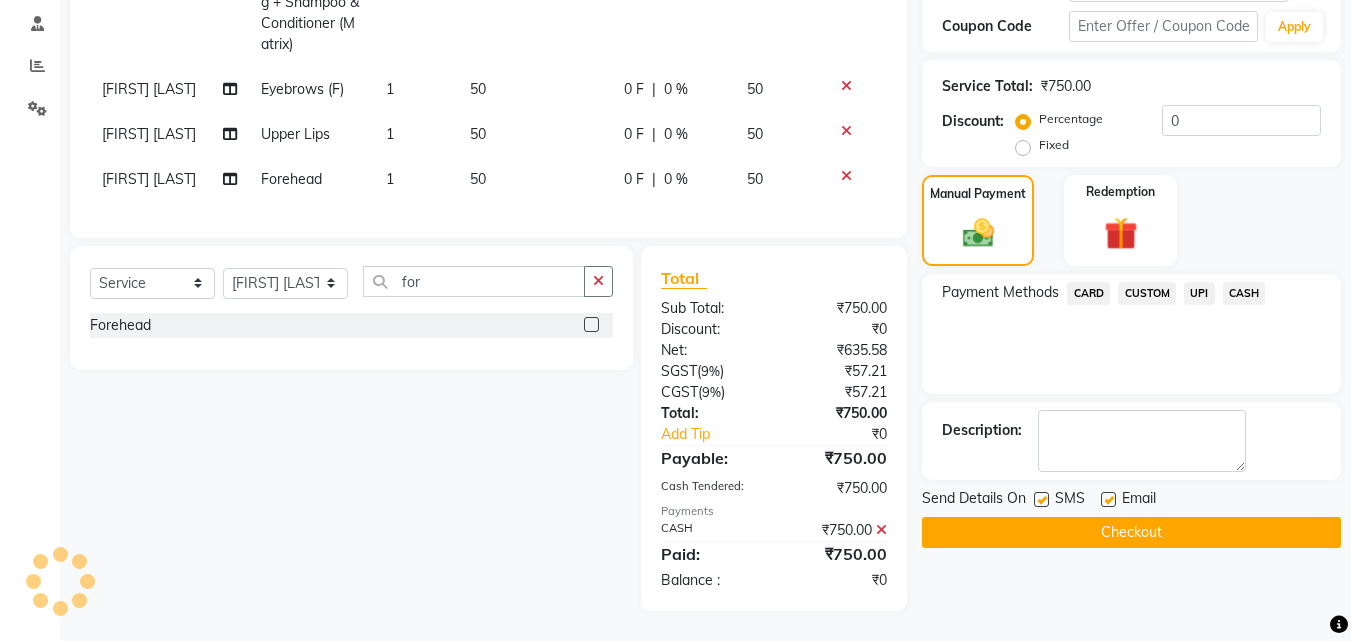 click on "Checkout" 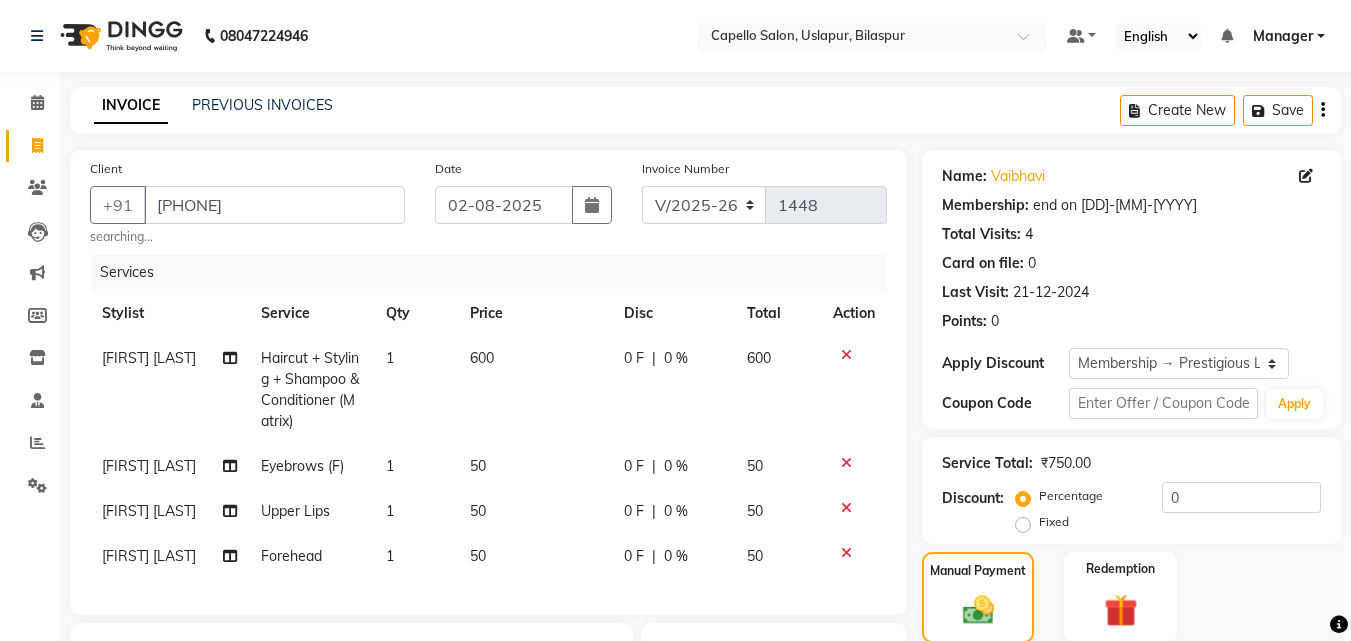 scroll, scrollTop: 392, scrollLeft: 0, axis: vertical 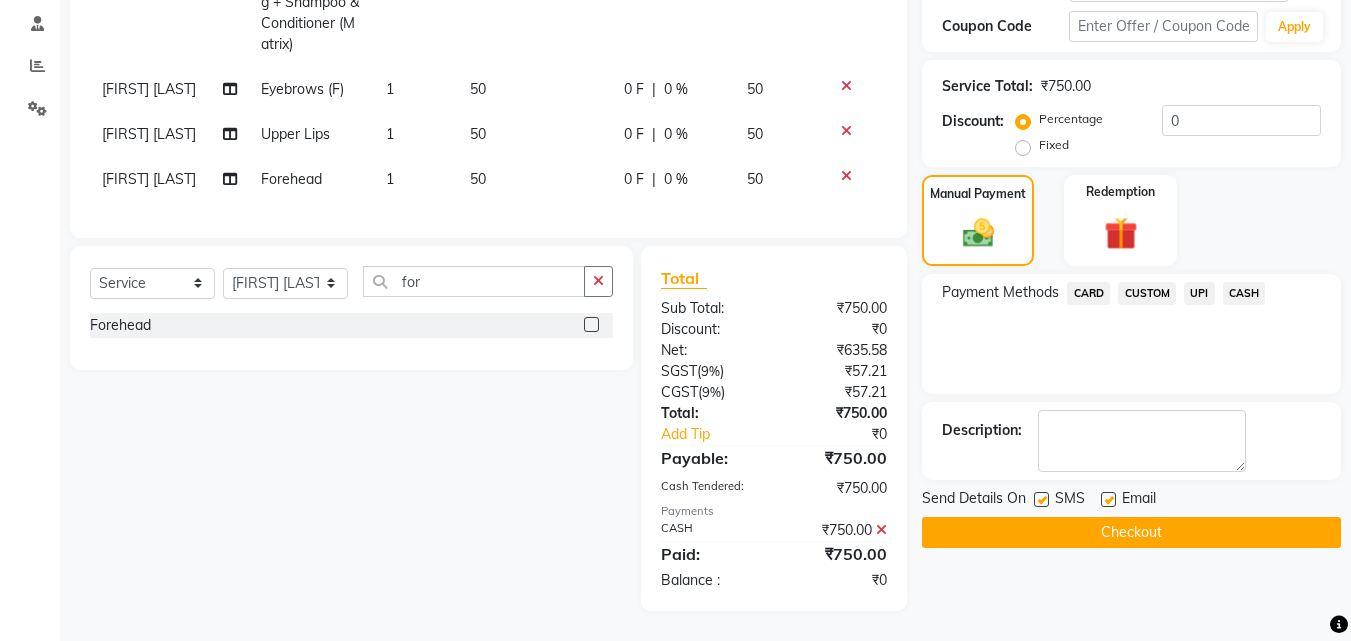 click on "Checkout" 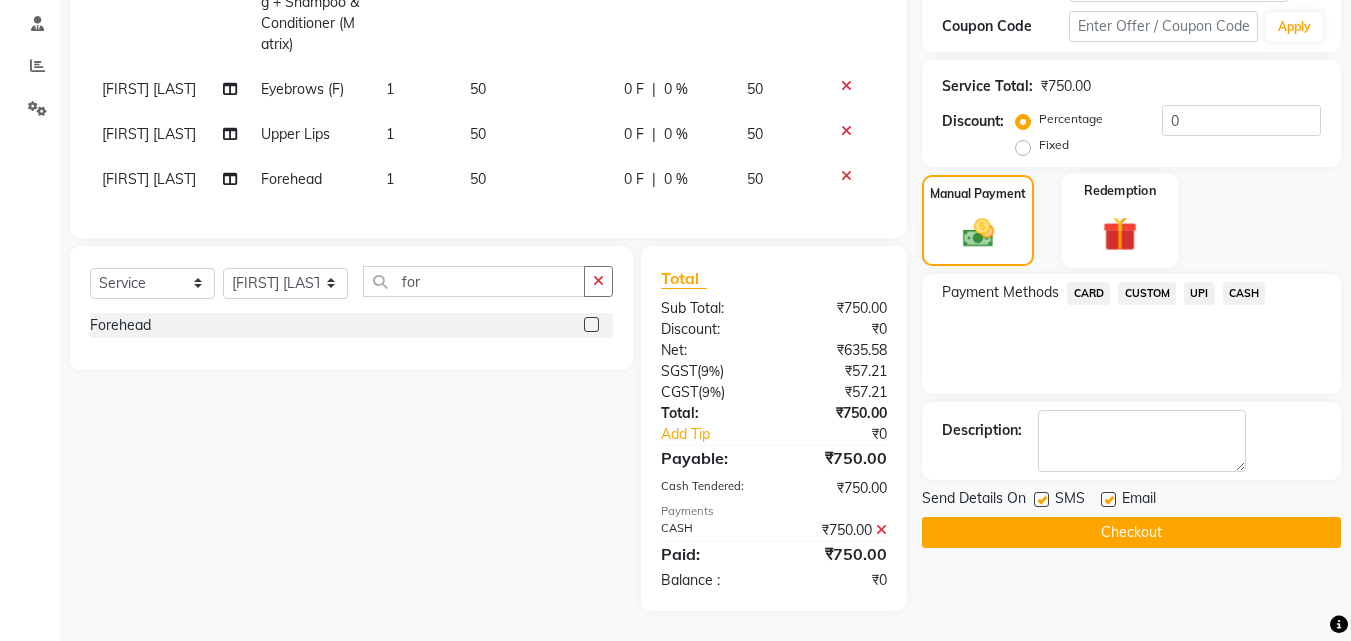 scroll, scrollTop: 0, scrollLeft: 0, axis: both 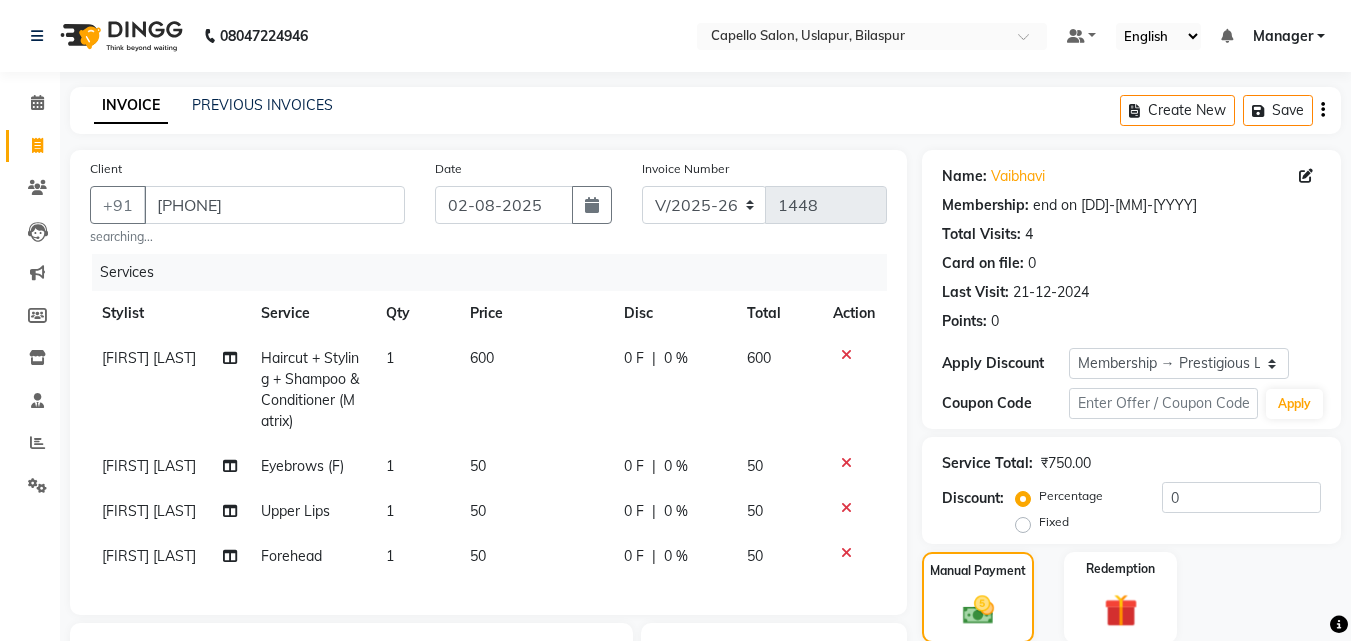 click on "INVOICE PREVIOUS INVOICES Create New   Save" 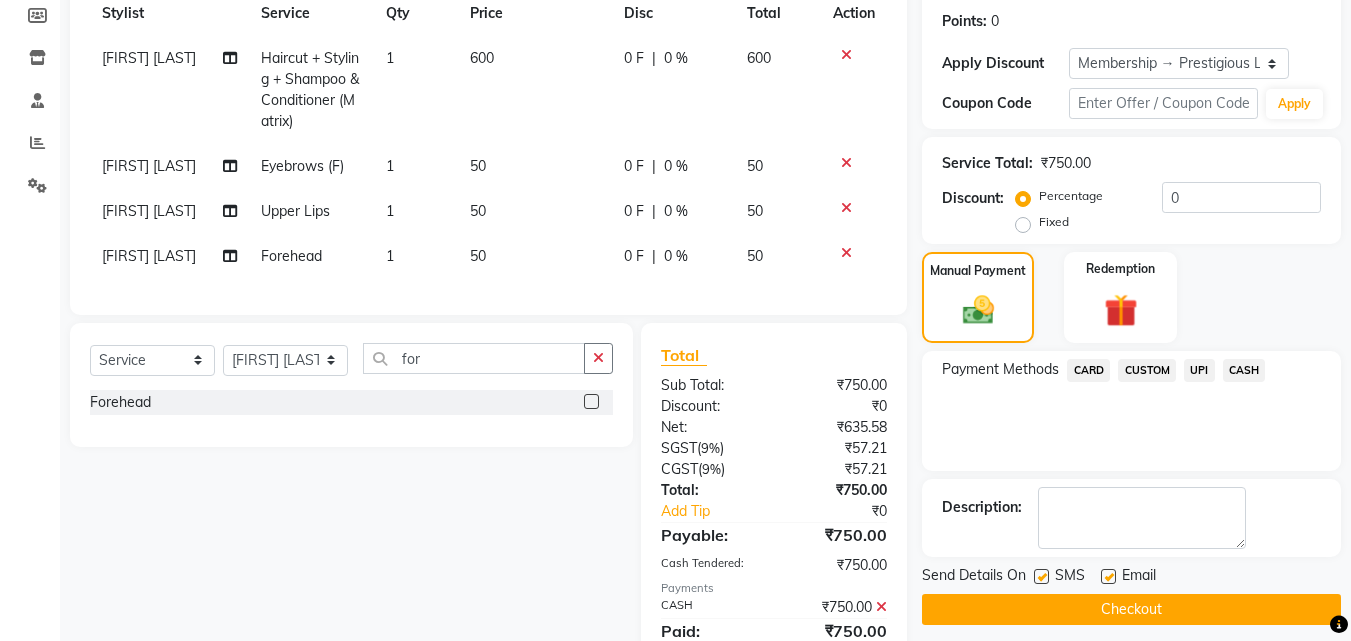 click on "Checkout" 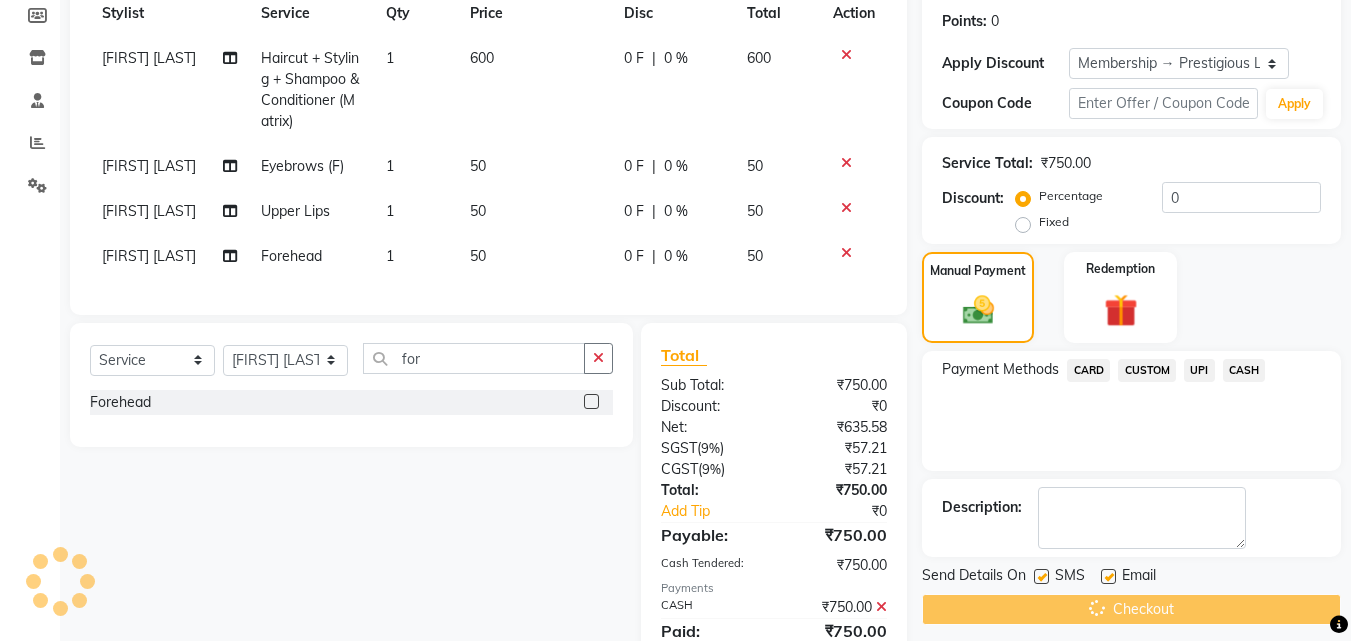 scroll, scrollTop: 392, scrollLeft: 0, axis: vertical 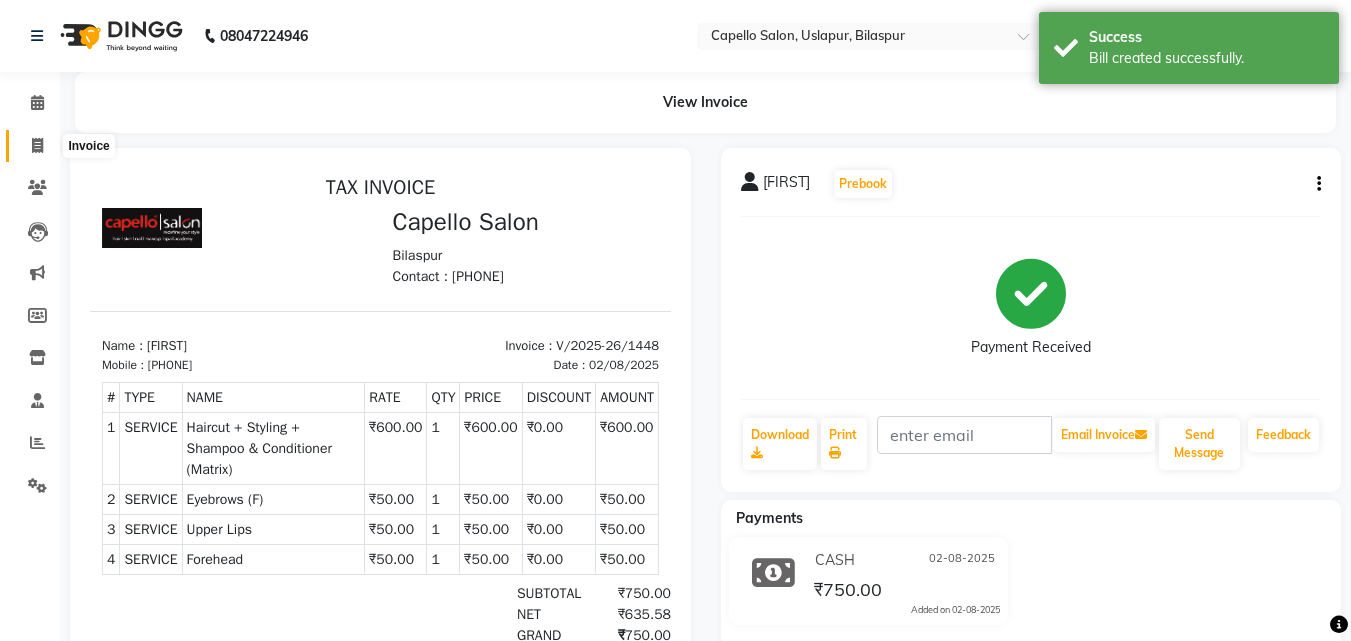 click 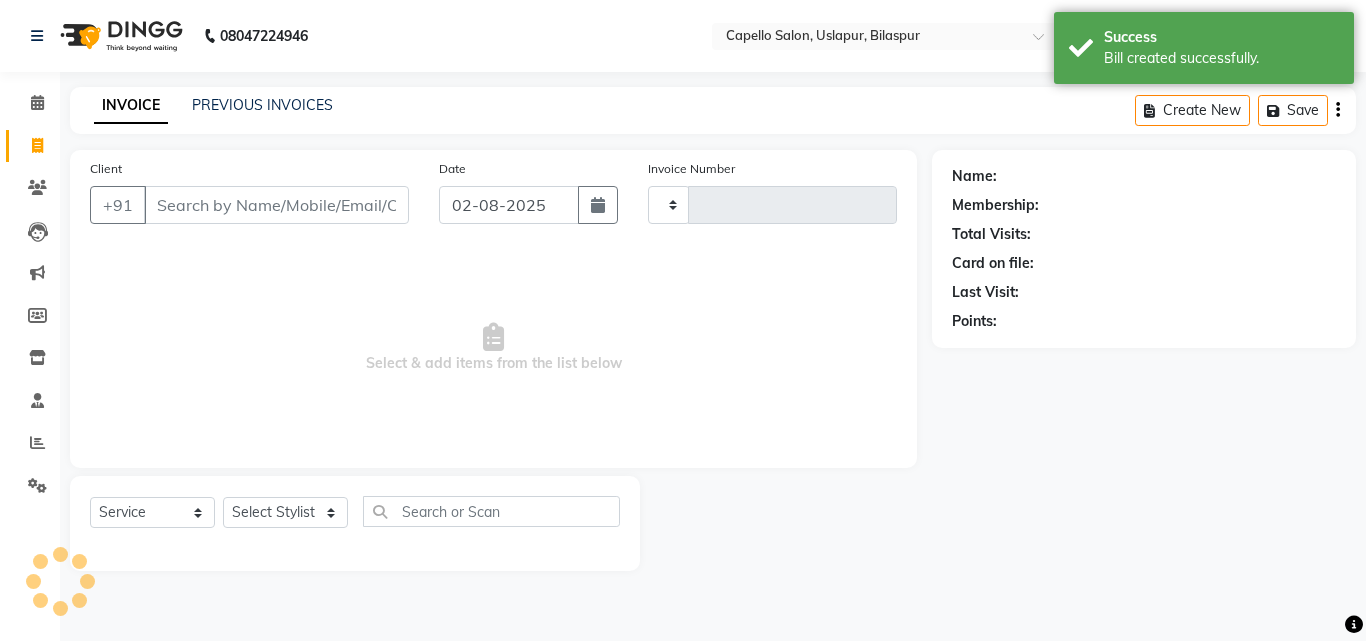 click on "Client" at bounding box center (276, 205) 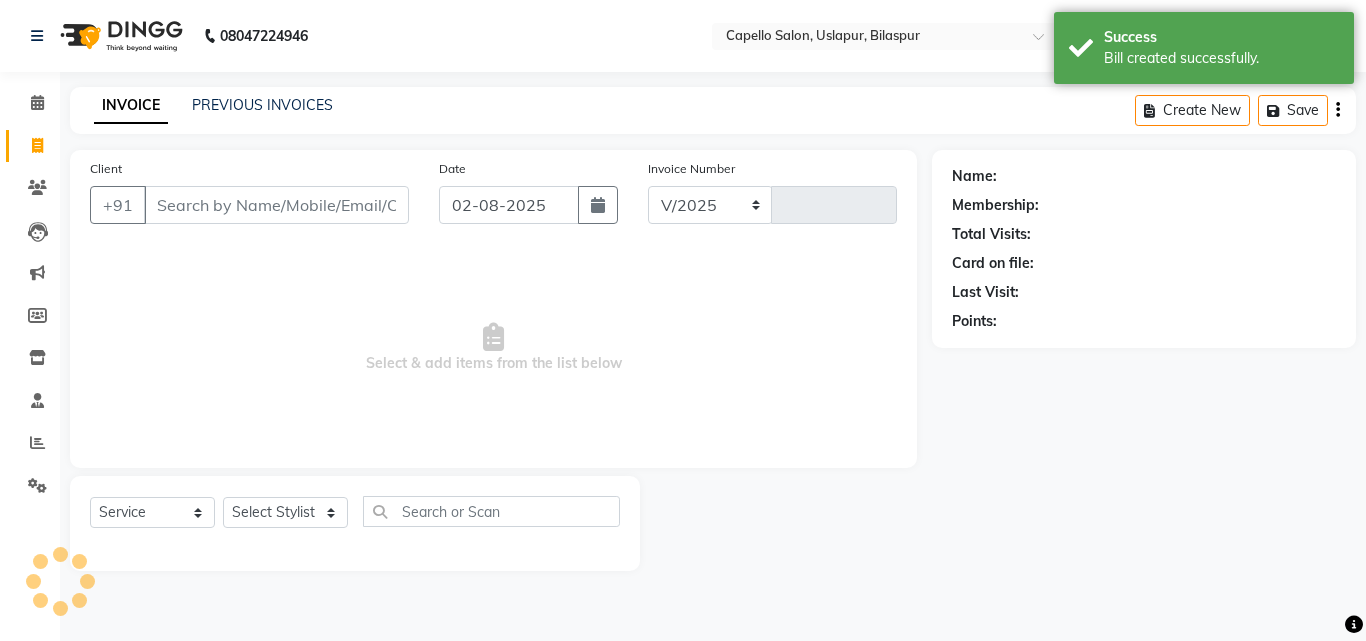 select on "4763" 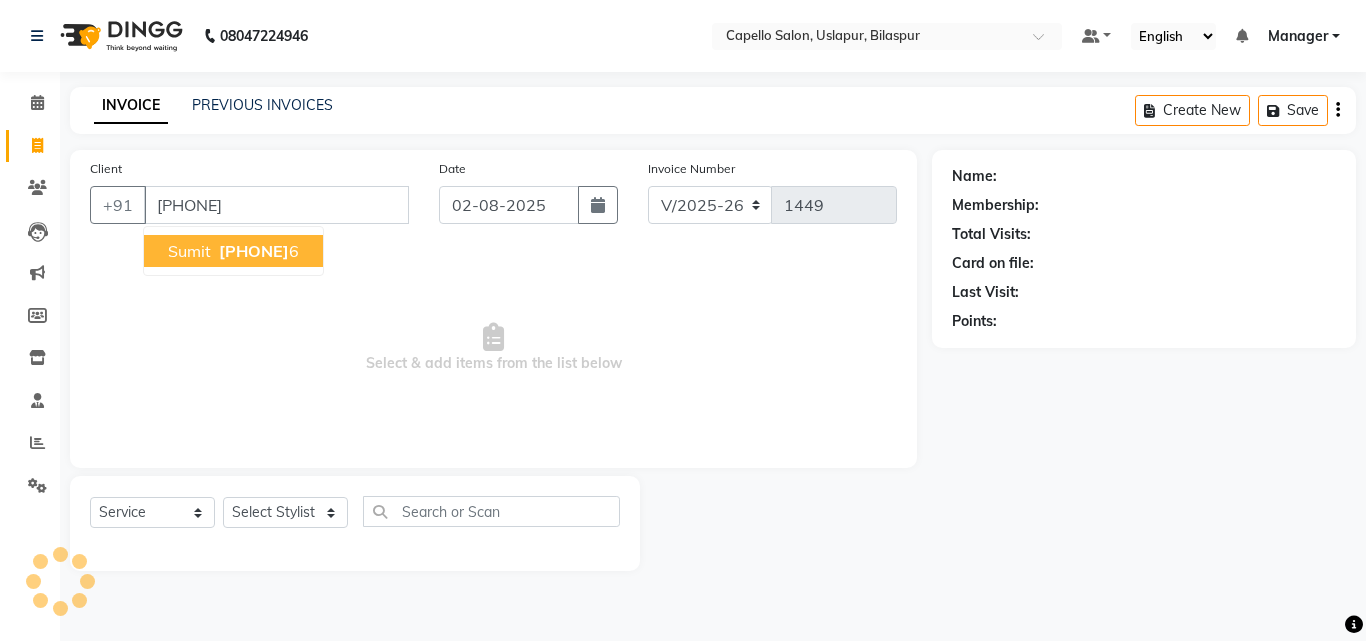 type on "[PHONE]" 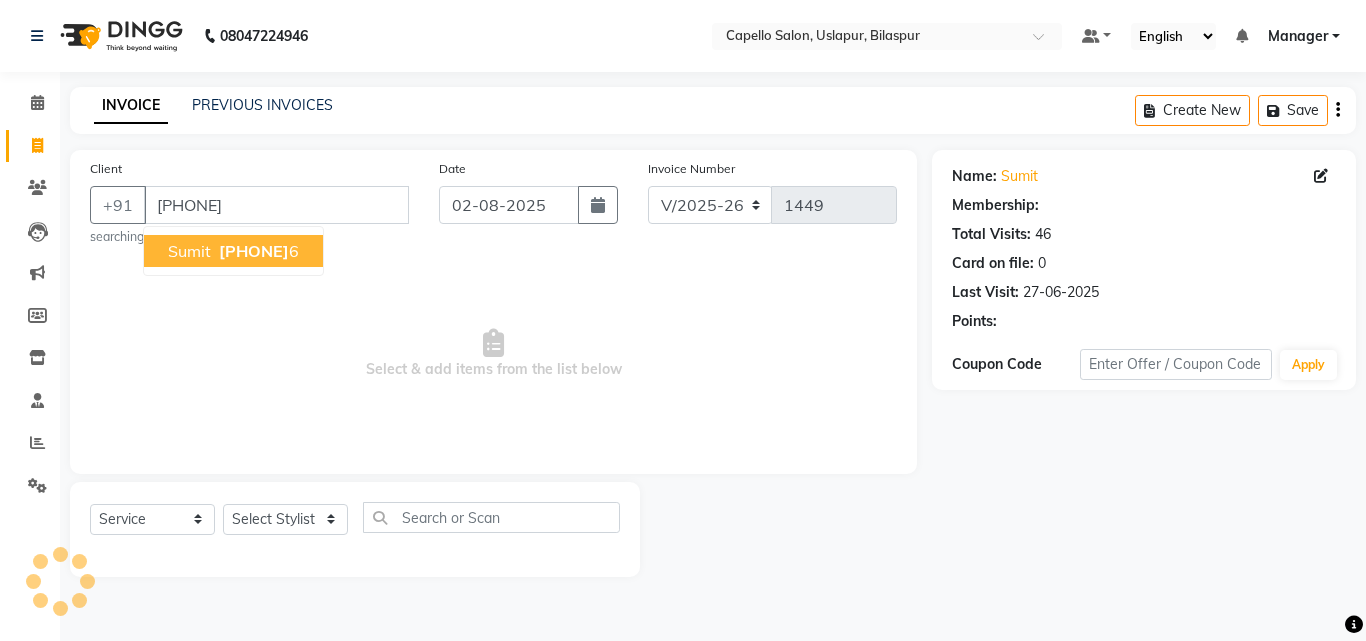 select on "1: Object" 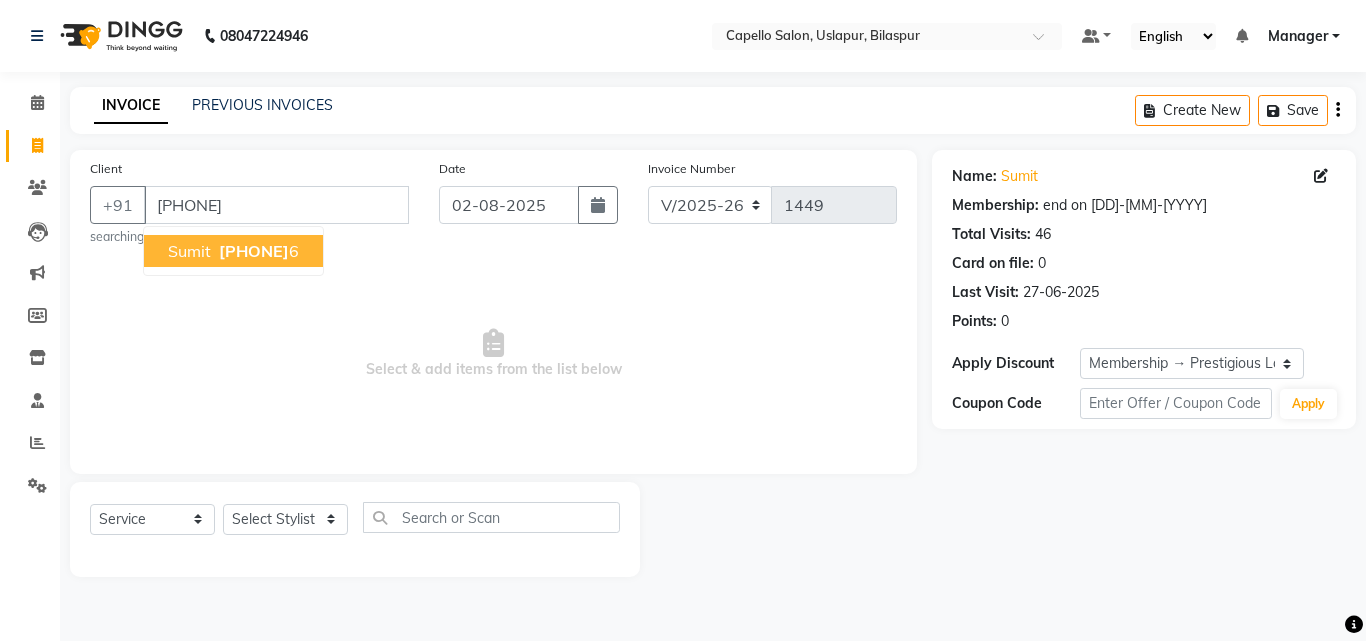 drag, startPoint x: 232, startPoint y: 254, endPoint x: 248, endPoint y: 263, distance: 18.35756 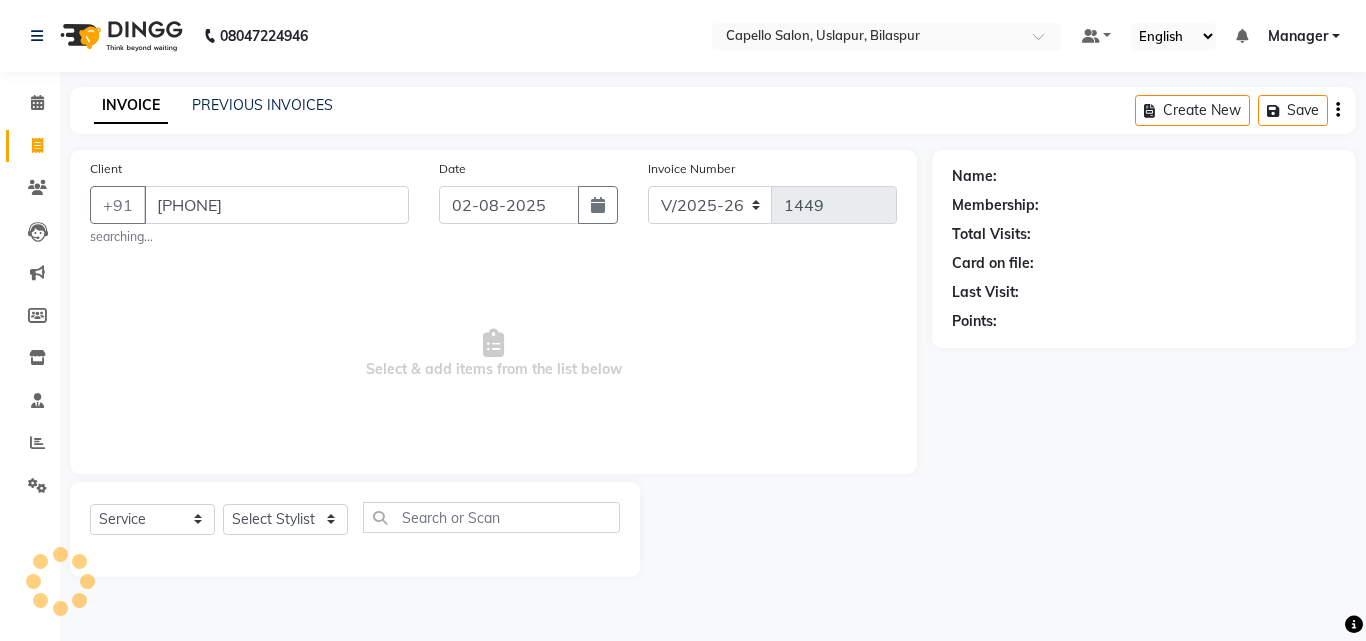 select on "1: Object" 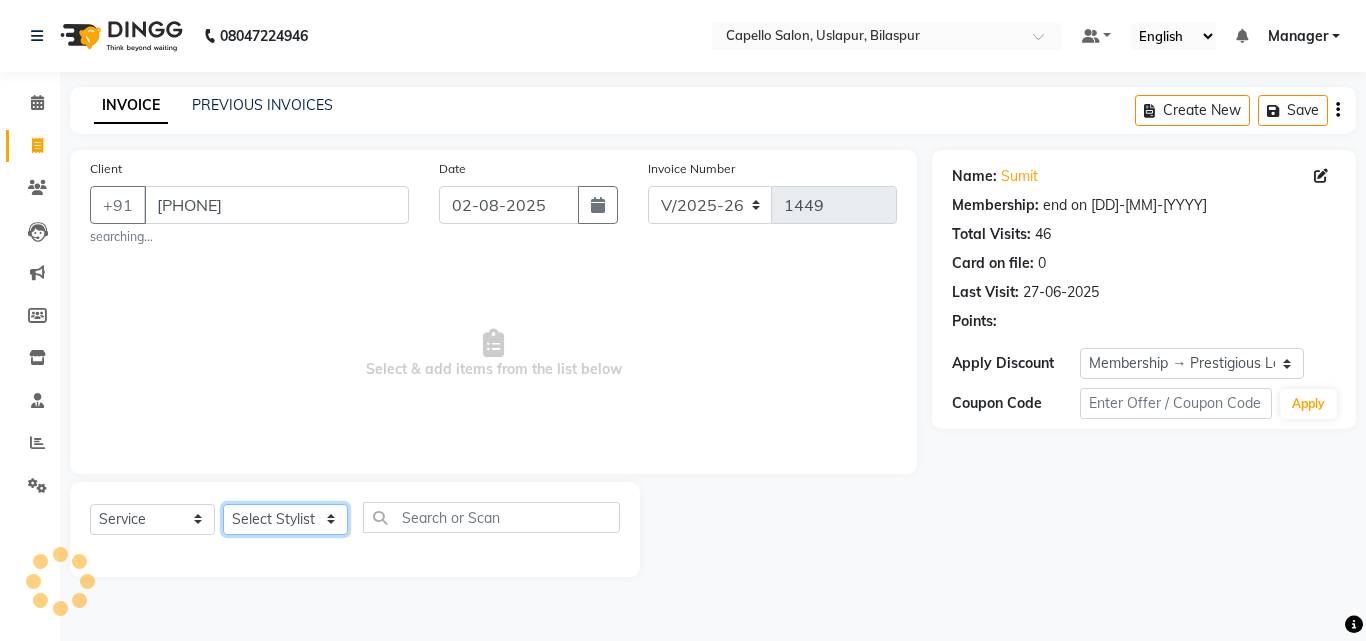 click on "Select Stylist Admin [FIRST] [LAST] [FIRST] [LAST] [FIRST] [FIRST] [FIRST] Manager [FIRST] [FIRST] [LAST] [FIRST] [LAST] [FIRST] [FIRST] [FIRST] [FIRST]" 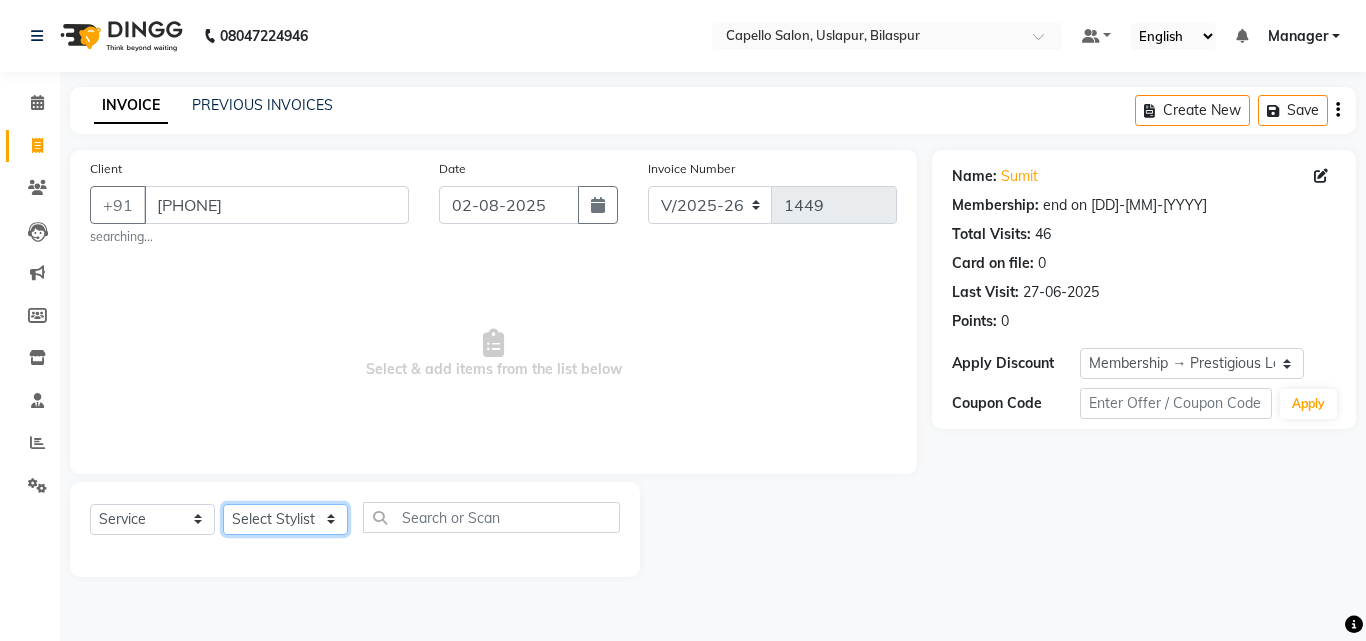 select on "61948" 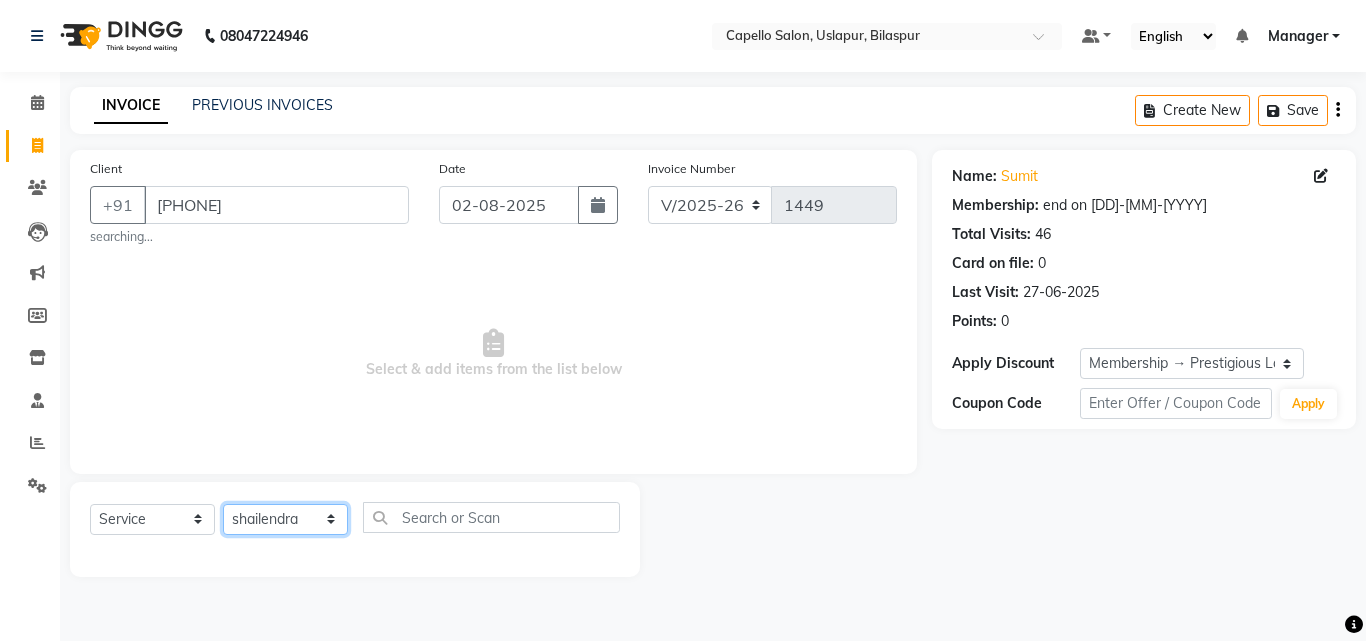 click on "Select Stylist Admin [FIRST] [LAST] [FIRST] [LAST] [FIRST] [FIRST] [FIRST] Manager [FIRST] [FIRST] [LAST] [FIRST] [LAST] [FIRST] [FIRST] [FIRST] [FIRST]" 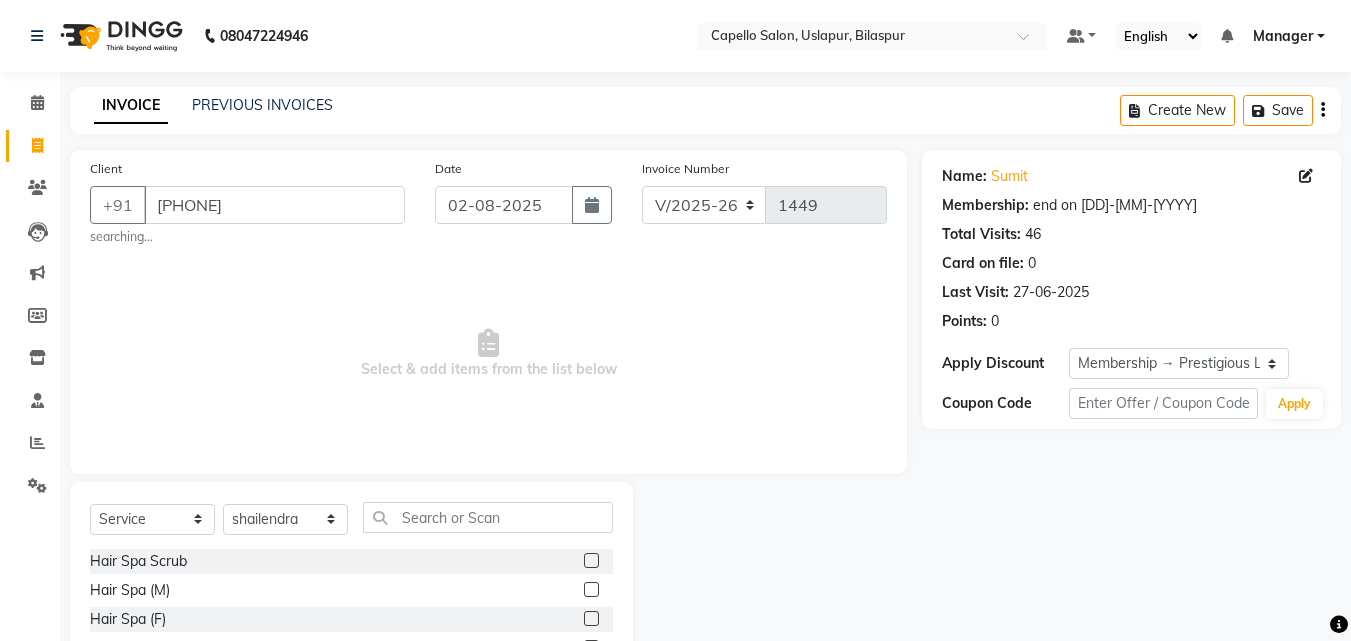 click on "Select  Service  Product  Membership  Package Voucher Prepaid Gift Card  Select Stylist Admin [FIRST] [LAST] [FIRST] [LAST] [FIRST] [FIRST] [FIRST] Manager [FIRST] [FIRST] [LAST] [FIRST] [LAST] [FIRST] [FIRST] [FIRST] [FIRST]" 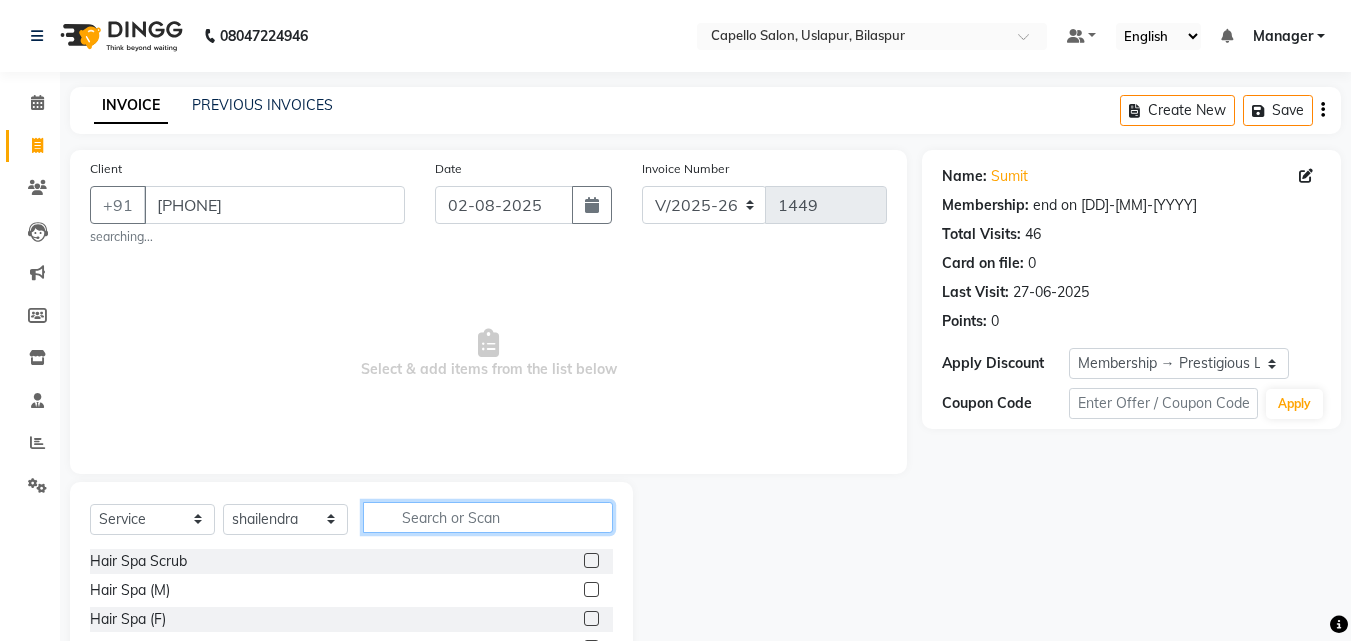 click 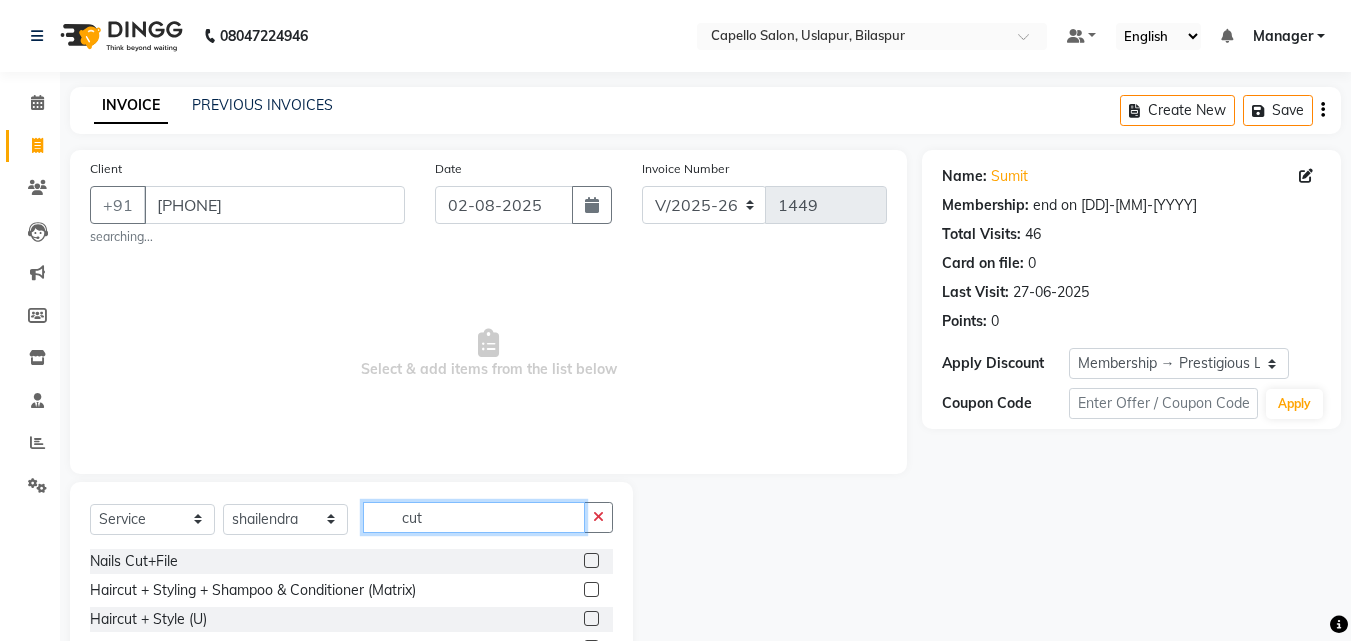 scroll, scrollTop: 166, scrollLeft: 0, axis: vertical 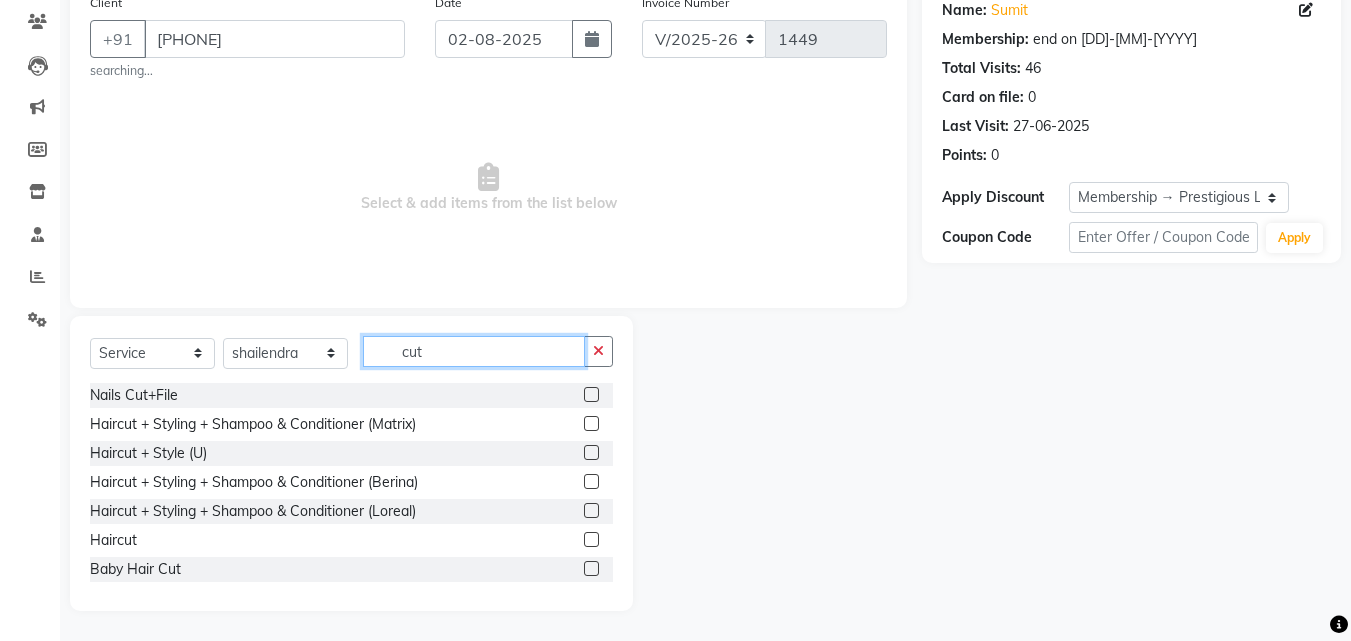 type on "cut" 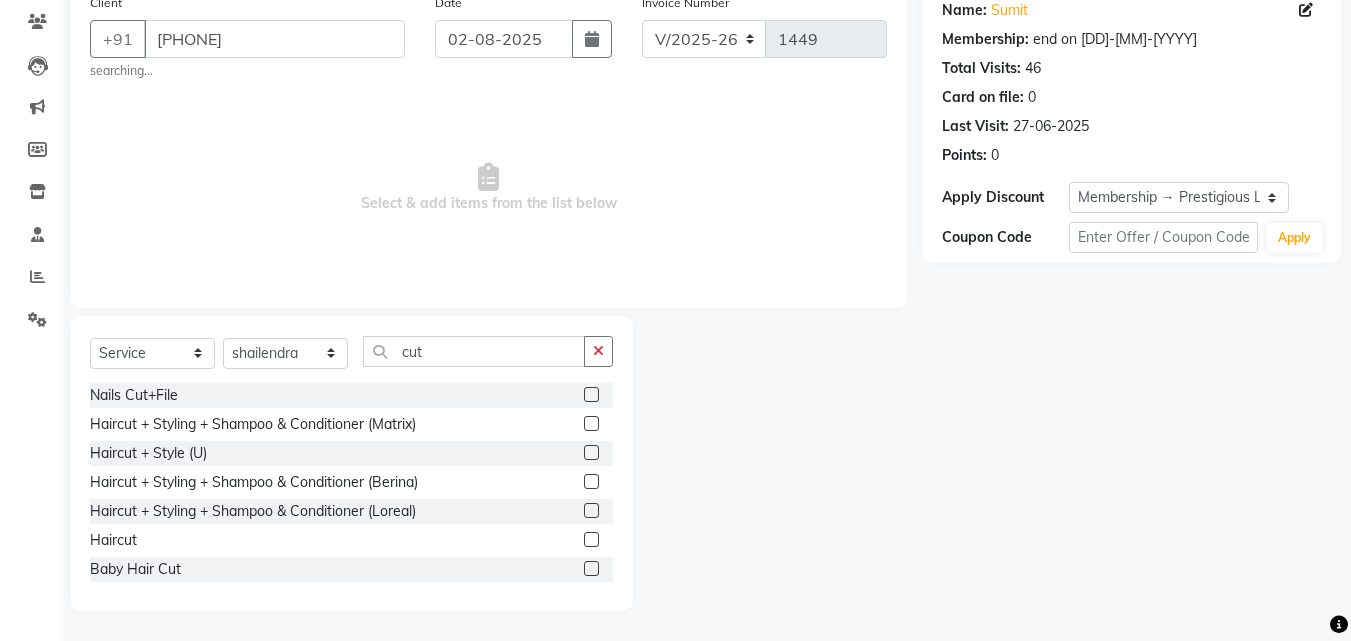 drag, startPoint x: 576, startPoint y: 538, endPoint x: 556, endPoint y: 493, distance: 49.24429 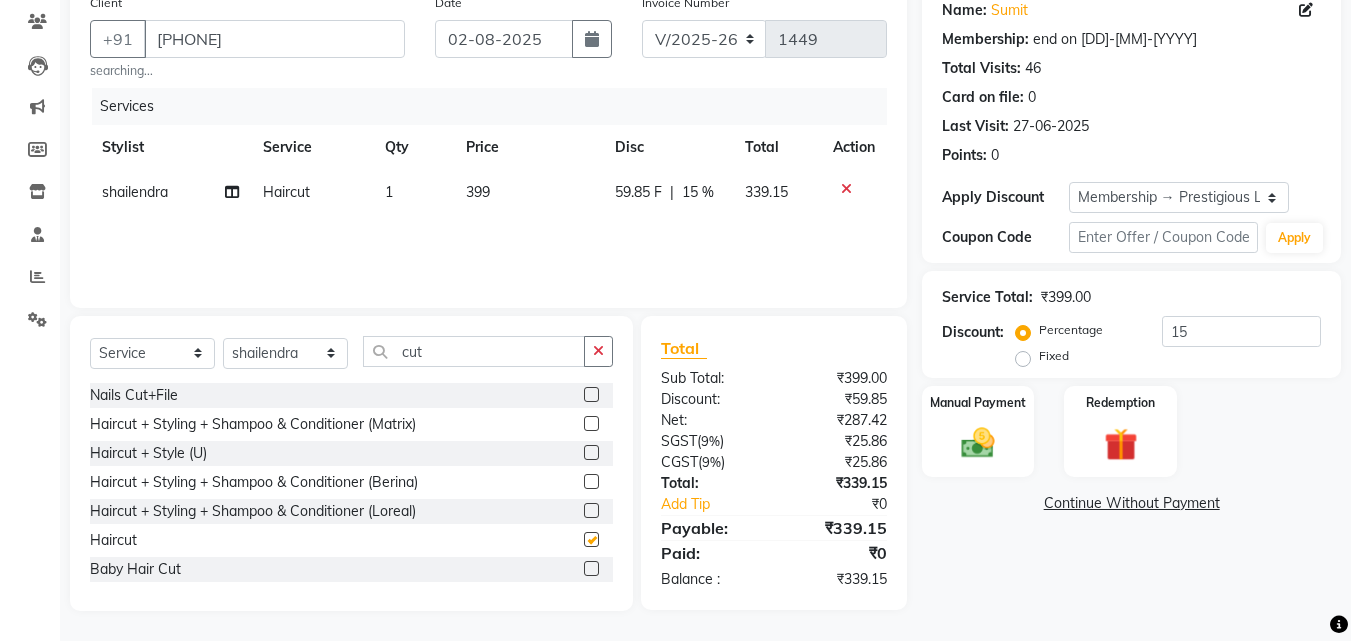 checkbox on "false" 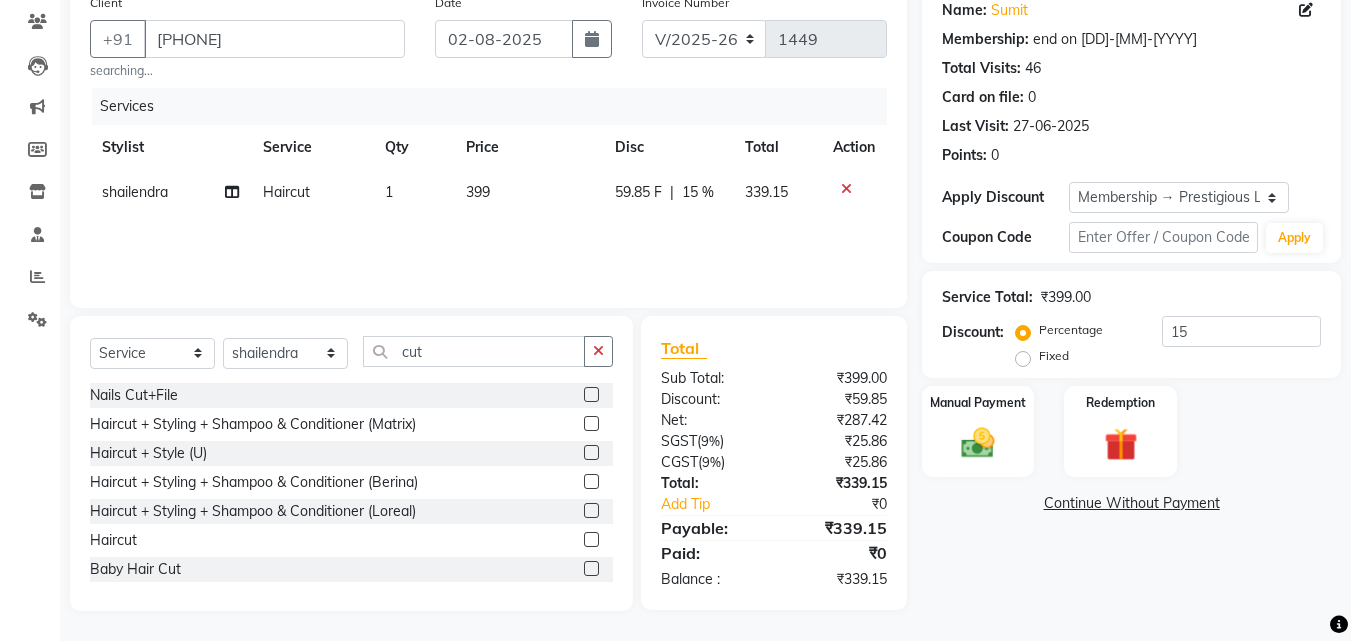click on "399" 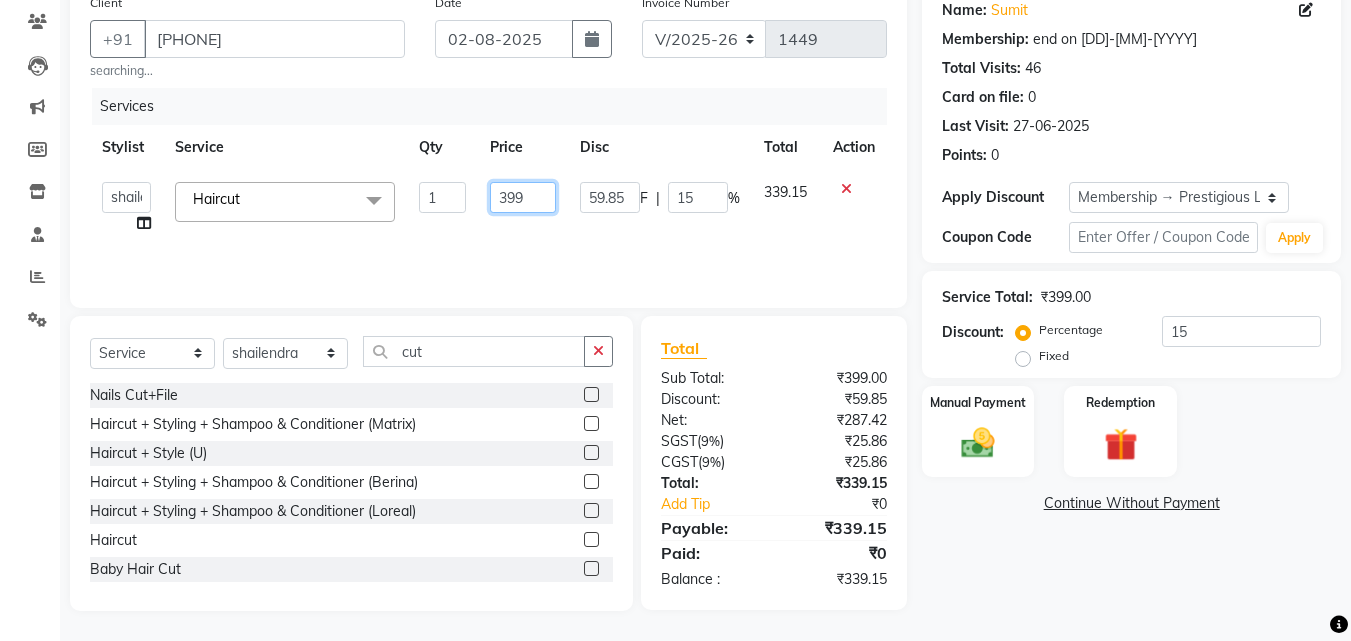 click on "399" 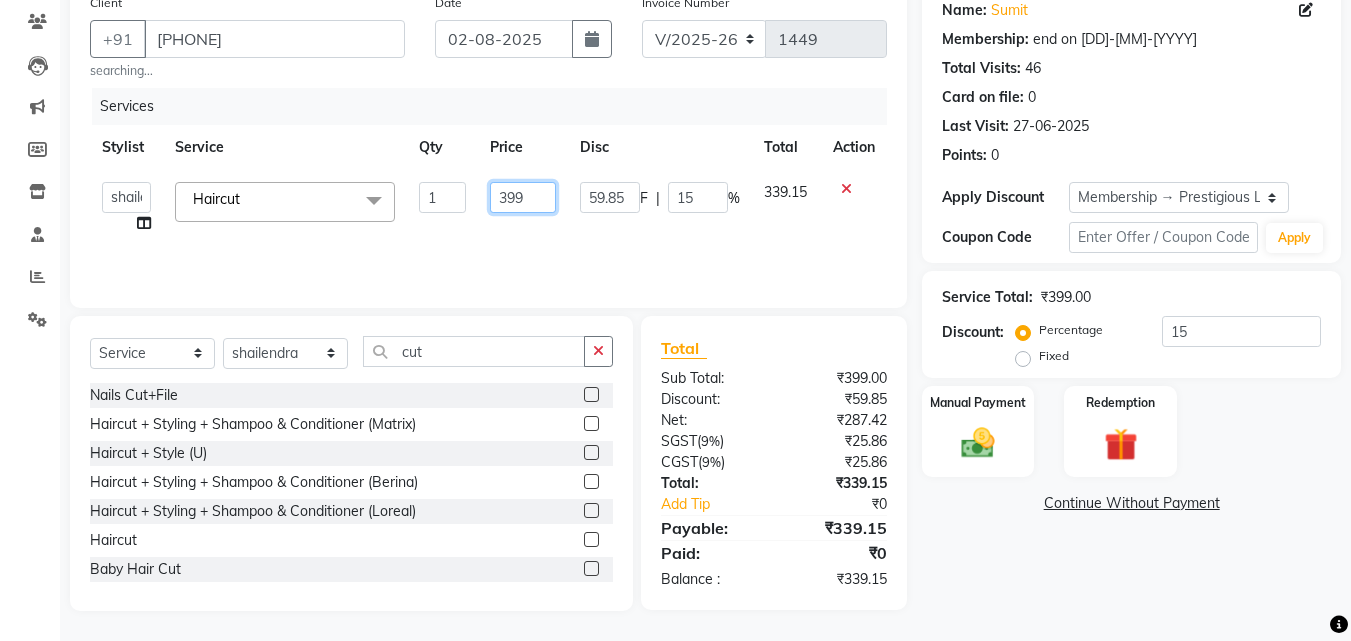 drag, startPoint x: 537, startPoint y: 186, endPoint x: 407, endPoint y: 192, distance: 130.13838 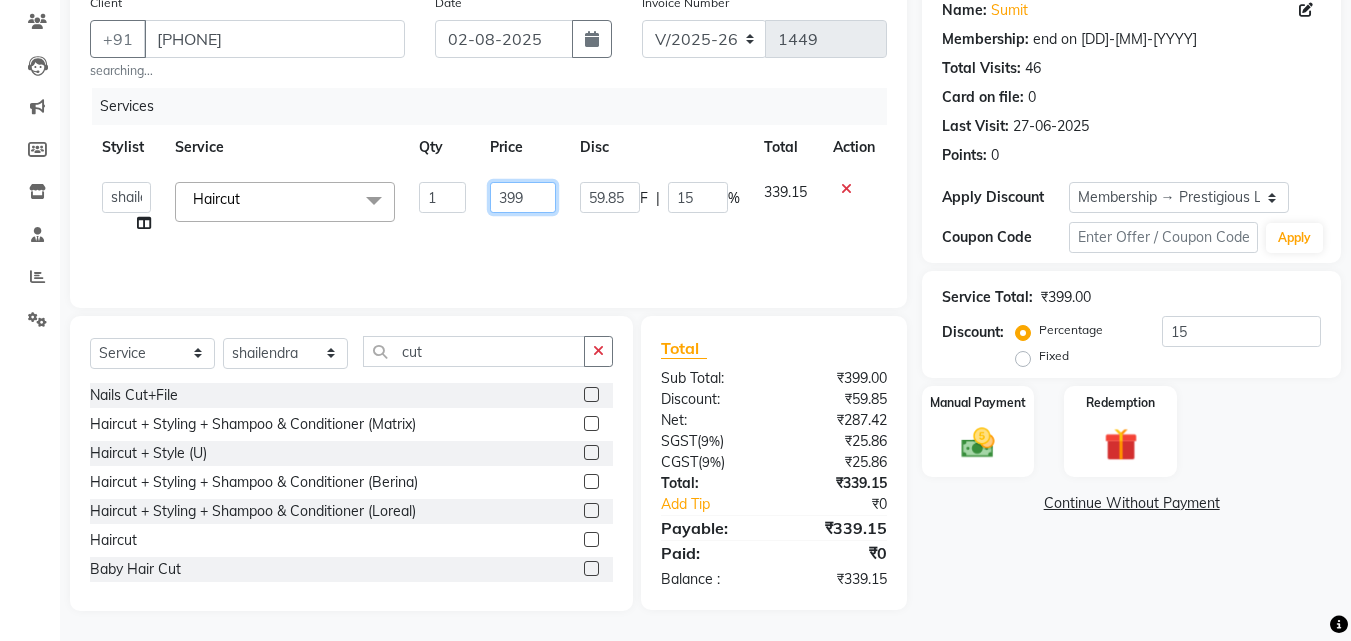 click on "Admin   [FIRST] [LAST]   [FIRST] [LAST]   [FIRST]   [FIRST]   [FIRST]   [FIRST]   Manager   [FIRST]   [FIRST] [LAST]   [FIRST] [LAST]   [FIRST]   [FIRST]   [FIRST]   [FIRST]  Haircut  x Hair Spa Scrub Hair Spa (M) Hair Spa (F) Keratin Spa Hair Treatment Hair Treatment Smartbond Hair Smoothing Hair Straightening Hair Rebonding Hair Keratin Cadiveu Head Massage L Hair Keratin Keramelon Hair Botox Keramelon Scalp Advance (F) Scalp Advance (M) Nanoplastia treatment Brillare Anti-Dandruff oil (F) Brillare Hairfall Control oil (F) Brillare Anti-Dandruff oil (M) Brillare Hairfall Control oil (M) Reflexology (U lux) 1400 Face Bleach Face D-Tan Face Clean Up Clean-up (Shine beauty) Facial Actiblend Glass Facial Mask Signature Facial Deluxe Facial Luxury Facial Magical Facial Premium Facial Royal Treatment Skinora Age Control F Treatment ( Snow Algae&Saffron) Skinora Calming Treatment (Avacado & Oat) Skinora Hydra Treatment (Butter&Coconut Milk) Skinora Mattifying Treatment ( Citron&Seabuck) Groom Makeup" 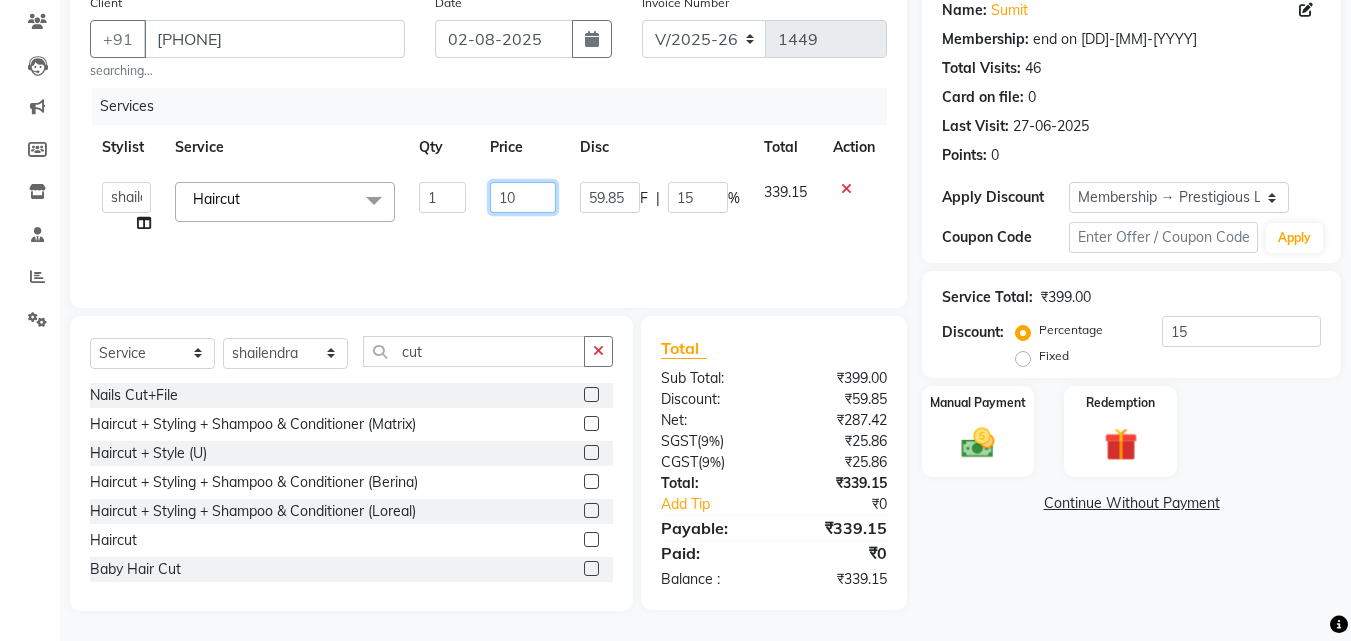 type on "100" 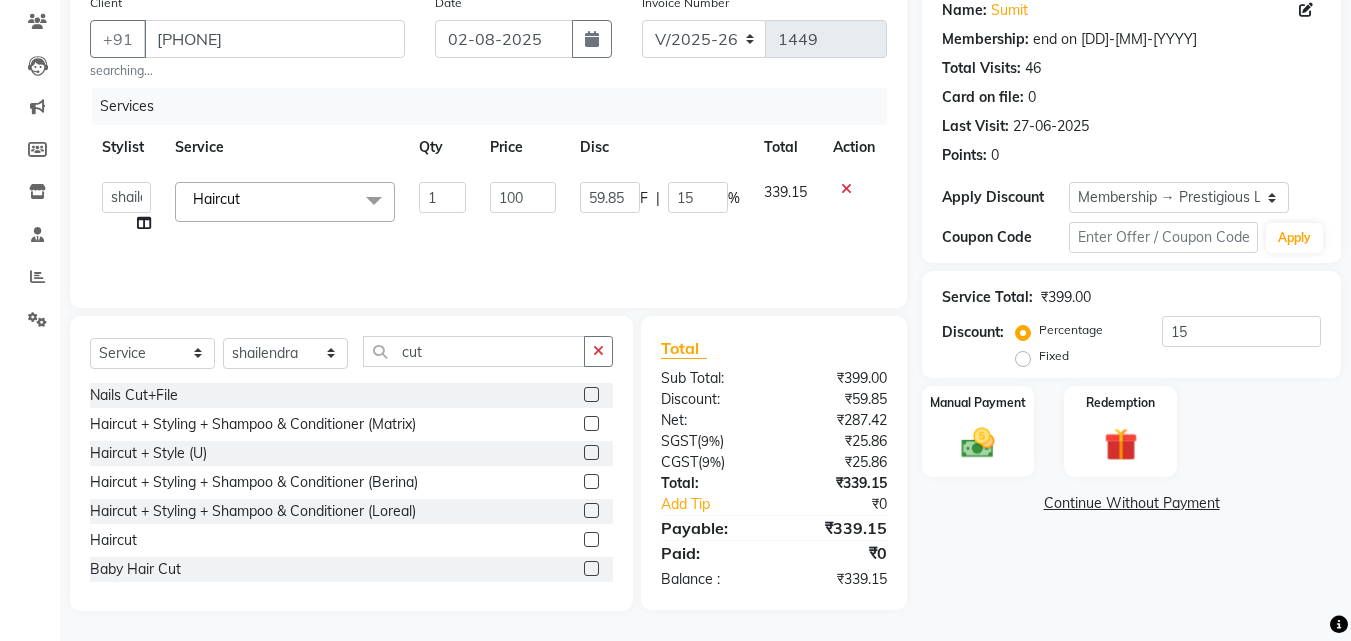 drag, startPoint x: 466, startPoint y: 236, endPoint x: 479, endPoint y: 240, distance: 13.601471 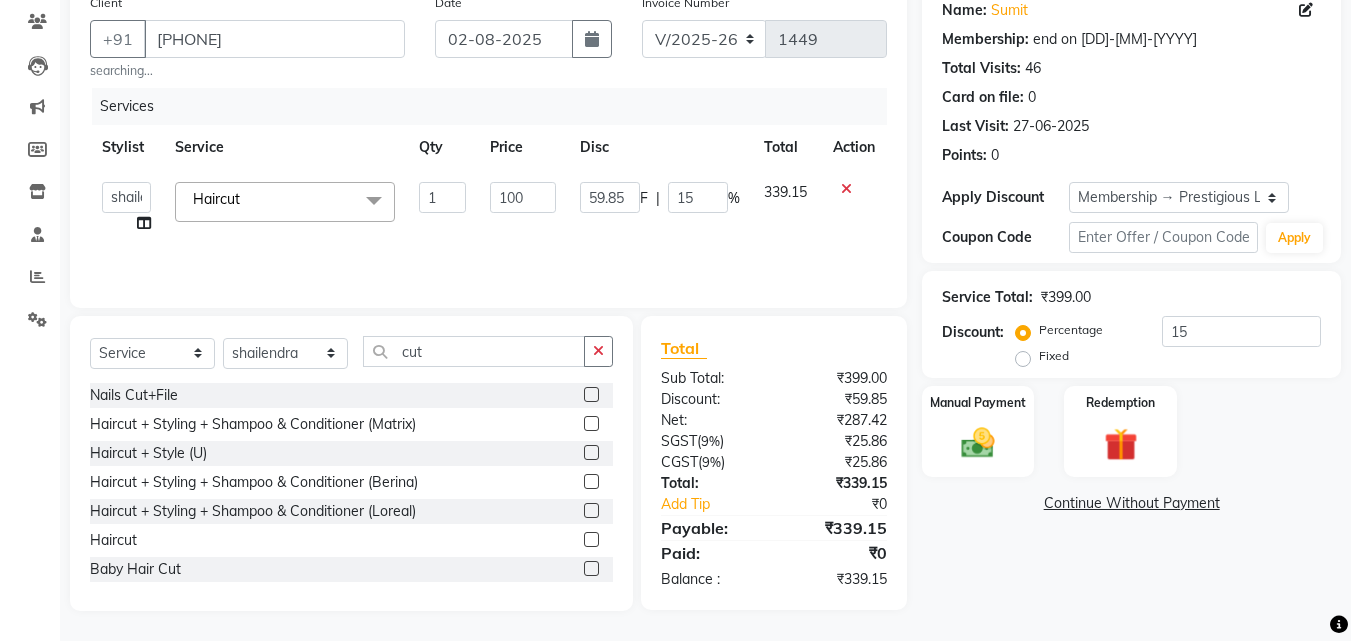 click on "Services Stylist Service Qty Price Disc Total Action  Admin   [FIRST] [LAST]   [FIRST] [LAST]   [FIRST] [LAST]   [FIRST]   [FIRST] [LAST]   [FIRST]   Manager   [FIRST]   [FIRST] [LAST]   [FIRST] [LAST]   [FIRST]   [FIRST]   [FIRST]   [FIRST]   [FIRST]  Haircut  x Hair Spa Scrub Hair Spa (M) Hair Spa (F) Keratin Spa Hair Treatment Hair Treatment Smartbond Hair Smoothing Hair Straightening Hair Rebonding Hair Keratin Cadiveu Head Massage L Hair Keratin Keramelon Hair Botox Keramelon Scalp Advance (F) Scalp Advance (M) Nanoplastia treatment Brillare Anti-Dandruff oil (F) Brillare Hairfall Control oil (F) Brillare Anti-Dandruff oil (M) Brillare Hairfall Control oil (M) Reflexology (U lux) 1400 Face Bleach Face D-Tan Face Clean Up Clean-up (Shine beauty) Facial Actiblend Glass Facial Mask Signature Facial Deluxe Facial Luxury Facial Magical Facial Premium Facial Royal Treatment Skinora Age Control F Treatment ( Snow Algae&Saffron) Skinora Calming Treatment (Avacado & Oat) Skinora Hydra Treatment (Butter&Coconut Milk) Haircut" 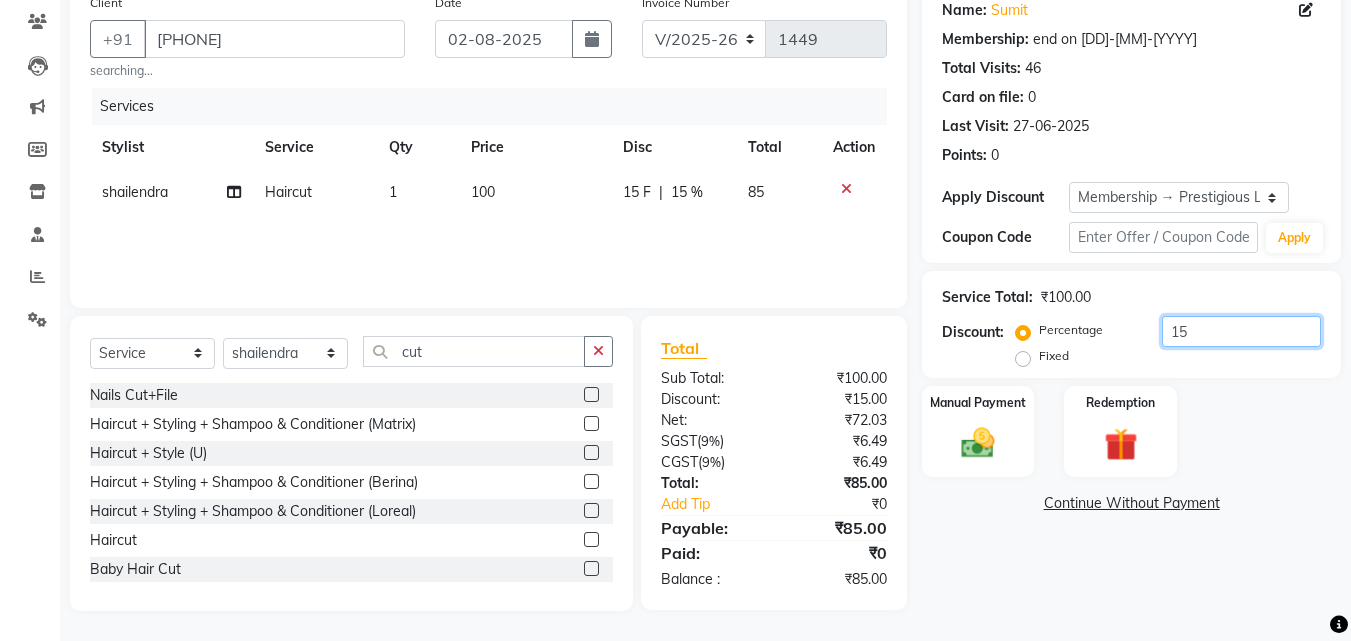 drag, startPoint x: 1200, startPoint y: 317, endPoint x: 1118, endPoint y: 328, distance: 82.73451 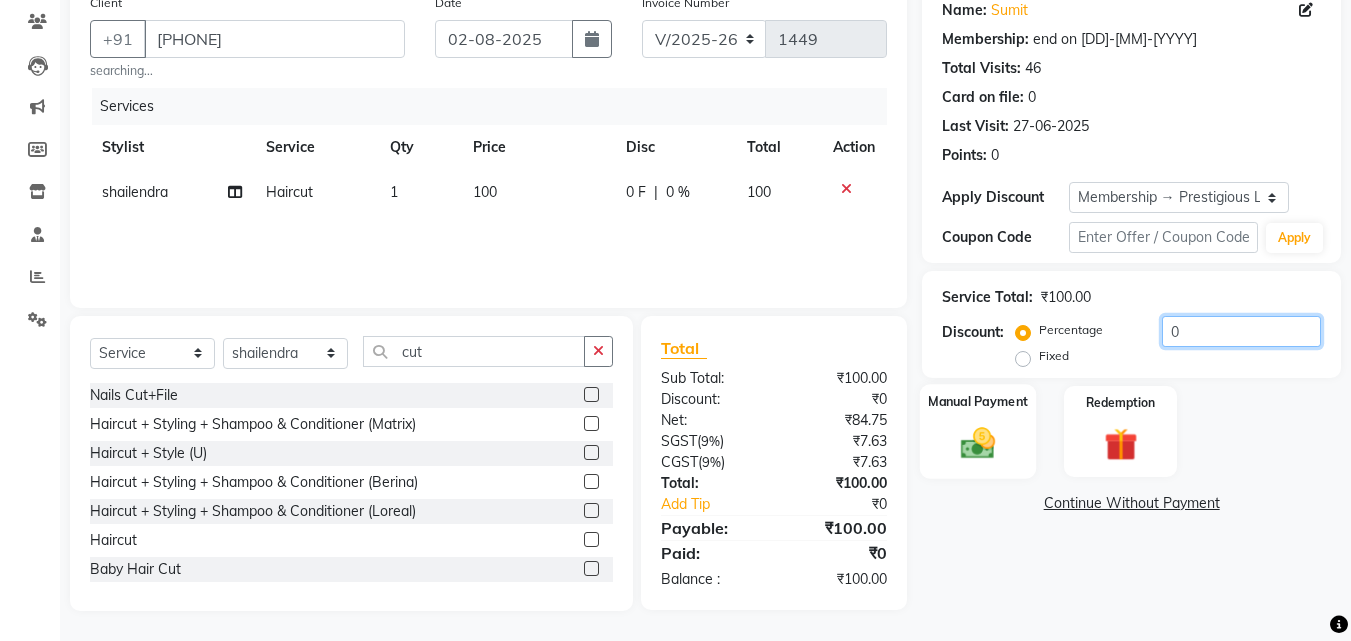 type 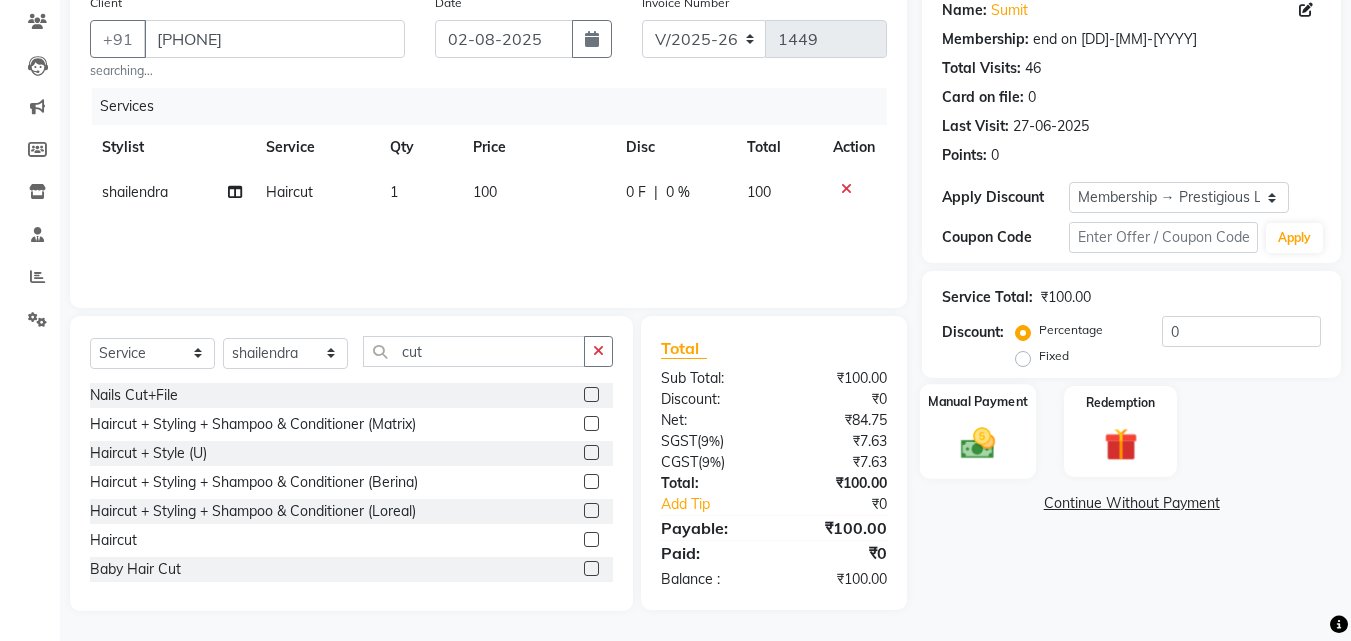click on "Manual Payment" 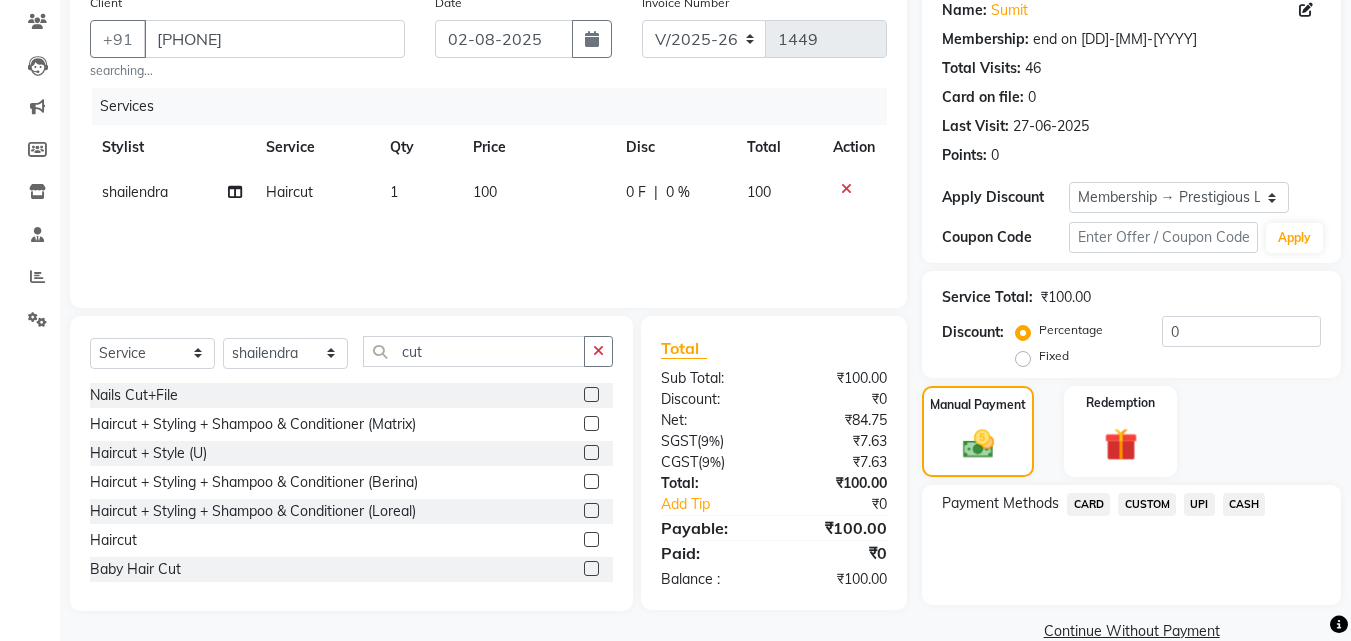 click on "CASH" 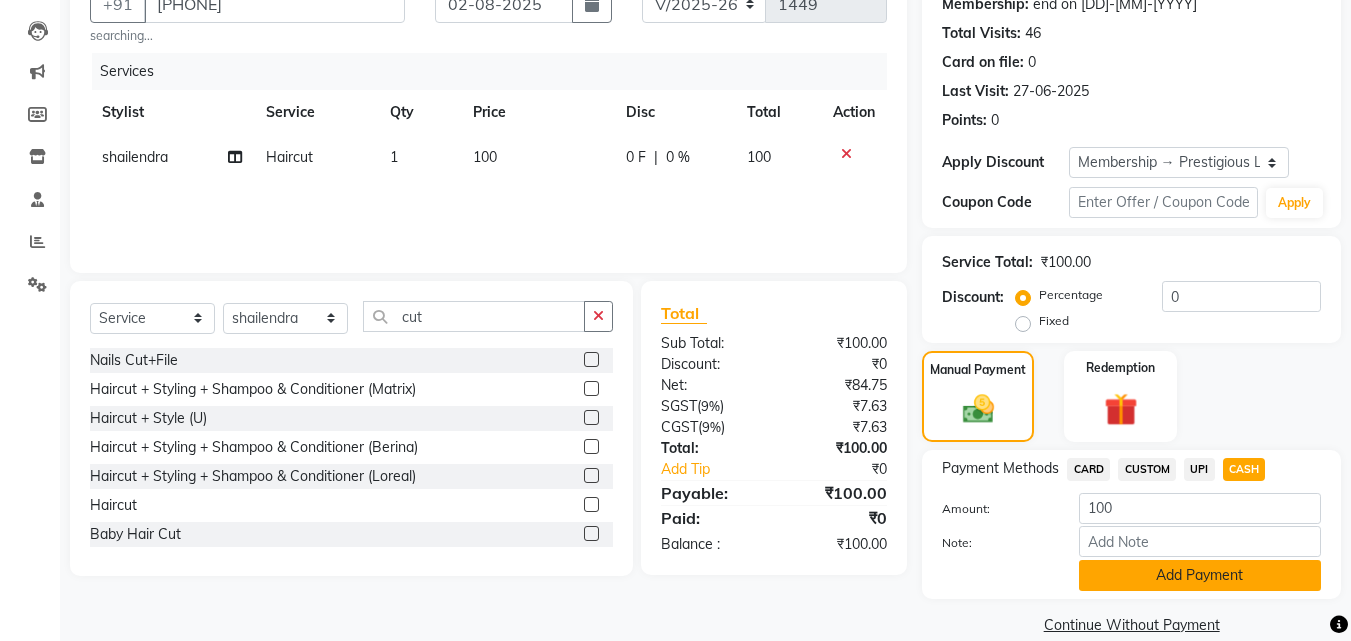 scroll, scrollTop: 230, scrollLeft: 0, axis: vertical 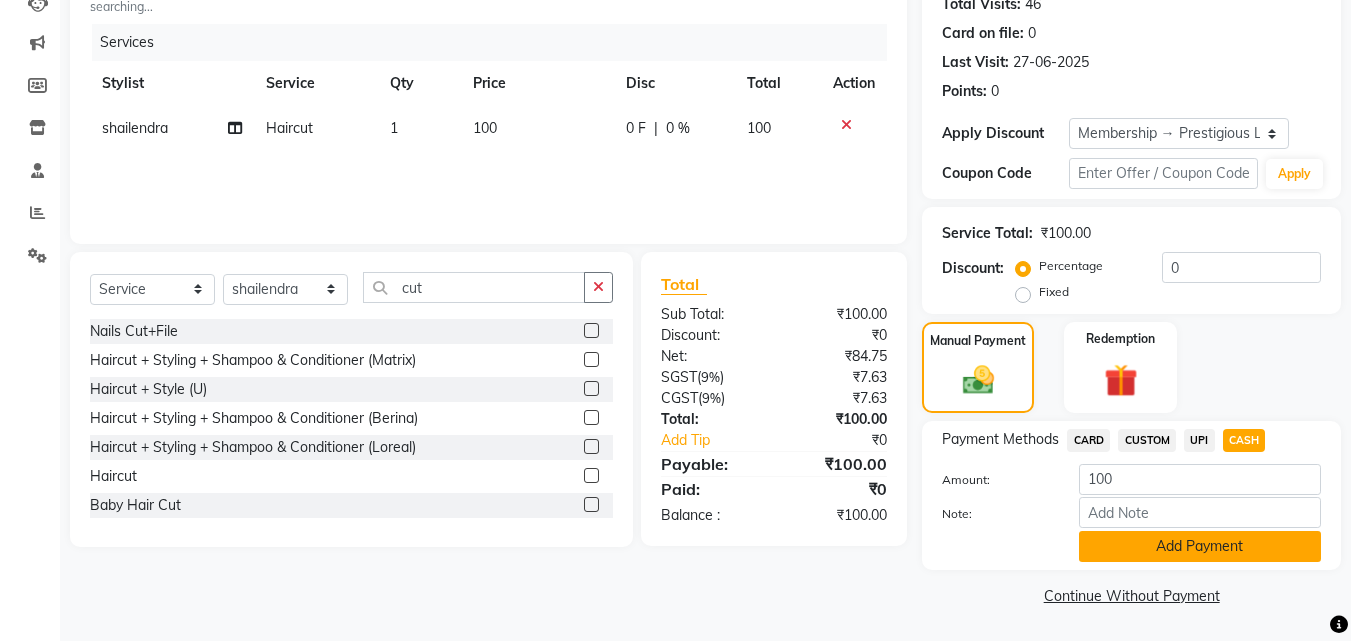 click on "Add Payment" 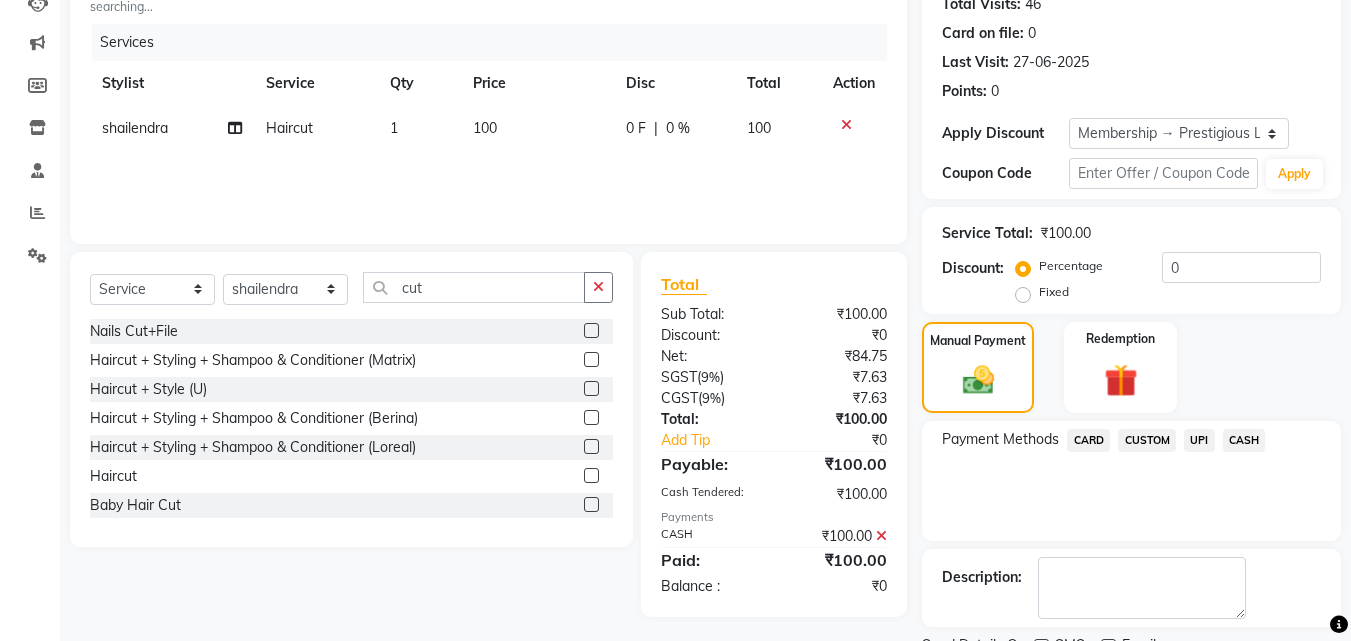 scroll, scrollTop: 314, scrollLeft: 0, axis: vertical 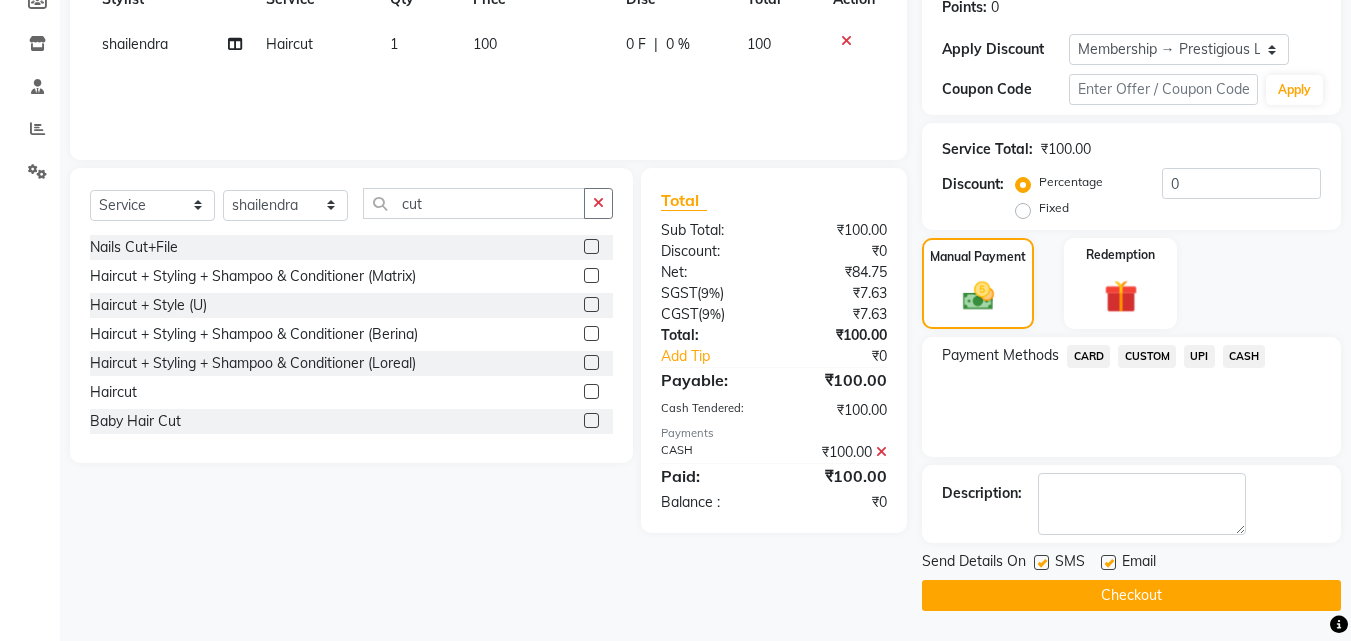 click on "Checkout" 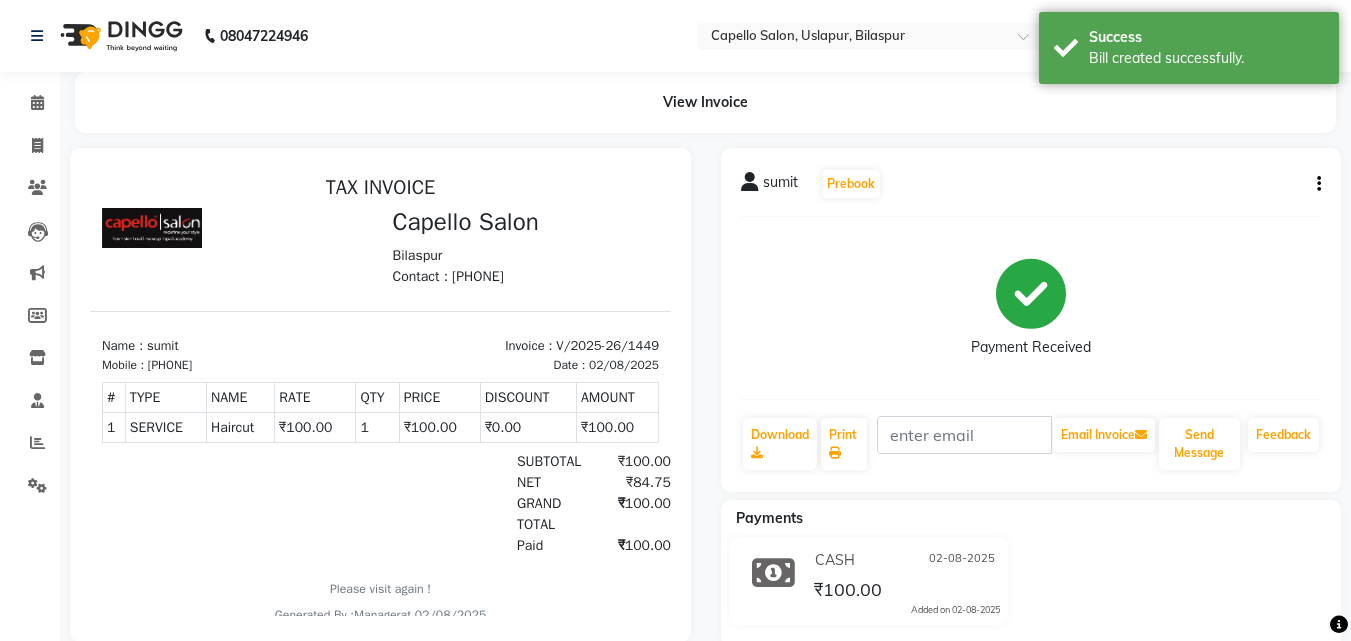 scroll, scrollTop: 0, scrollLeft: 0, axis: both 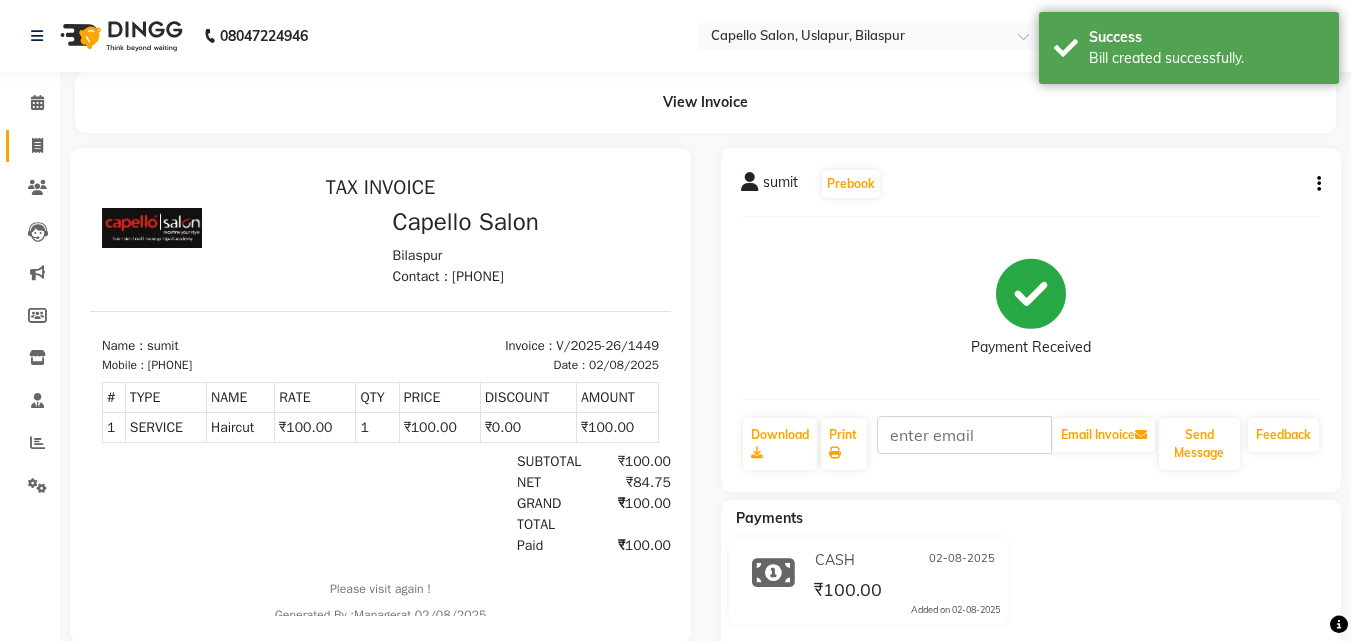 click on "Invoice" 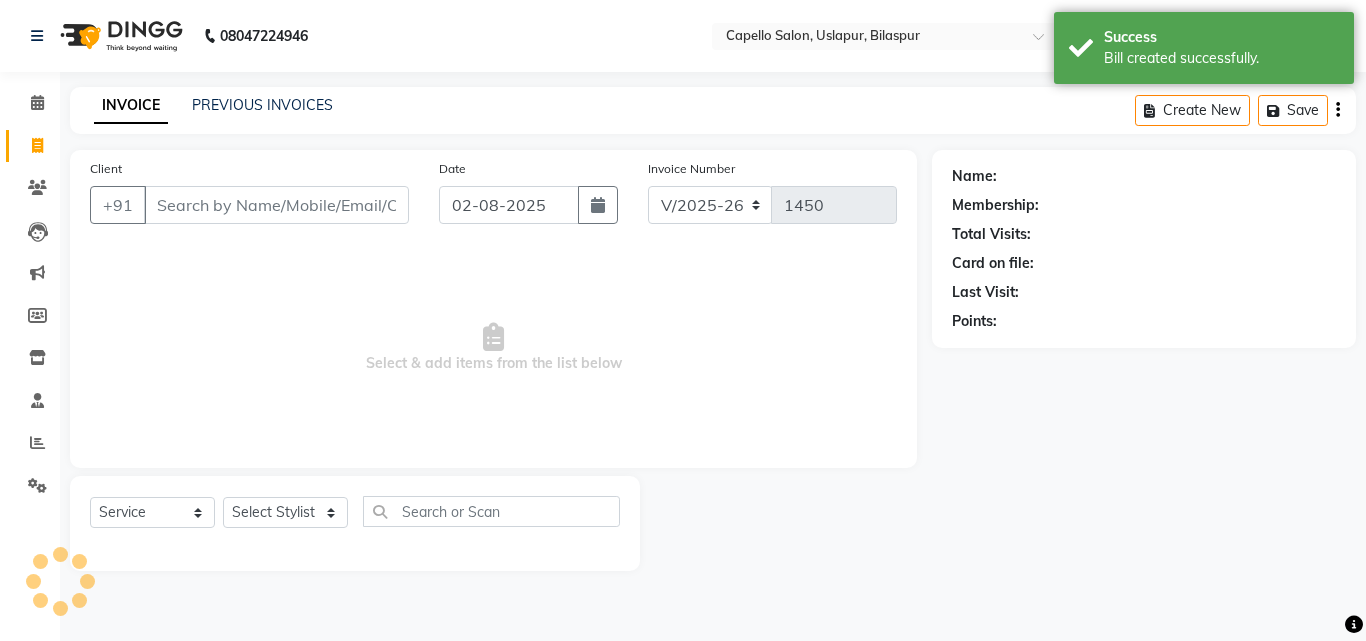 click on "PREVIOUS INVOICES" 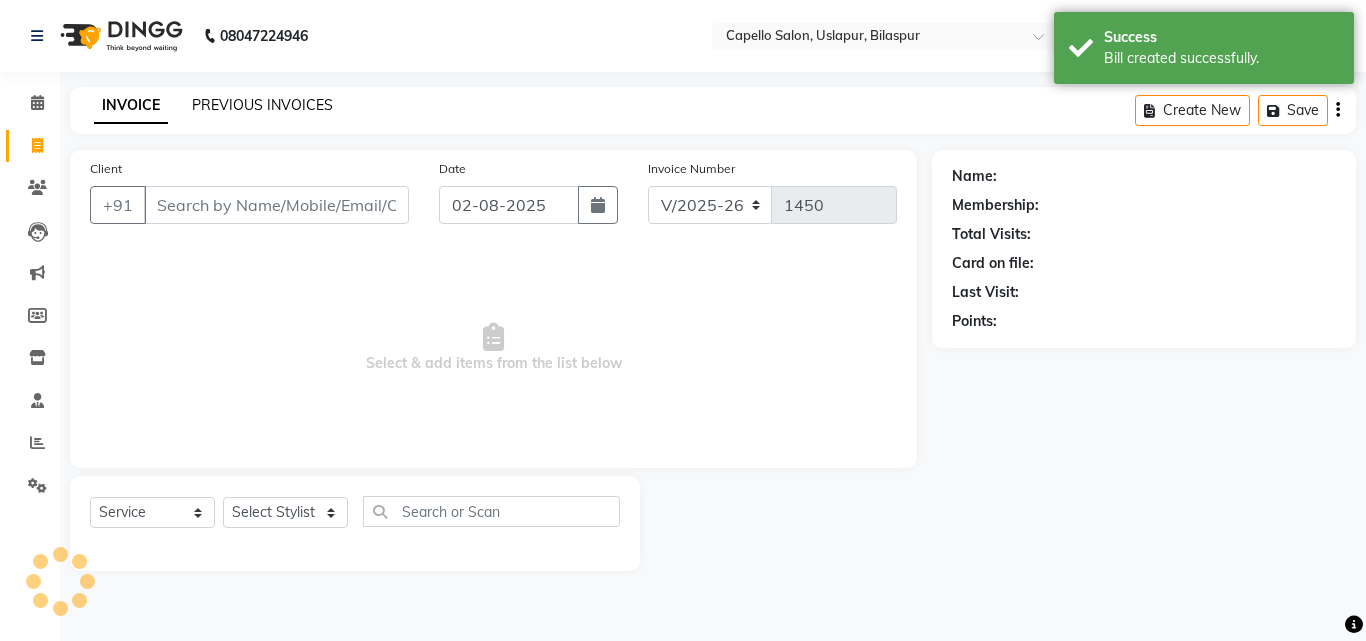 click on "PREVIOUS INVOICES" 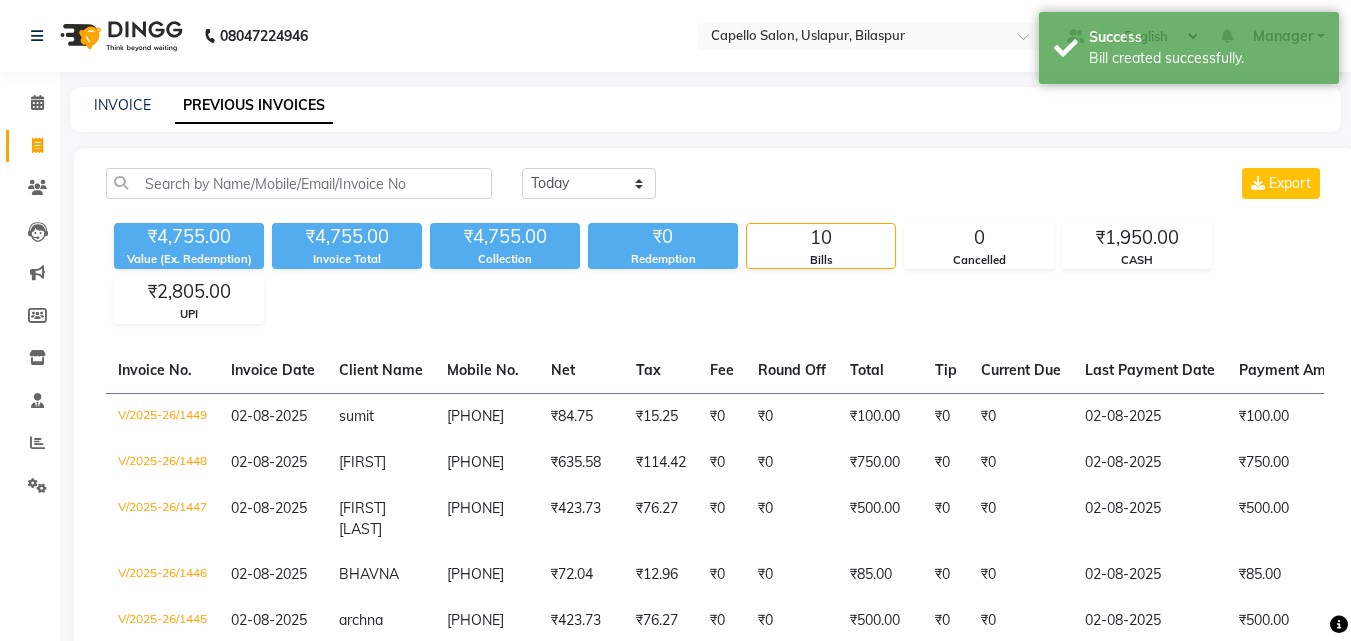 scroll, scrollTop: 337, scrollLeft: 0, axis: vertical 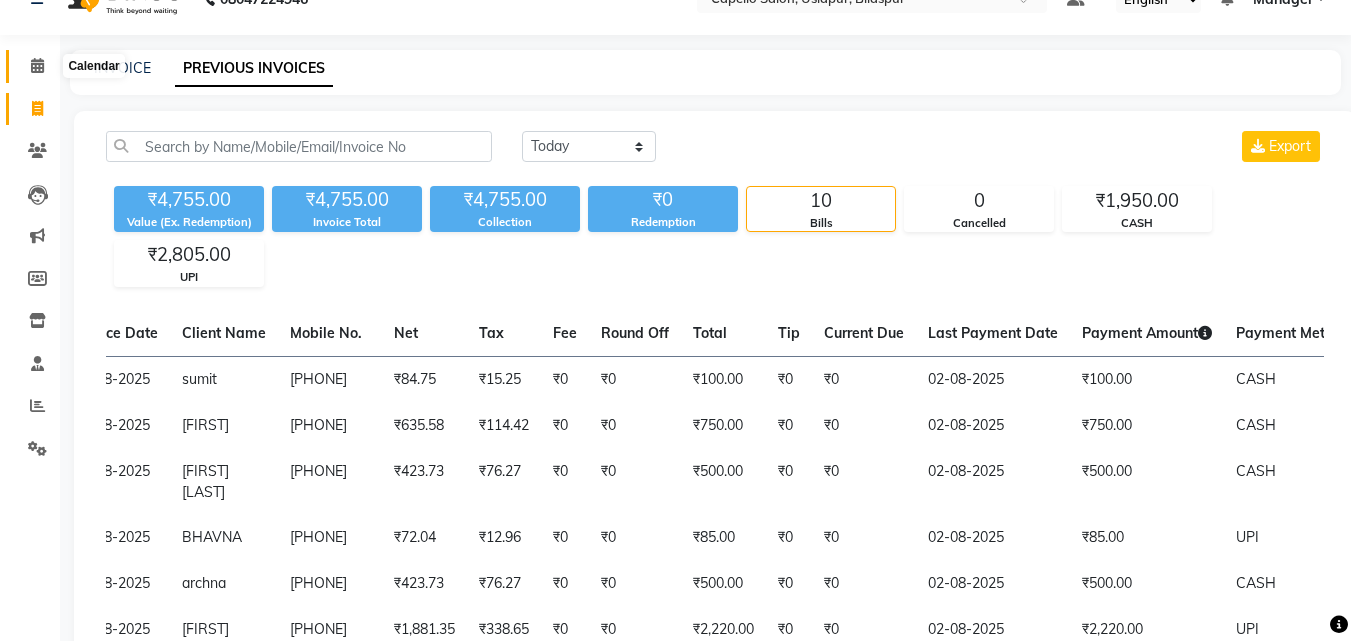 click 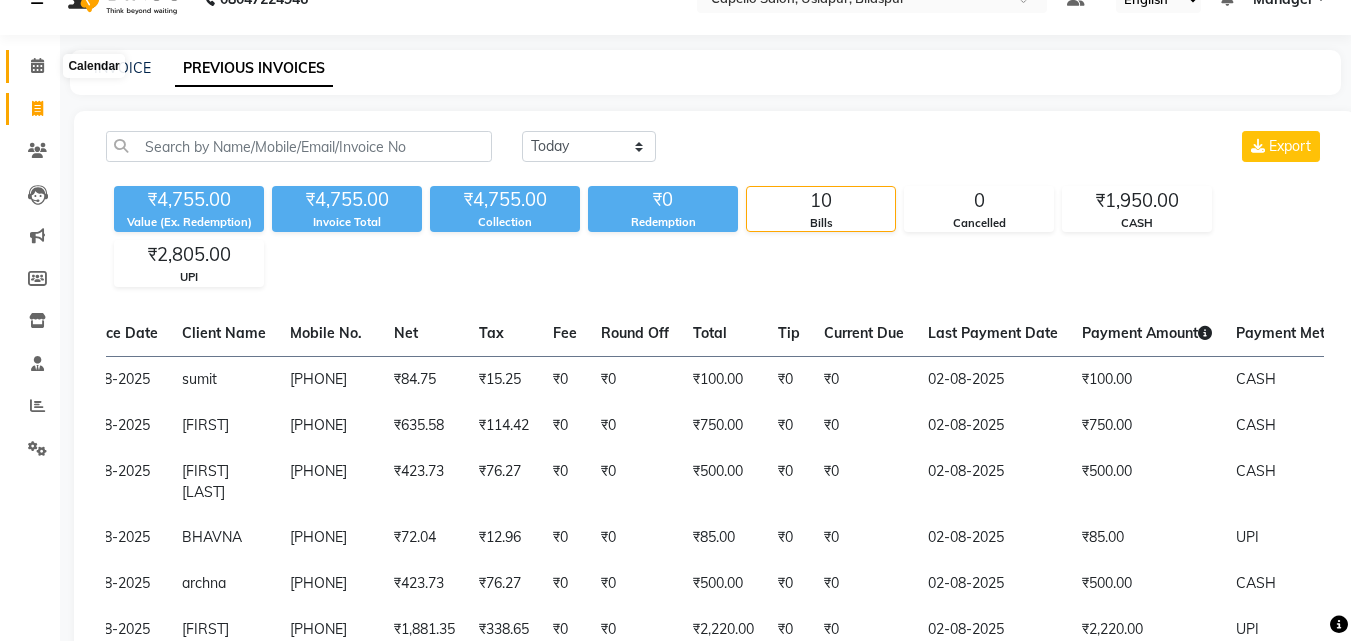 scroll, scrollTop: 0, scrollLeft: 0, axis: both 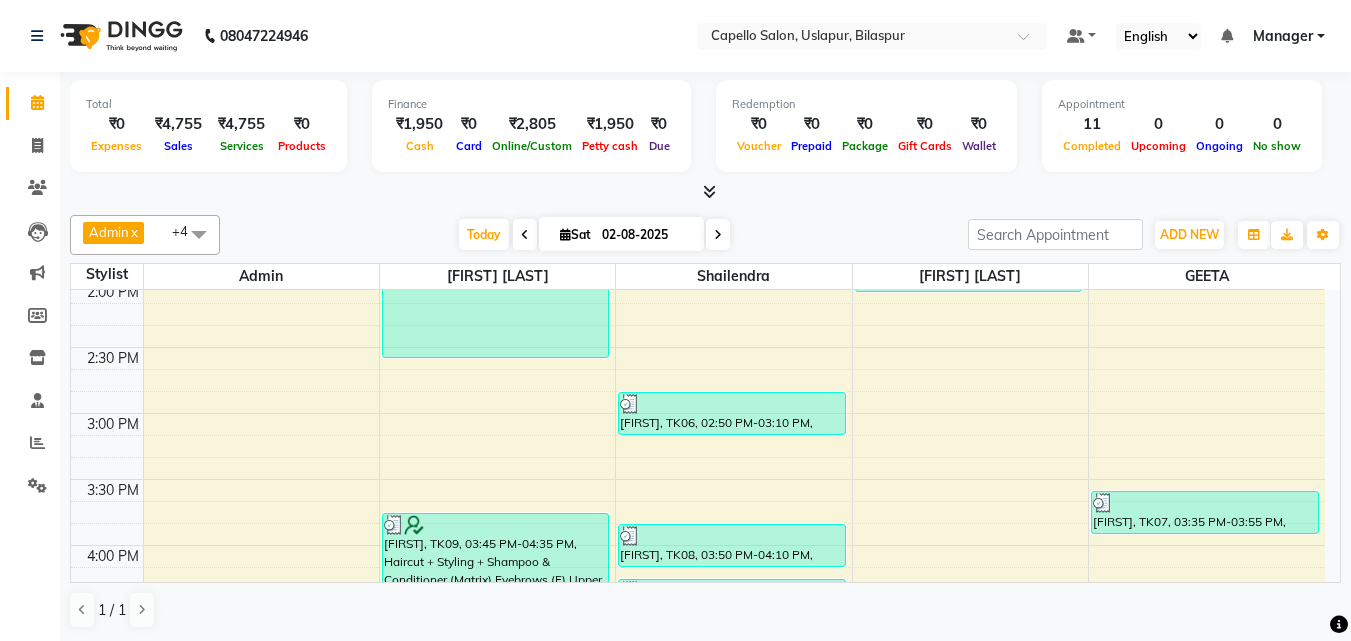click on "Total ₹0 Expenses ₹4,755 Sales ₹4,755 Services ₹0 Products Finance ₹1,950 Cash ₹0 Card ₹2,805 Online/Custom ₹1,950 Petty cash ₹0 Due Redemption ₹0 Voucher ₹0 Prepaid ₹0 Package ₹0 Gift Cards ₹0 Wallet Appointment 11 Completed 0 Upcoming 0 Ongoing 0 No show Other sales ₹0 Packages ₹0 Memberships ₹0 Vouchers ₹0 Prepaids ₹0 Gift Cards" at bounding box center [705, 129] 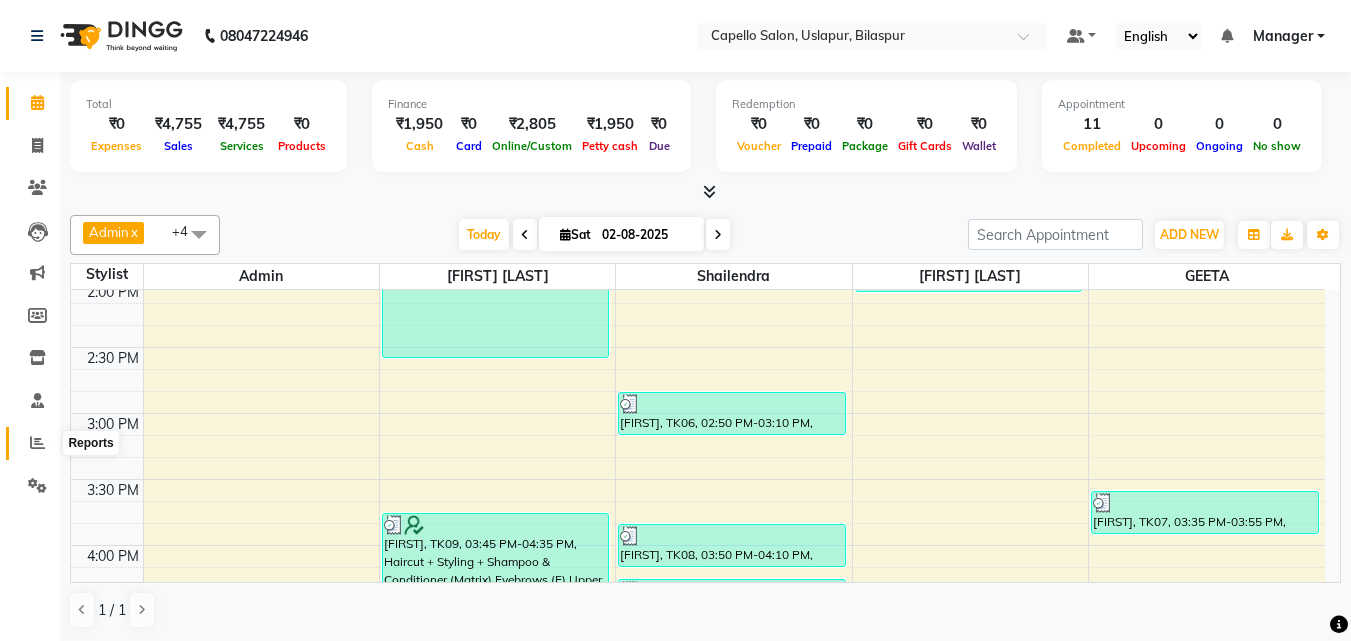 click 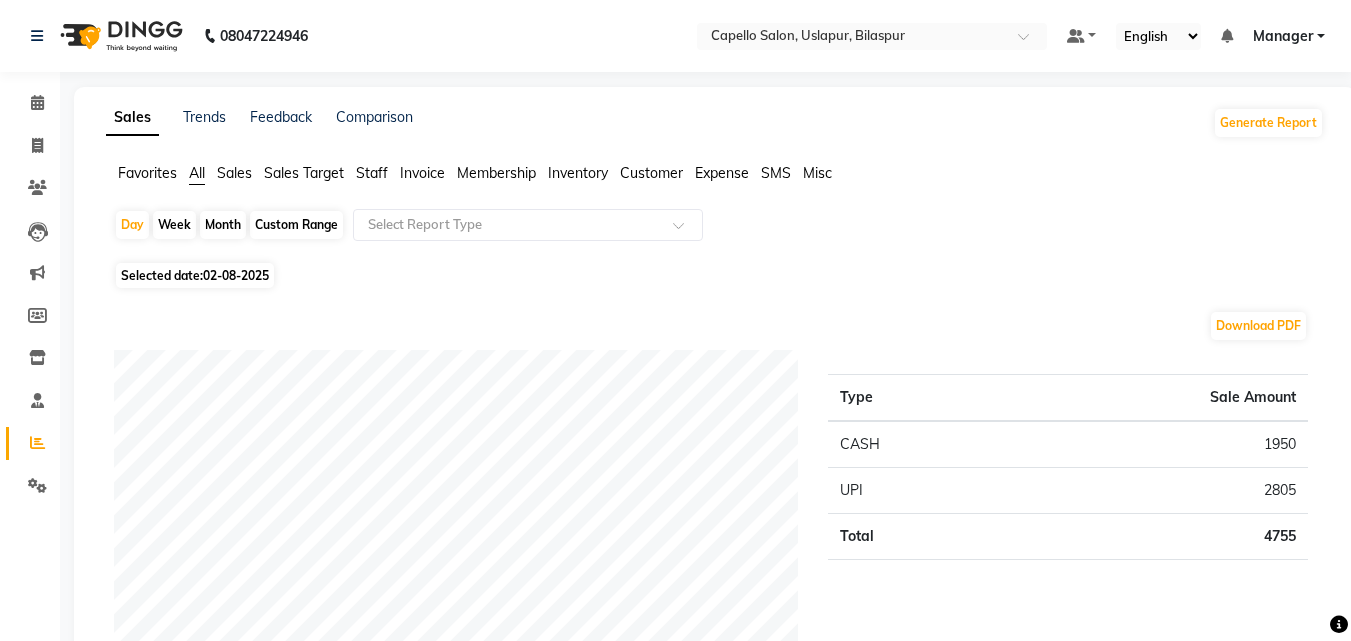 click on "Staff" 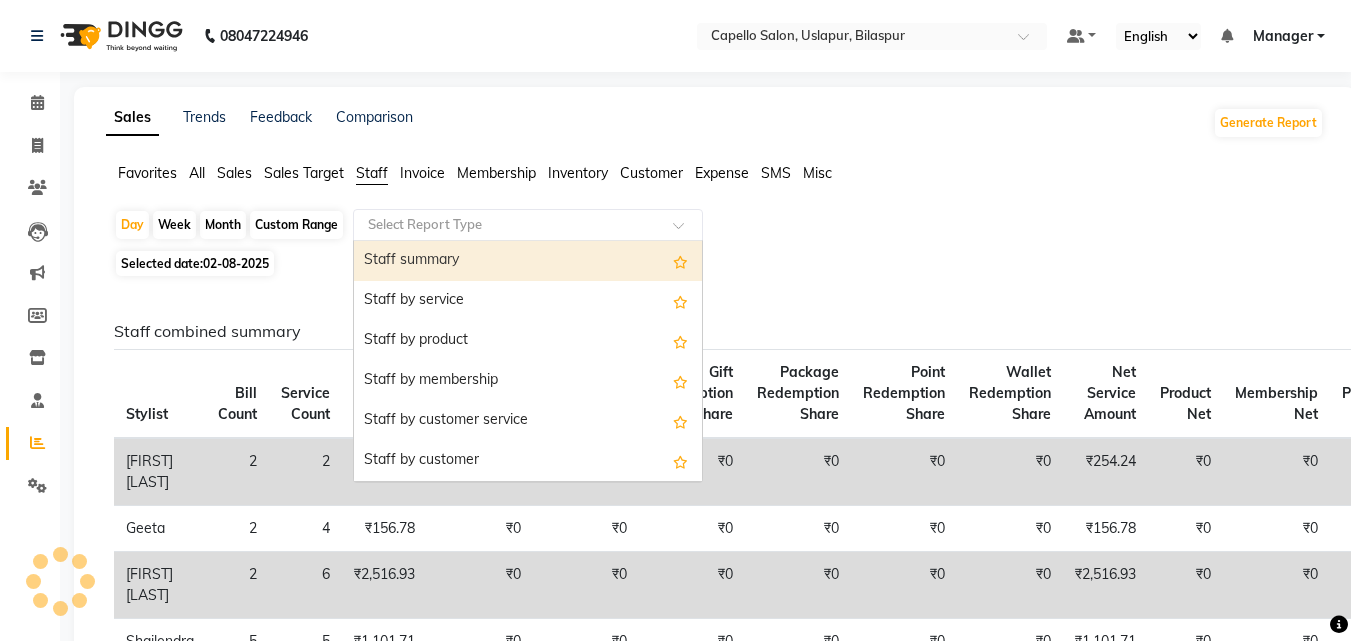 click 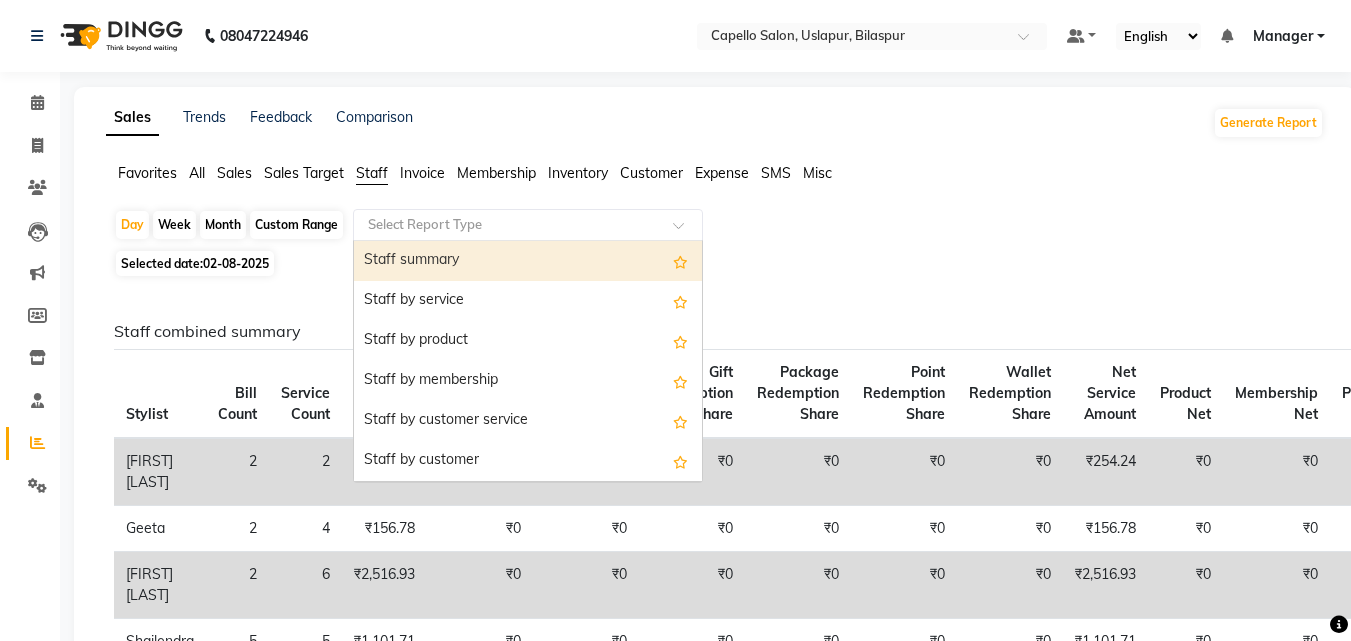 click on "Staff summary" at bounding box center [528, 261] 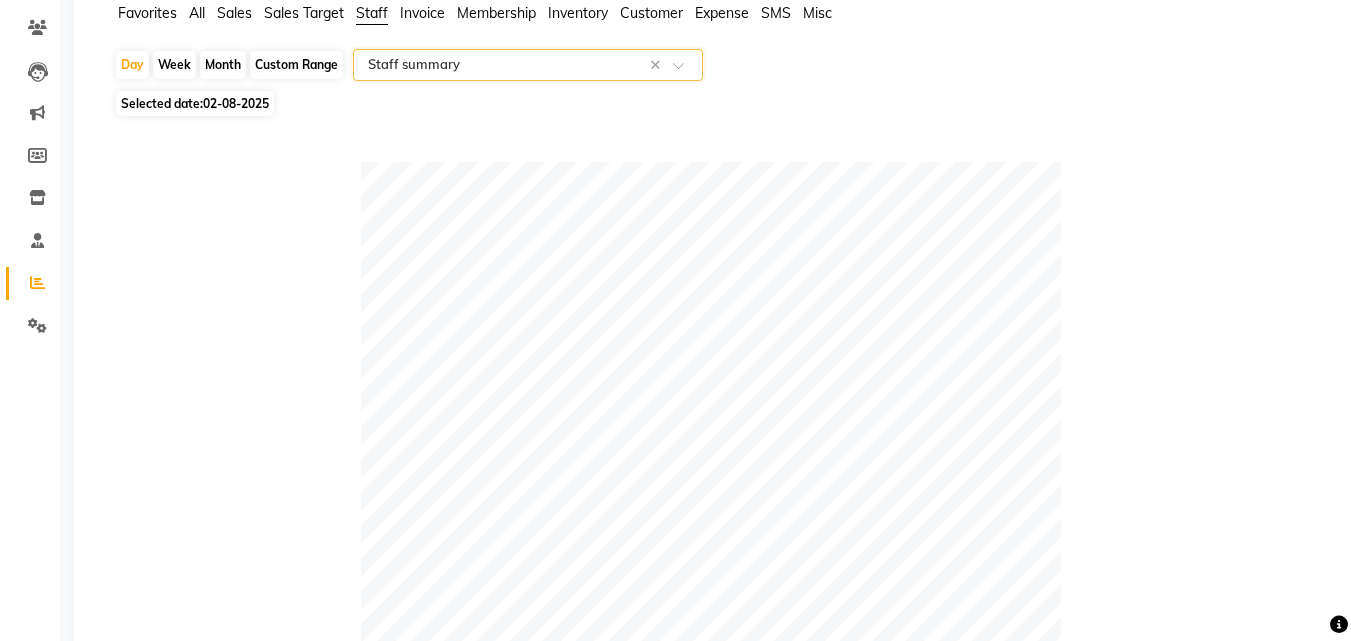 scroll, scrollTop: 200, scrollLeft: 0, axis: vertical 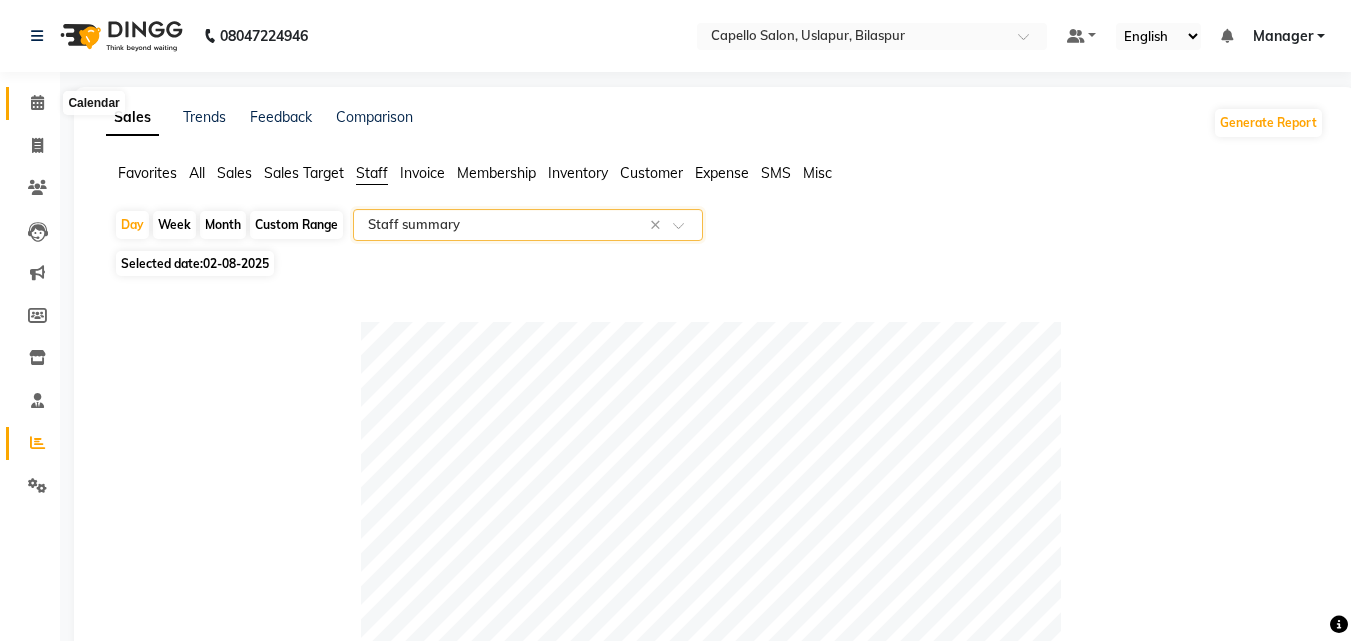 click 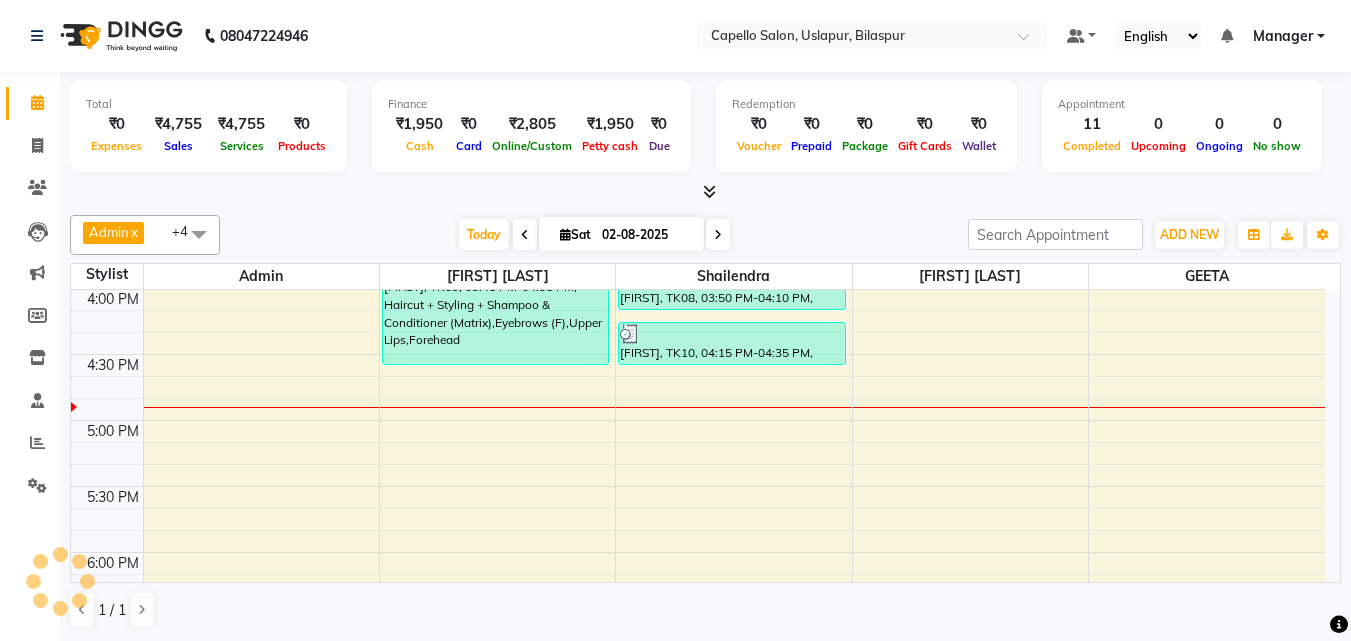 scroll, scrollTop: 0, scrollLeft: 0, axis: both 